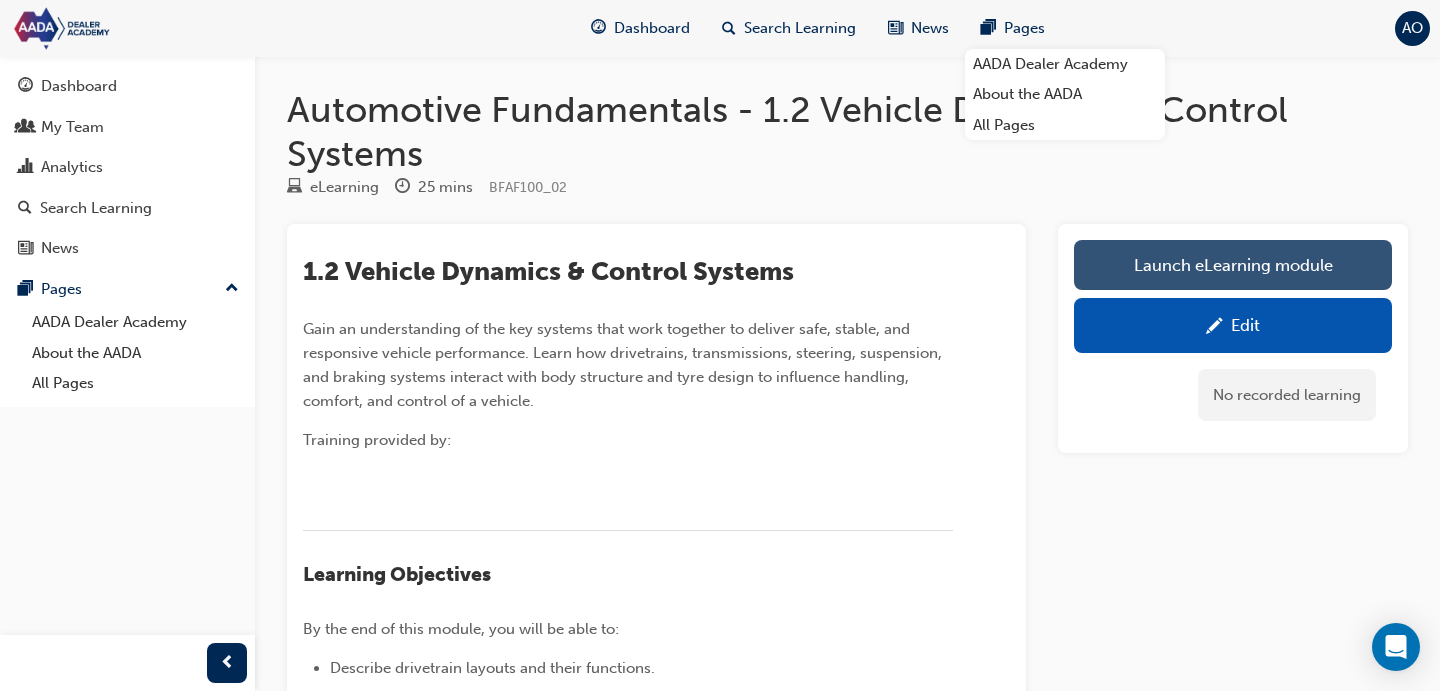 scroll, scrollTop: 0, scrollLeft: 0, axis: both 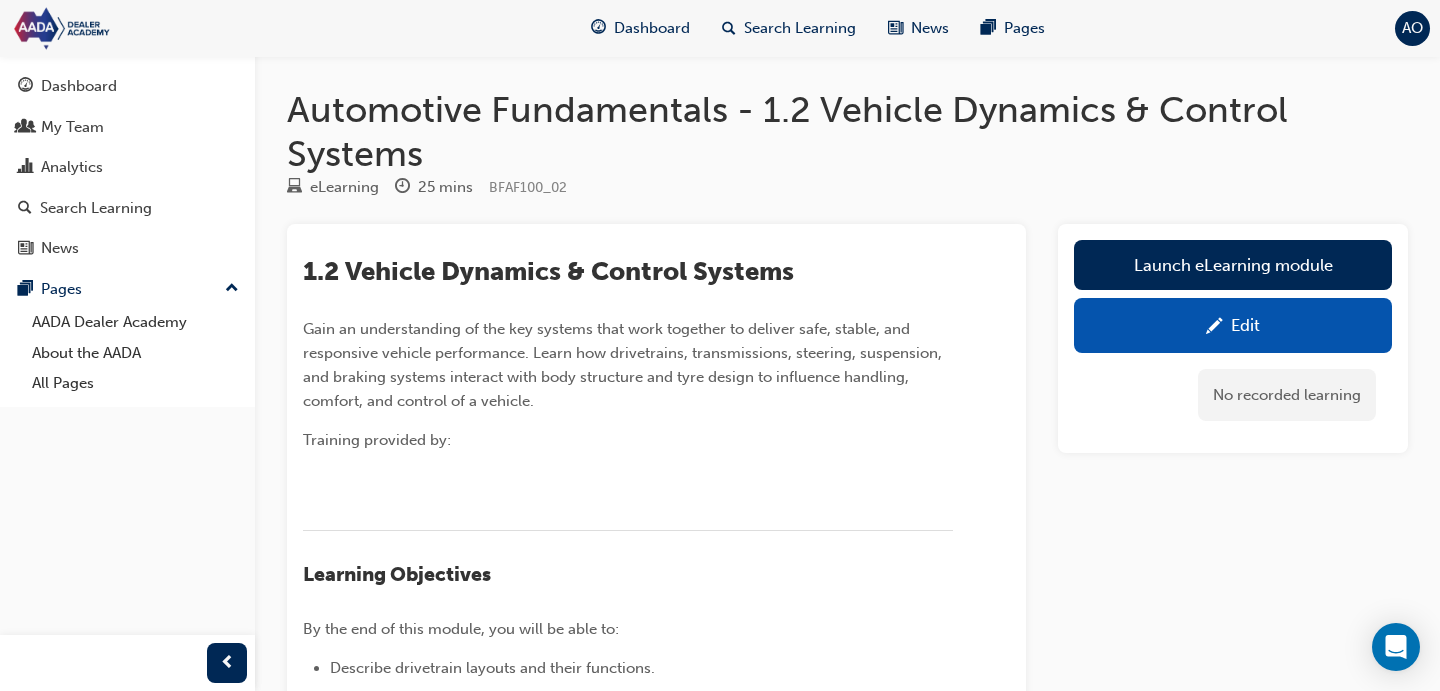 click at bounding box center (1214, 328) 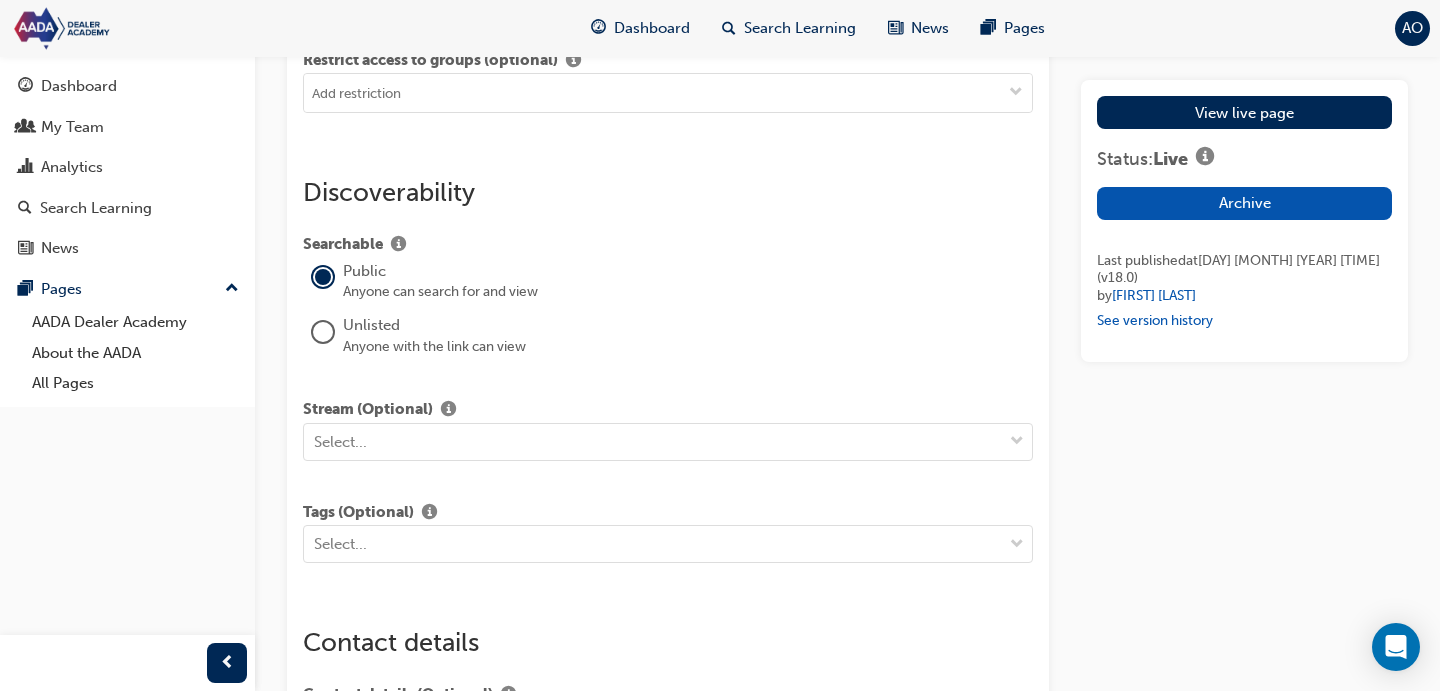 scroll, scrollTop: 2405, scrollLeft: 0, axis: vertical 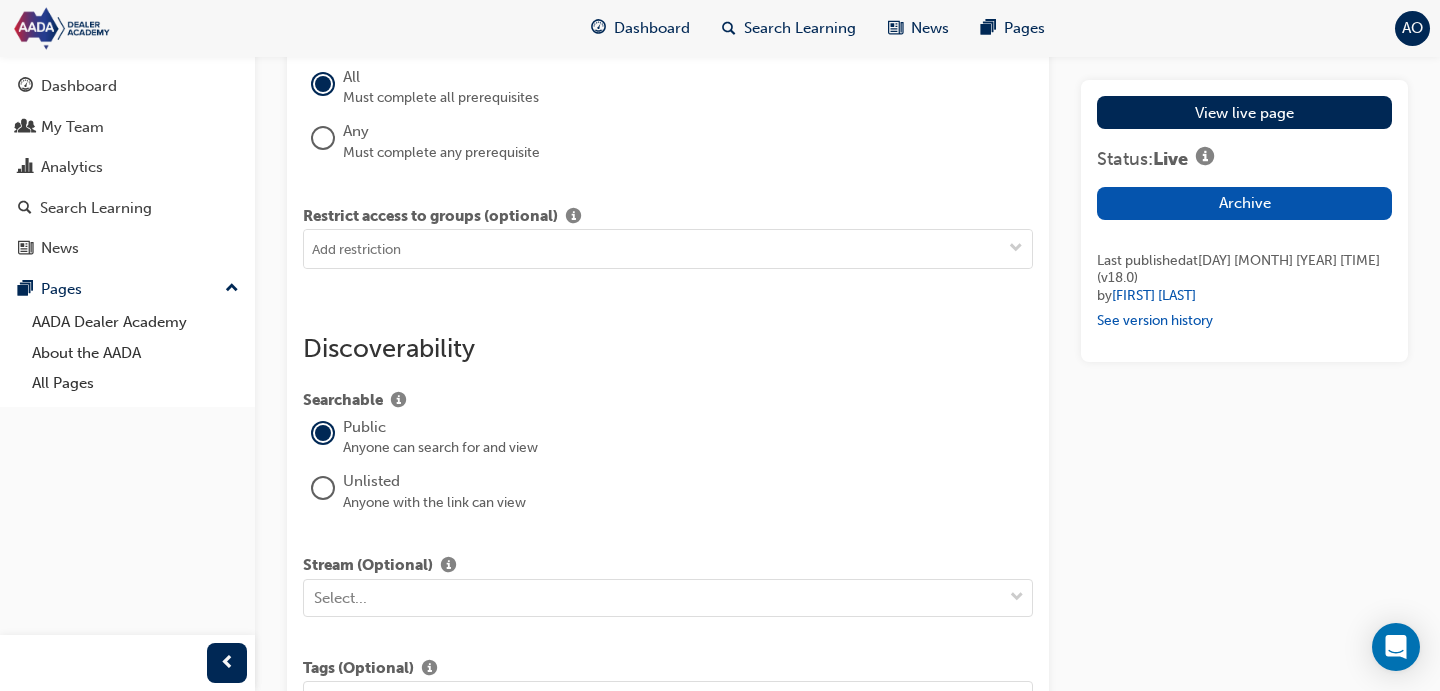 click on "Add condition" at bounding box center (378, 31) 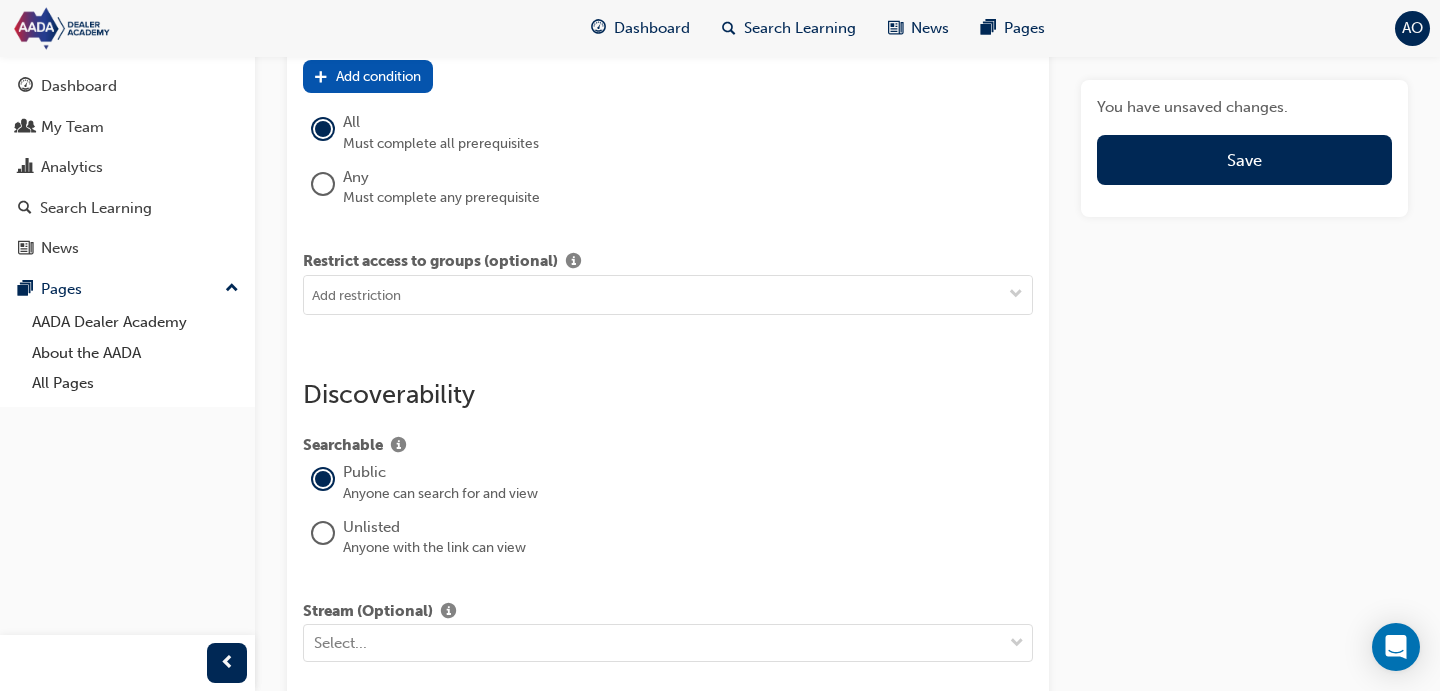 click on "Select..." at bounding box center (455, 33) 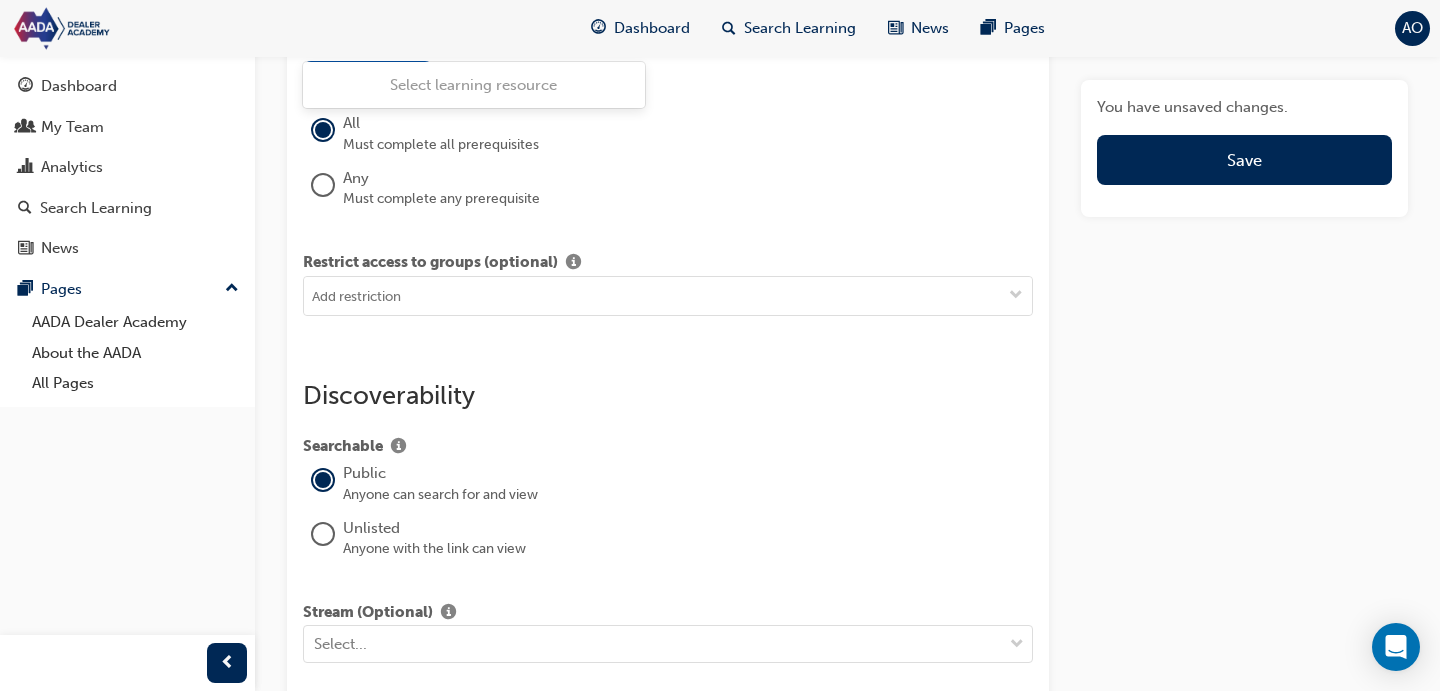 click 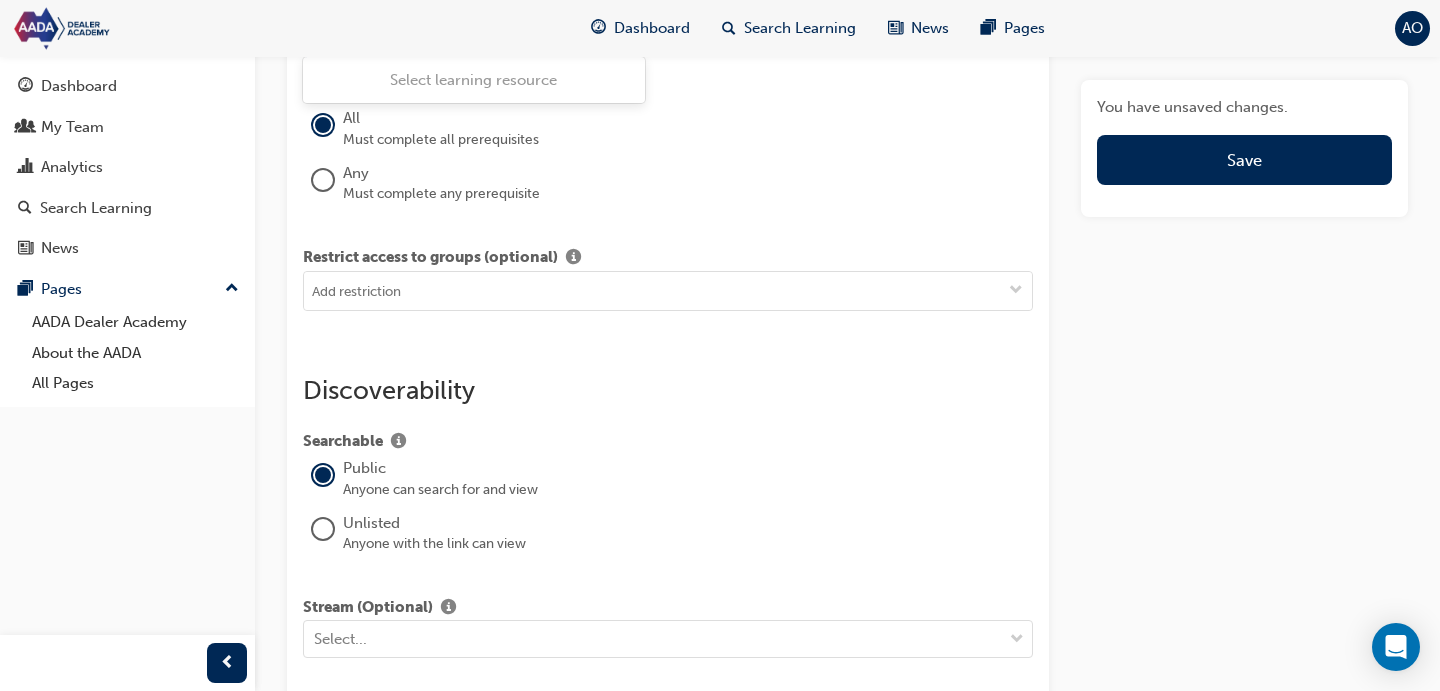 click at bounding box center [626, 30] 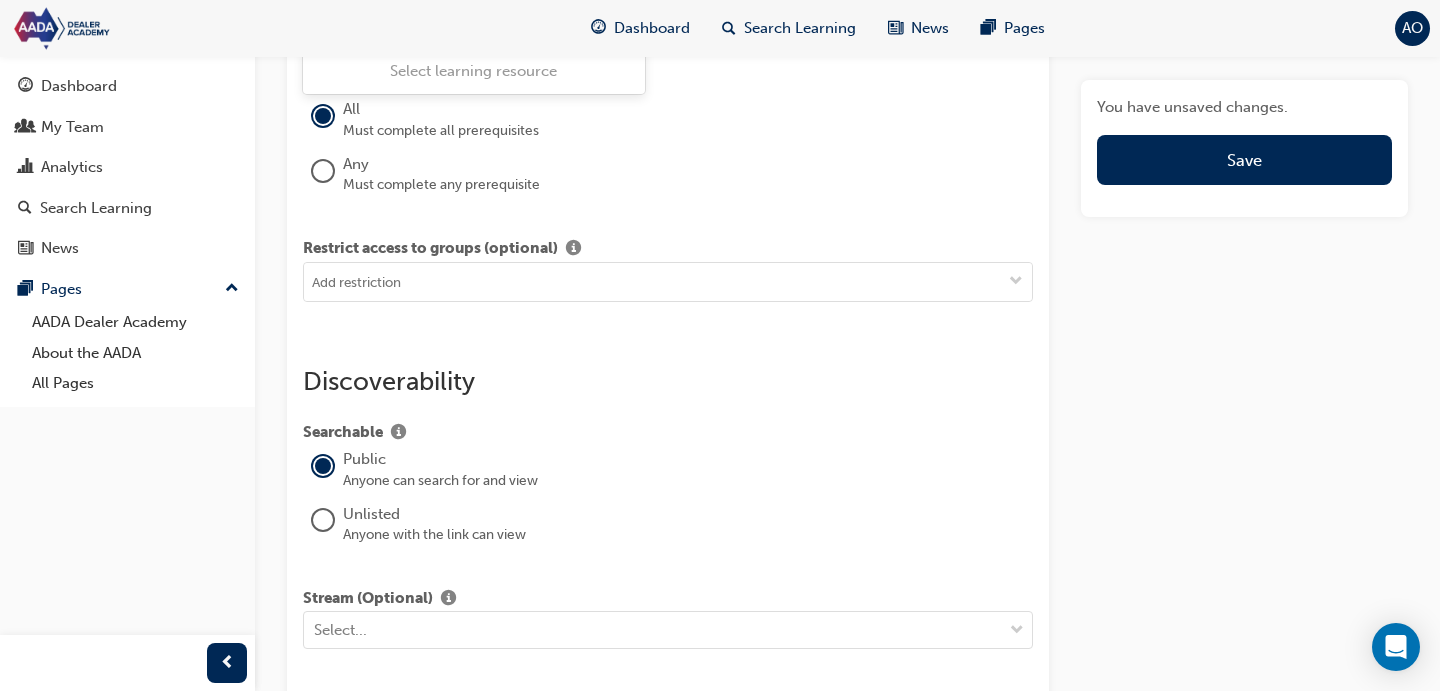 scroll, scrollTop: 2419, scrollLeft: 0, axis: vertical 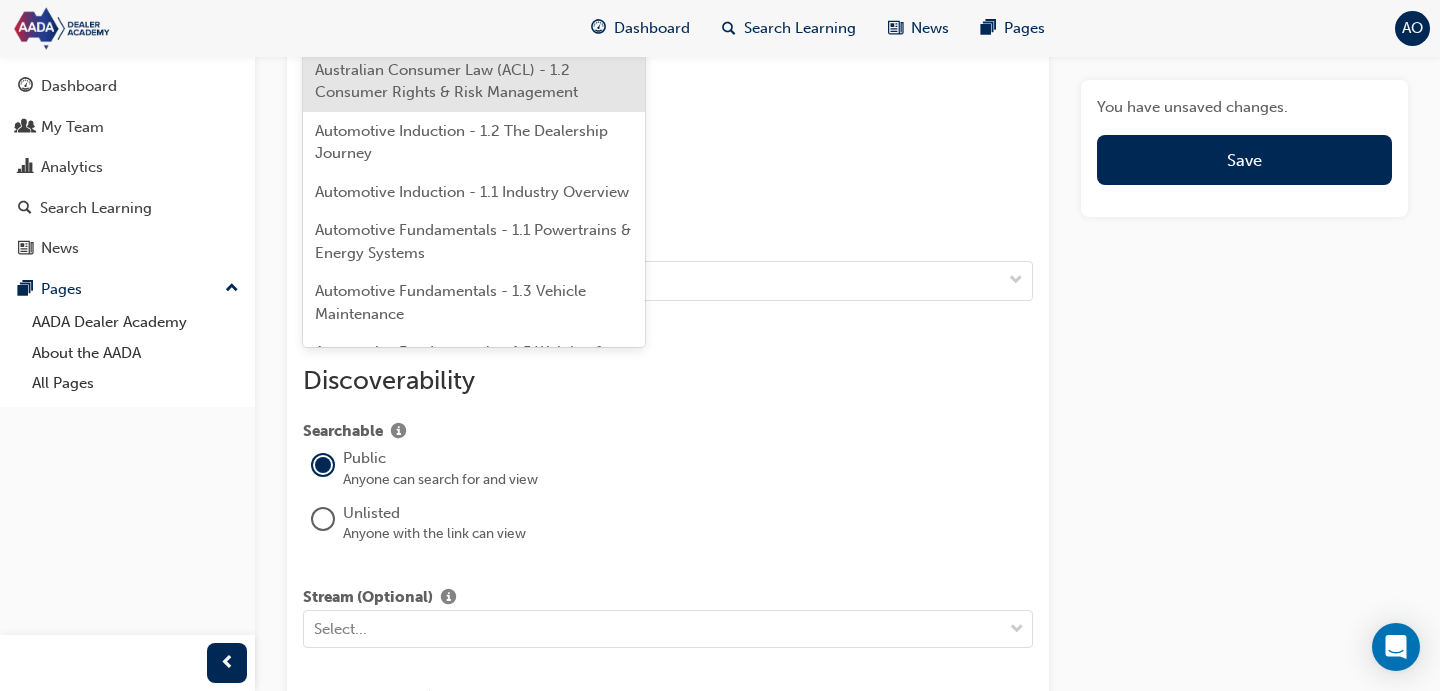 type on "auto" 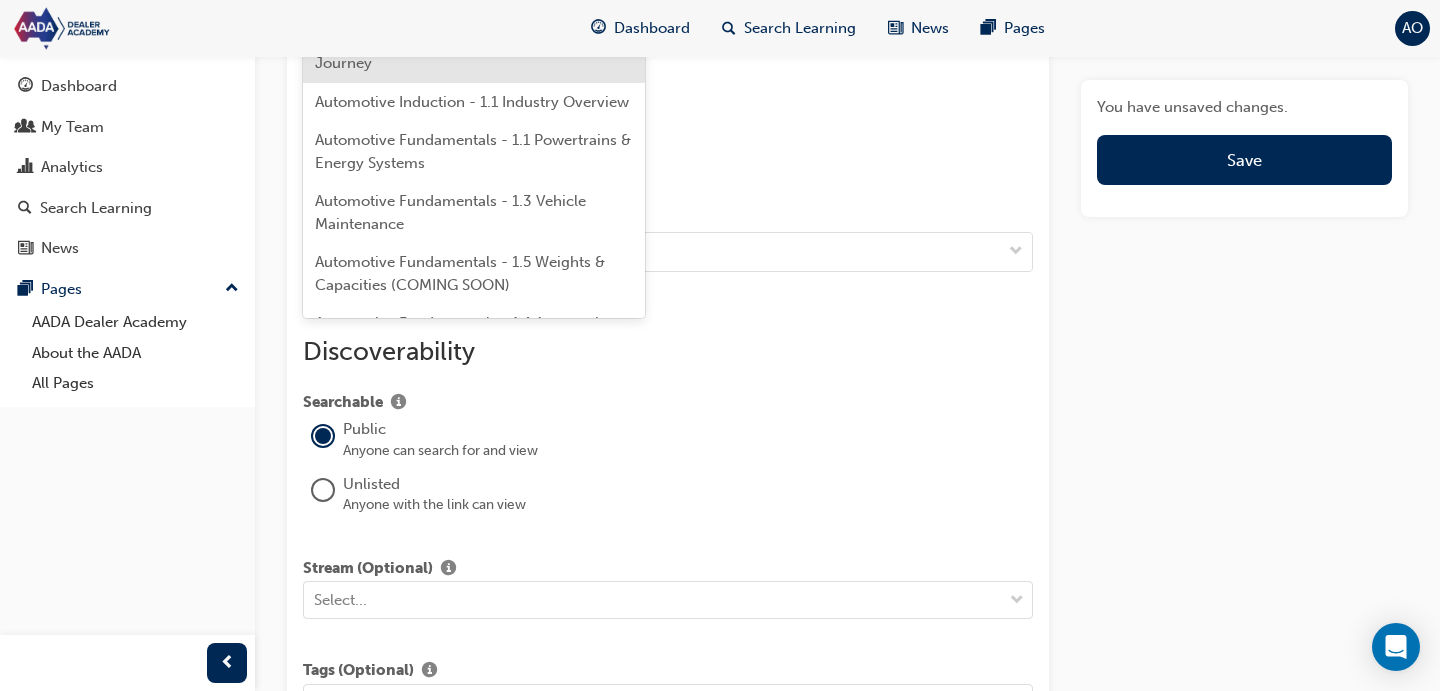 scroll, scrollTop: 2453, scrollLeft: 0, axis: vertical 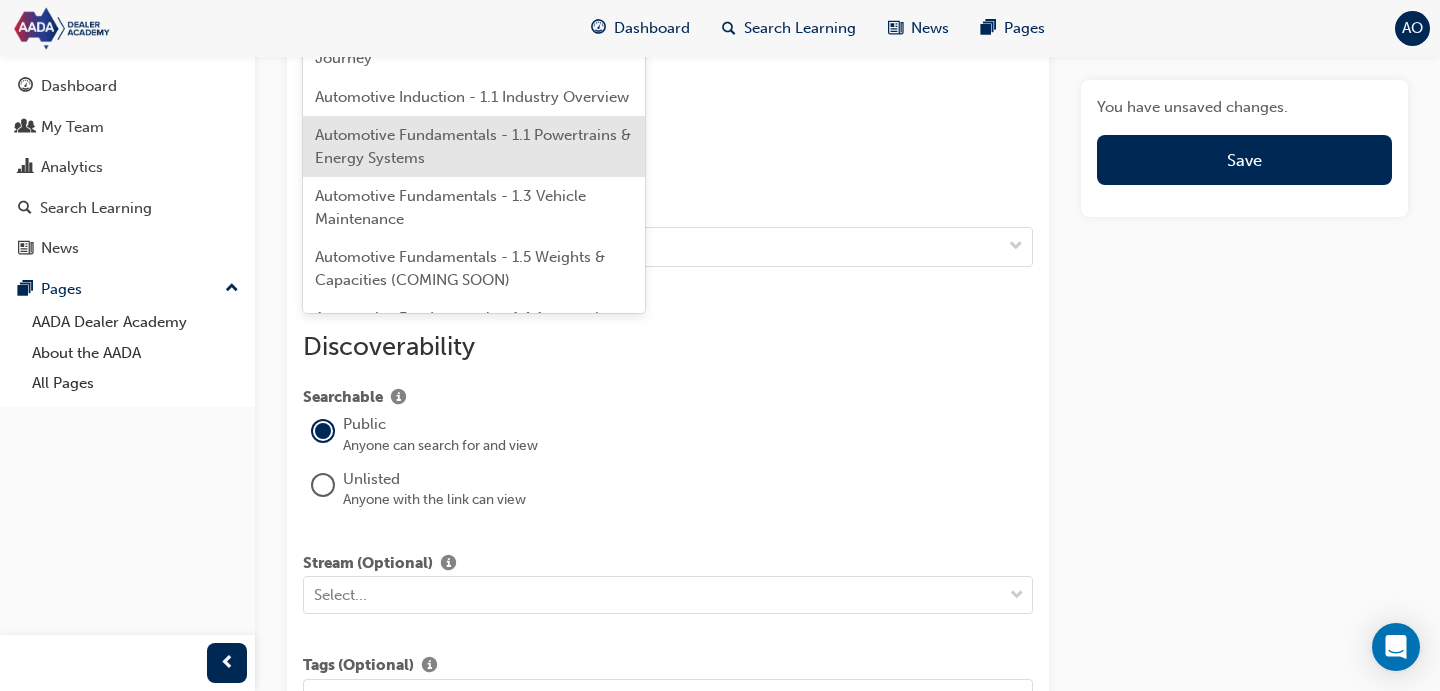 click on "Automotive Fundamentals - 1.1 Powertrains & Energy Systems" at bounding box center (474, 146) 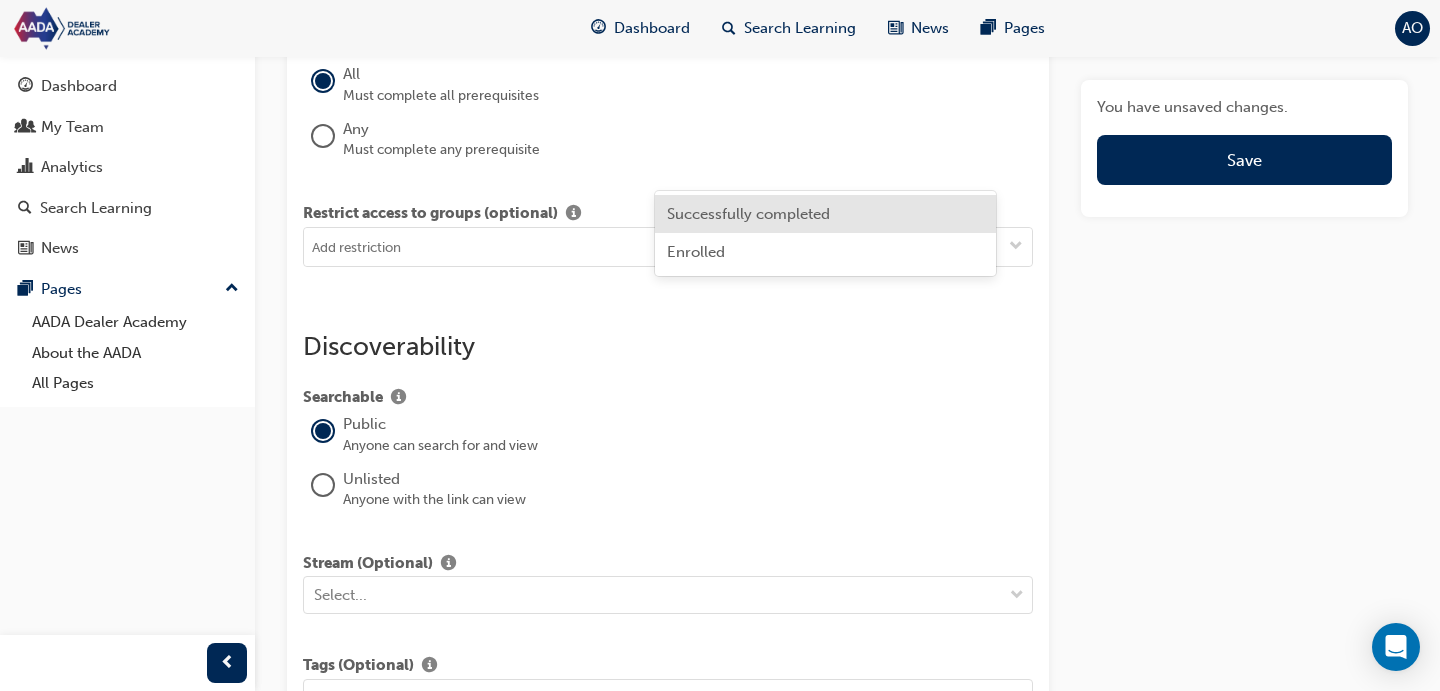 click on "Select..." at bounding box center [811, -15] 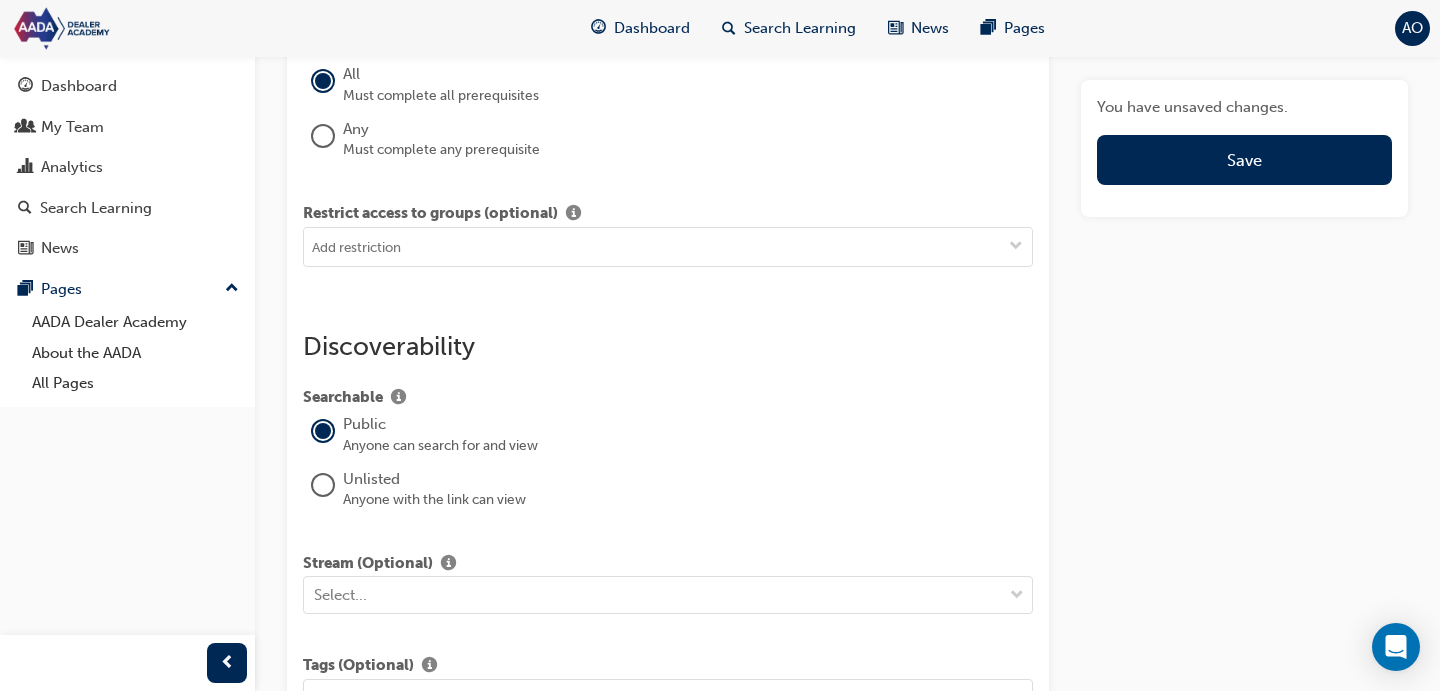 drag, startPoint x: 1232, startPoint y: 157, endPoint x: 1034, endPoint y: 184, distance: 199.83243 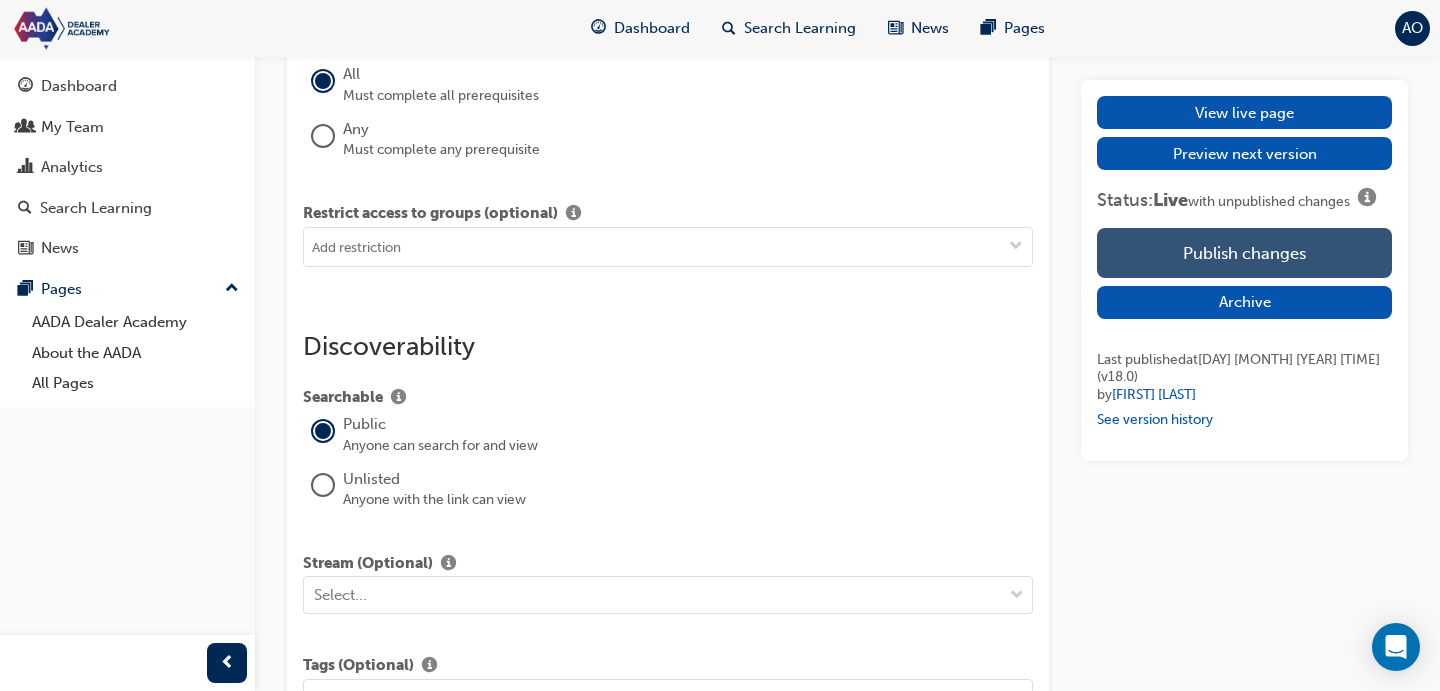 click on "Publish changes" at bounding box center (1244, 253) 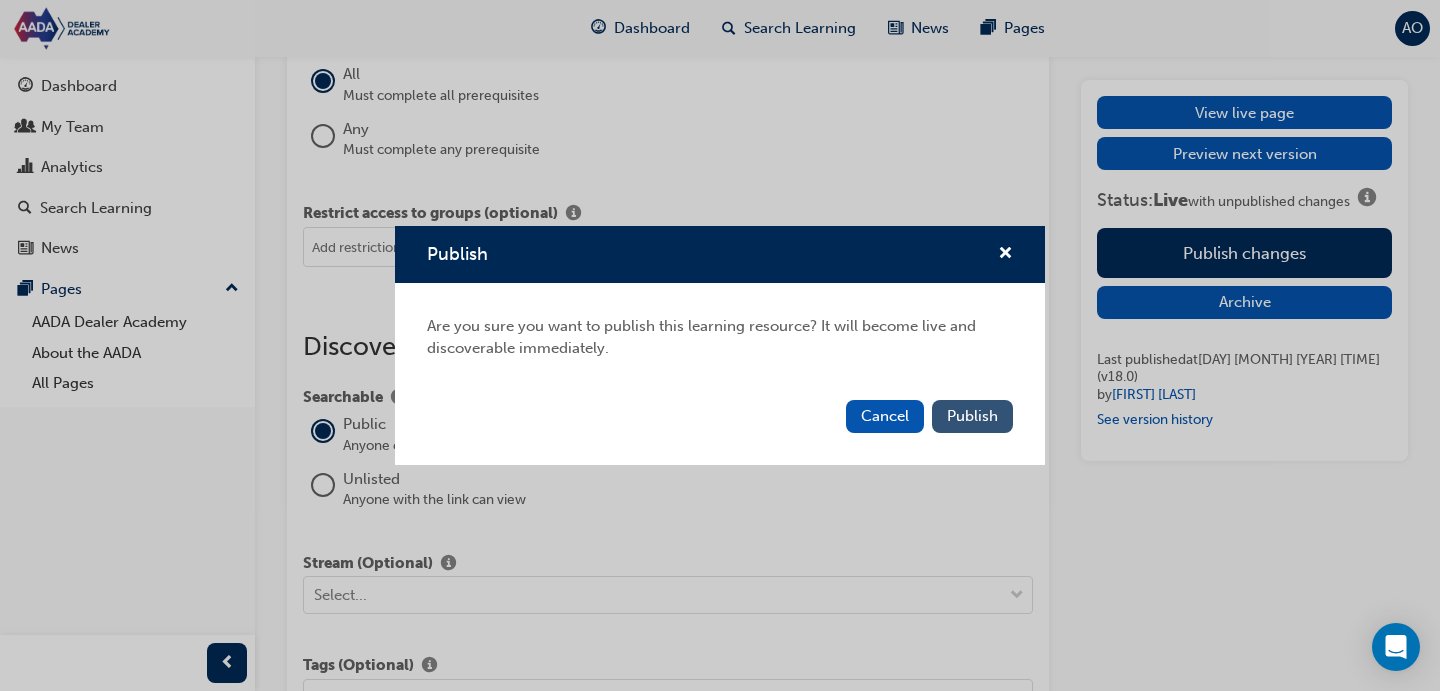 click on "Publish" at bounding box center [972, 416] 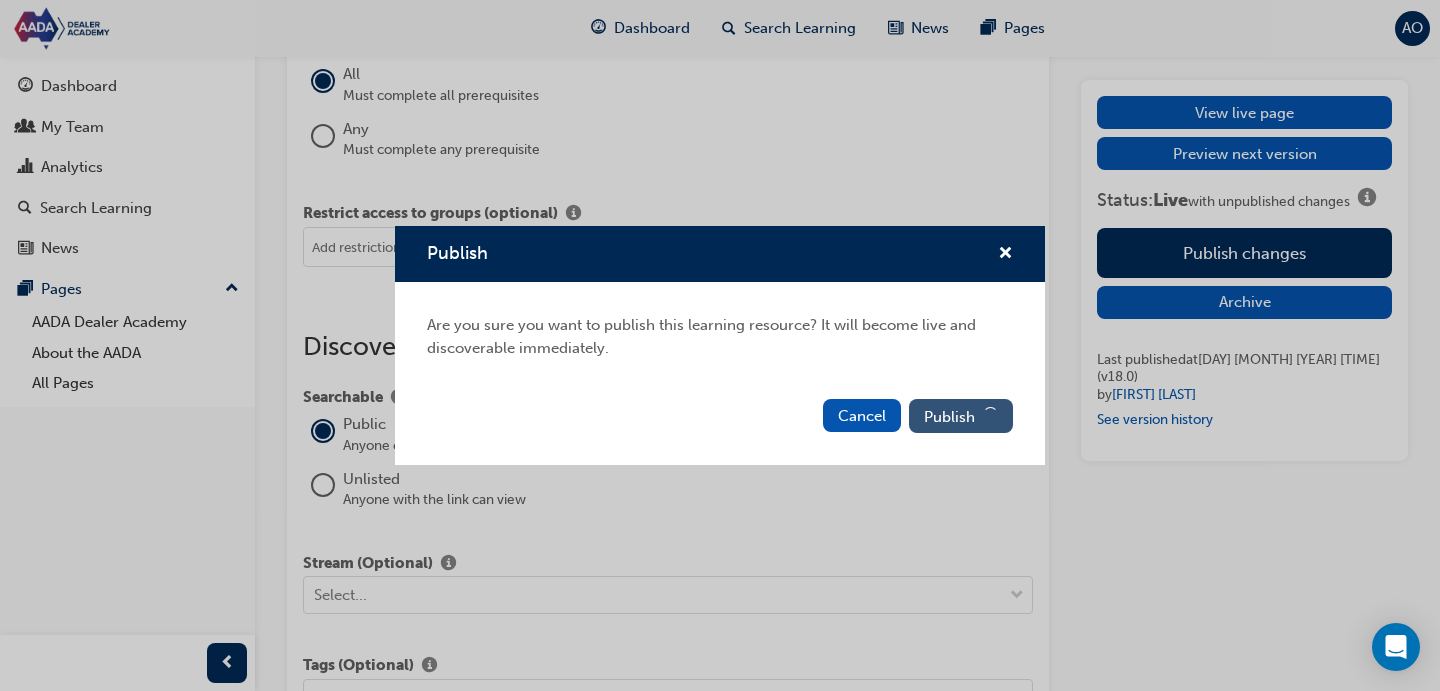scroll, scrollTop: 2451, scrollLeft: 0, axis: vertical 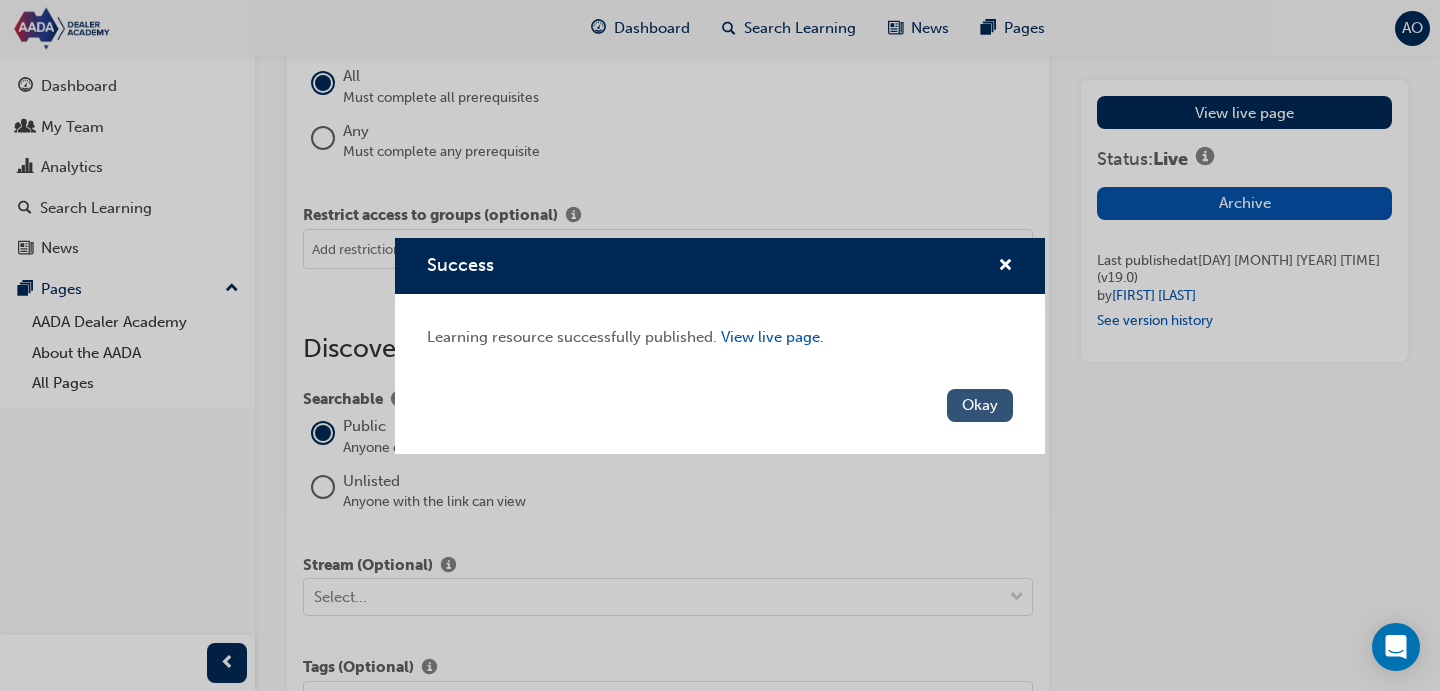 click on "Okay" at bounding box center (980, 405) 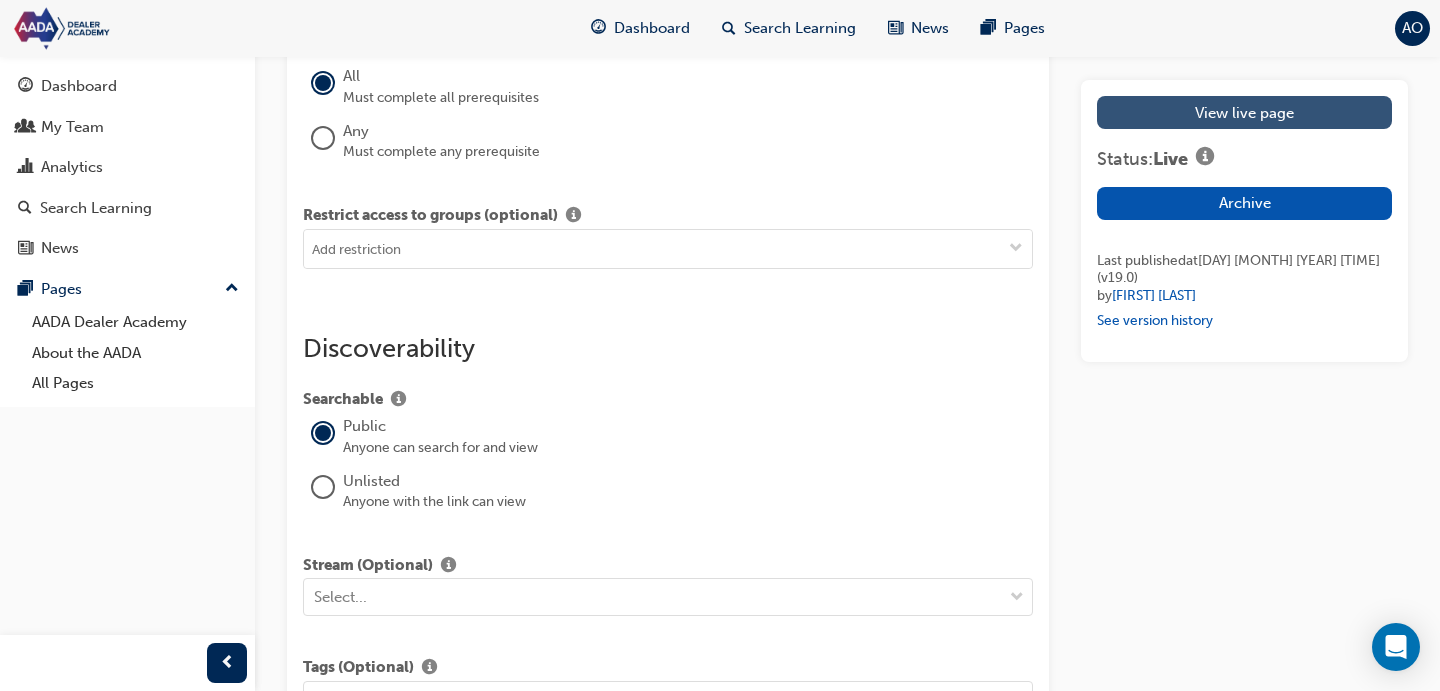 click on "View live page" at bounding box center (1244, 112) 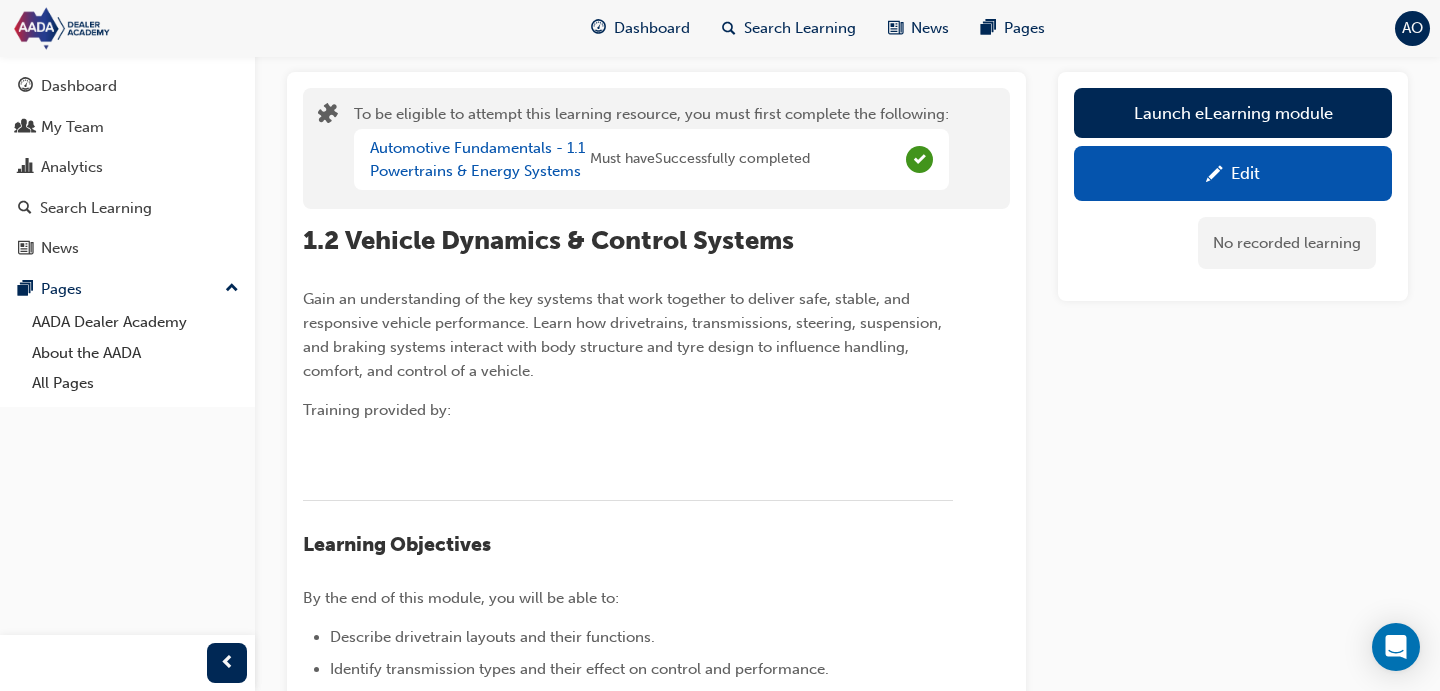 scroll, scrollTop: 0, scrollLeft: 0, axis: both 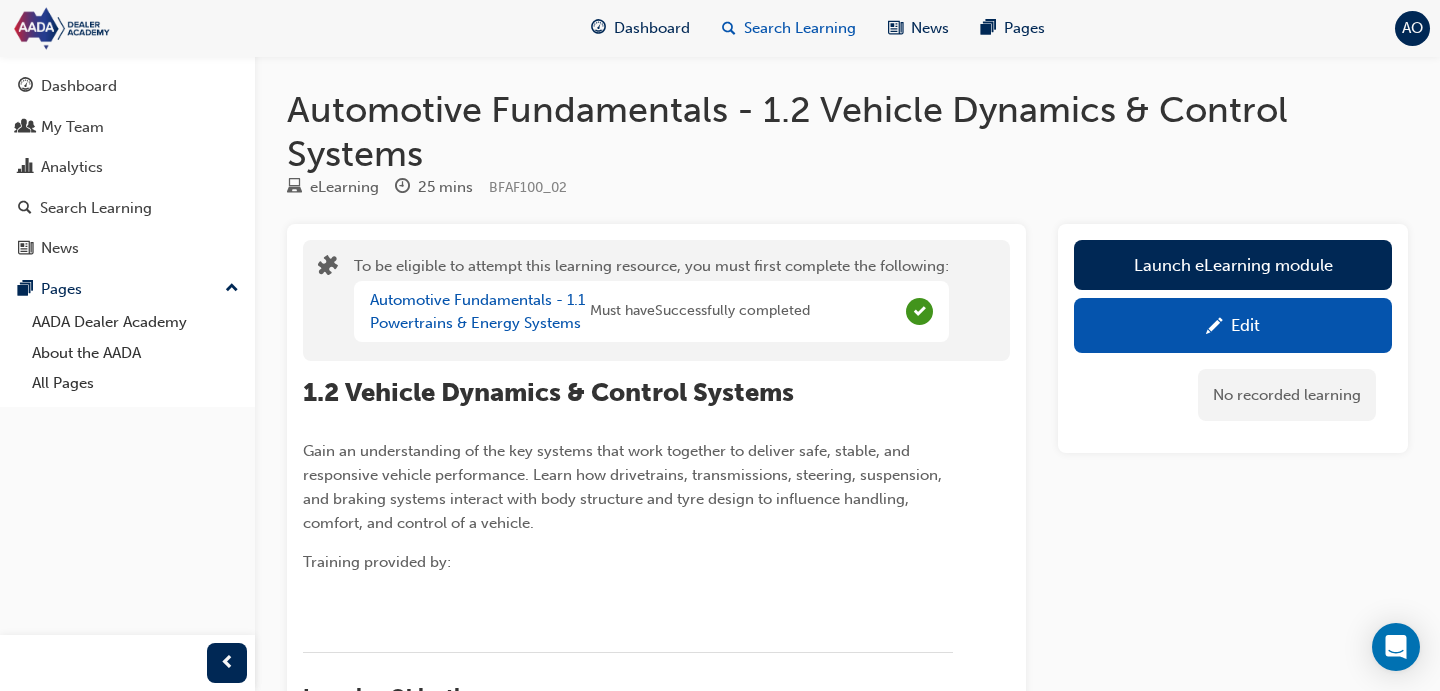 click on "Search Learning" at bounding box center [800, 28] 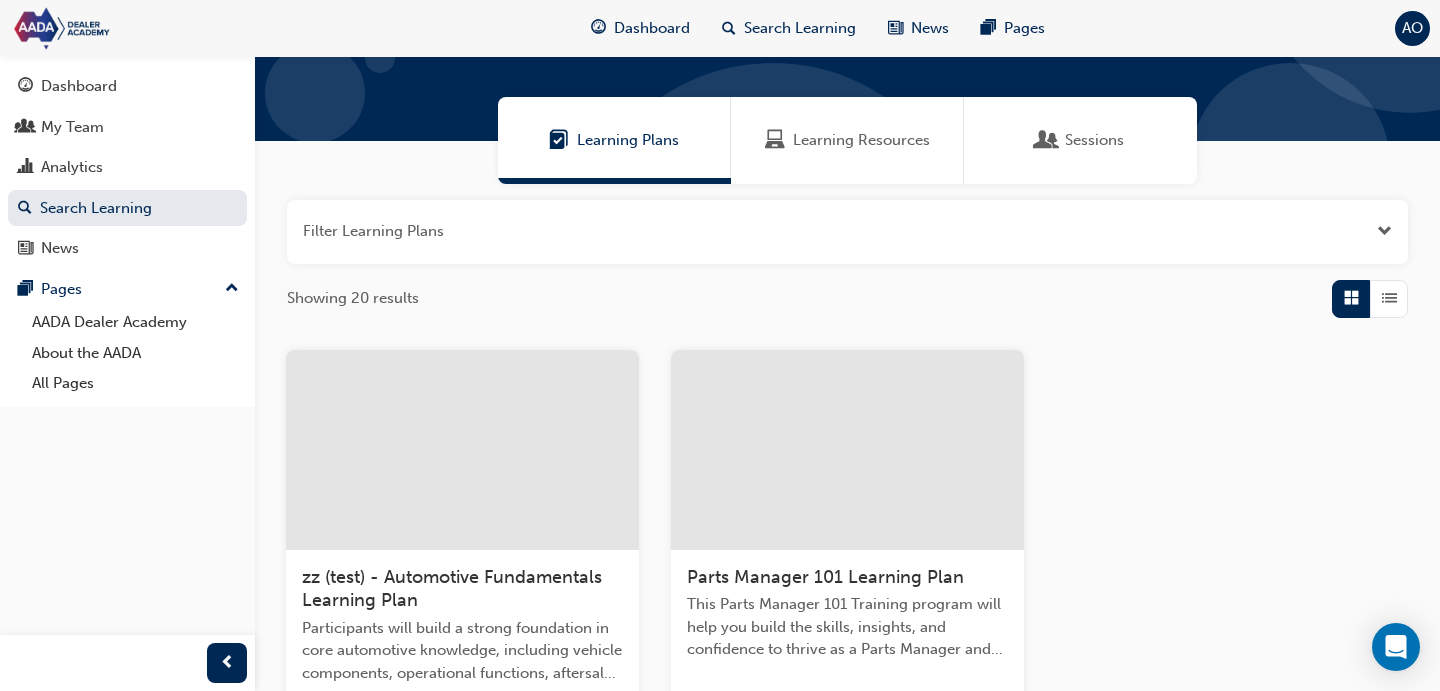 scroll, scrollTop: 136, scrollLeft: 0, axis: vertical 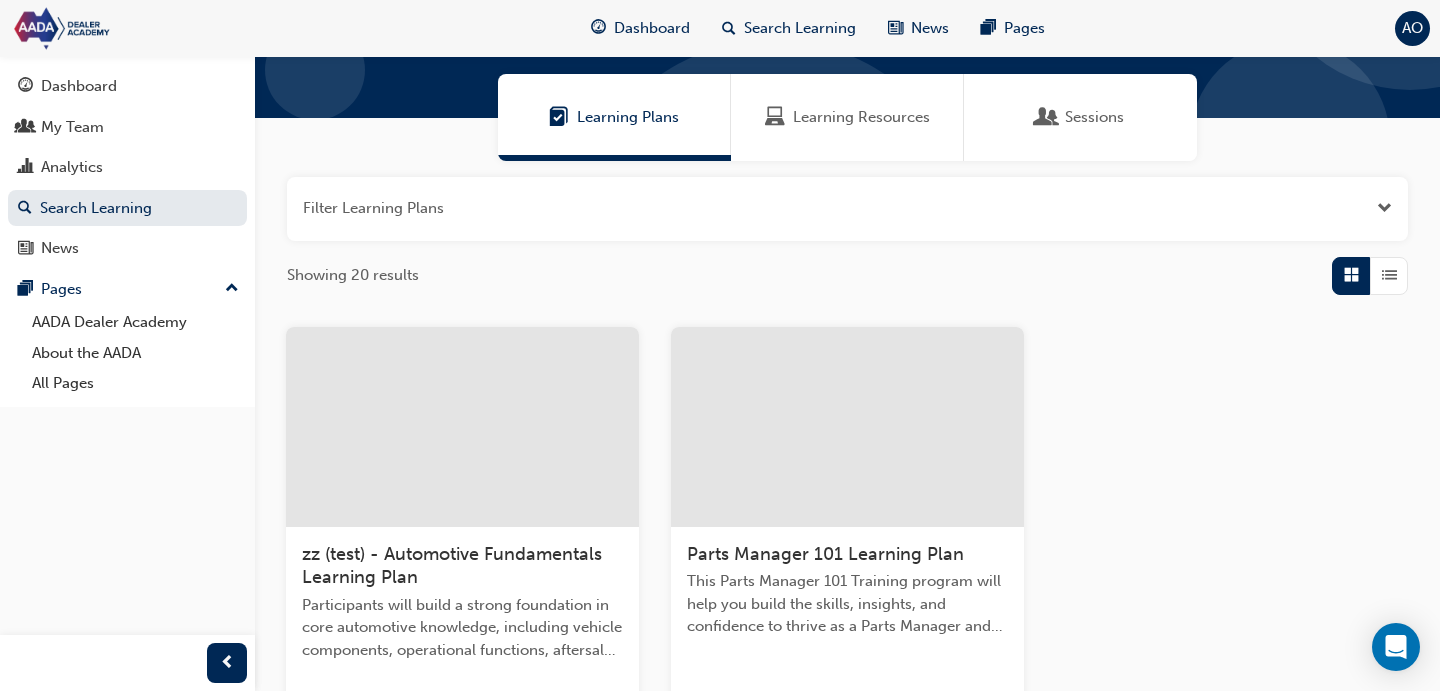 drag, startPoint x: 856, startPoint y: 134, endPoint x: 790, endPoint y: 152, distance: 68.41052 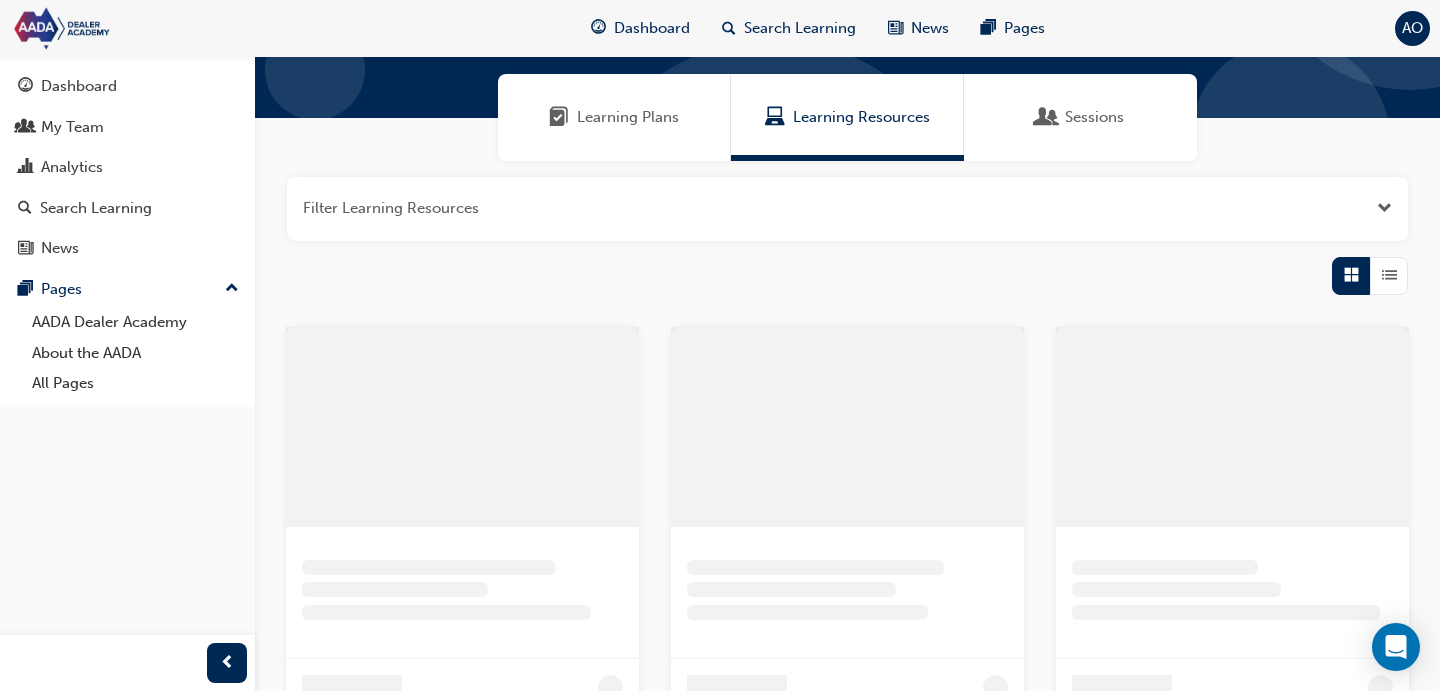 scroll, scrollTop: 0, scrollLeft: 0, axis: both 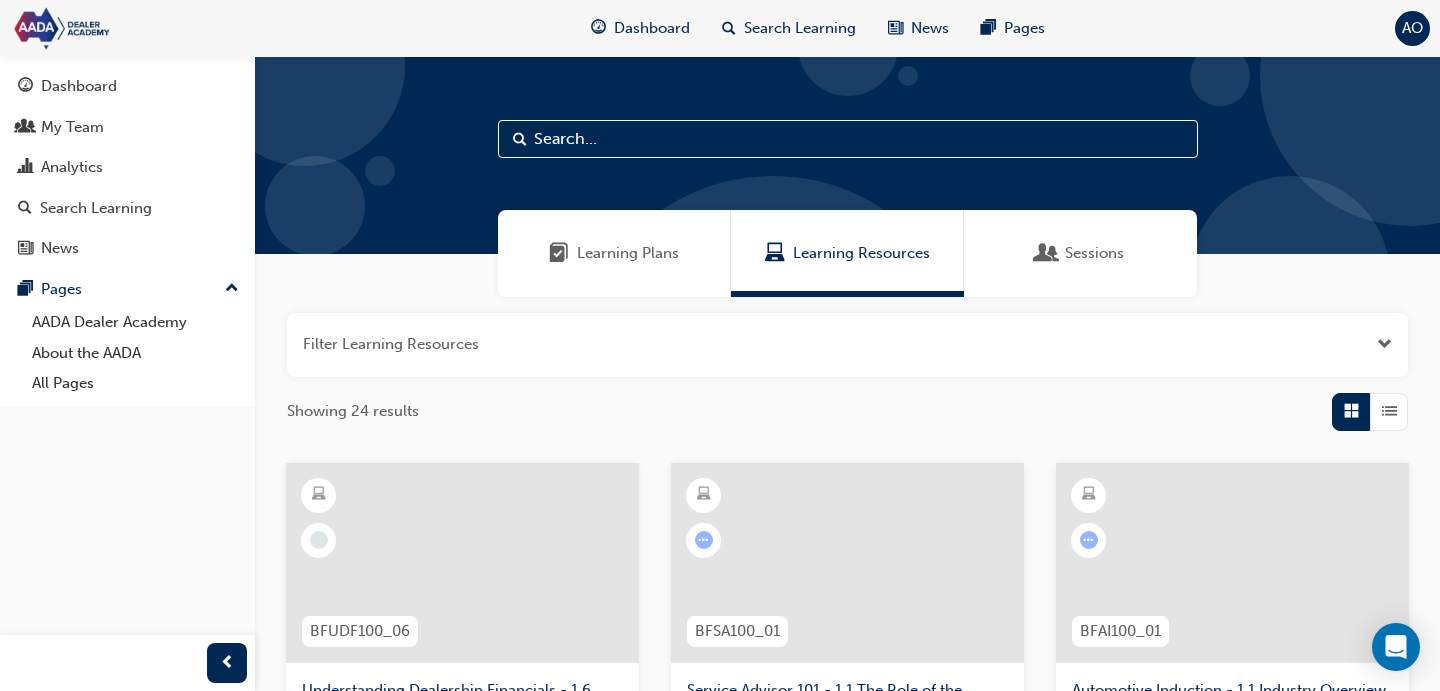 click at bounding box center [847, 345] 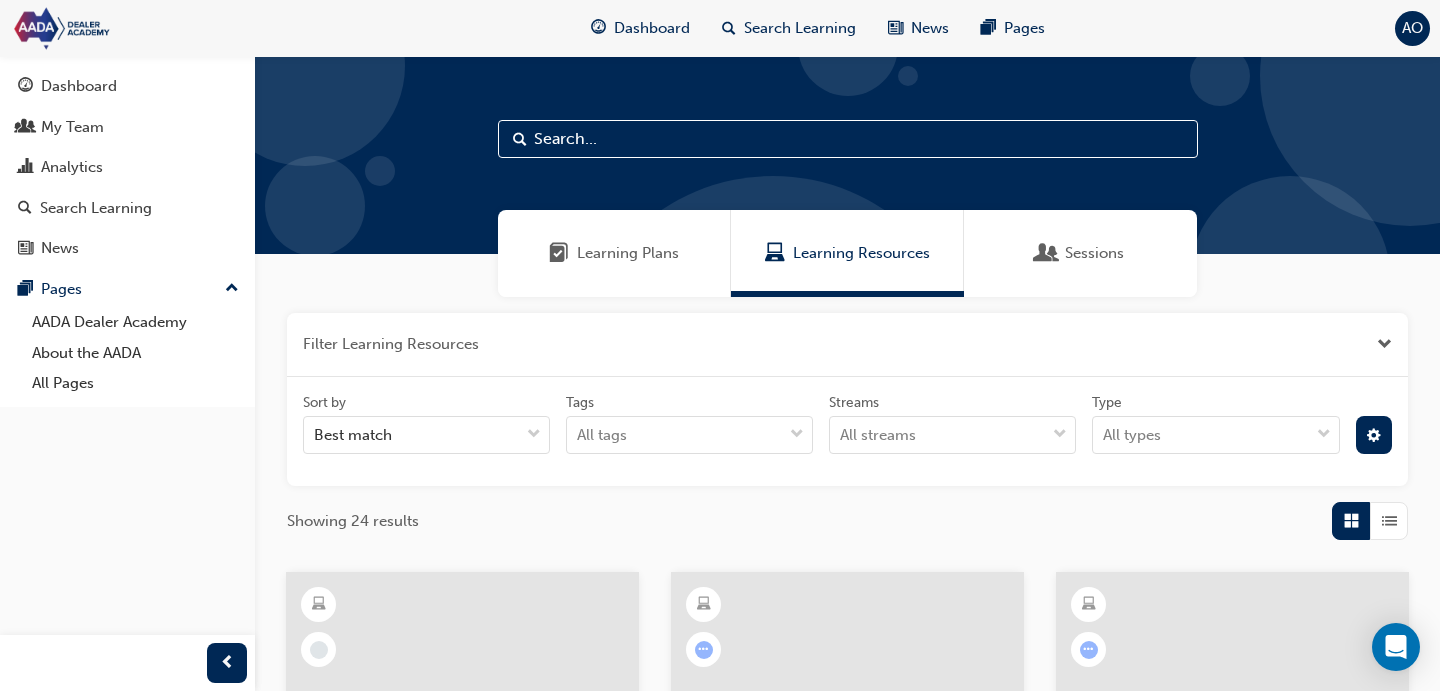 click on "Sort by Best match Tags All tags Streams All streams Type All types" at bounding box center [847, 432] 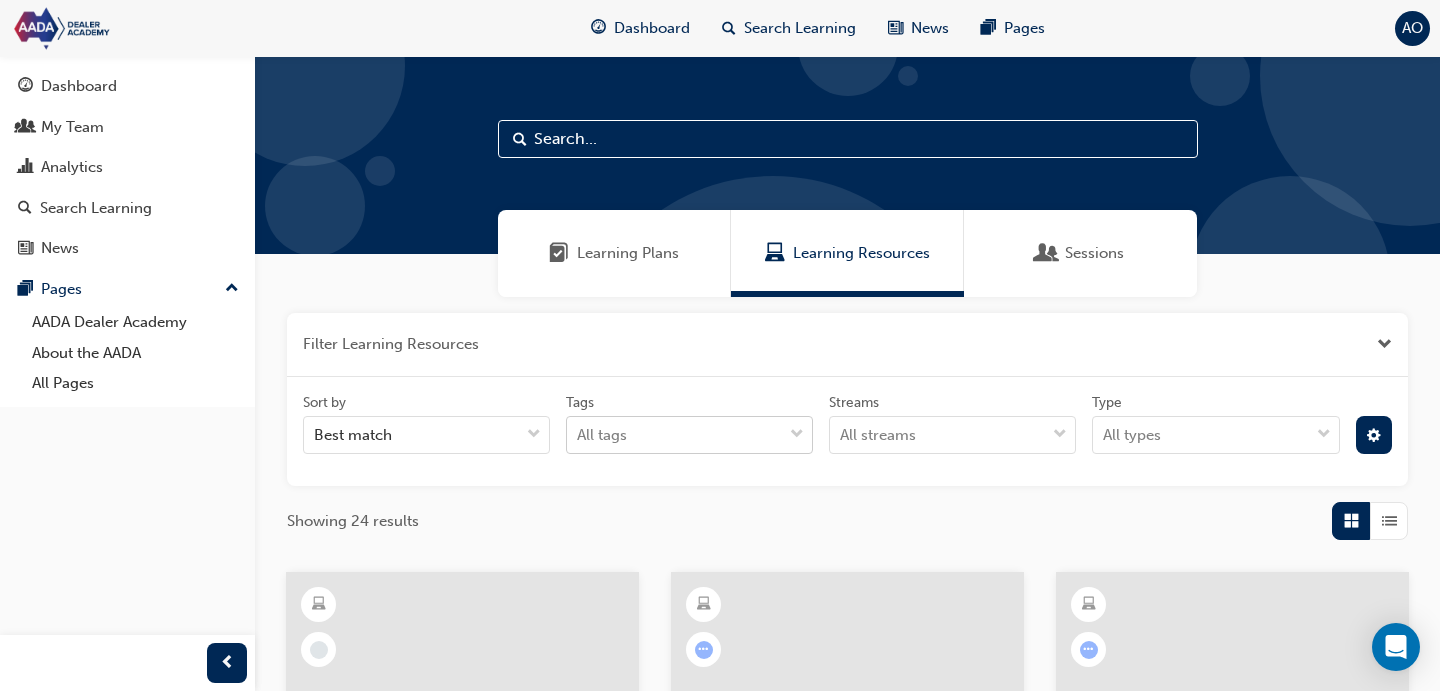 click on "All tags" at bounding box center [674, 435] 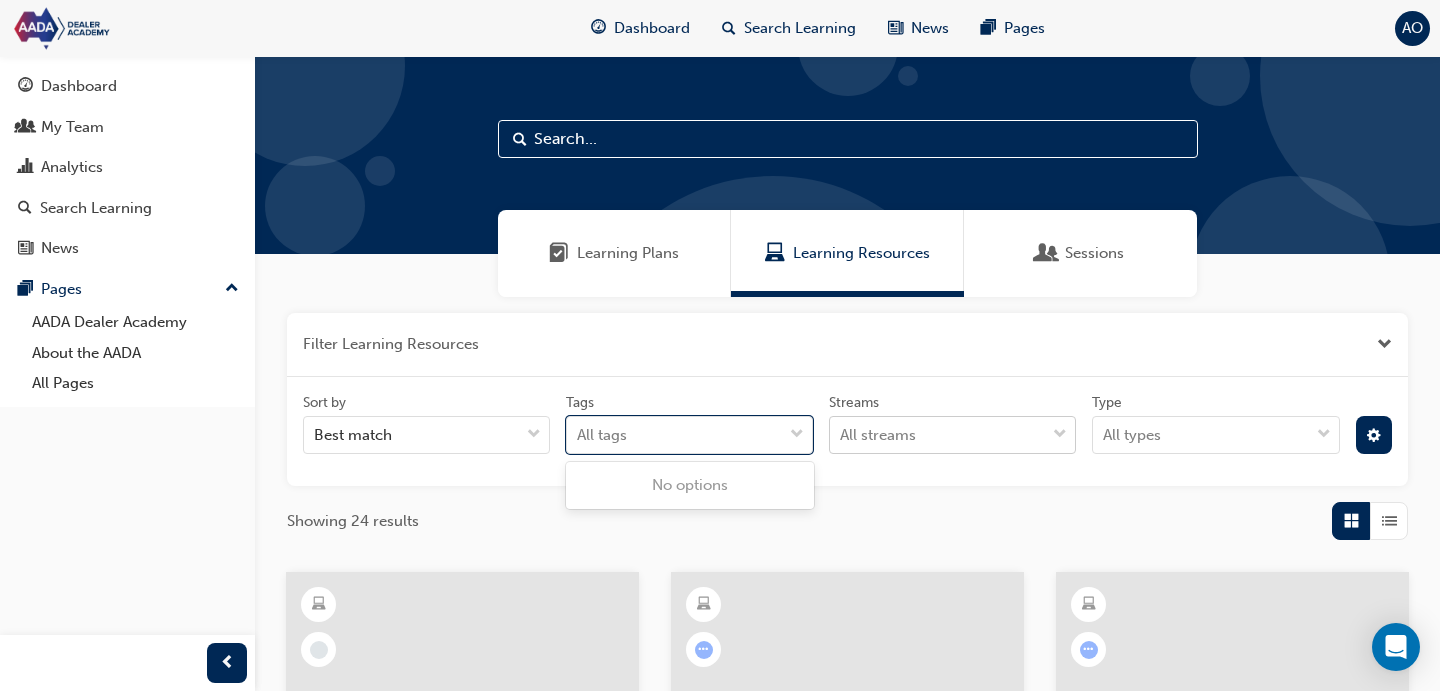 click on "All streams" at bounding box center [937, 435] 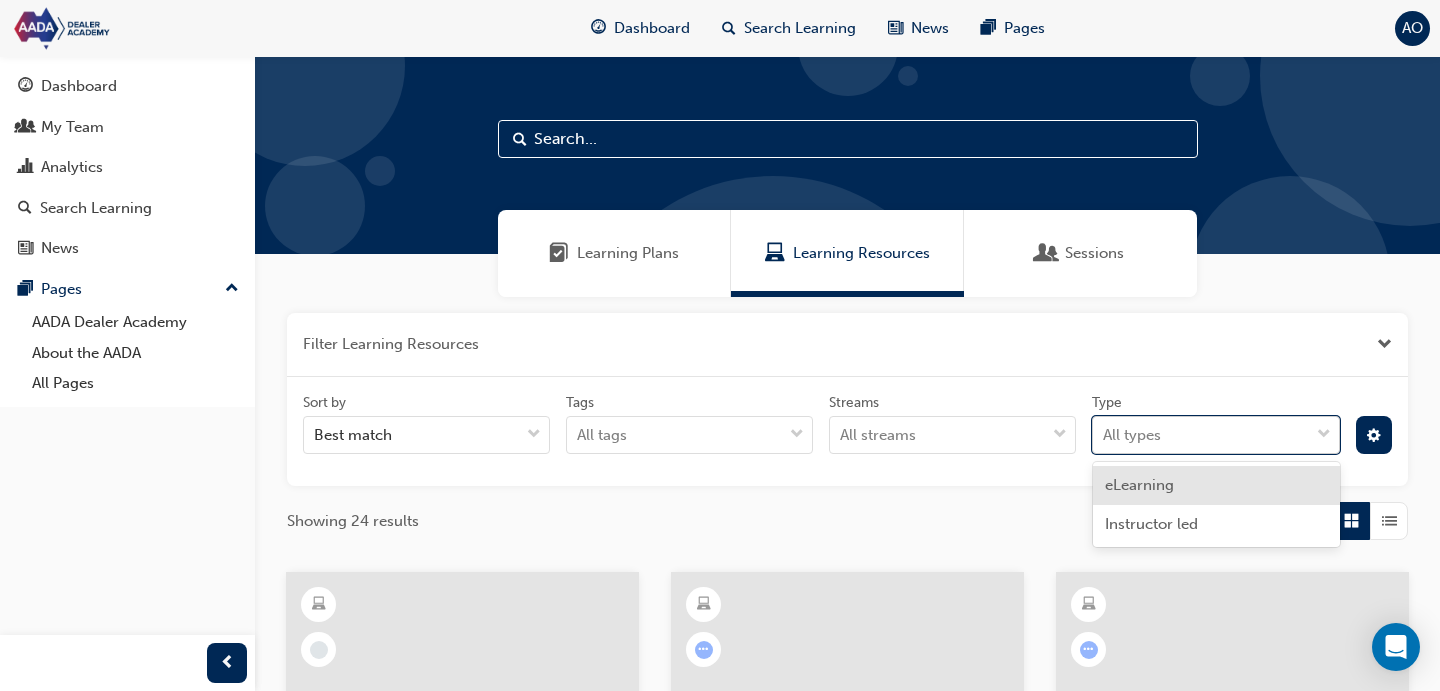 click on "All types" at bounding box center [1200, 435] 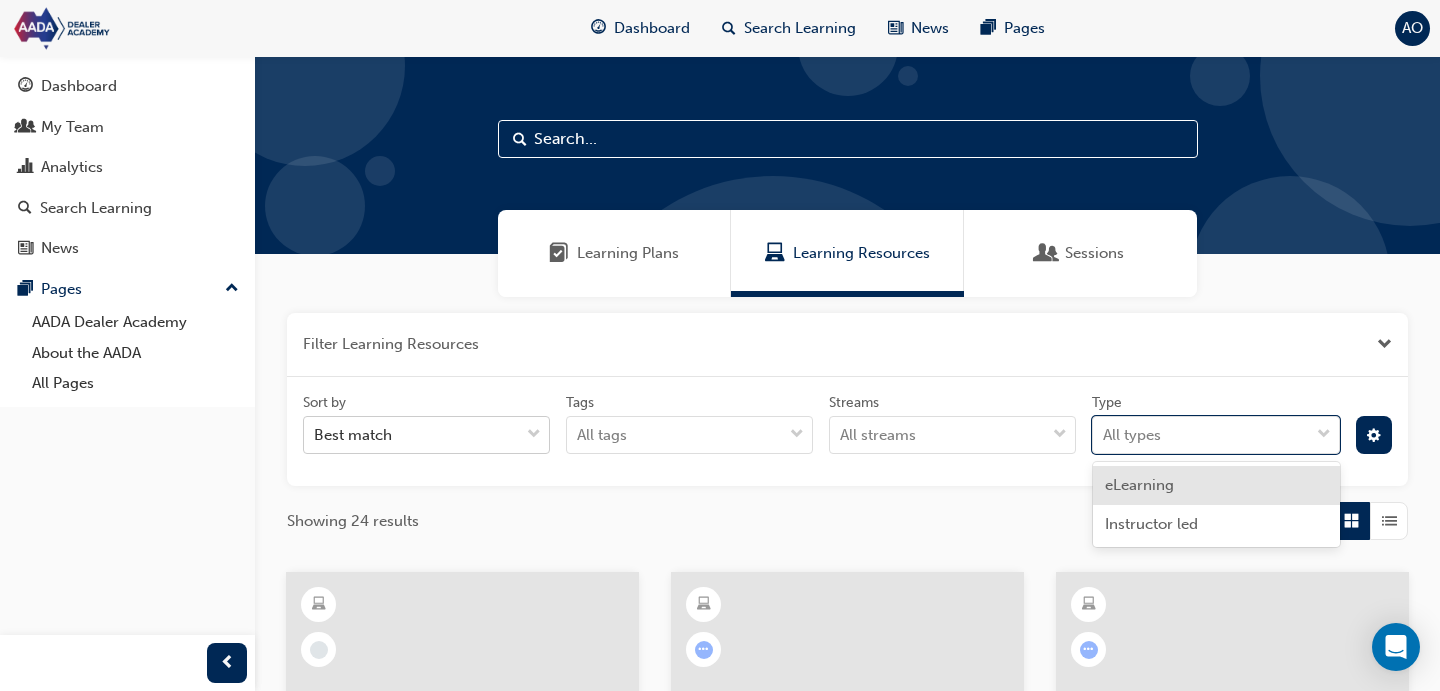 click on "Best match" at bounding box center (411, 435) 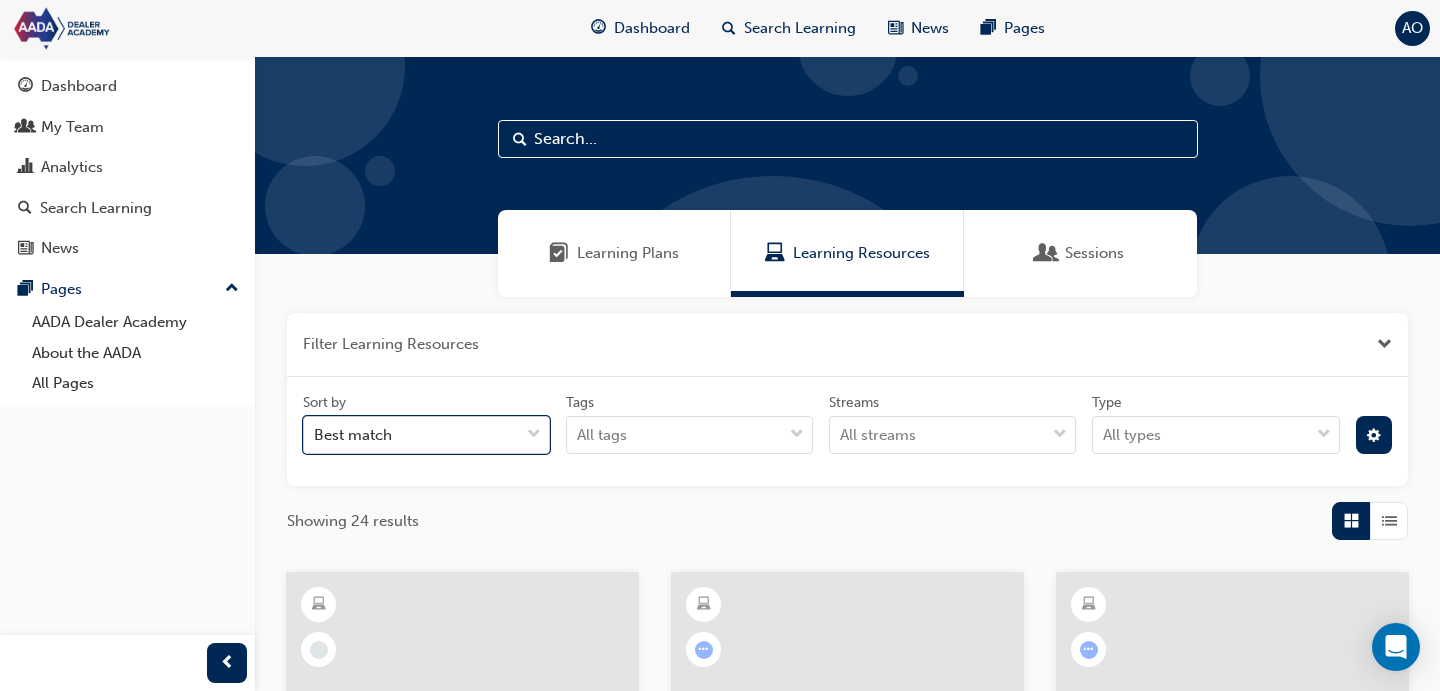drag, startPoint x: 433, startPoint y: 434, endPoint x: 585, endPoint y: 429, distance: 152.08221 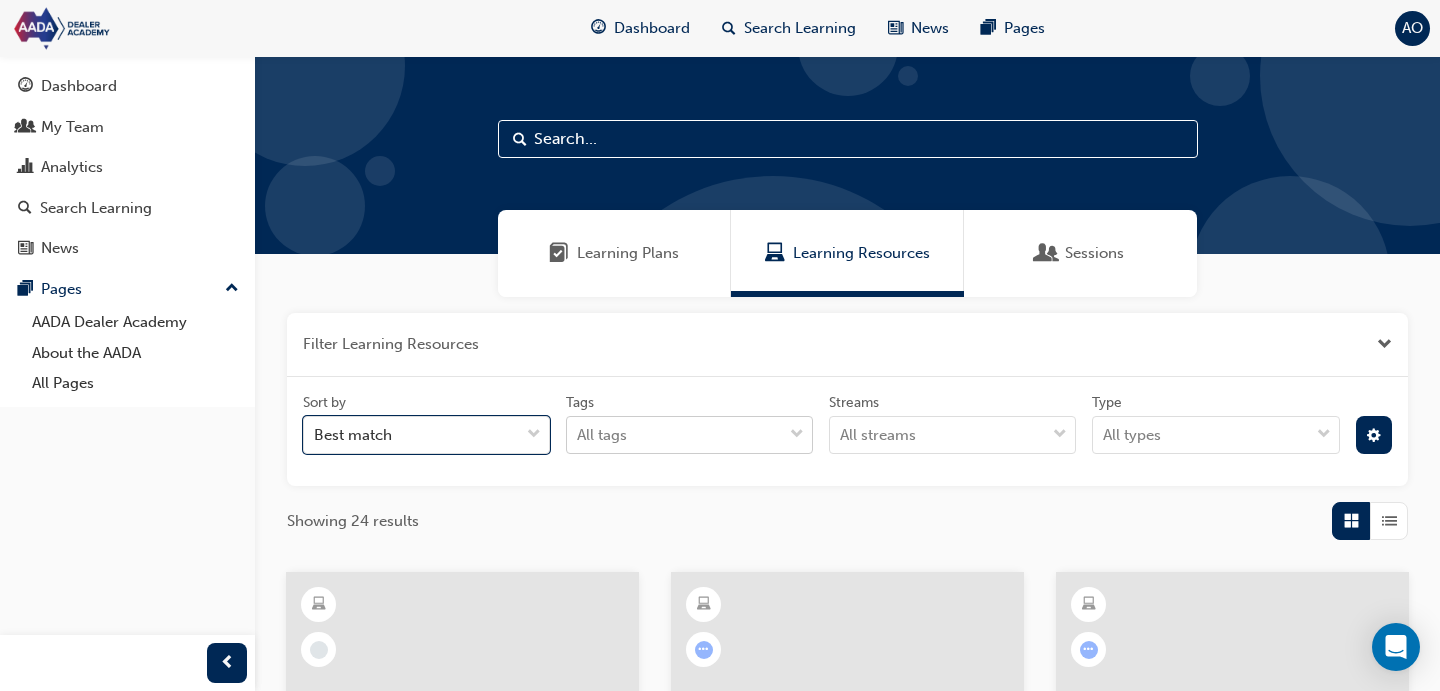 click on "Best match" at bounding box center (411, 435) 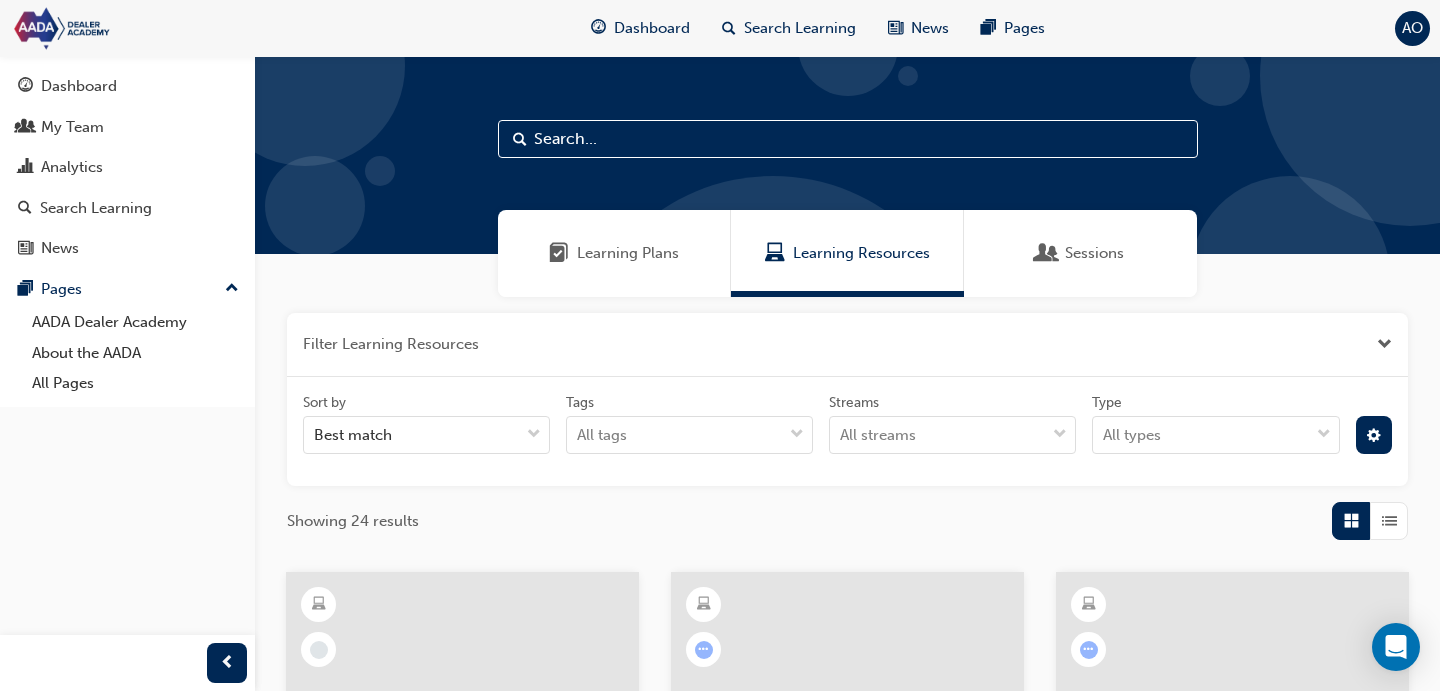 click at bounding box center [848, 139] 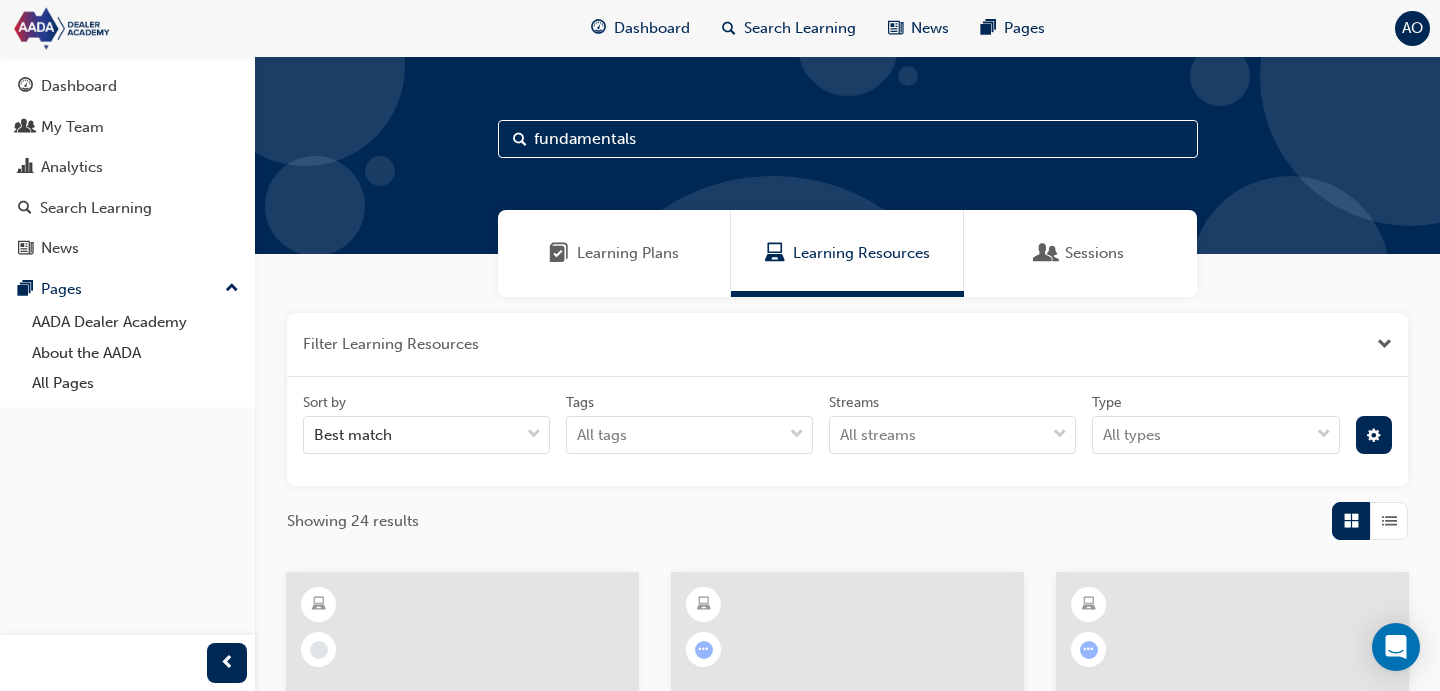 type on "fundamentals" 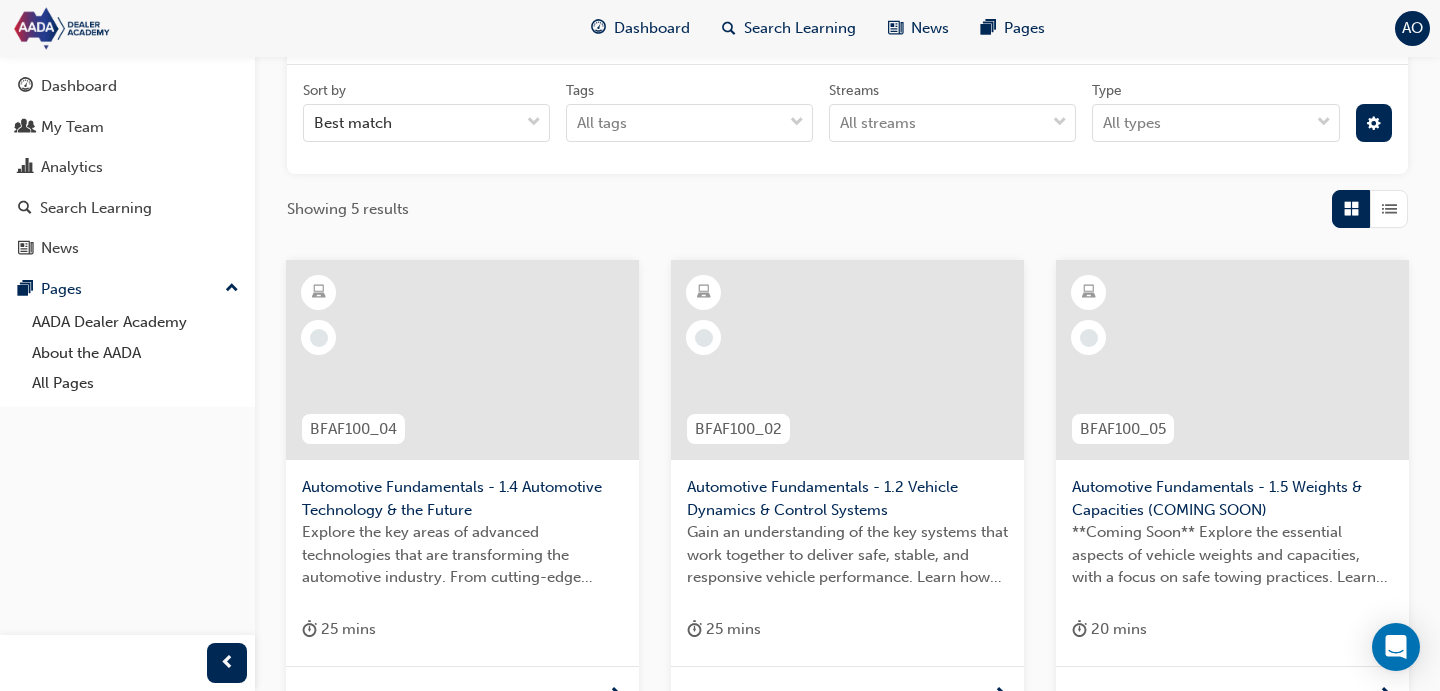 scroll, scrollTop: 399, scrollLeft: 0, axis: vertical 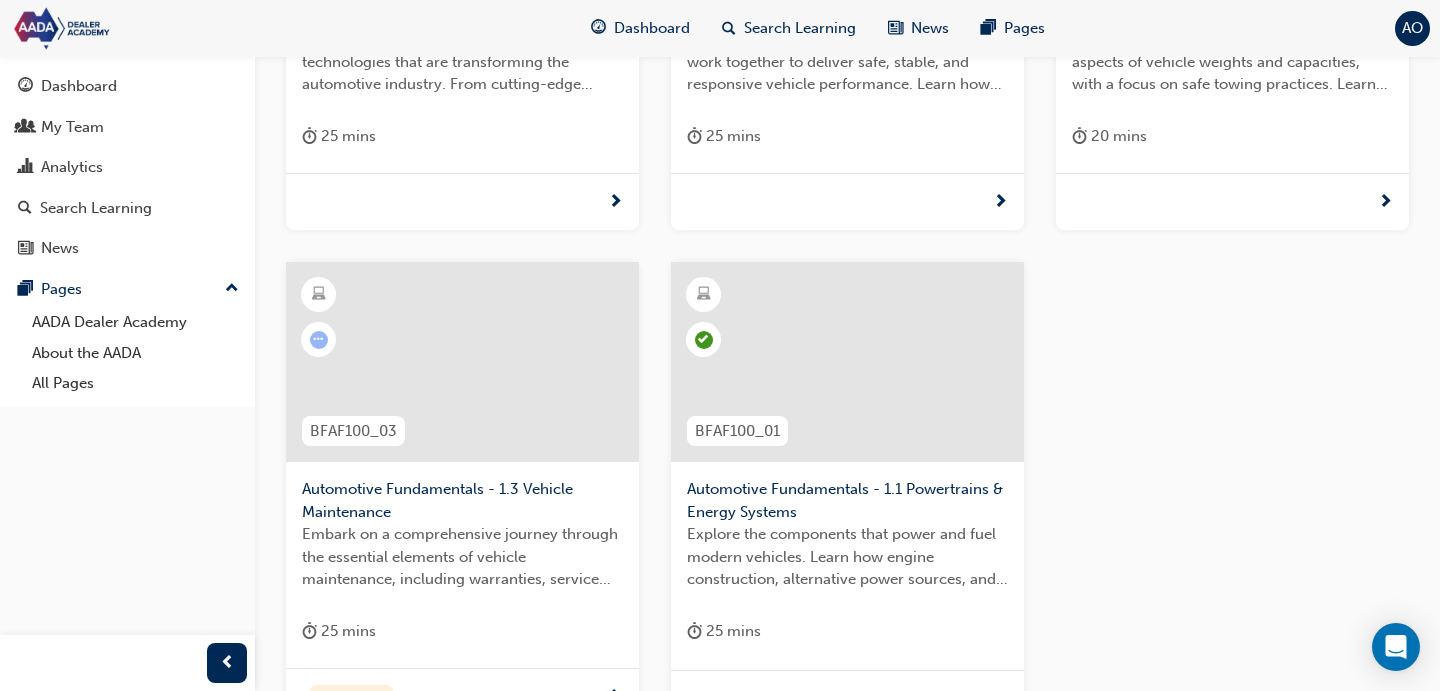 click at bounding box center (462, 362) 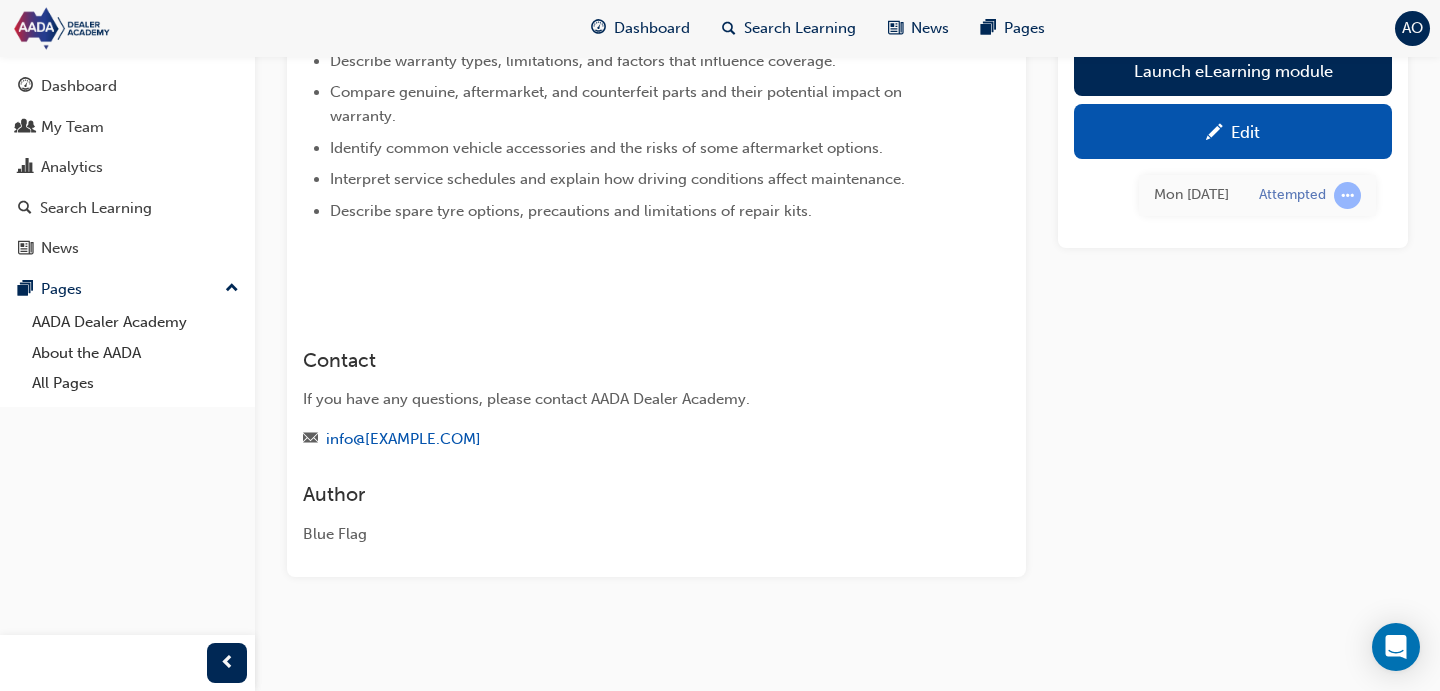 scroll, scrollTop: 616, scrollLeft: 0, axis: vertical 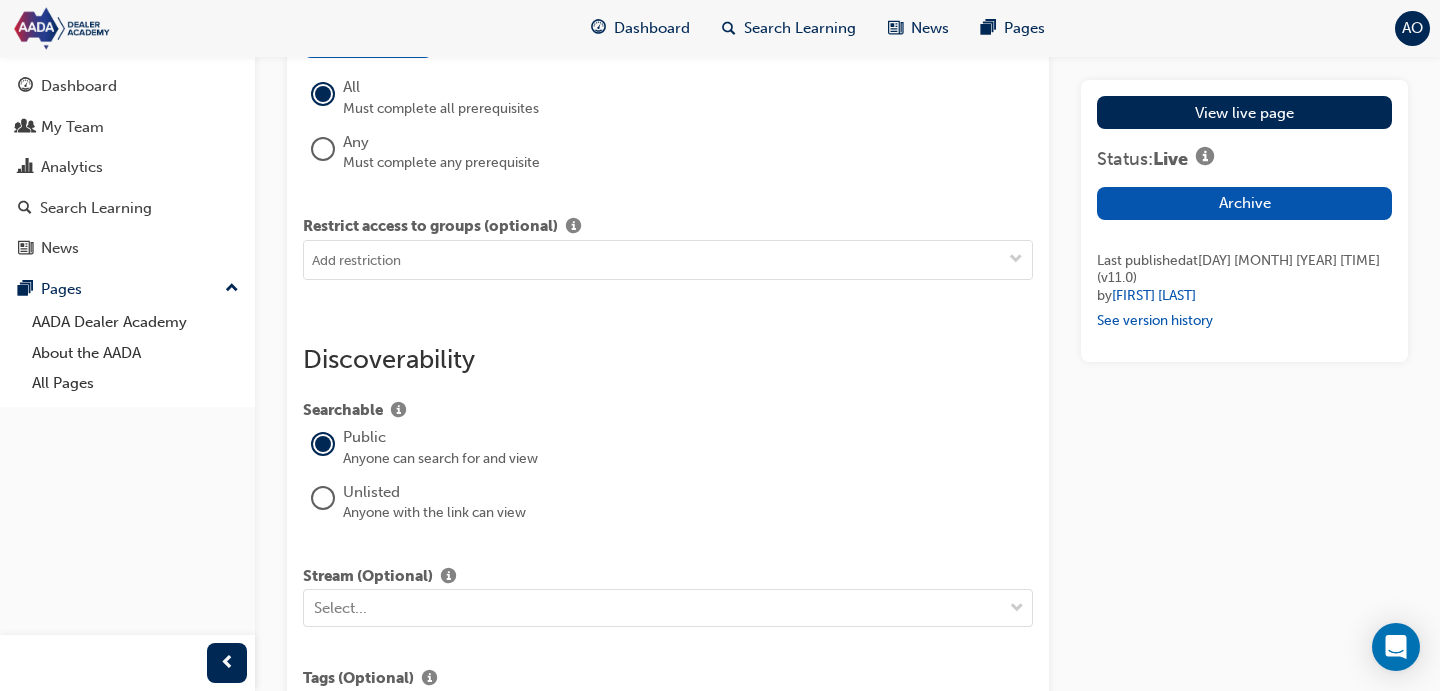 click on "Add condition" at bounding box center [368, 41] 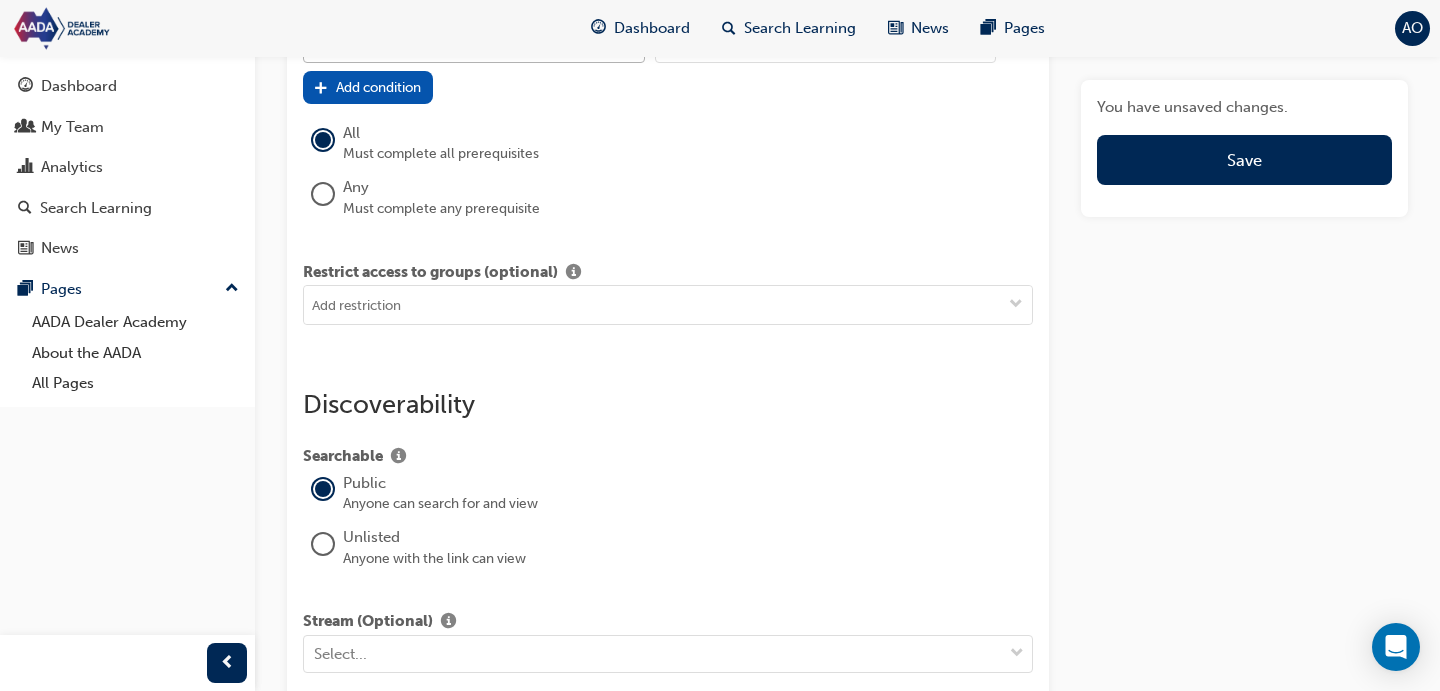 click on "Select..." at bounding box center (455, 44) 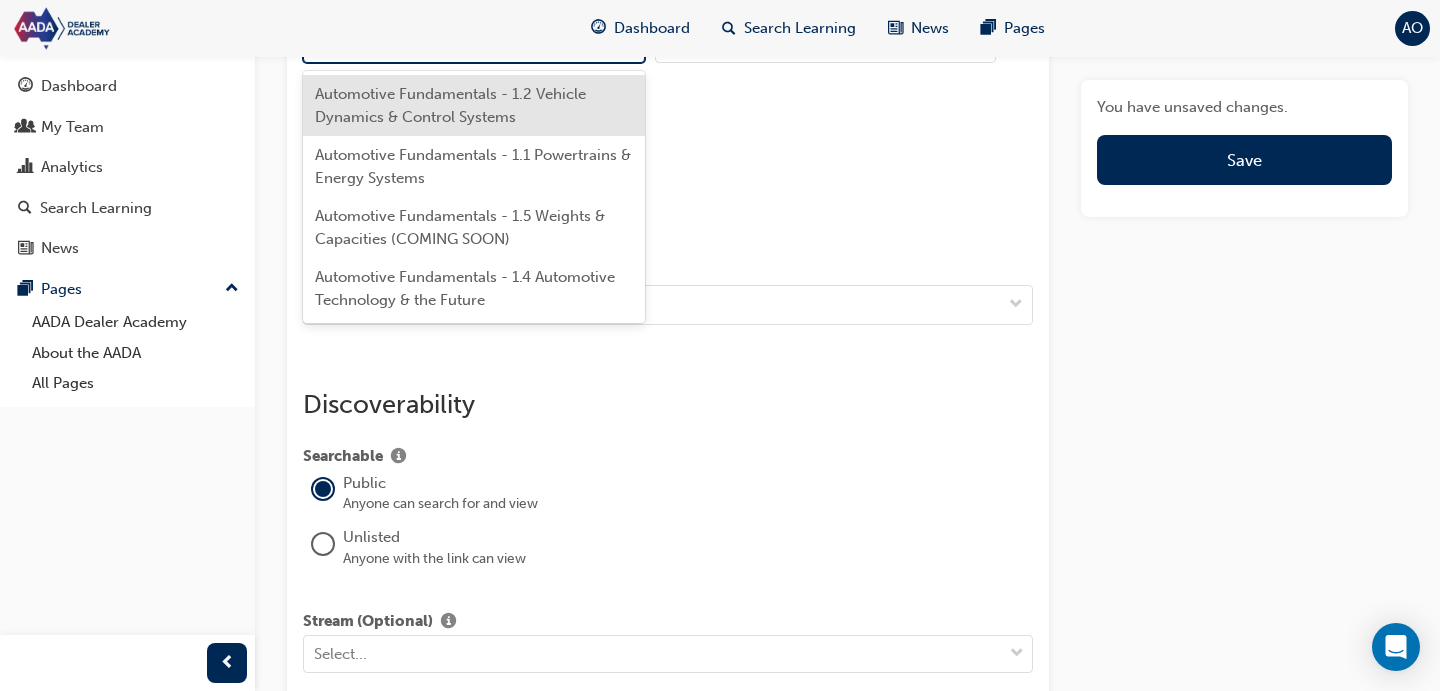 type on "fundamentals" 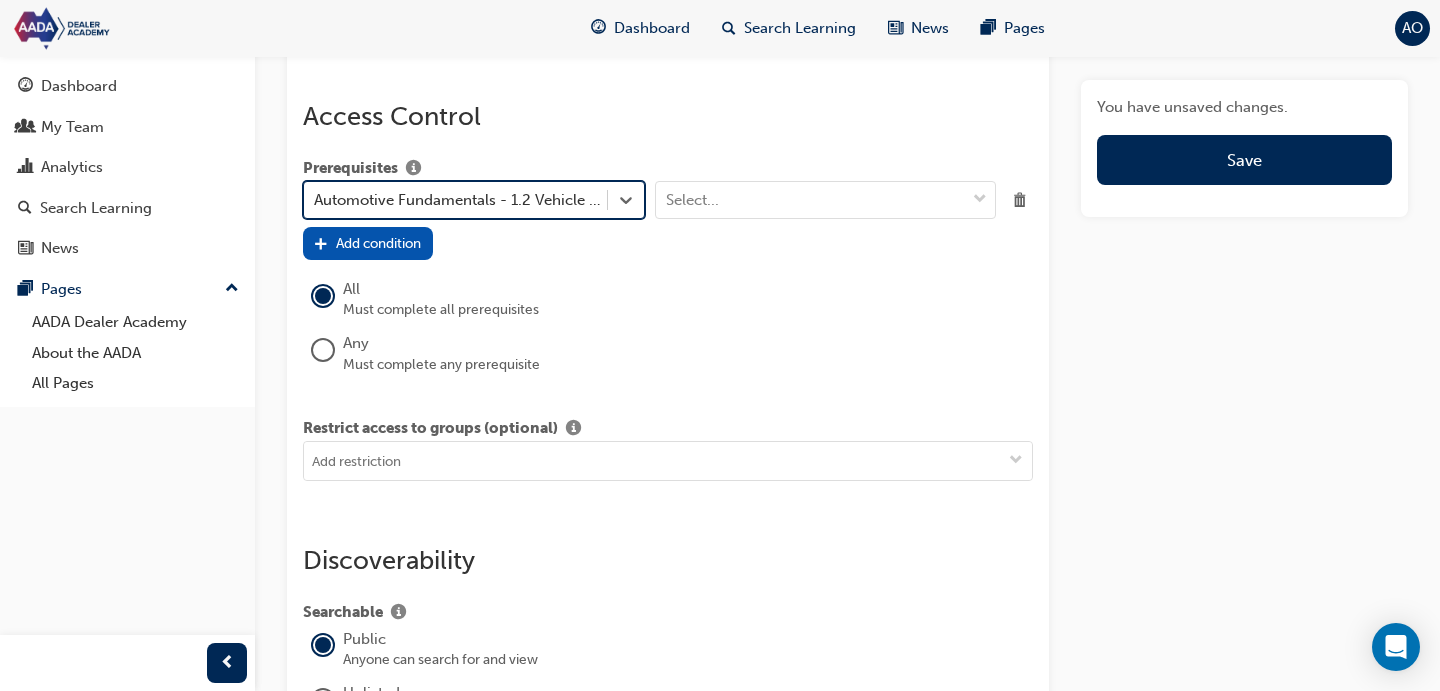 scroll, scrollTop: 2256, scrollLeft: 0, axis: vertical 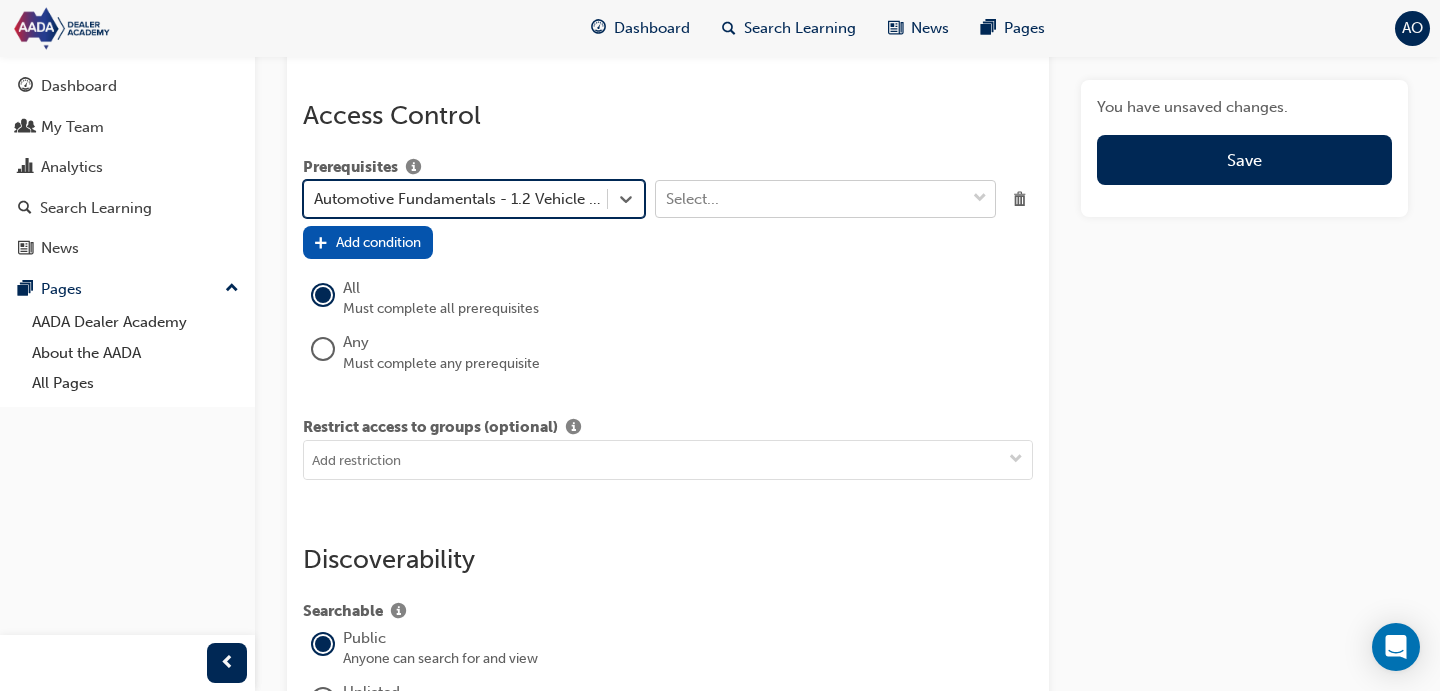 click on "Select..." at bounding box center (811, 199) 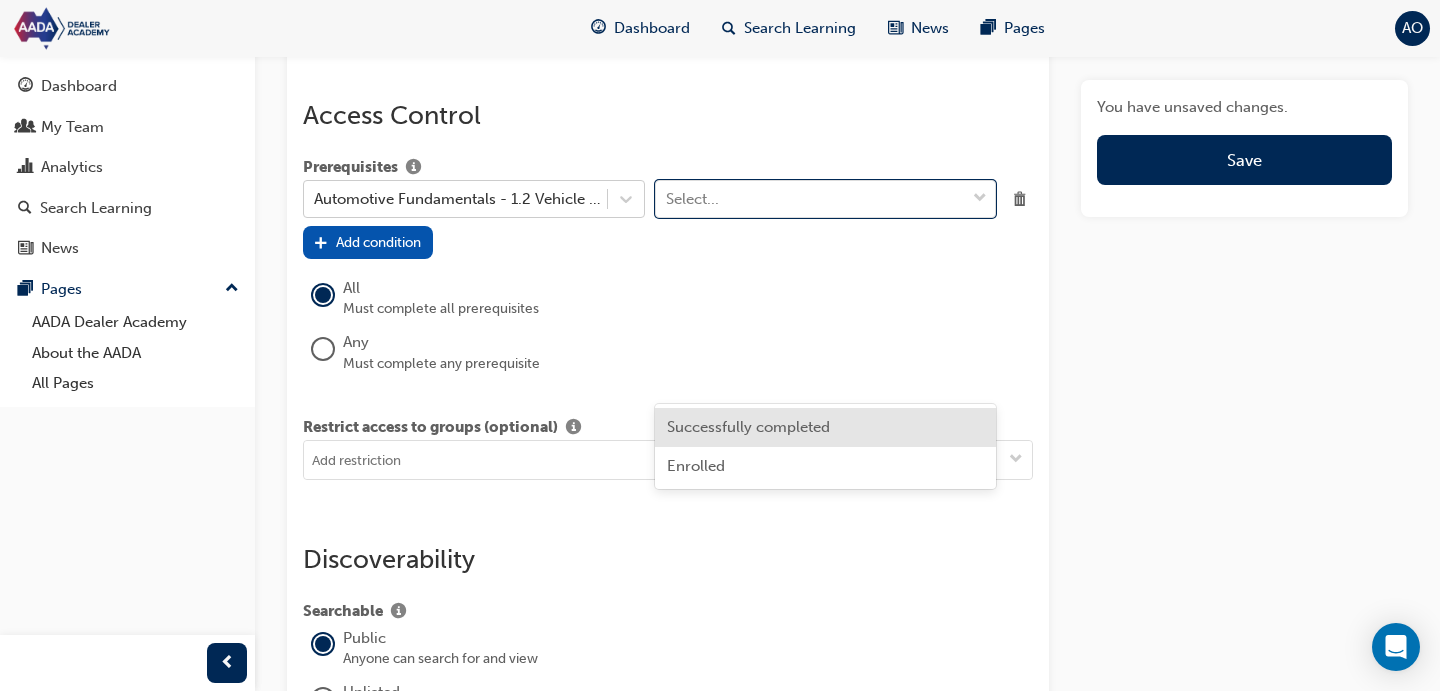 drag, startPoint x: 860, startPoint y: 425, endPoint x: 849, endPoint y: 426, distance: 11.045361 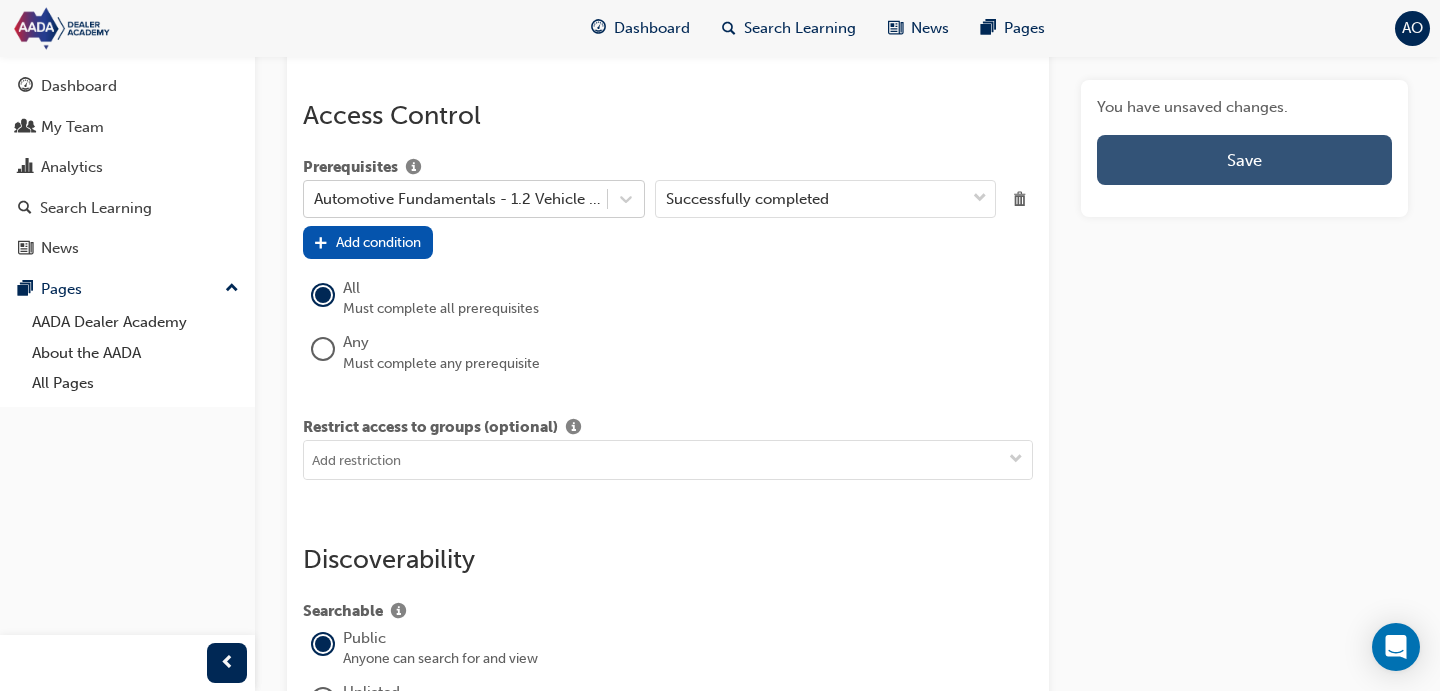 click on "Save" at bounding box center (1244, 160) 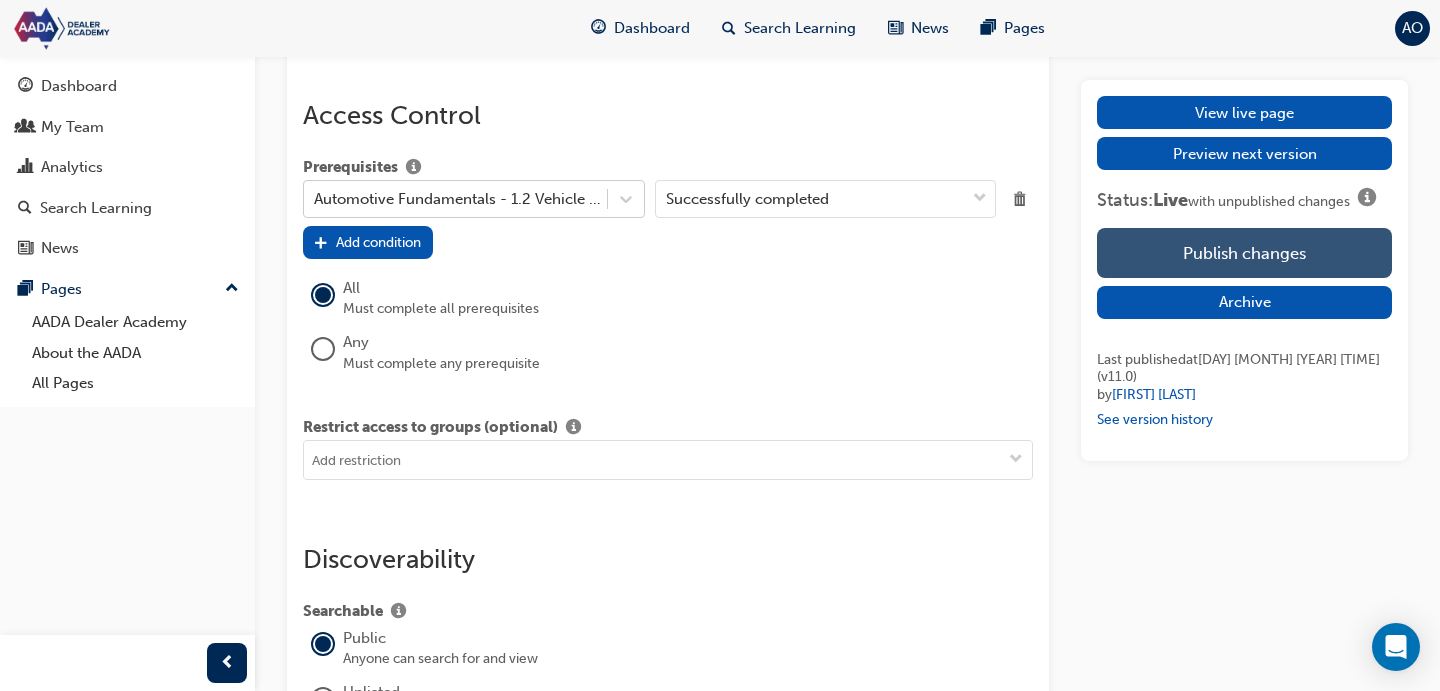 click on "Publish changes" at bounding box center [1244, 253] 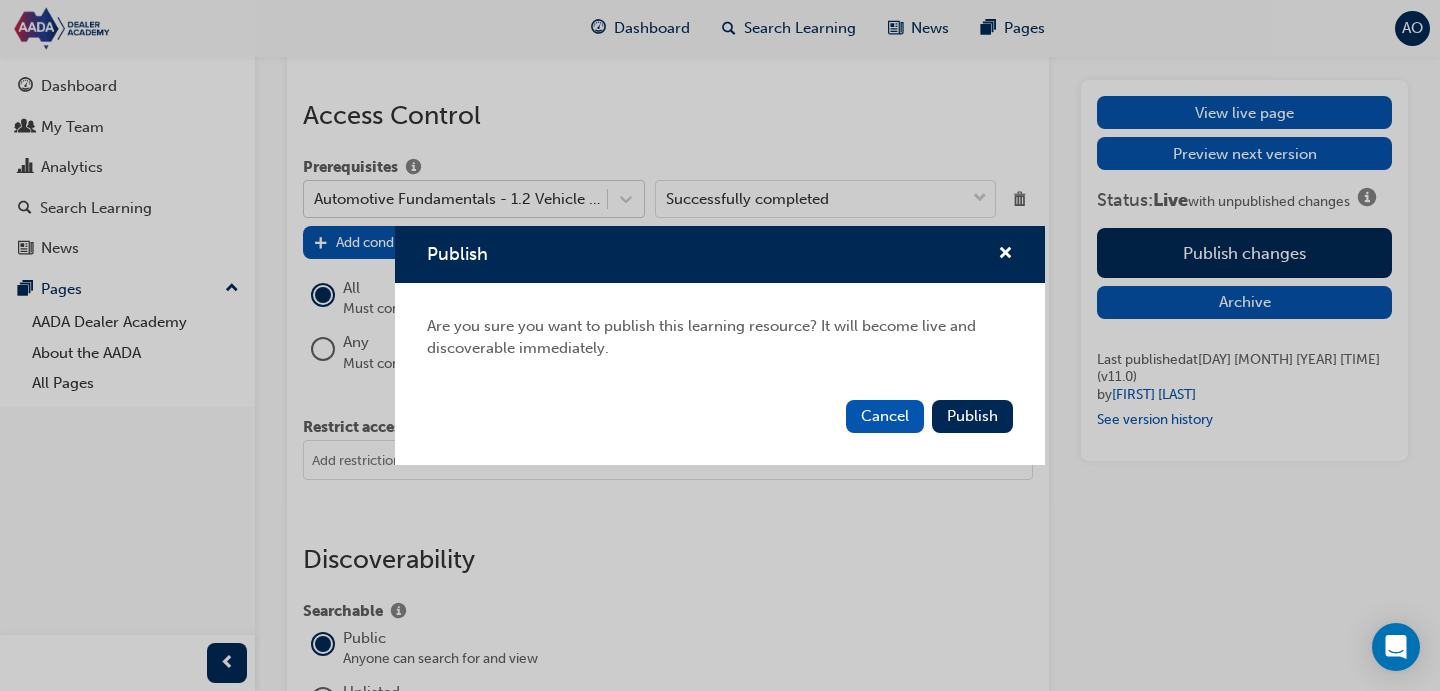 drag, startPoint x: 970, startPoint y: 412, endPoint x: 909, endPoint y: 385, distance: 66.70832 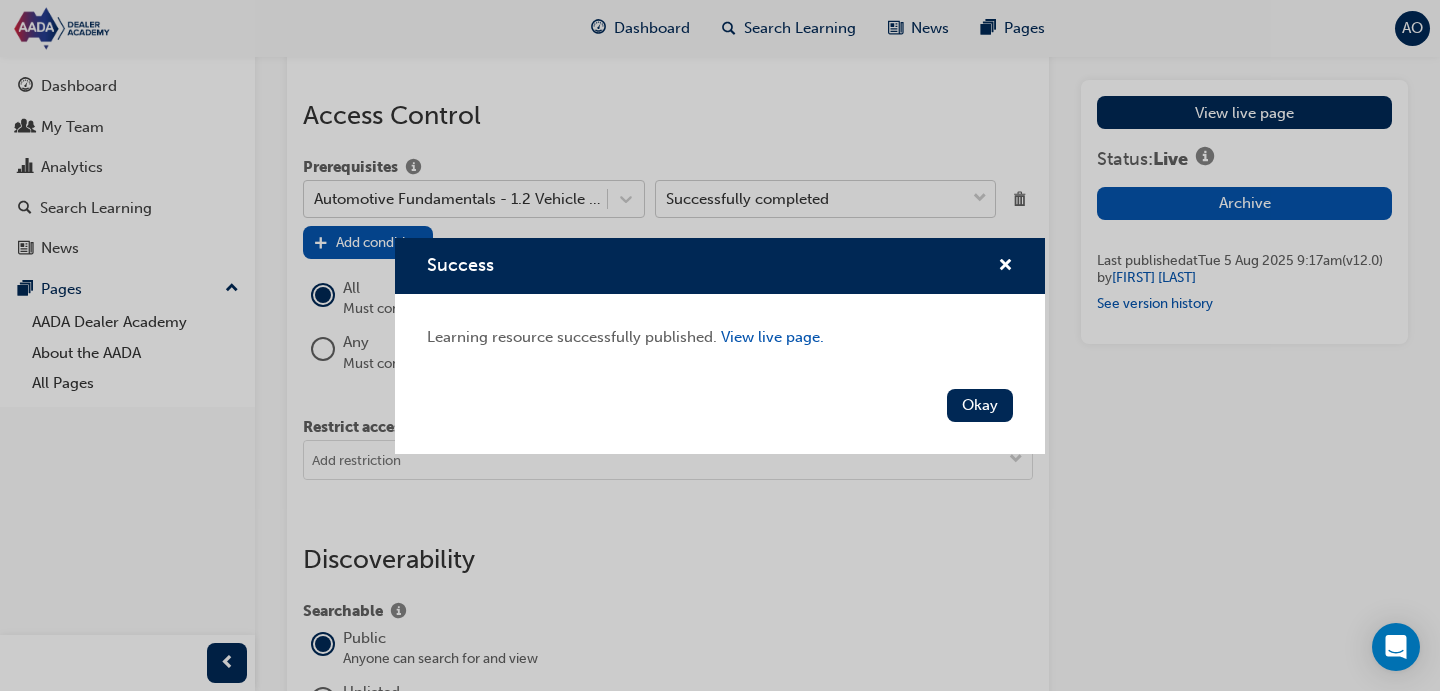 drag, startPoint x: 995, startPoint y: 402, endPoint x: 854, endPoint y: 380, distance: 142.706 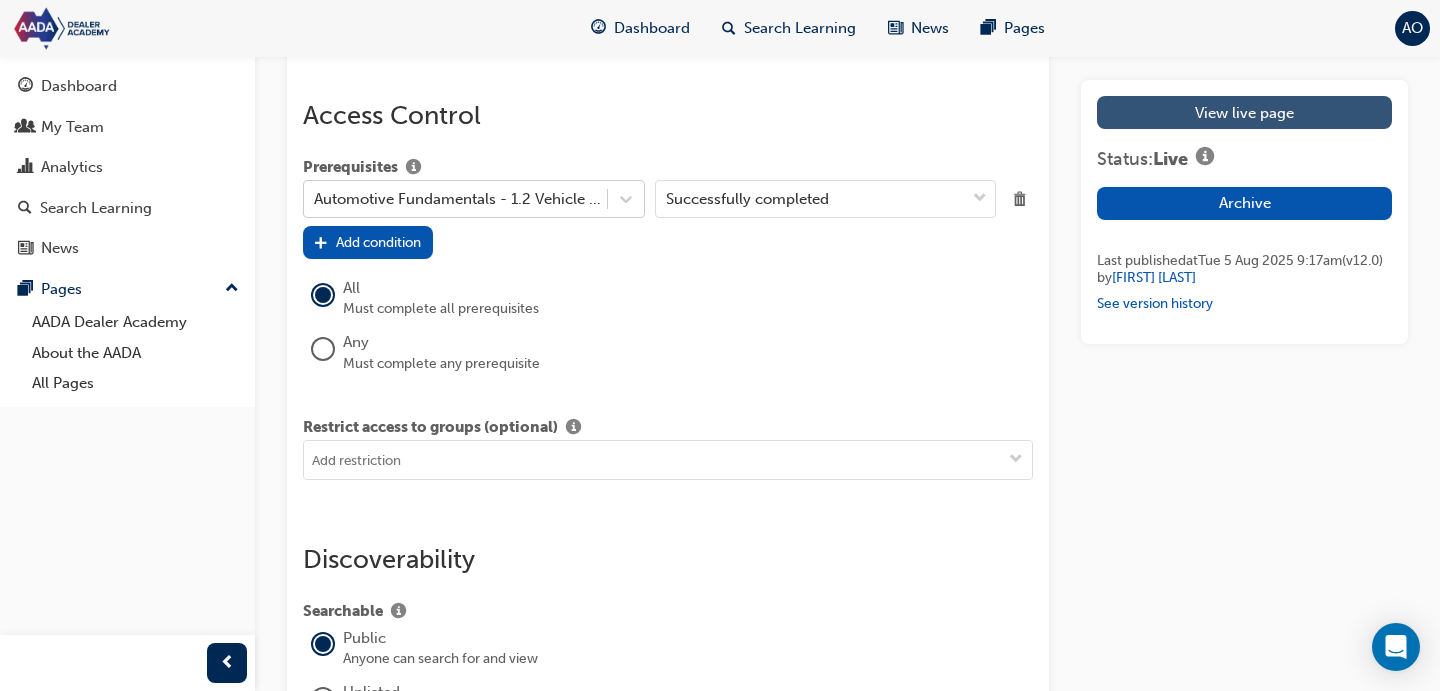click on "View live page" at bounding box center [1244, 112] 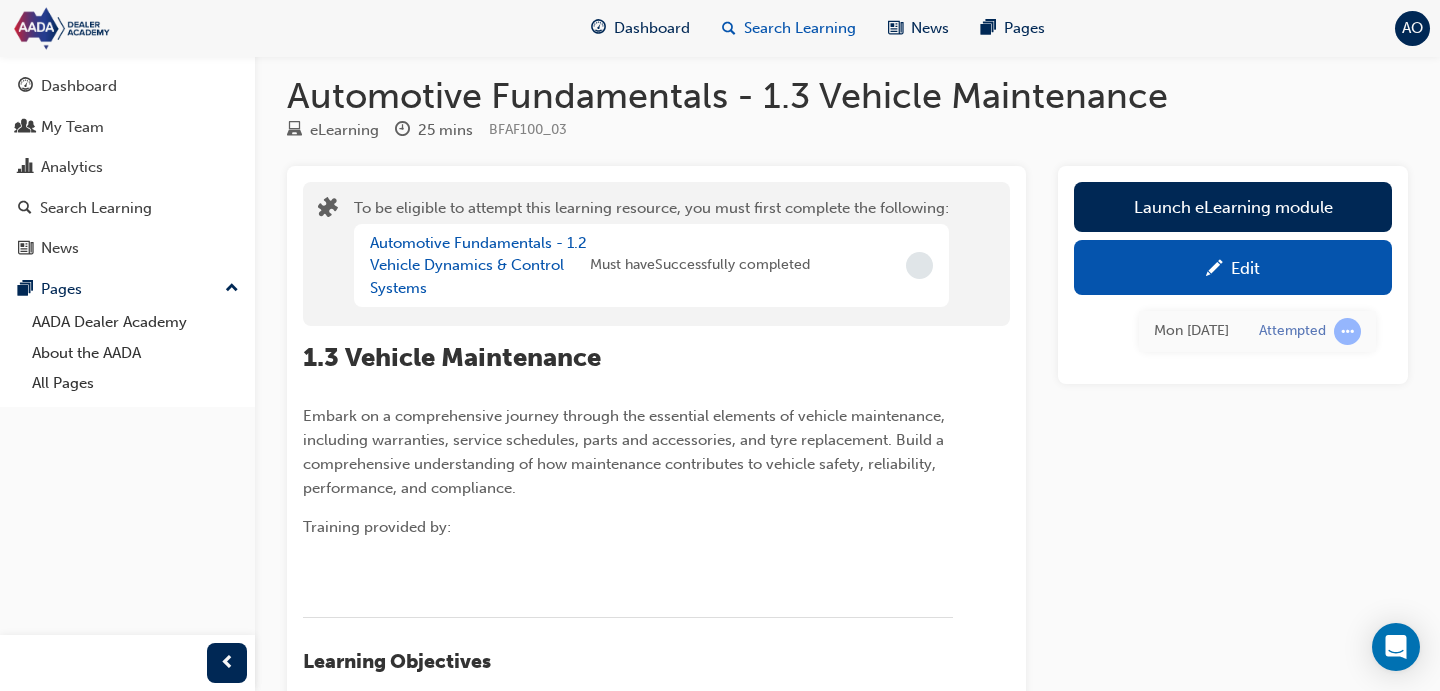scroll, scrollTop: 31, scrollLeft: 0, axis: vertical 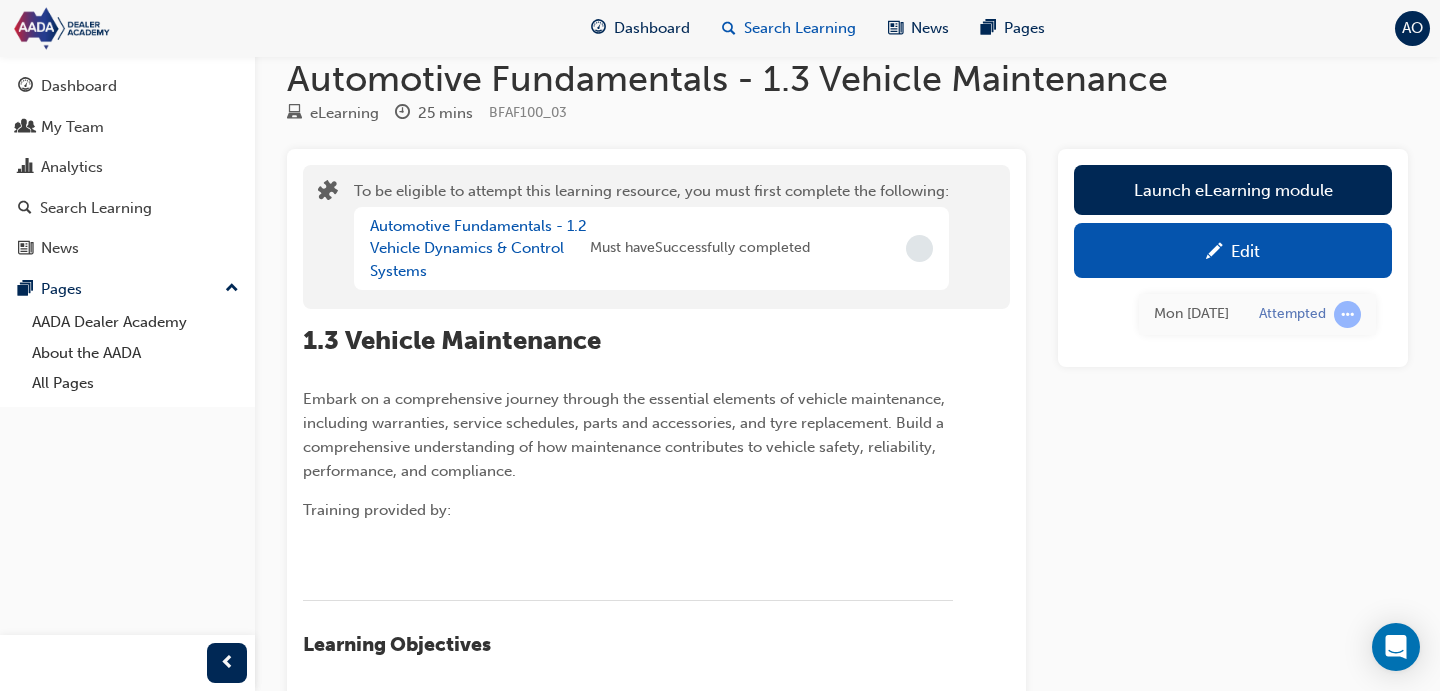 click on "Search Learning" at bounding box center [800, 28] 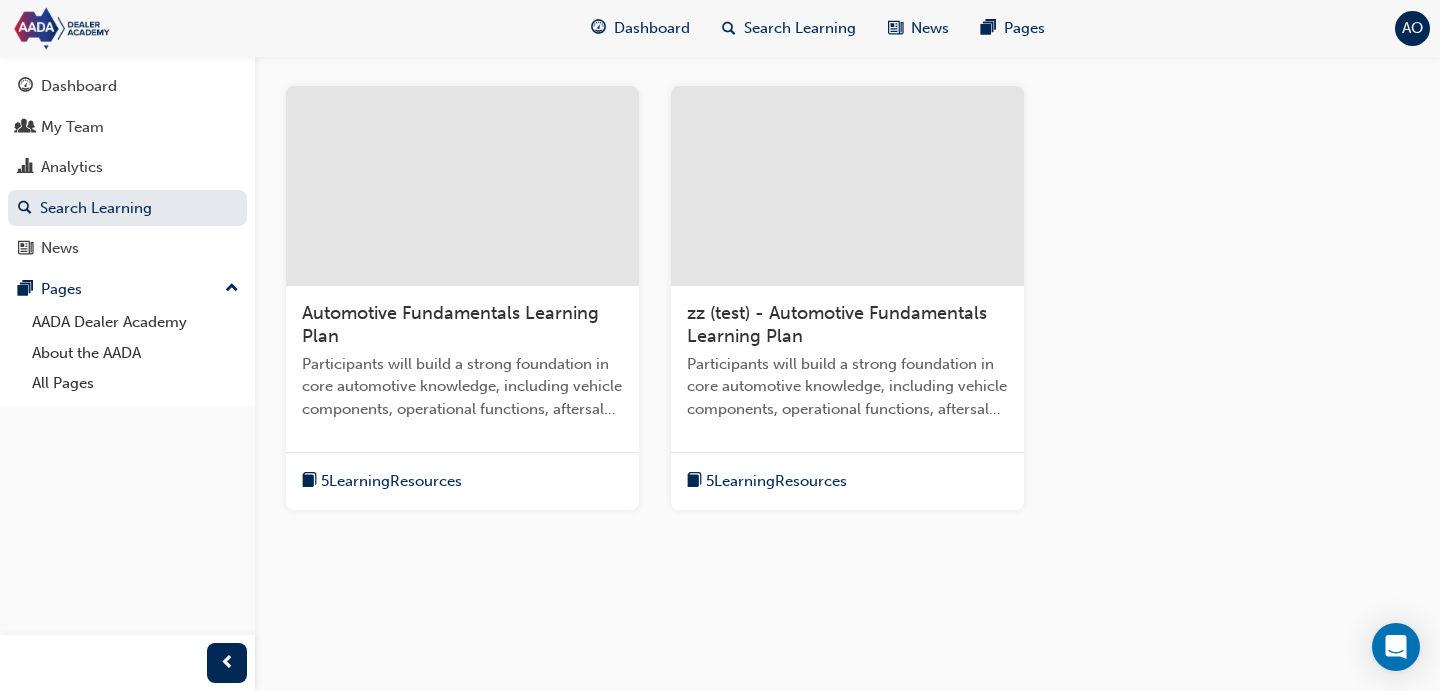 scroll, scrollTop: 391, scrollLeft: 0, axis: vertical 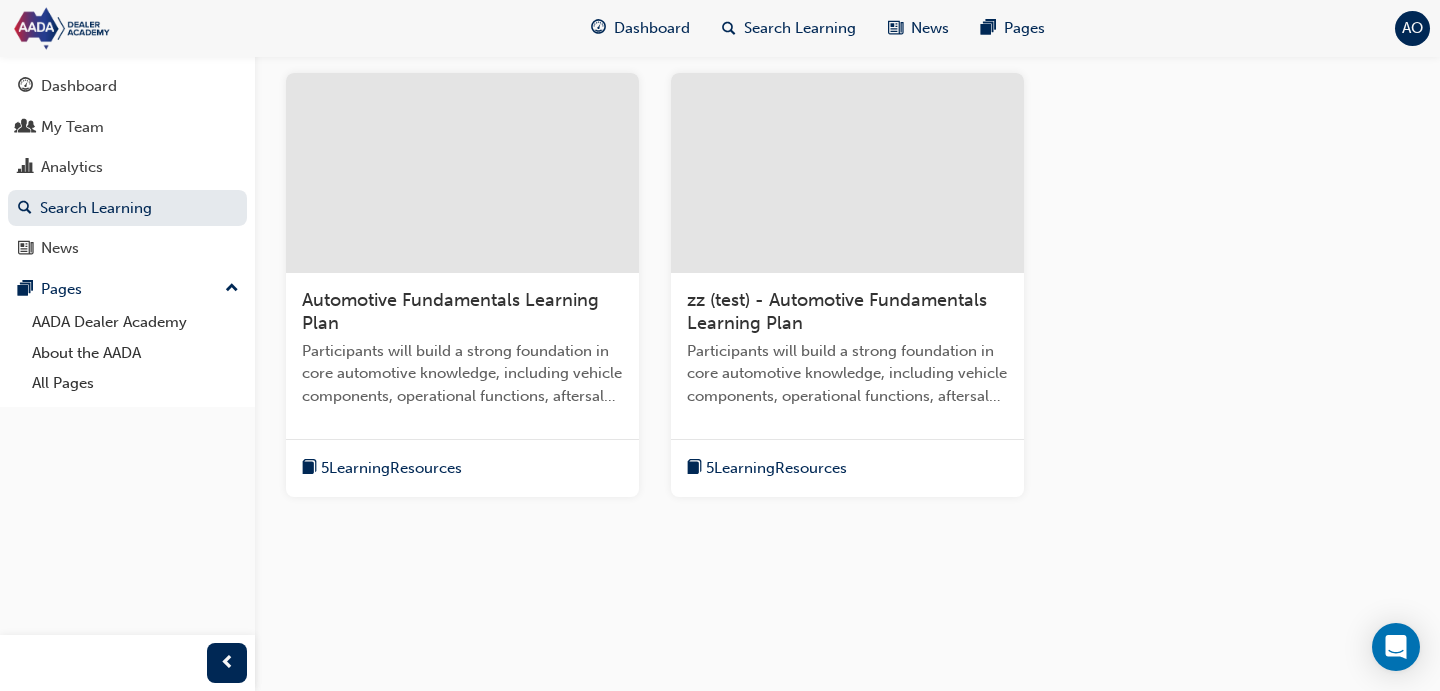 click on "Automotive Fundamentals Learning Plan" at bounding box center [450, 312] 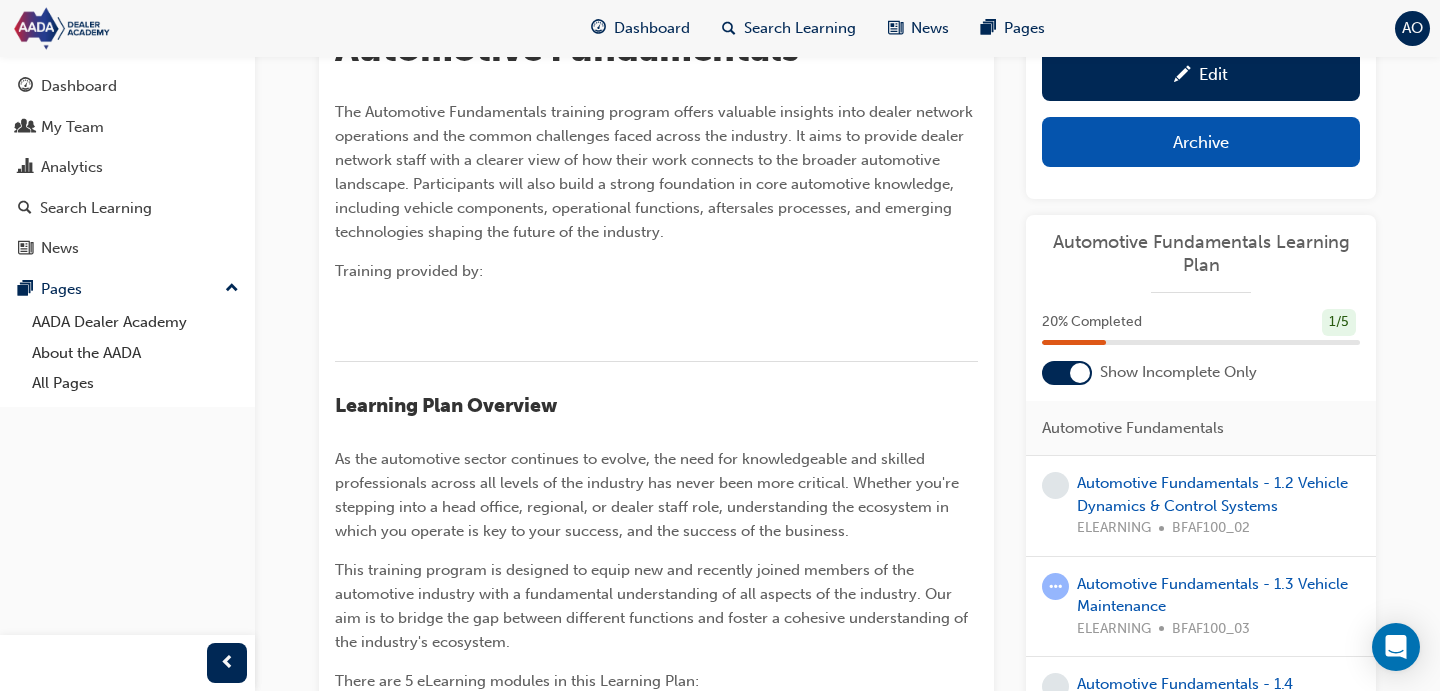 scroll, scrollTop: 427, scrollLeft: 0, axis: vertical 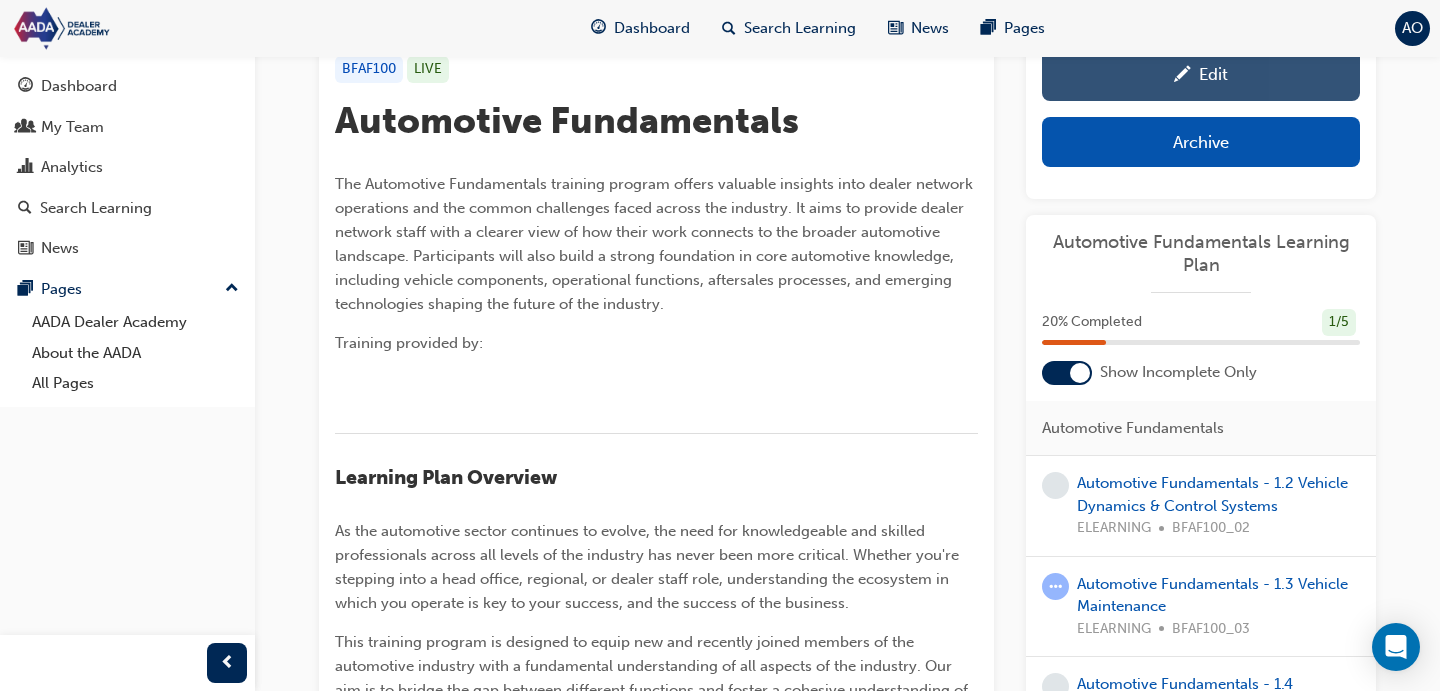 click on "Edit" at bounding box center [1201, 73] 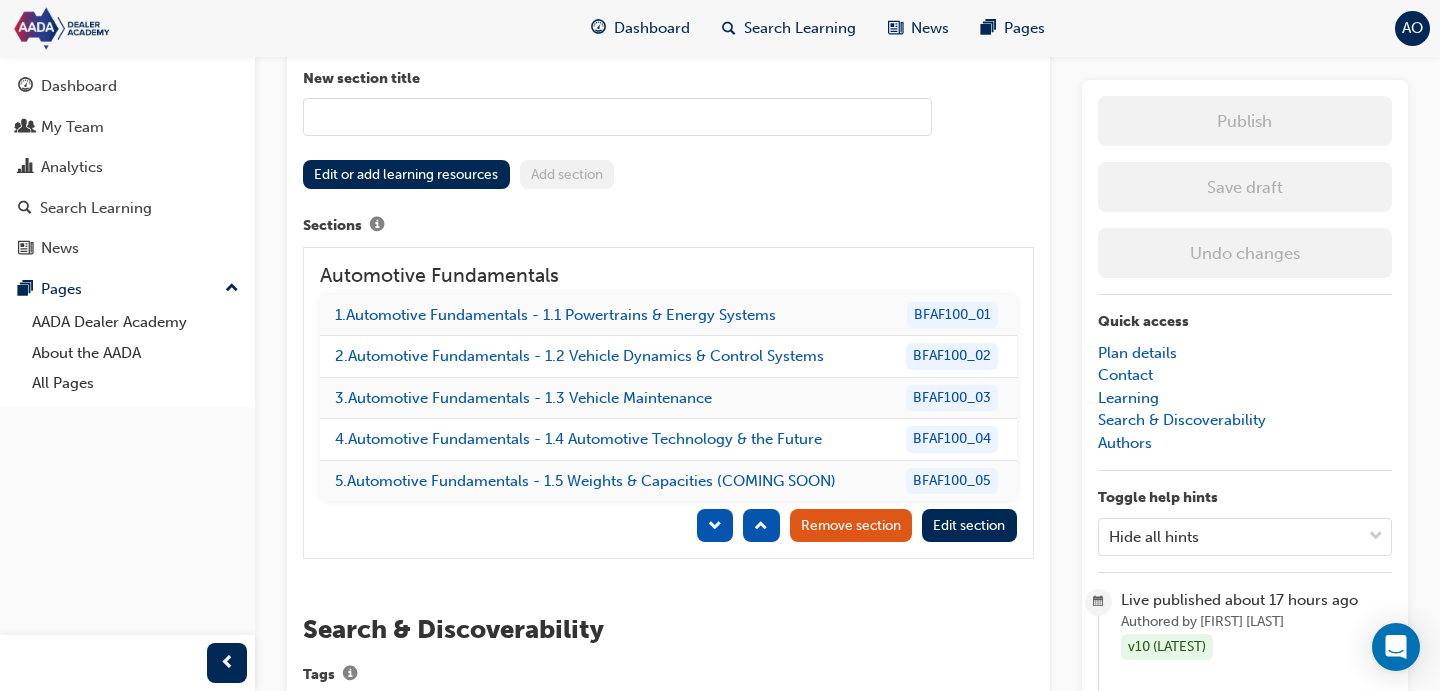 scroll, scrollTop: 3381, scrollLeft: 0, axis: vertical 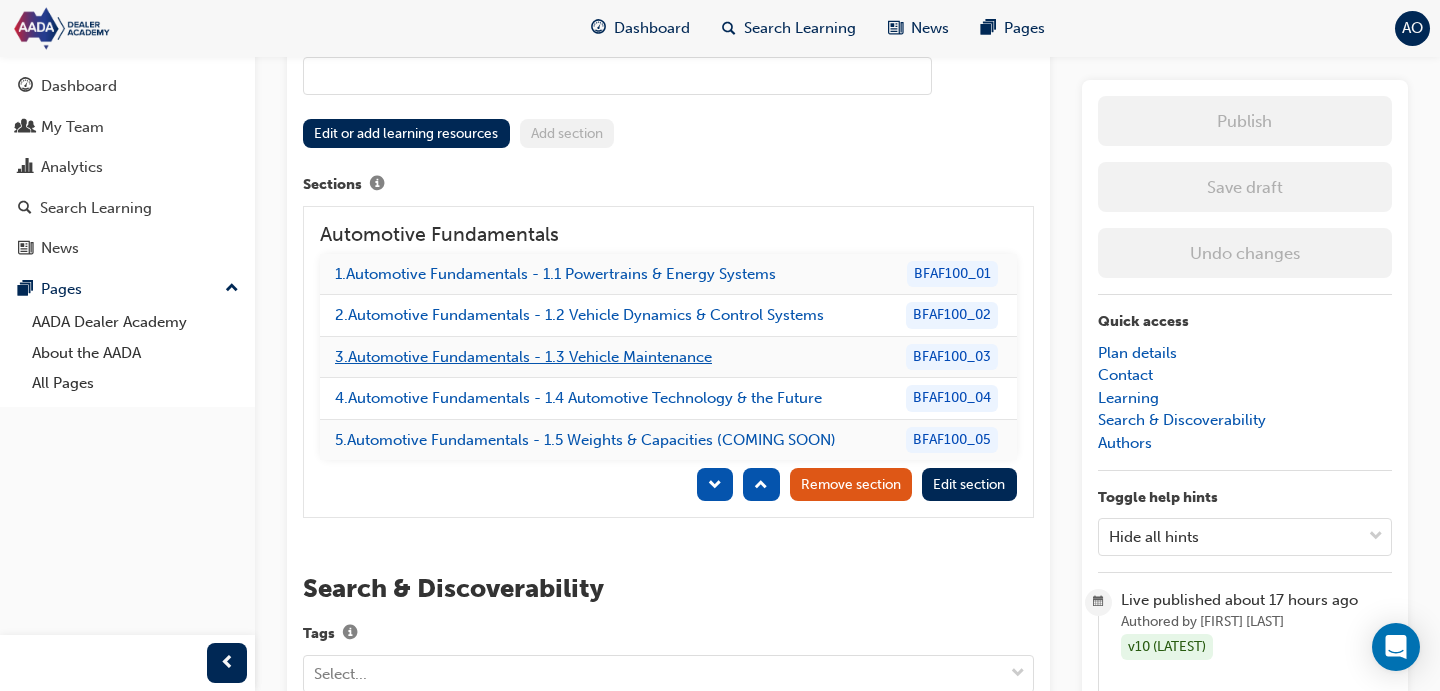 click on "3 .  Automotive Fundamentals - 1.3 Vehicle Maintenance" at bounding box center (523, 357) 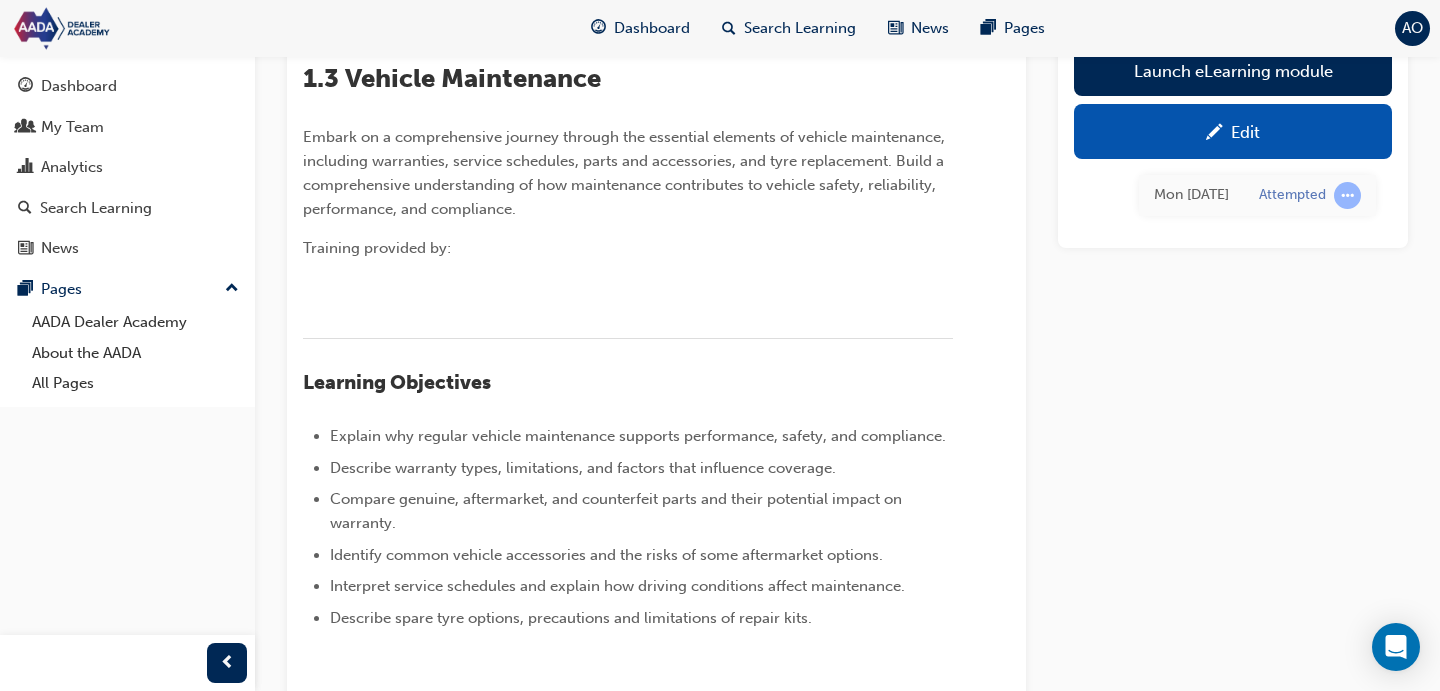 scroll, scrollTop: 0, scrollLeft: 0, axis: both 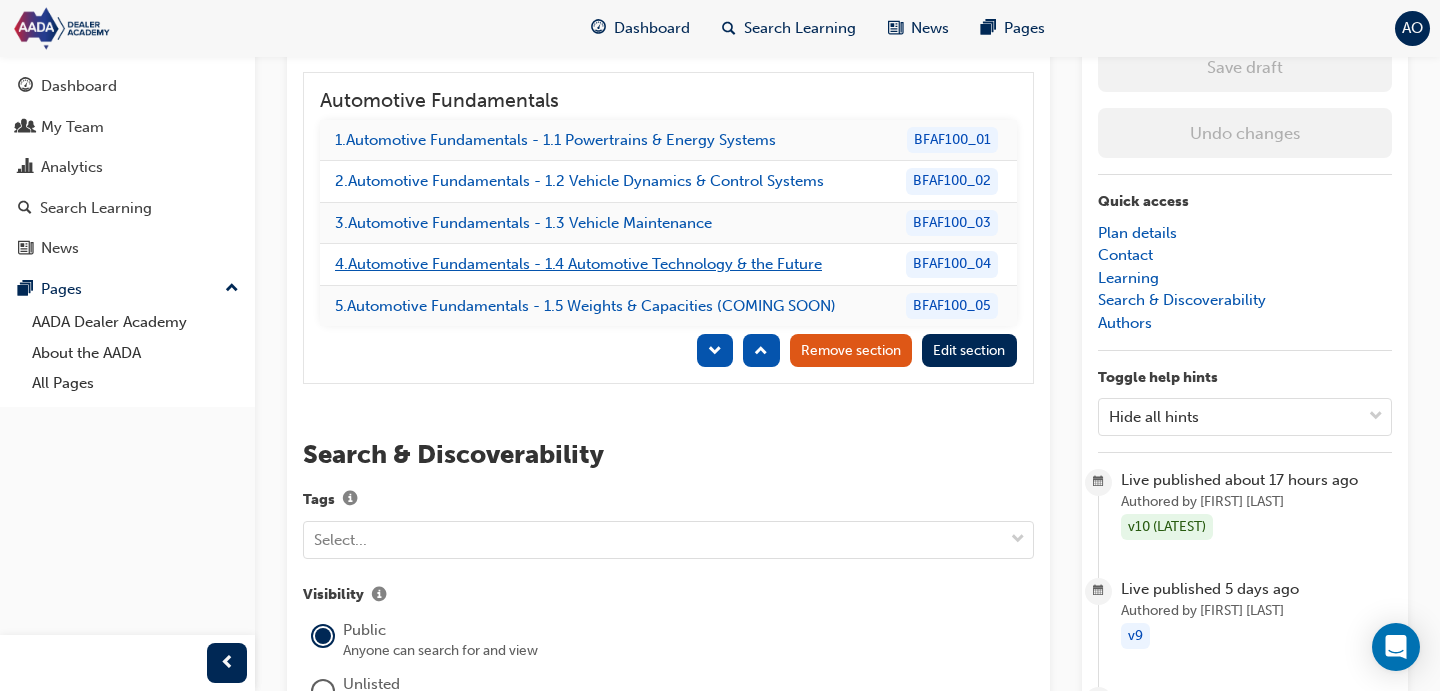 click on "4 .  Automotive Fundamentals - 1.4 Automotive Technology & the Future" at bounding box center [578, 264] 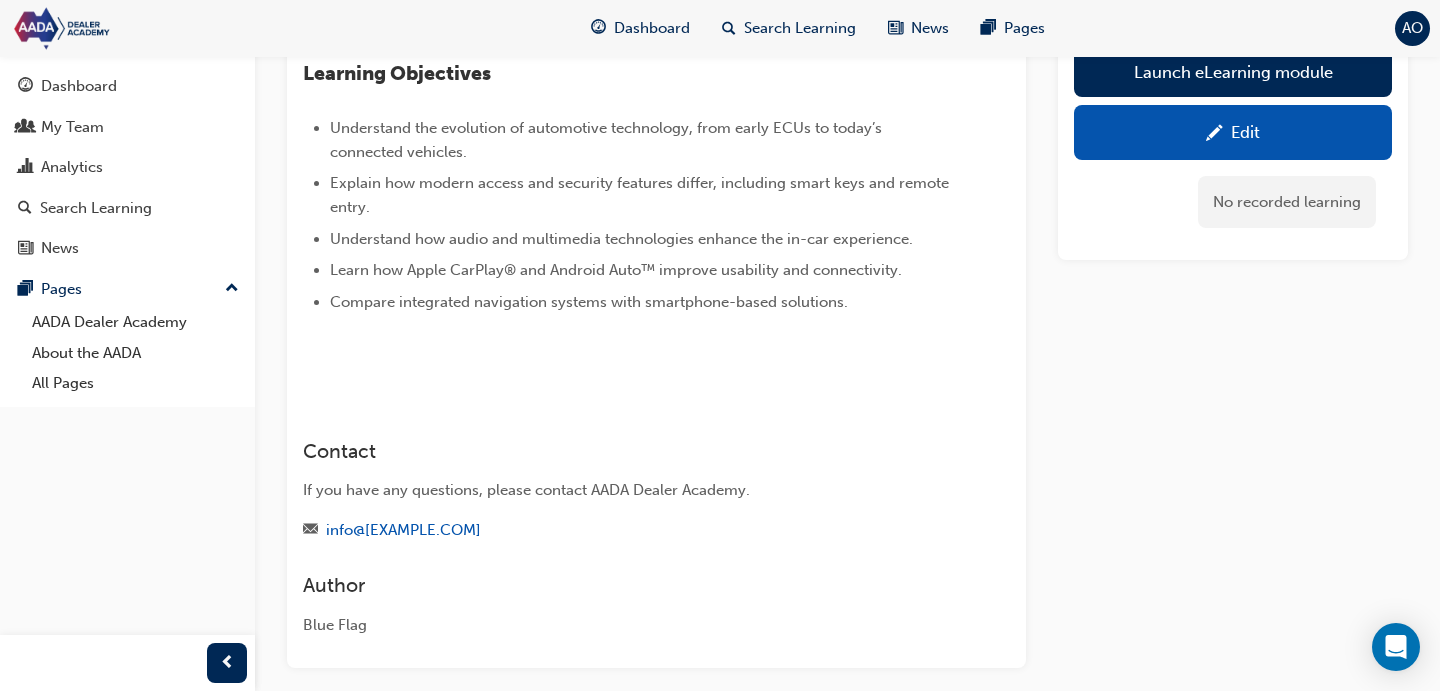 scroll, scrollTop: 495, scrollLeft: 0, axis: vertical 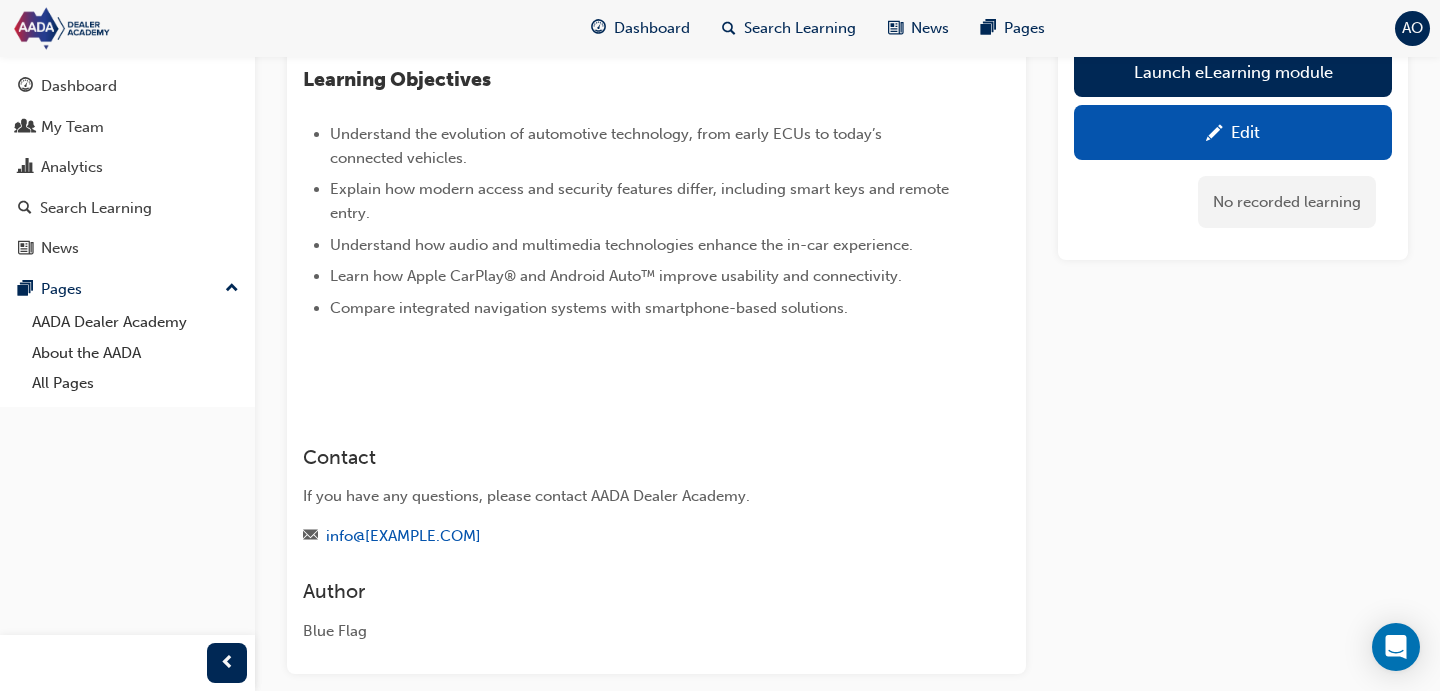 click on "Edit" at bounding box center [1233, 131] 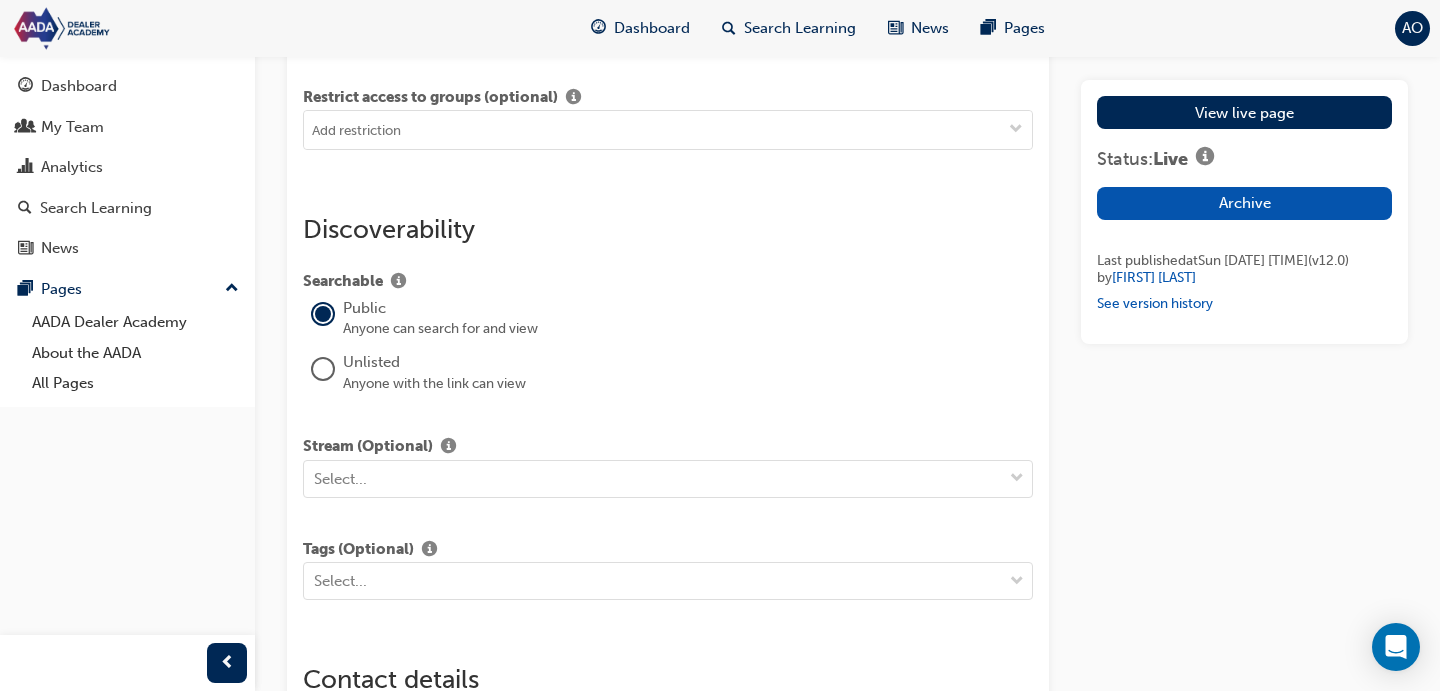 scroll, scrollTop: 2514, scrollLeft: 0, axis: vertical 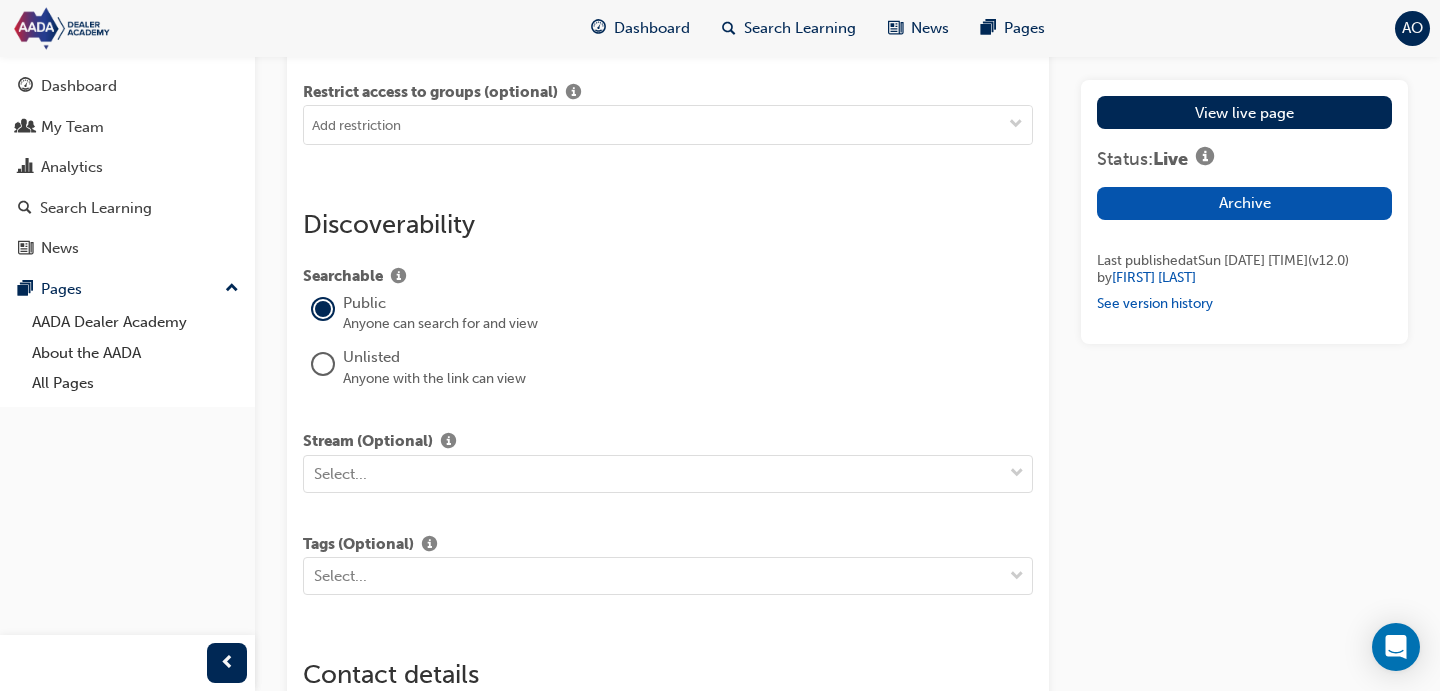 click on "Add condition" at bounding box center [378, -93] 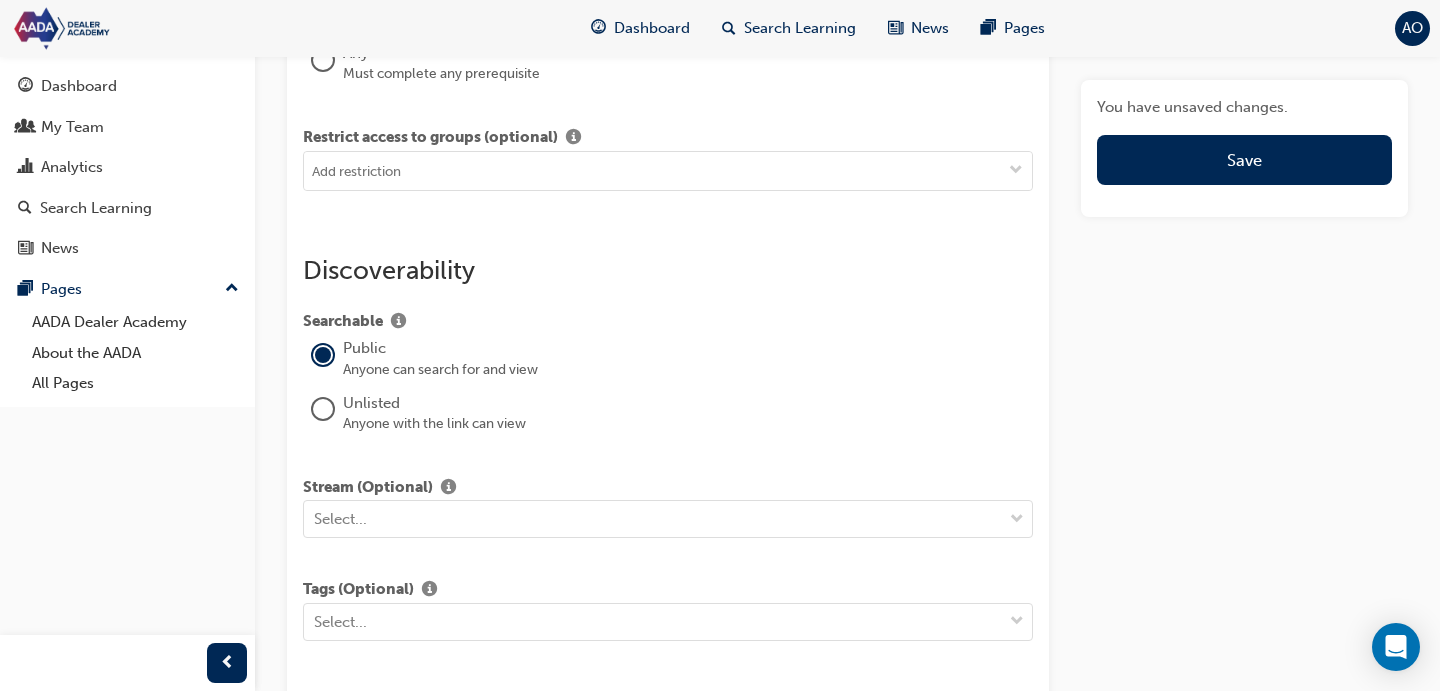 click on "Select..." at bounding box center [455, -91] 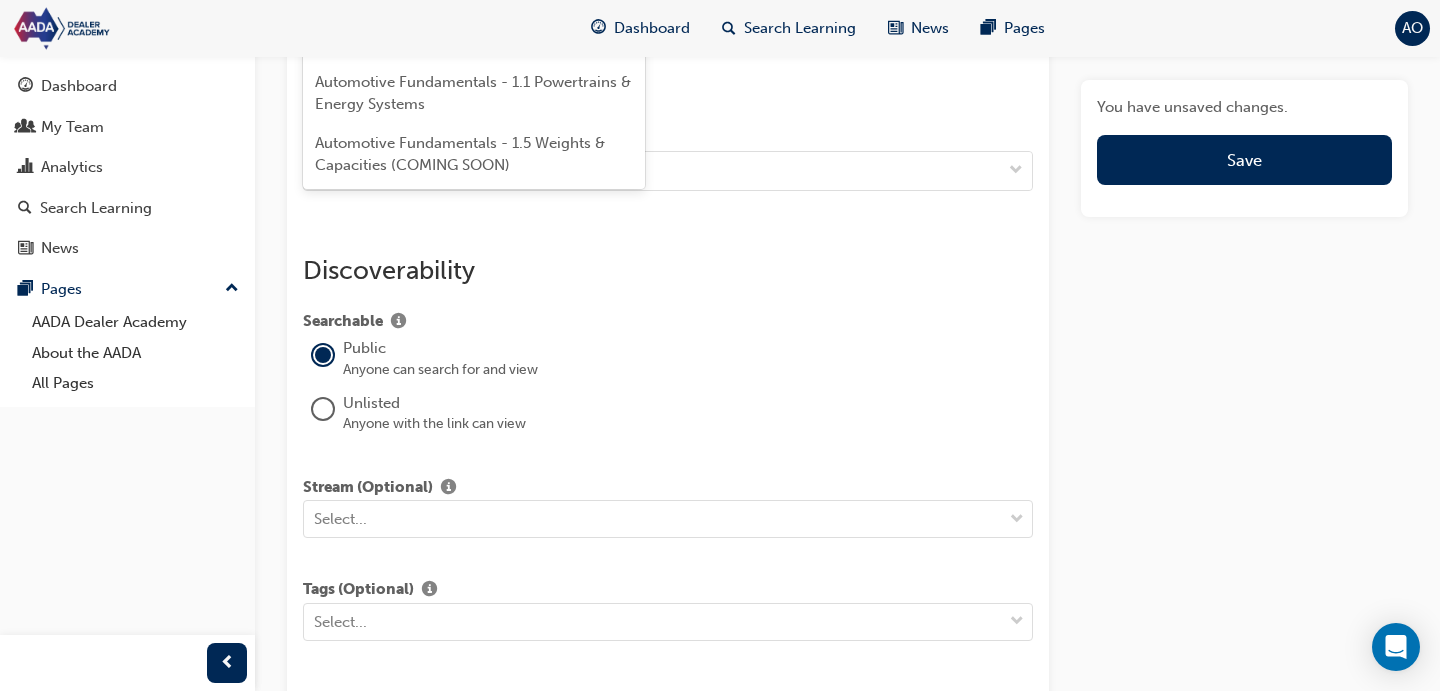 type on "fundamentals" 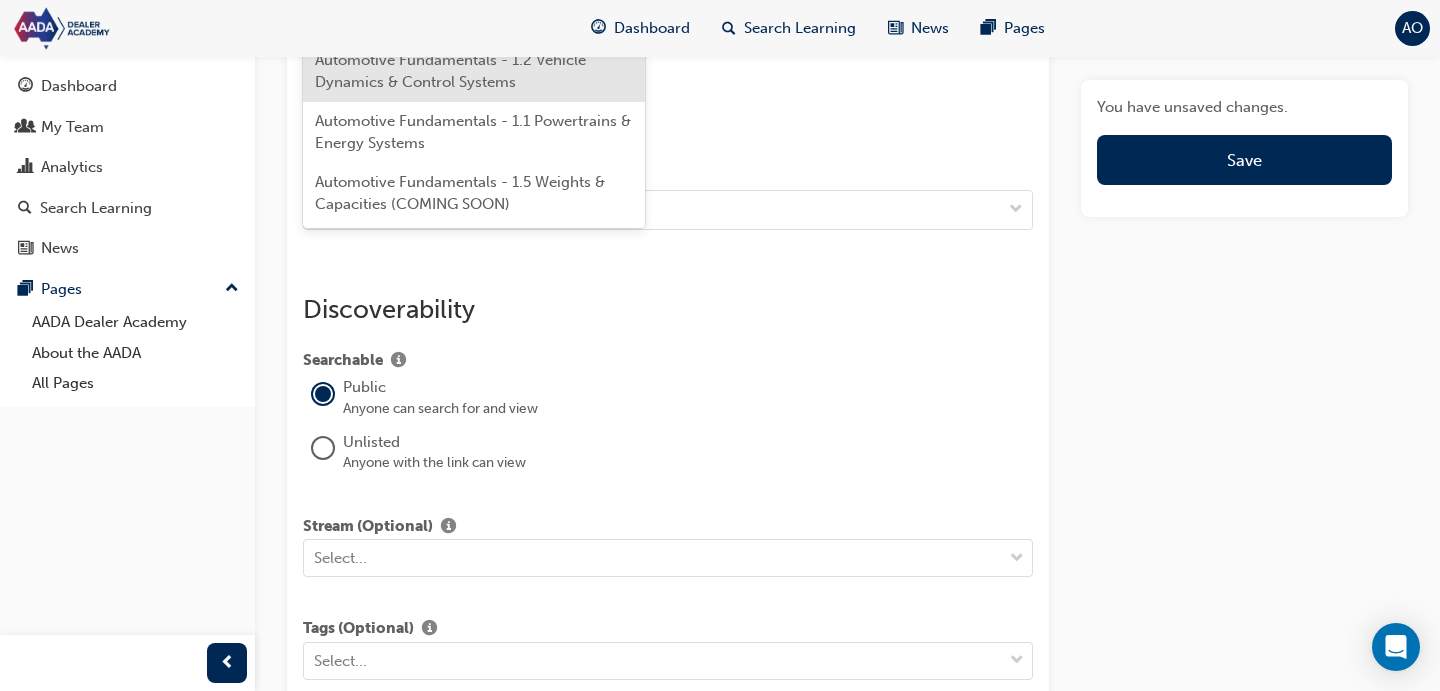 scroll, scrollTop: 2462, scrollLeft: 0, axis: vertical 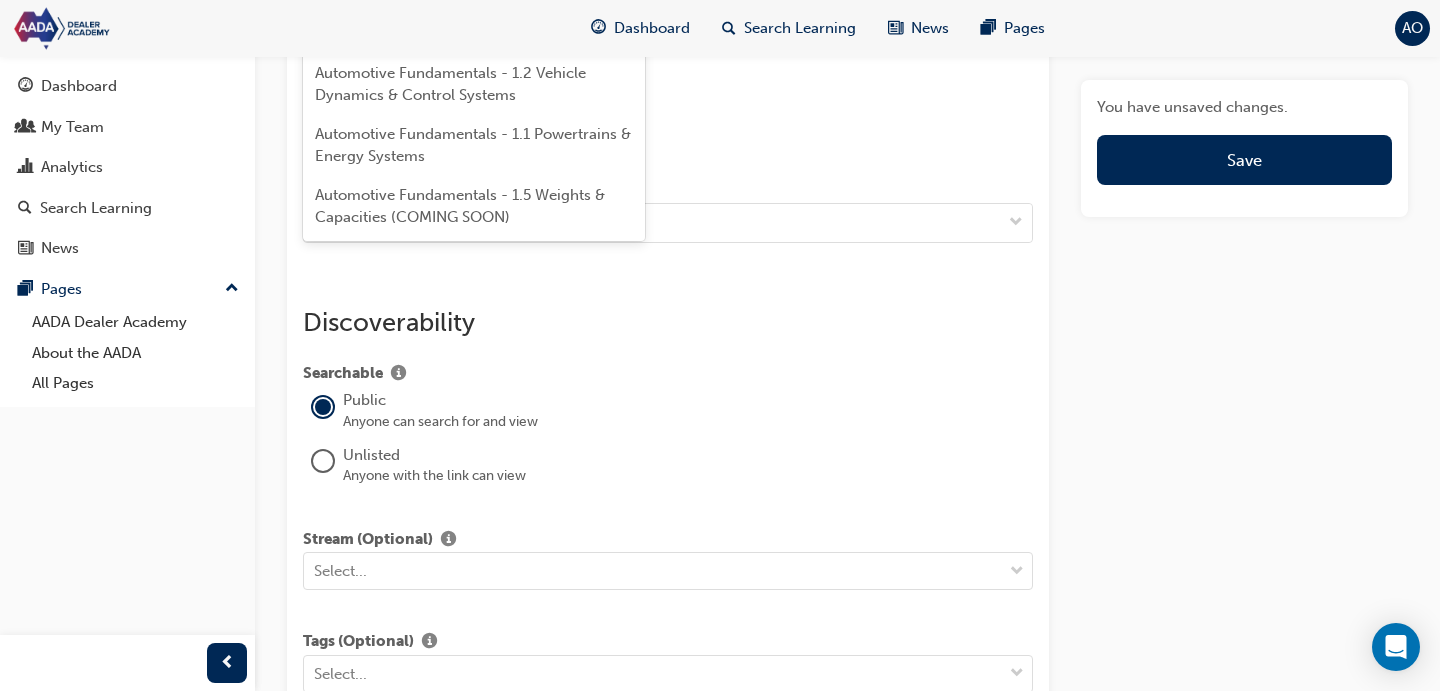 click on "Automotive Fundamentals - 1.3 Vehicle Maintenance" at bounding box center [474, 23] 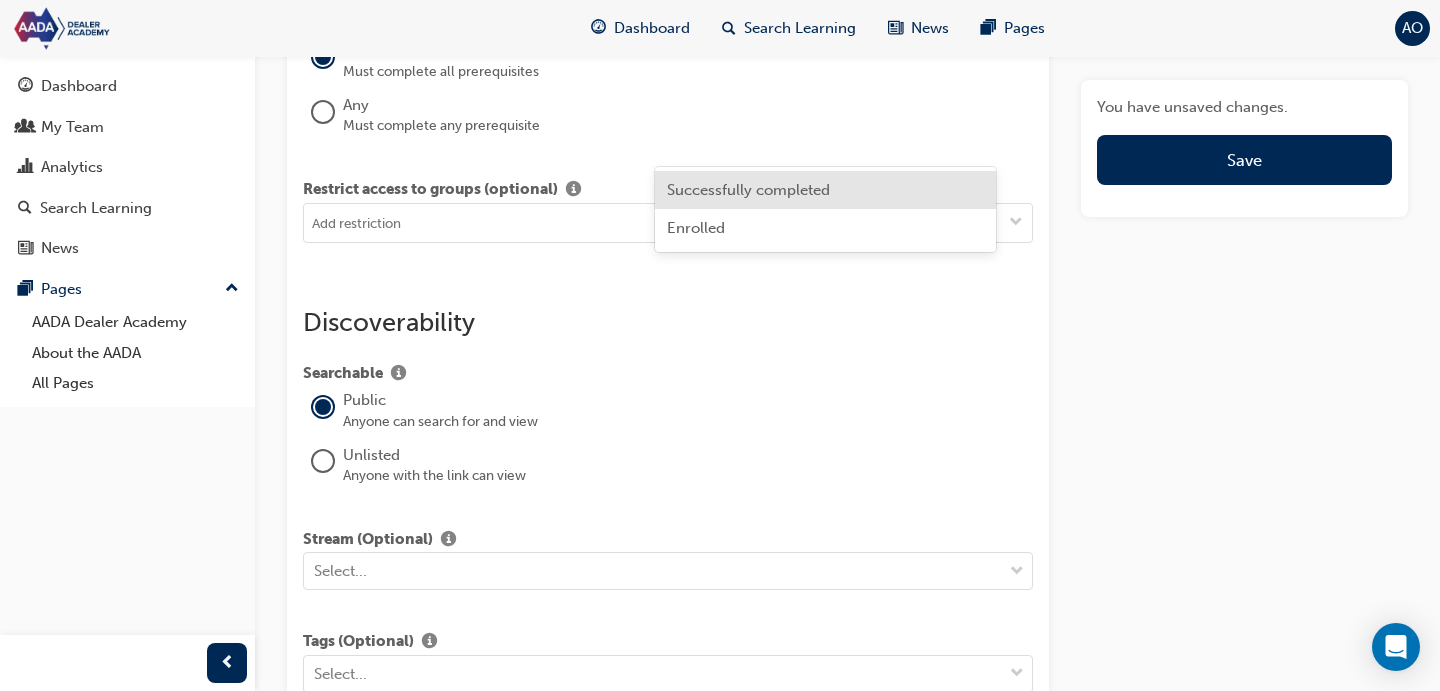 click on "Select..." at bounding box center (811, -39) 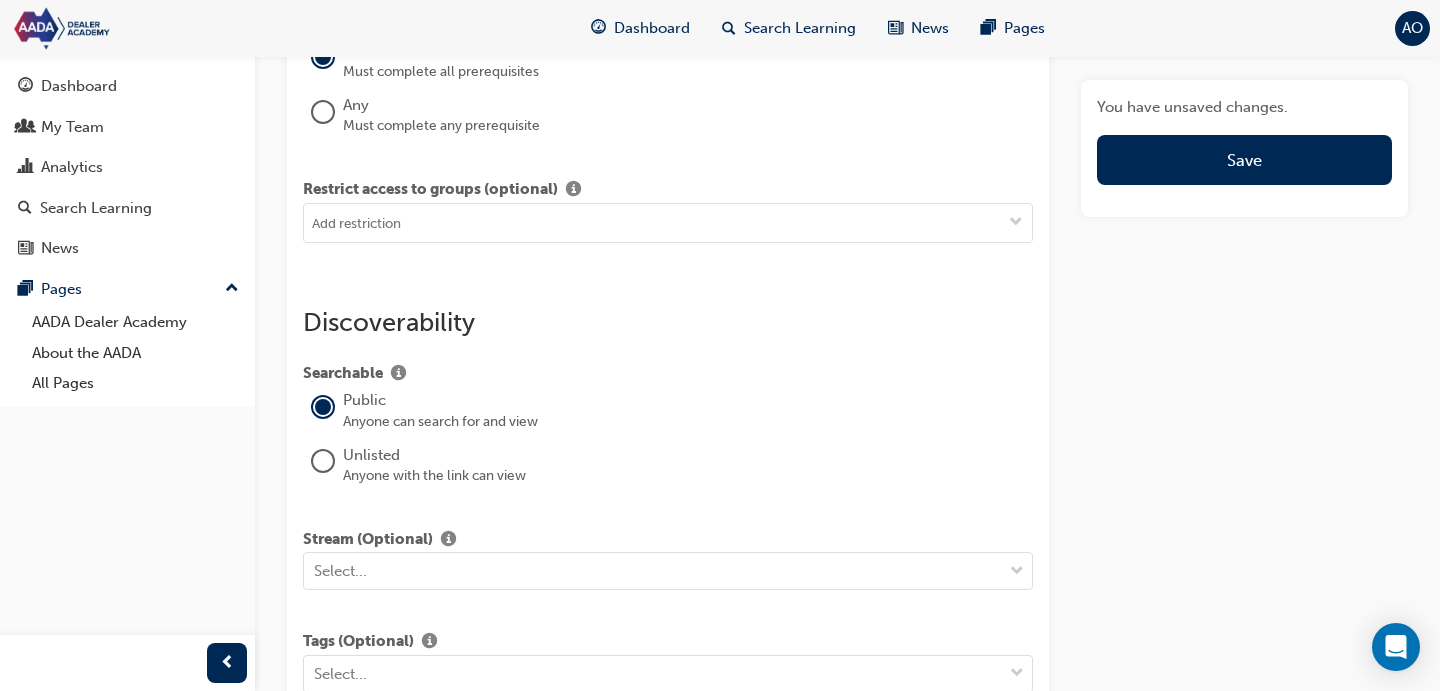 click on "Add condition" at bounding box center [378, 4] 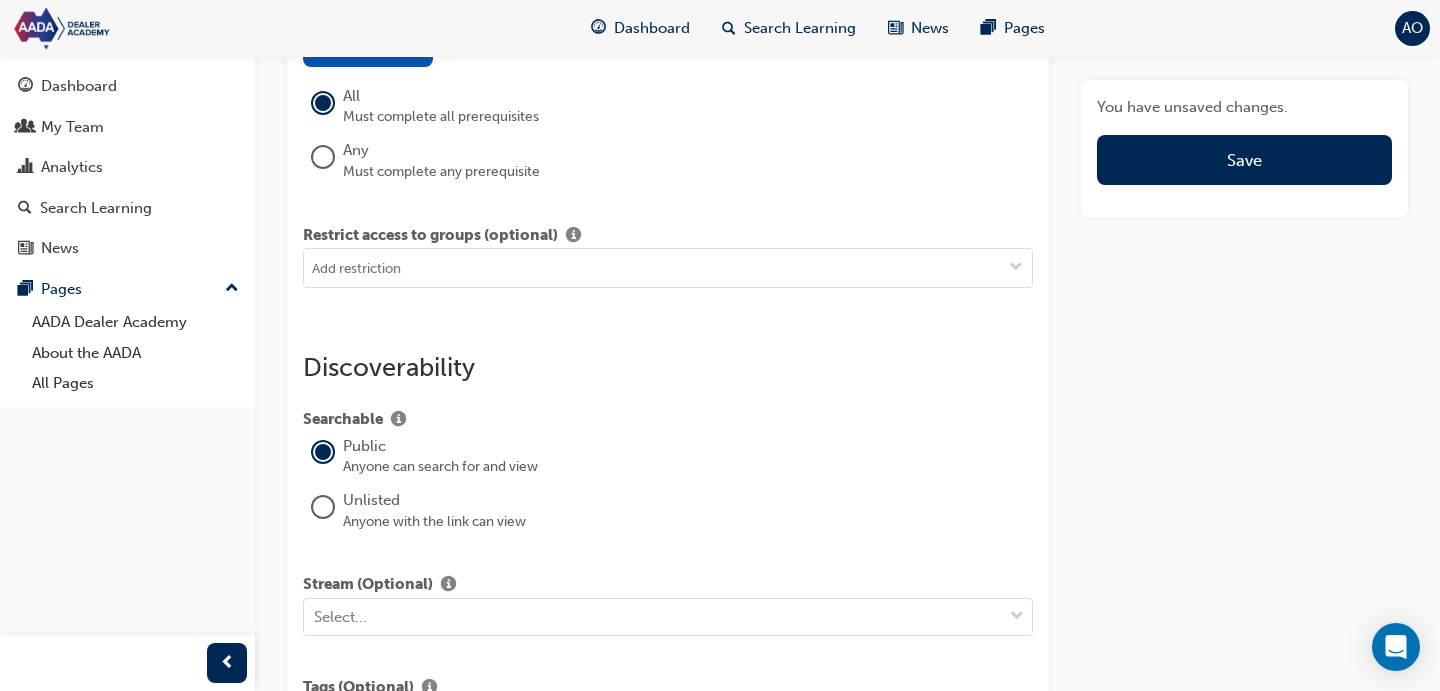 click at bounding box center [1019, 7] 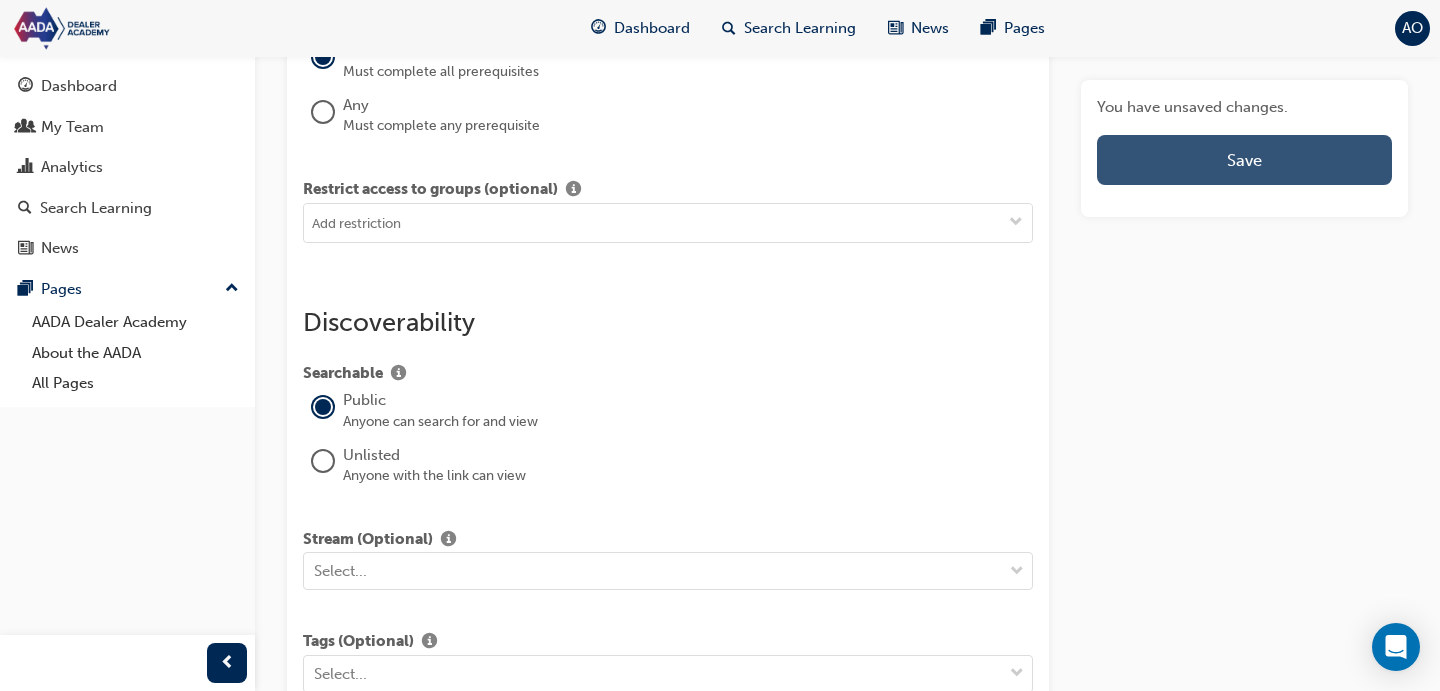 click on "Save" at bounding box center (1244, 160) 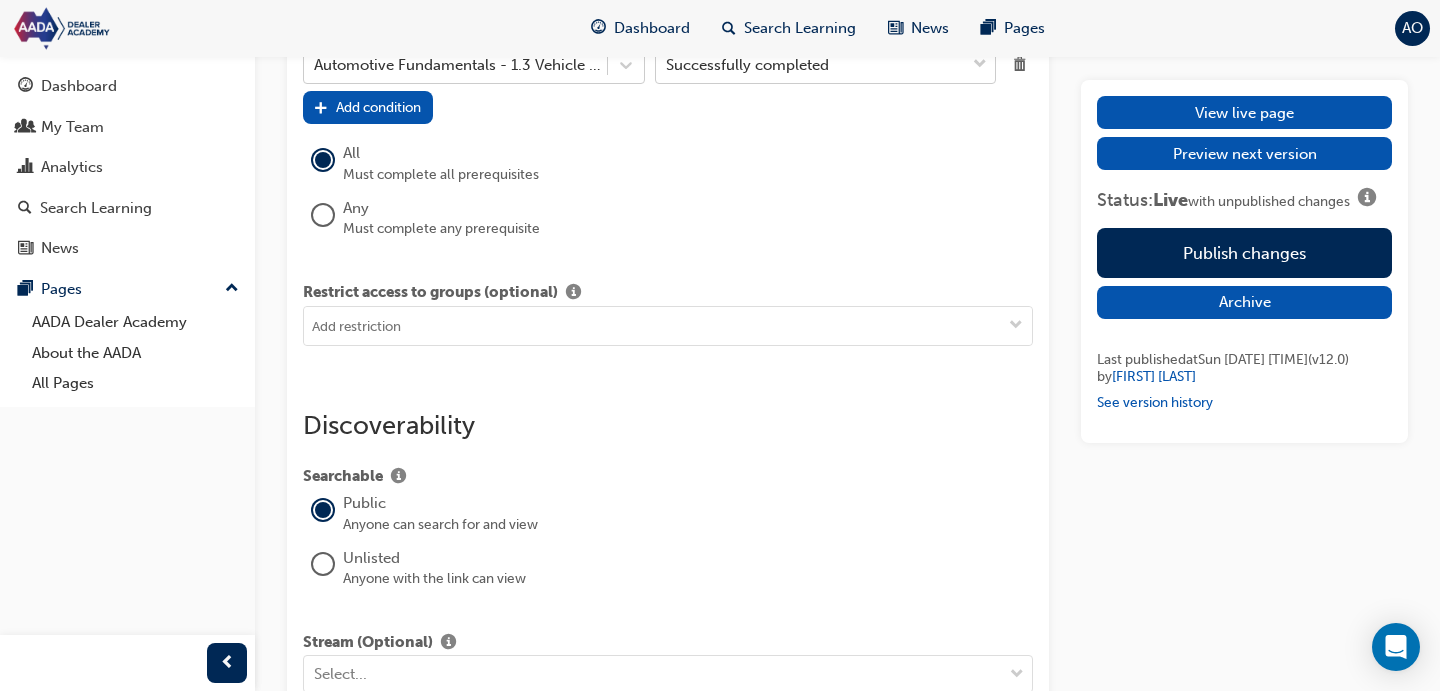 scroll, scrollTop: 2344, scrollLeft: 0, axis: vertical 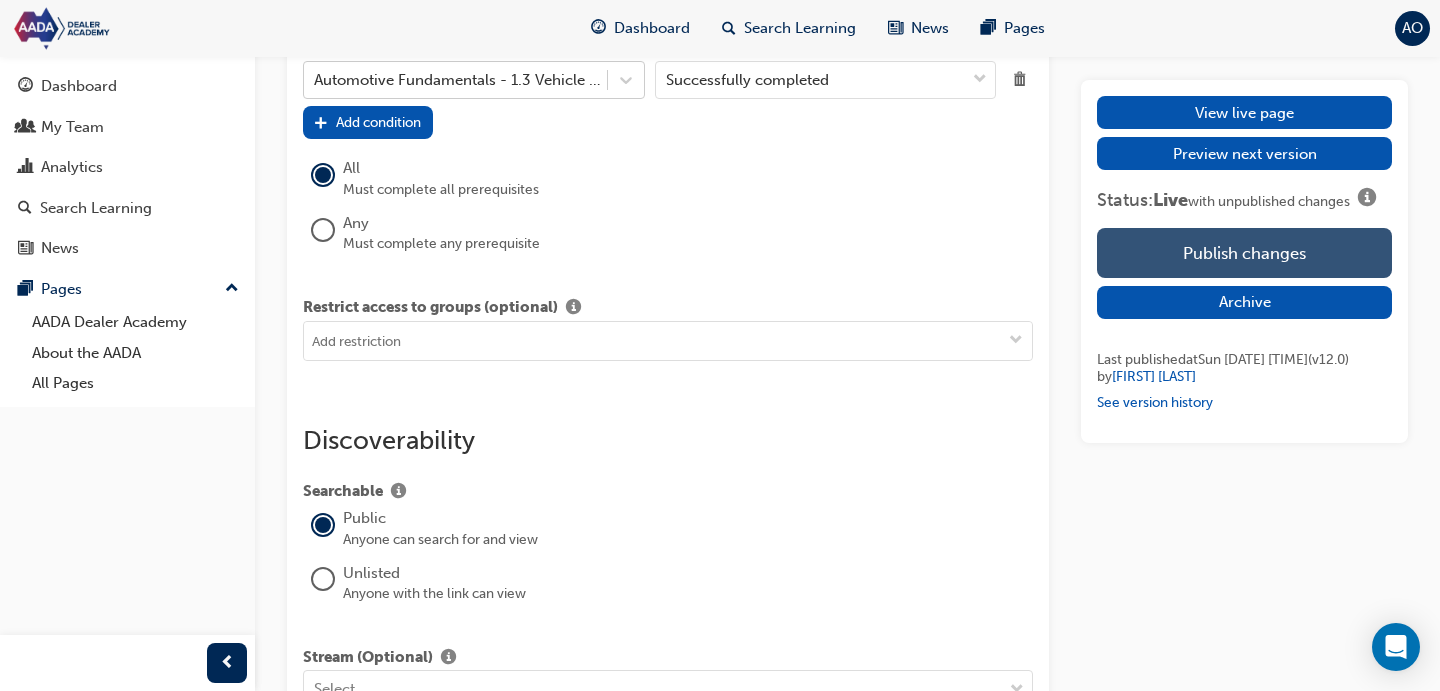 click on "Publish changes" at bounding box center (1244, 253) 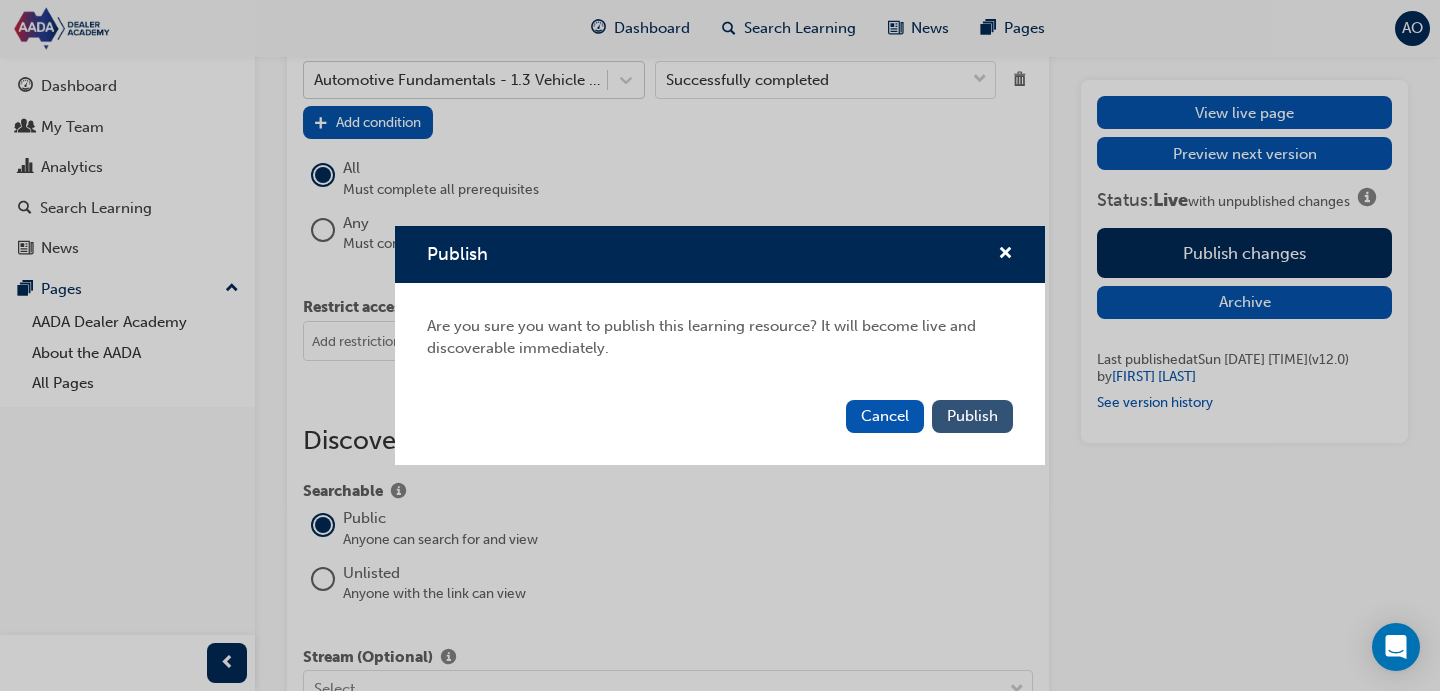 drag, startPoint x: 984, startPoint y: 423, endPoint x: 967, endPoint y: 409, distance: 22.022715 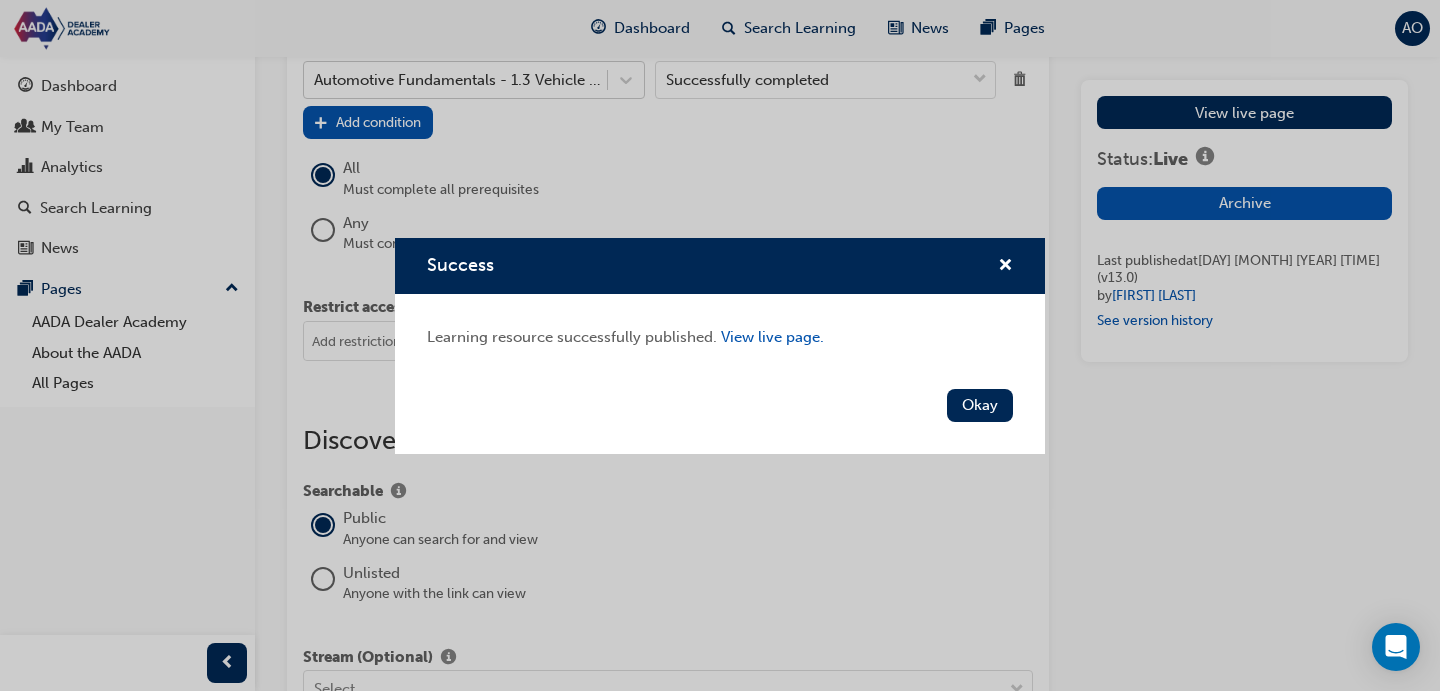 click on "Okay" at bounding box center [980, 405] 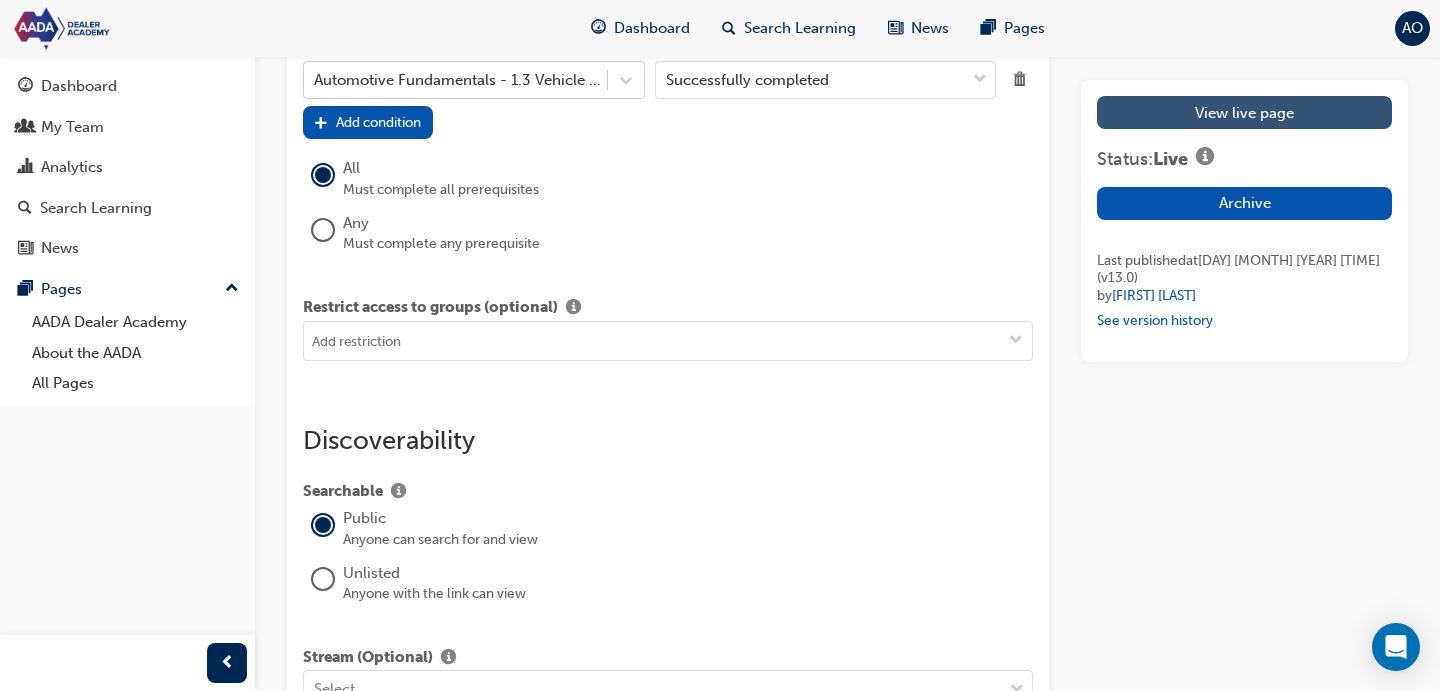 click on "View live page" at bounding box center (1244, 112) 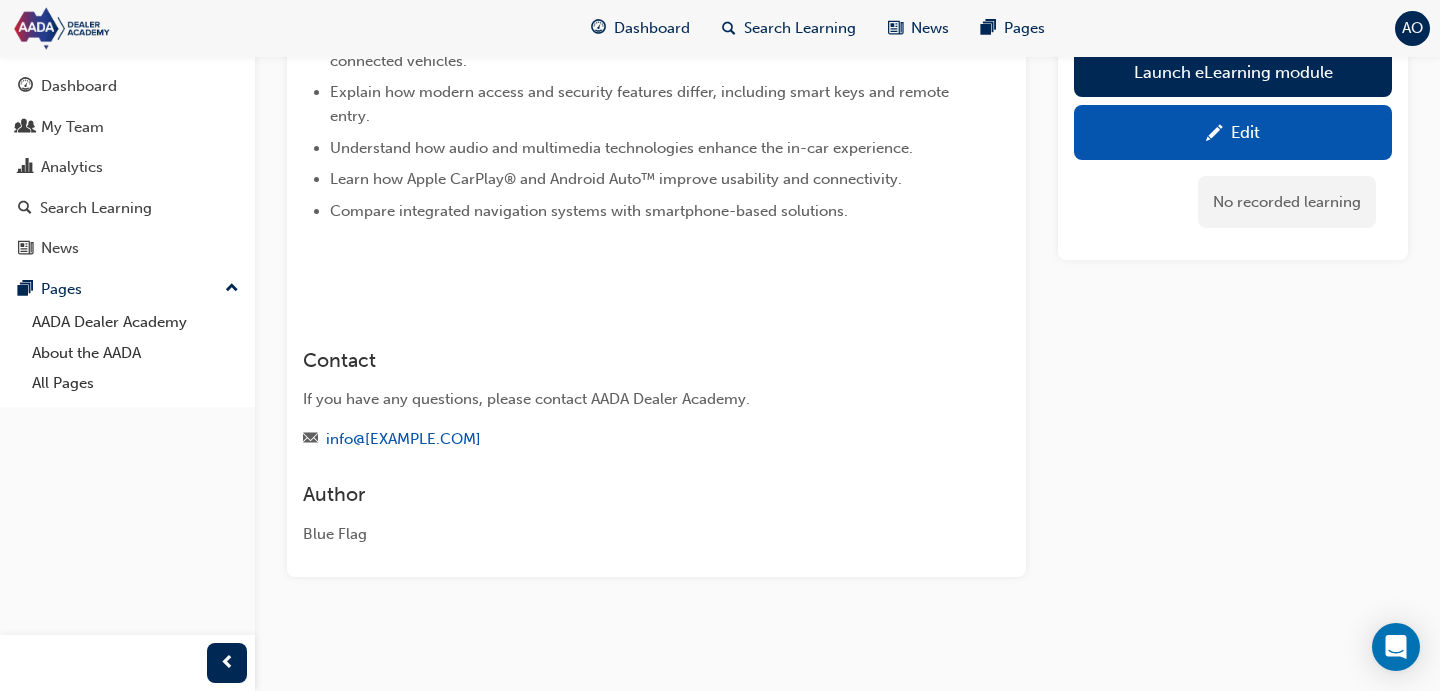 scroll, scrollTop: 0, scrollLeft: 0, axis: both 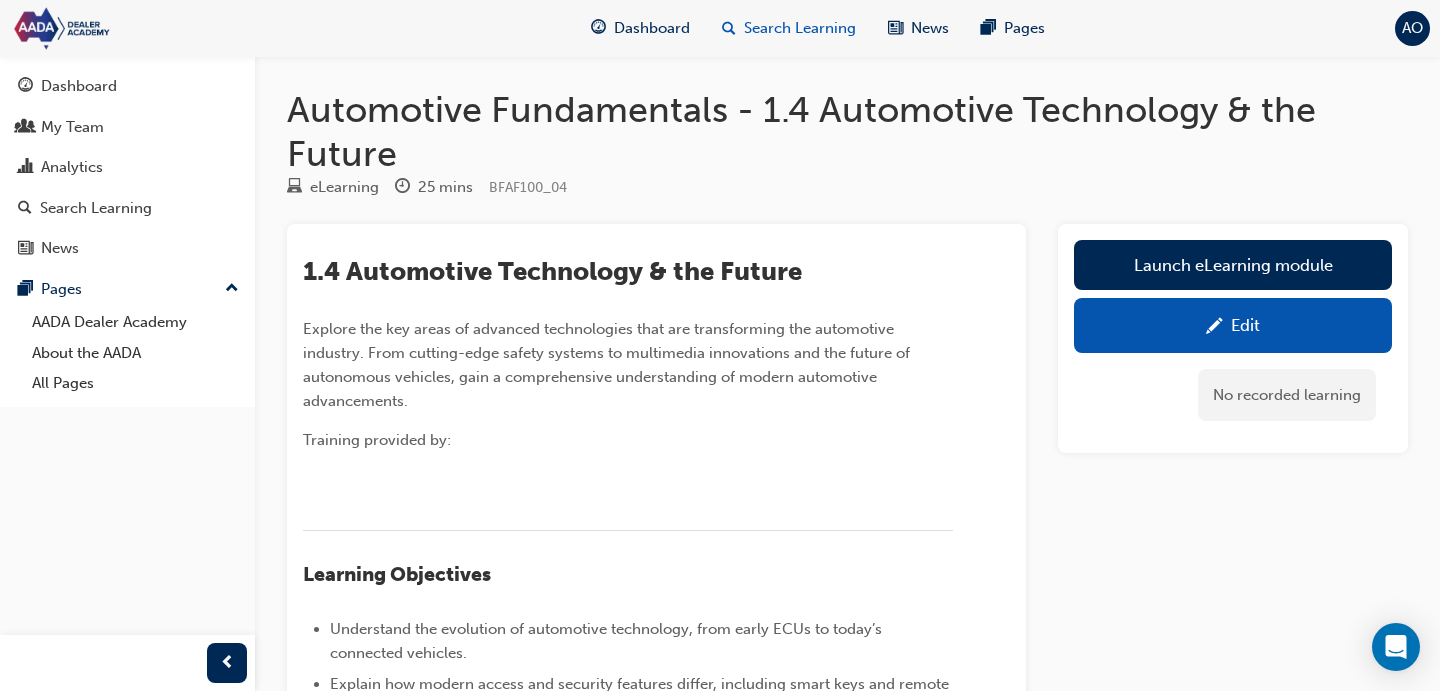 click on "Search Learning" at bounding box center [800, 28] 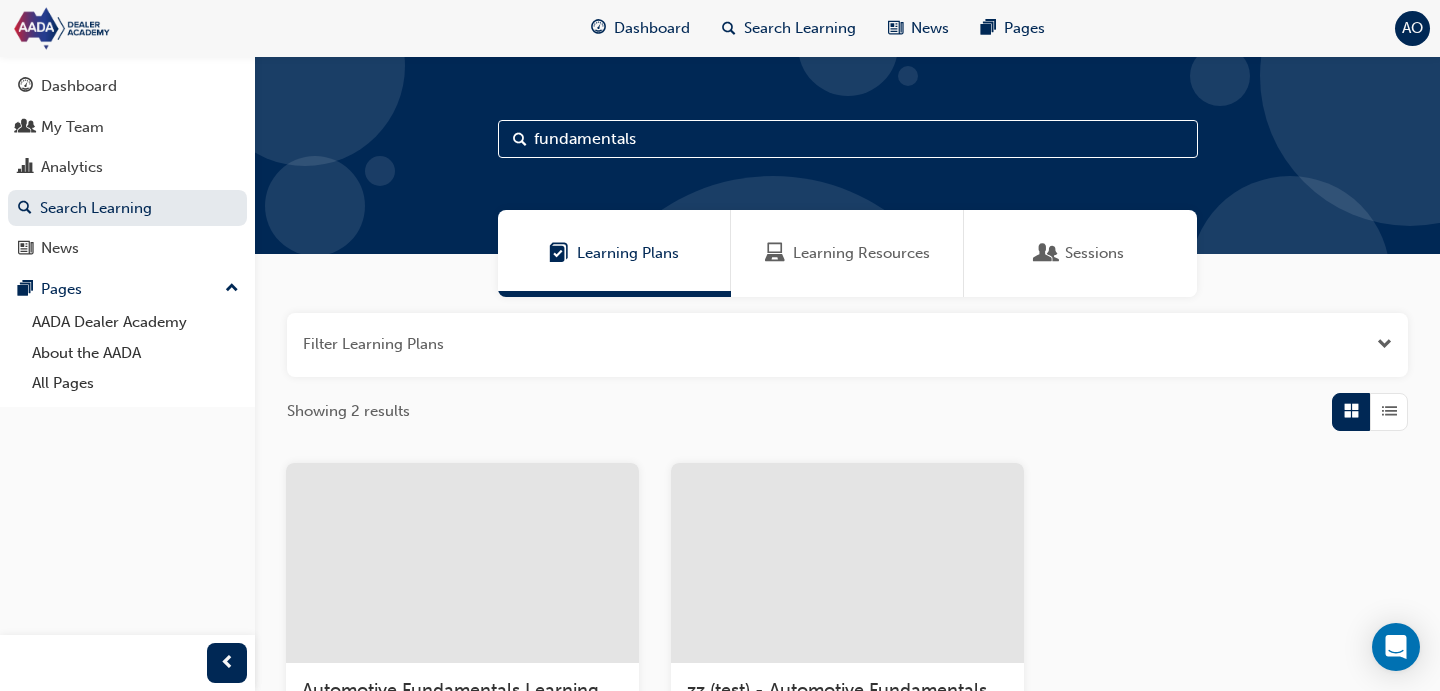 click on "Filter Learning Plans Showing 2 results Automotive Fundamentals Learning Plan Participants will build a strong foundation in core automotive knowledge, including vehicle components, operational functions, aftersales processes, and emerging technologies shaping the future of the industry.  5  Learning  Resources zz (test) - Automotive Fundamentals Learning Plan Participants will build a strong foundation in core automotive knowledge, including vehicle components, operational functions, aftersales processes, and emerging technologies shaping the future of the industry.  5  Learning  Resources" at bounding box center (847, 632) 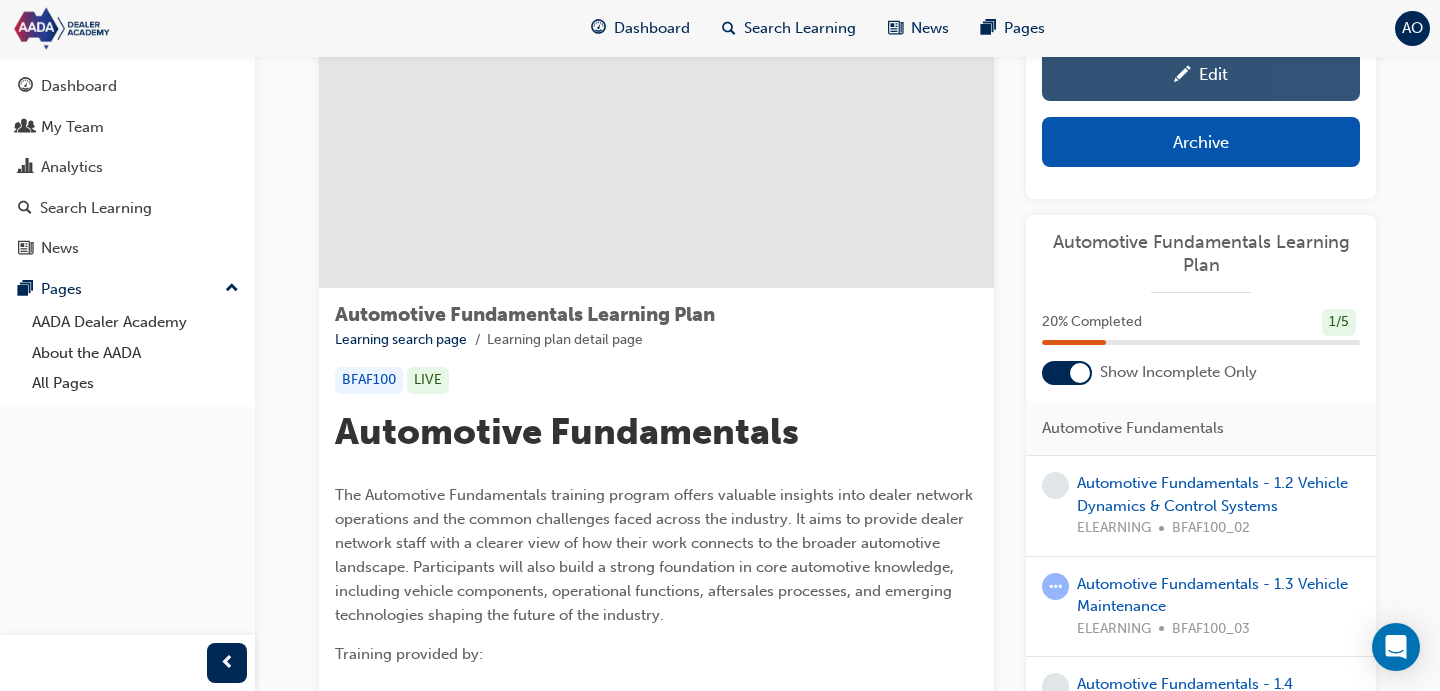 scroll, scrollTop: 122, scrollLeft: 0, axis: vertical 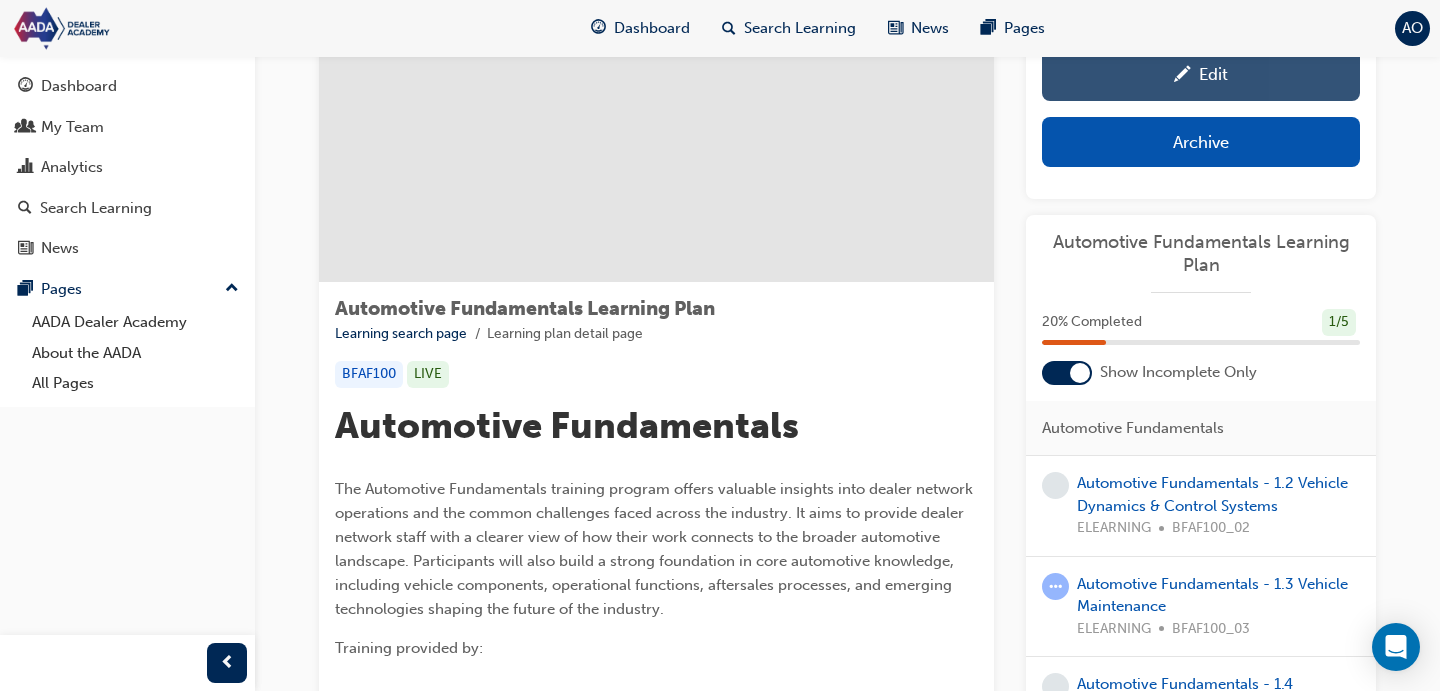 click on "Edit" at bounding box center [1201, 73] 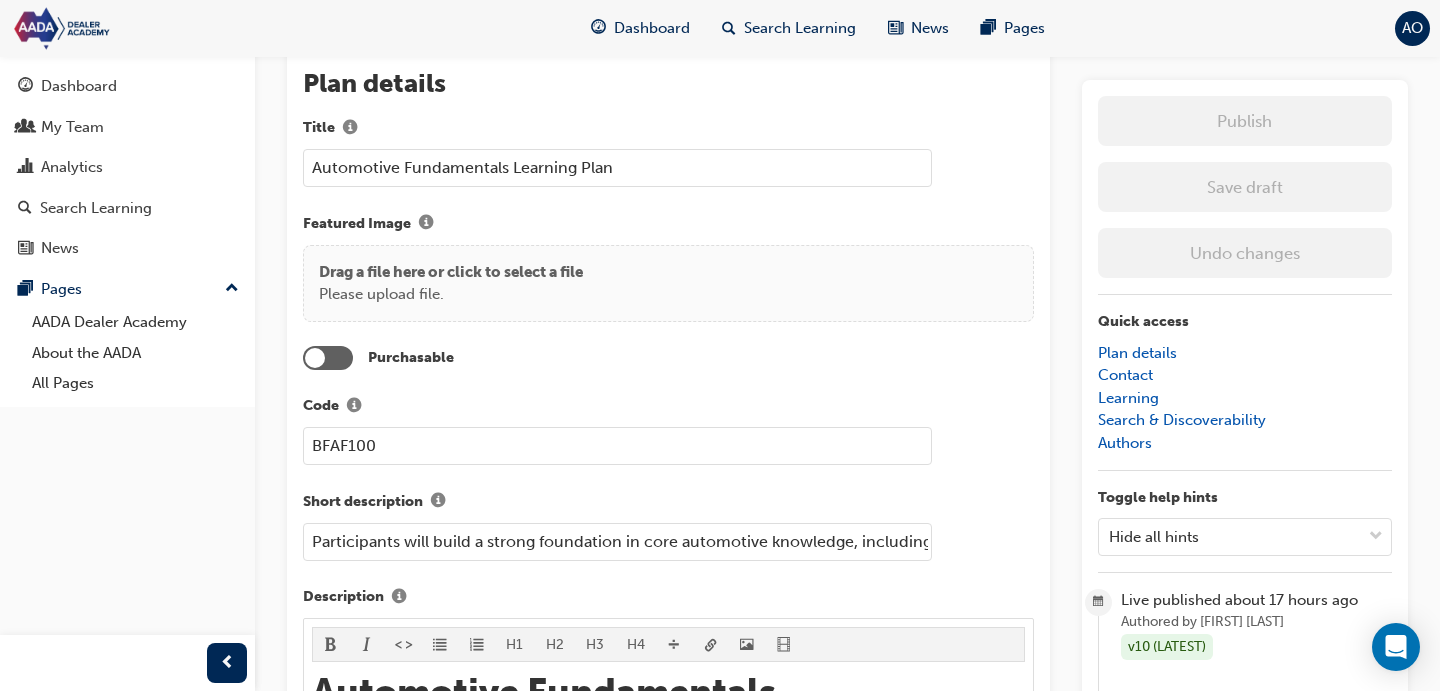 scroll, scrollTop: 131, scrollLeft: 0, axis: vertical 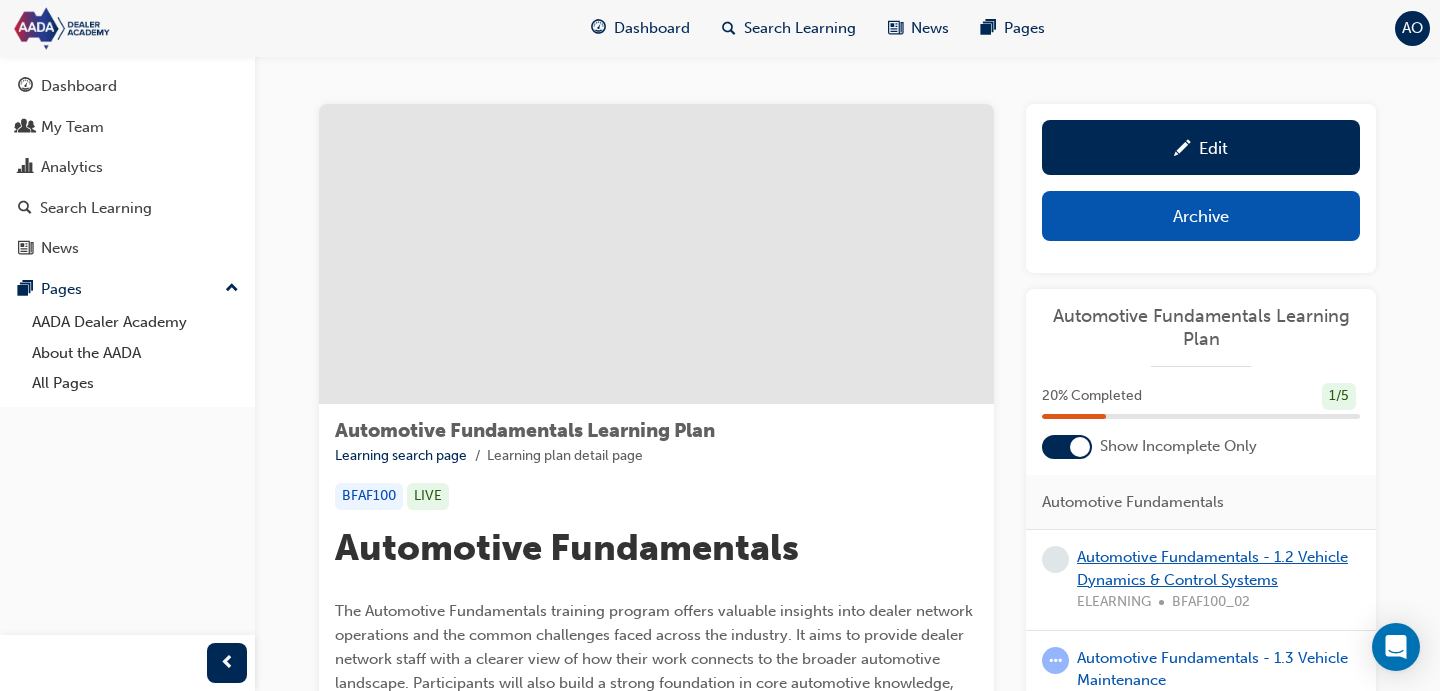 click on "Automotive Fundamentals - 1.2 Vehicle Dynamics & Control Systems" at bounding box center [1212, 568] 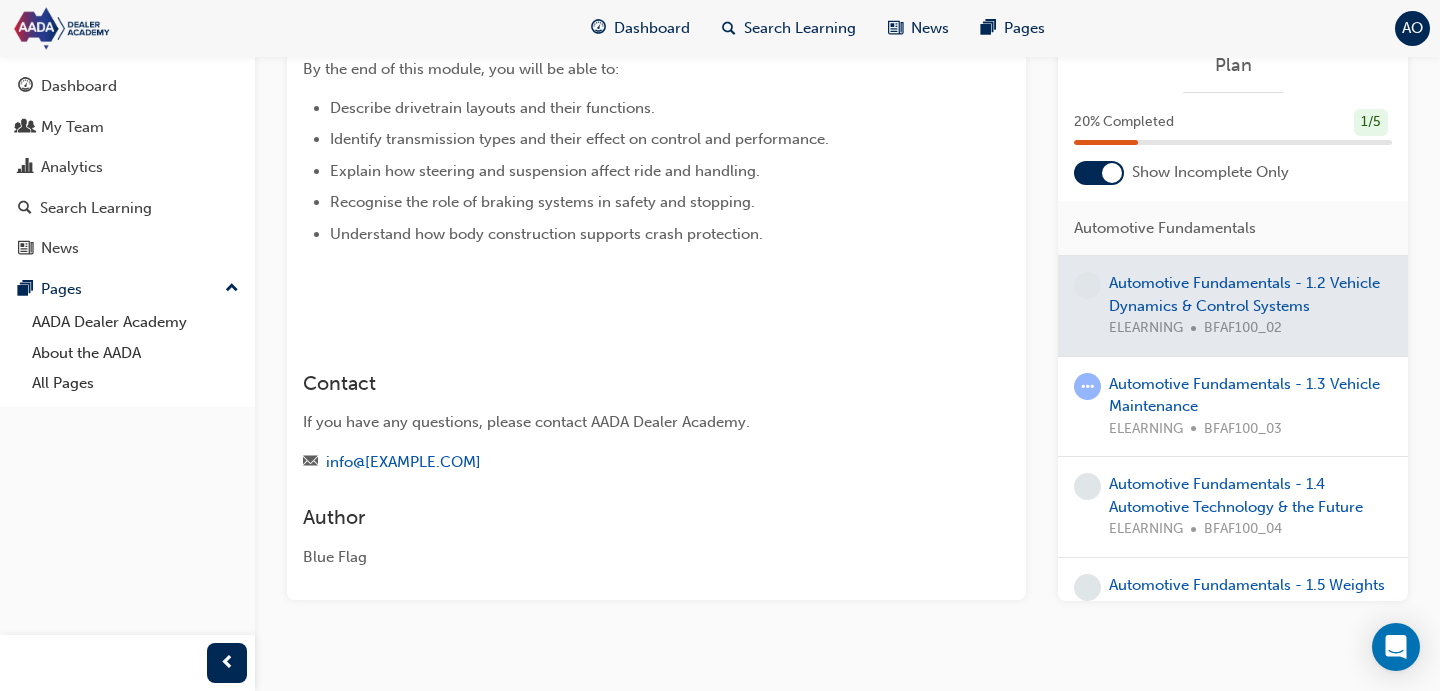 scroll, scrollTop: 638, scrollLeft: 0, axis: vertical 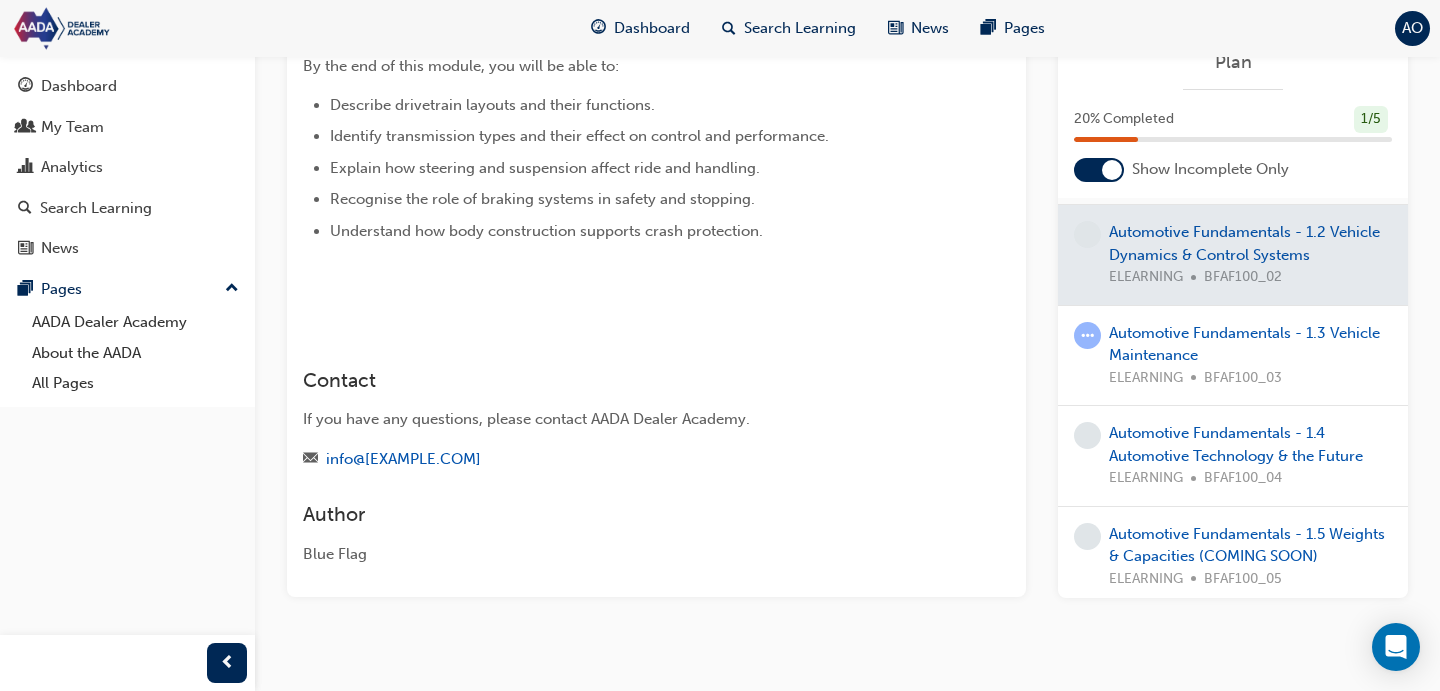 drag, startPoint x: 1105, startPoint y: 331, endPoint x: 1164, endPoint y: 360, distance: 65.74192 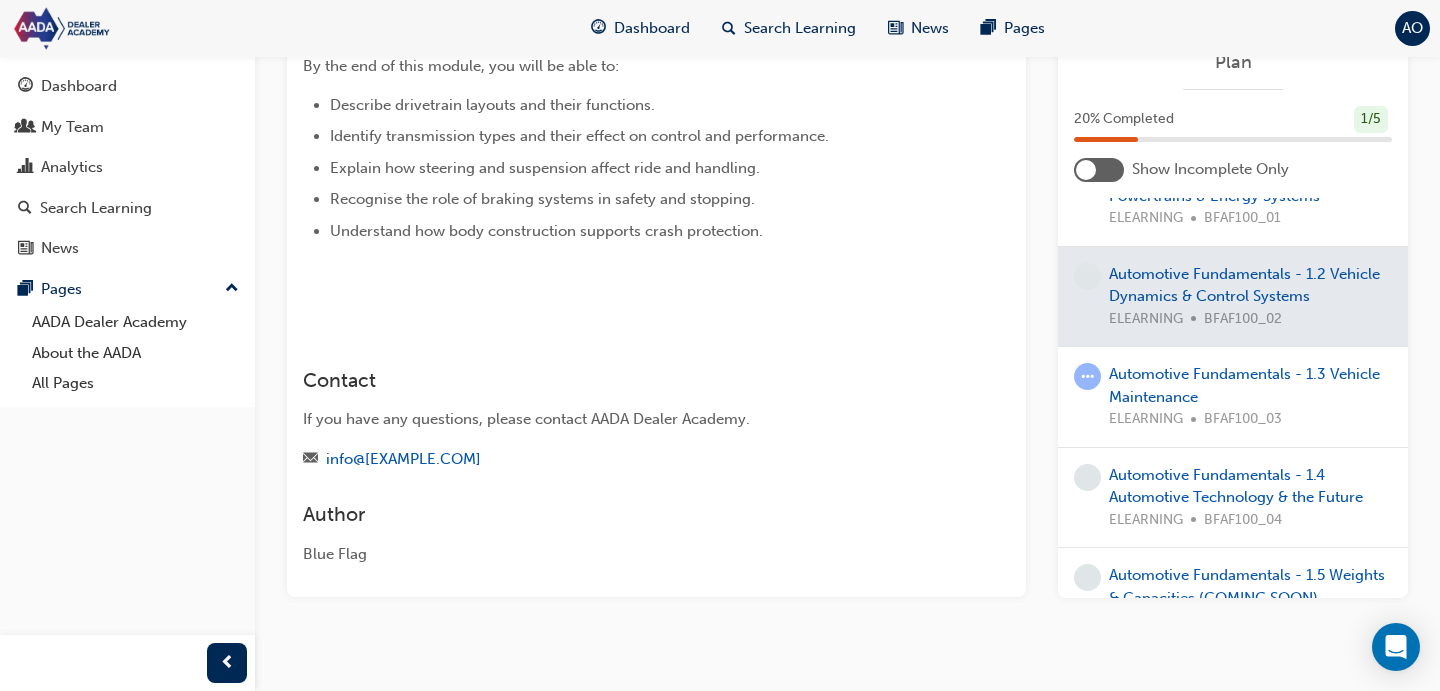scroll, scrollTop: 158, scrollLeft: 0, axis: vertical 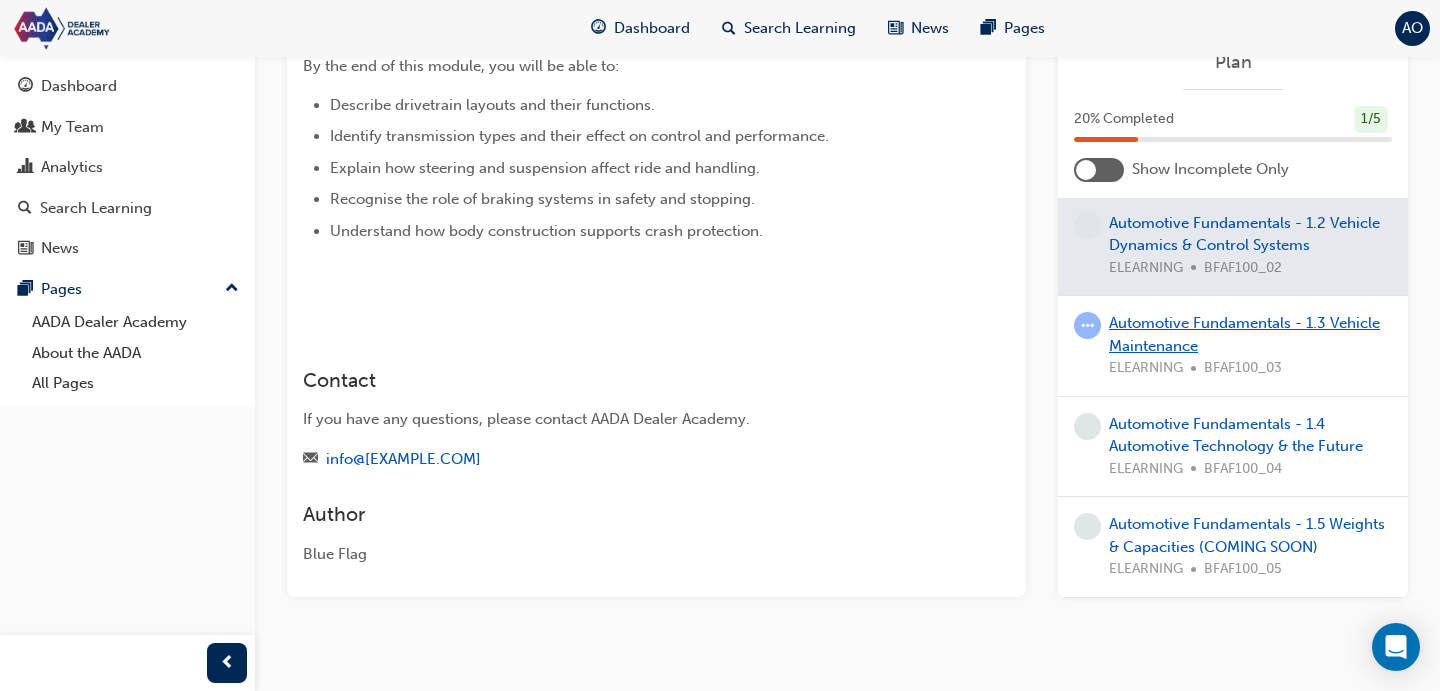 click on "Automotive Fundamentals - 1.3 Vehicle Maintenance" at bounding box center (1244, 334) 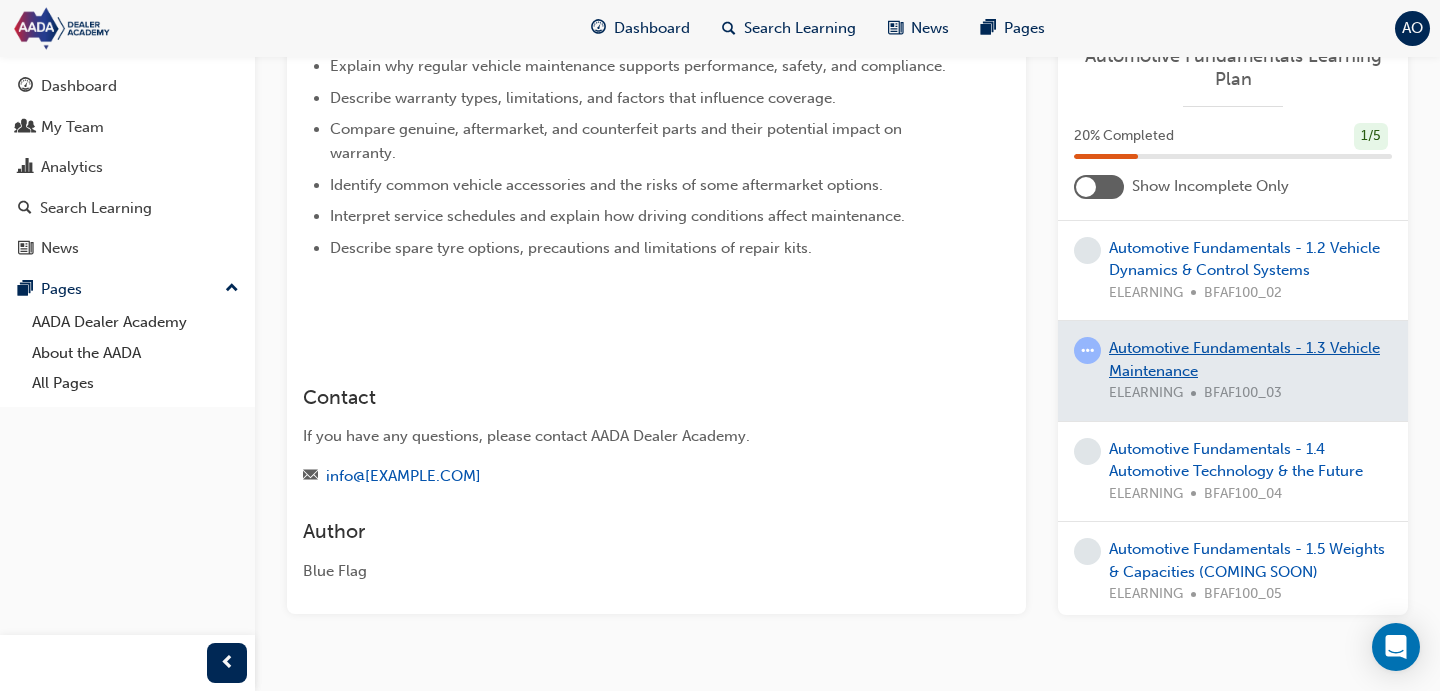 scroll, scrollTop: 0, scrollLeft: 0, axis: both 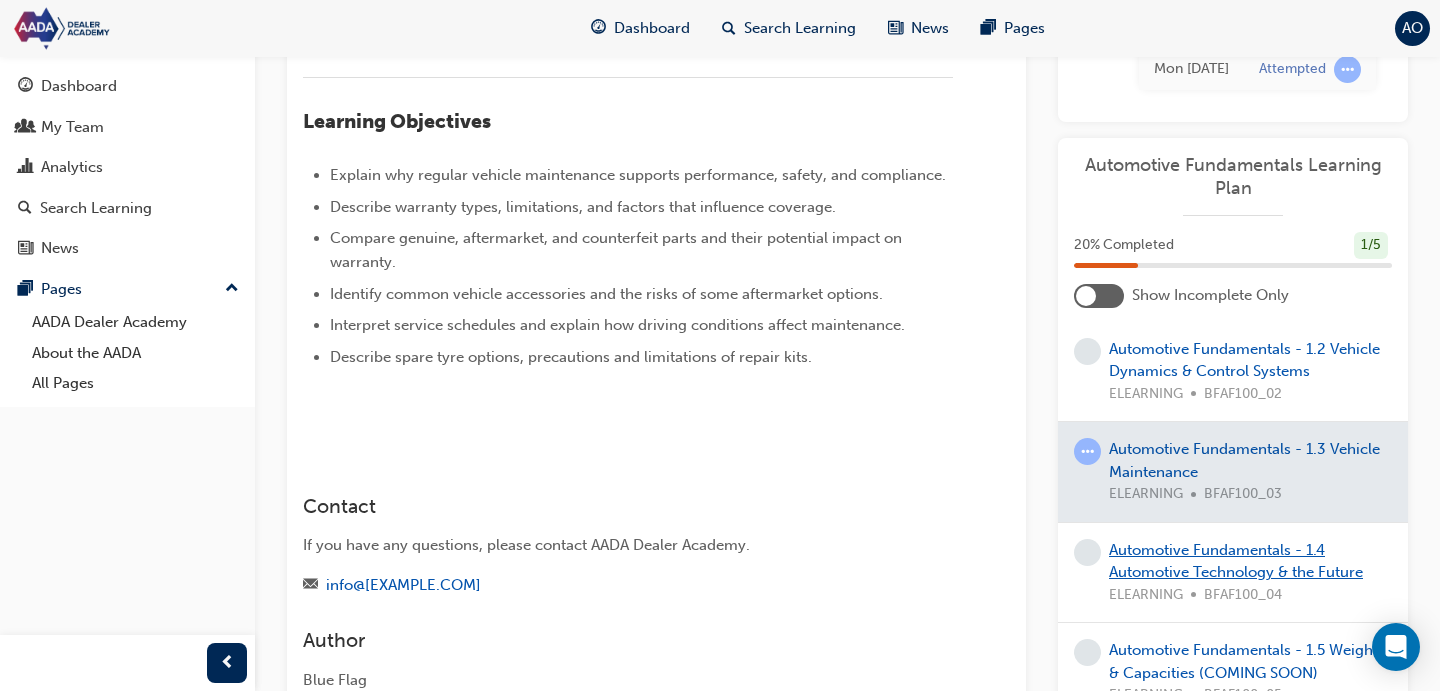click on "Automotive Fundamentals - 1.4 Automotive Technology & the Future" at bounding box center [1236, 560] 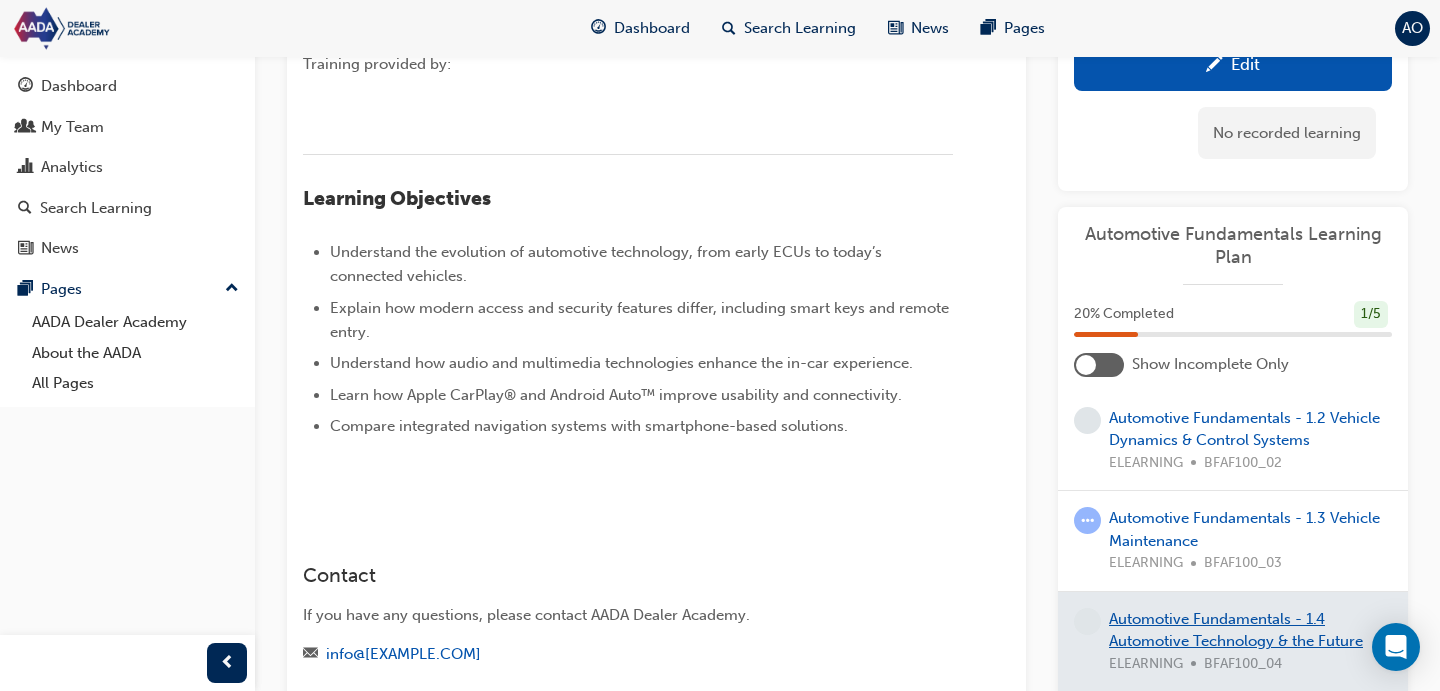 scroll, scrollTop: 575, scrollLeft: 0, axis: vertical 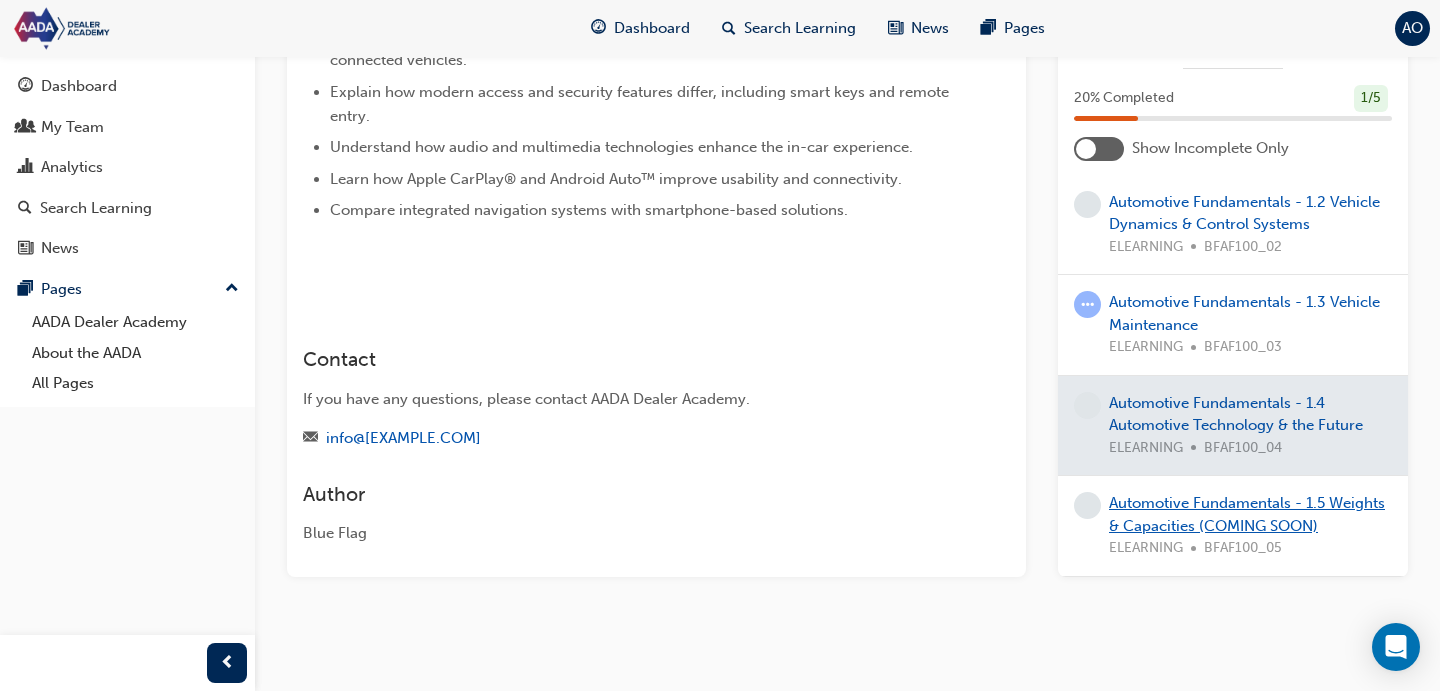 click on "Automotive Fundamentals - 1.5 Weights & Capacities (COMING SOON)" at bounding box center [1247, 514] 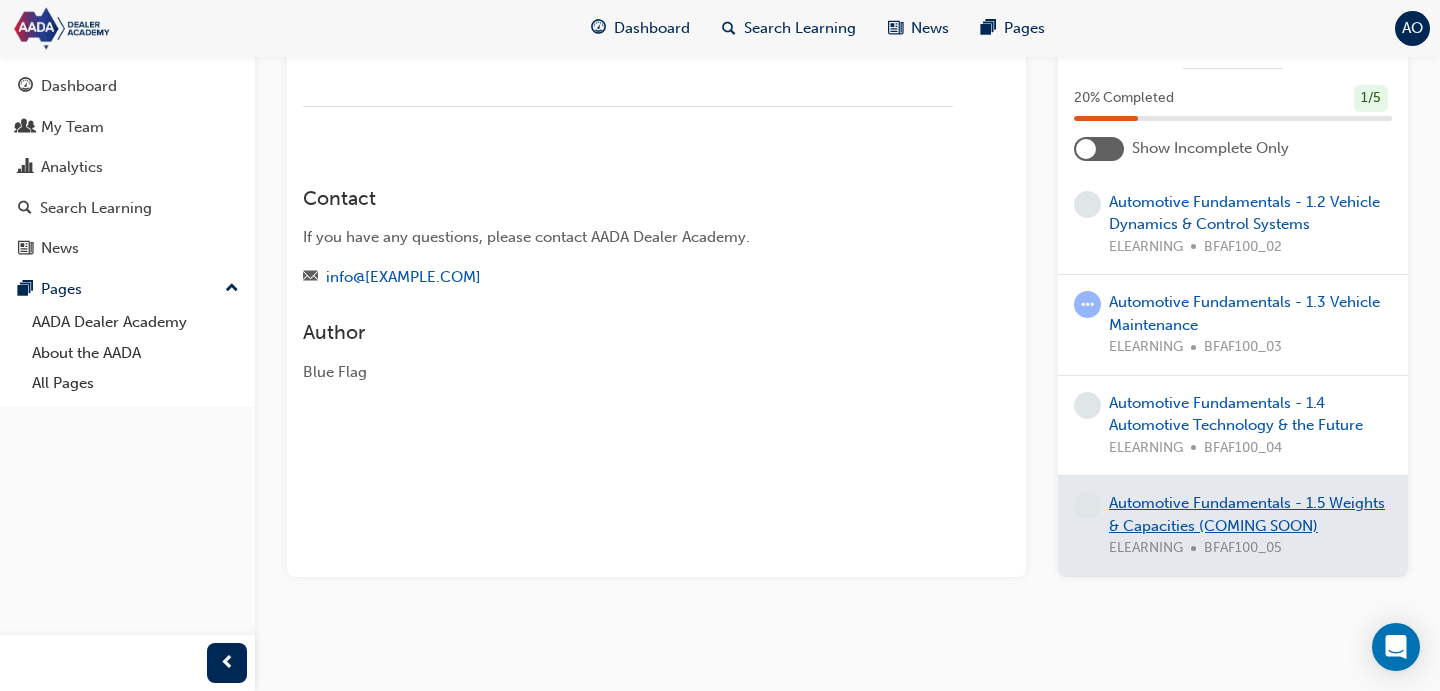 scroll, scrollTop: 202, scrollLeft: 0, axis: vertical 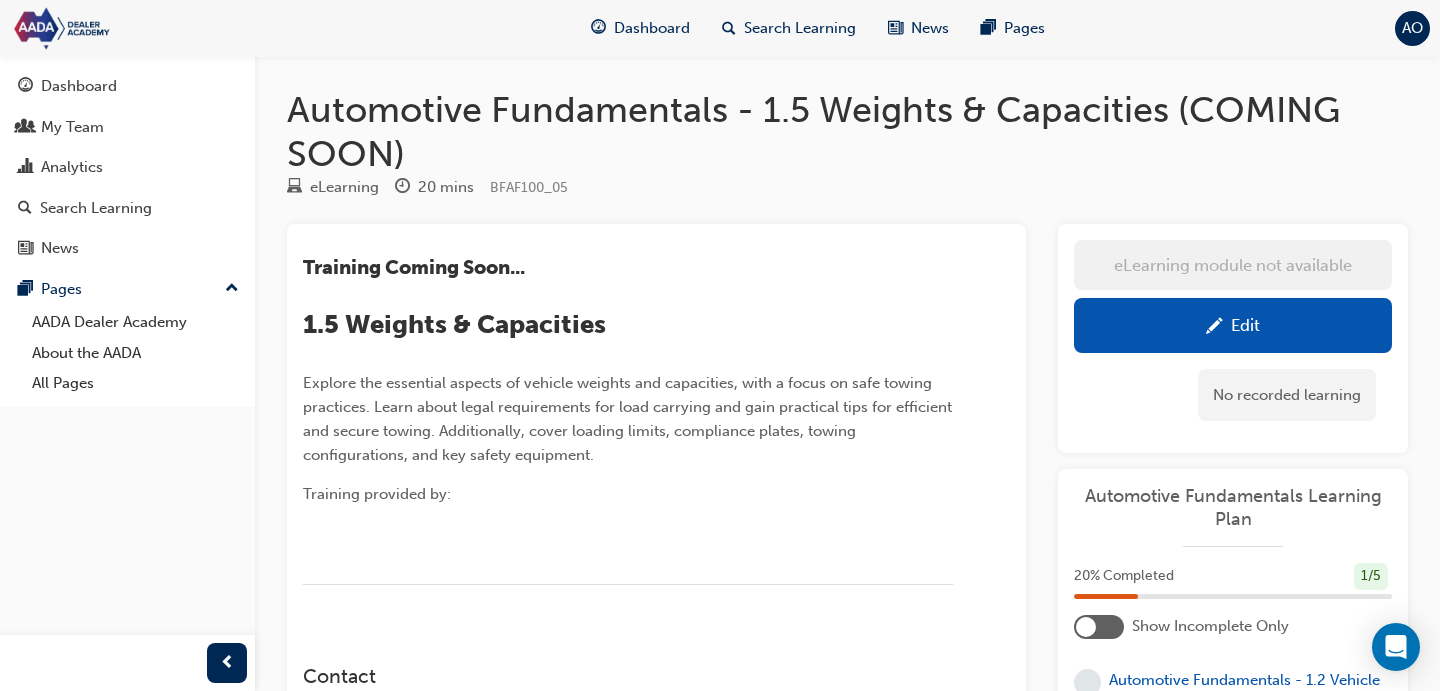 click on "Edit" at bounding box center [1233, 325] 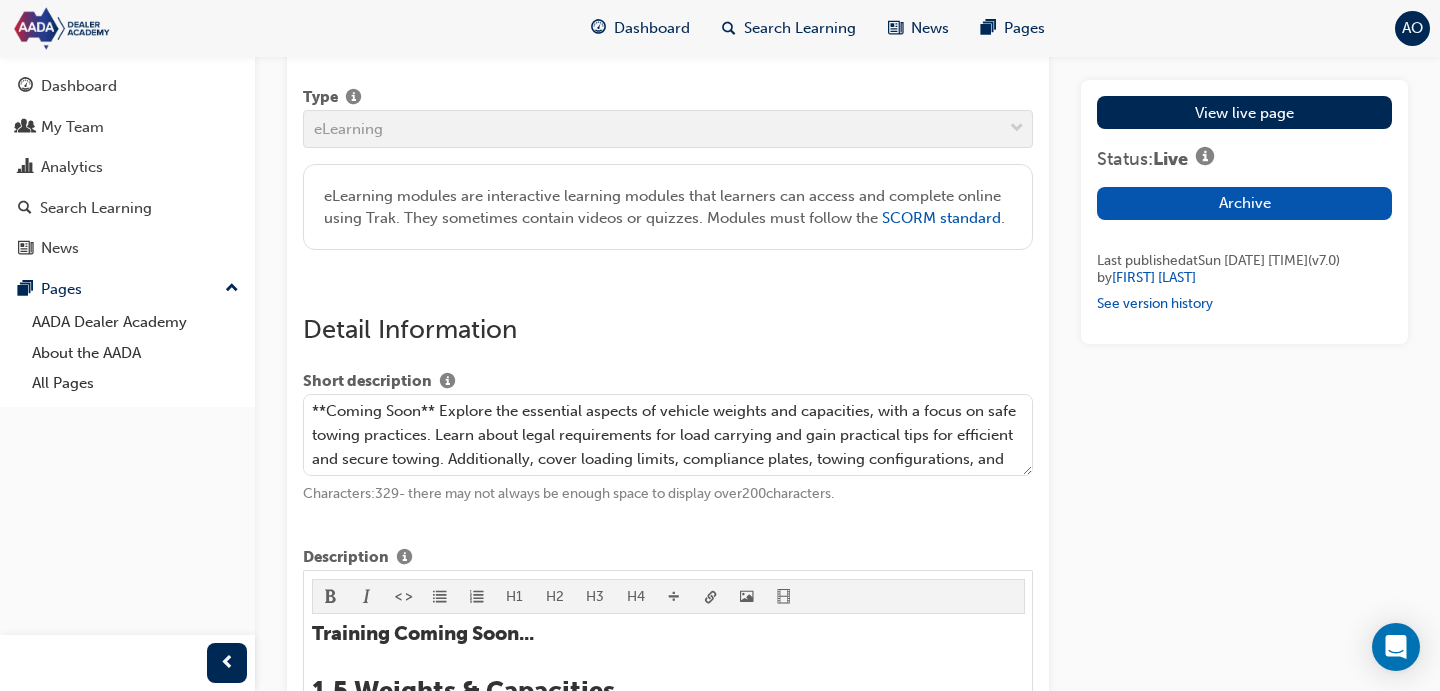 scroll, scrollTop: 779, scrollLeft: 0, axis: vertical 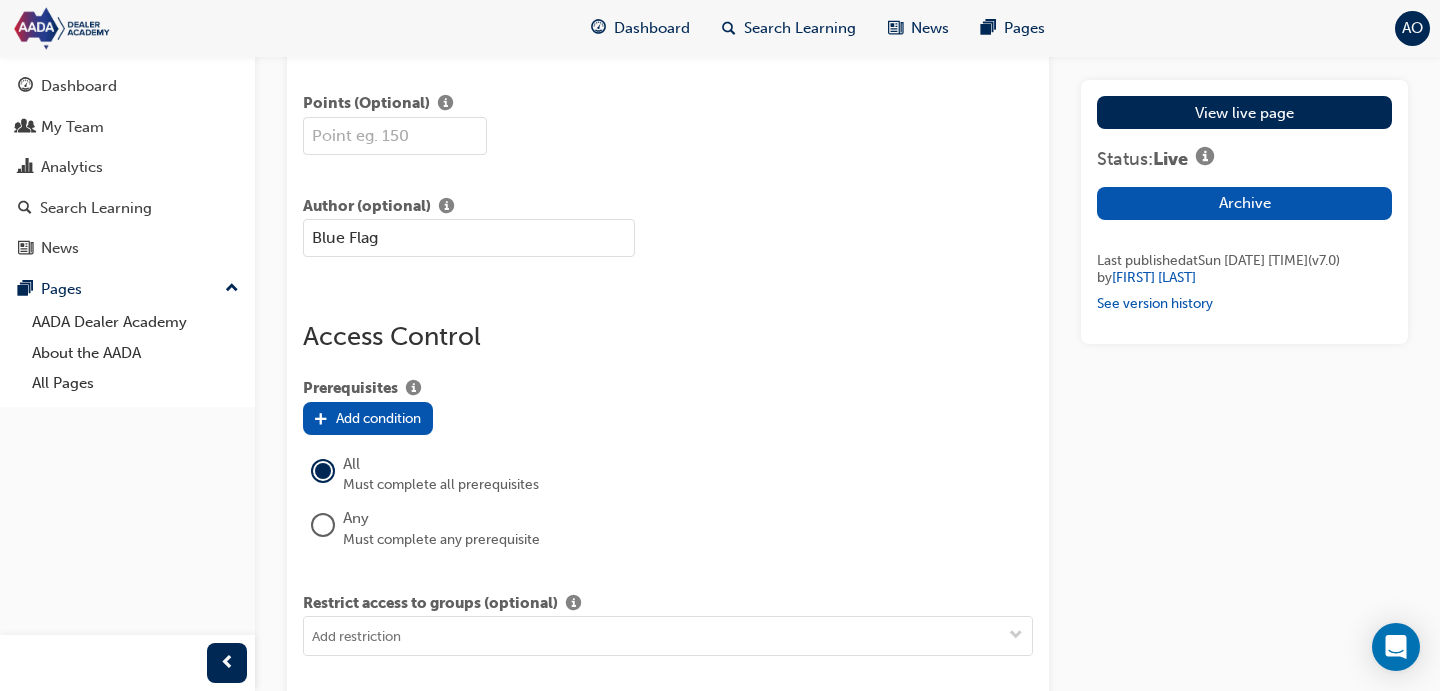 click on "Add condition" at bounding box center (378, 418) 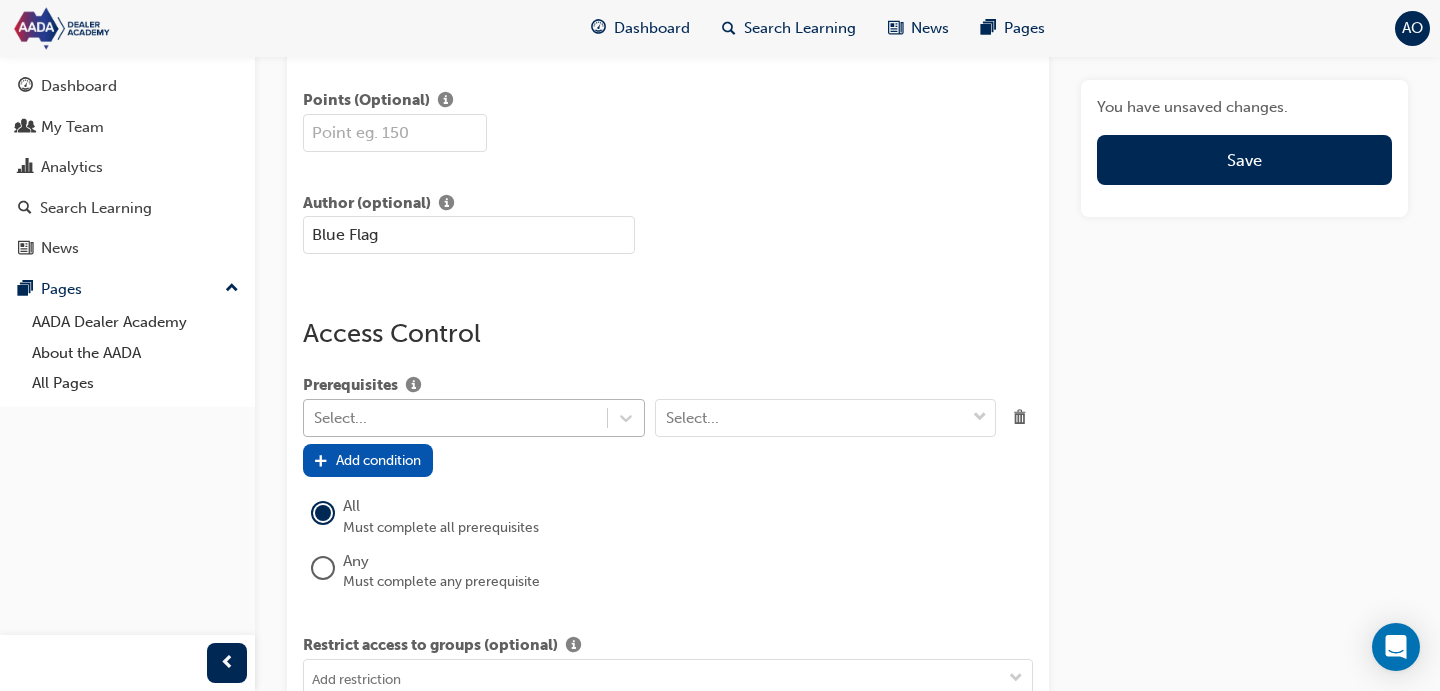 click on "Select..." at bounding box center (455, 417) 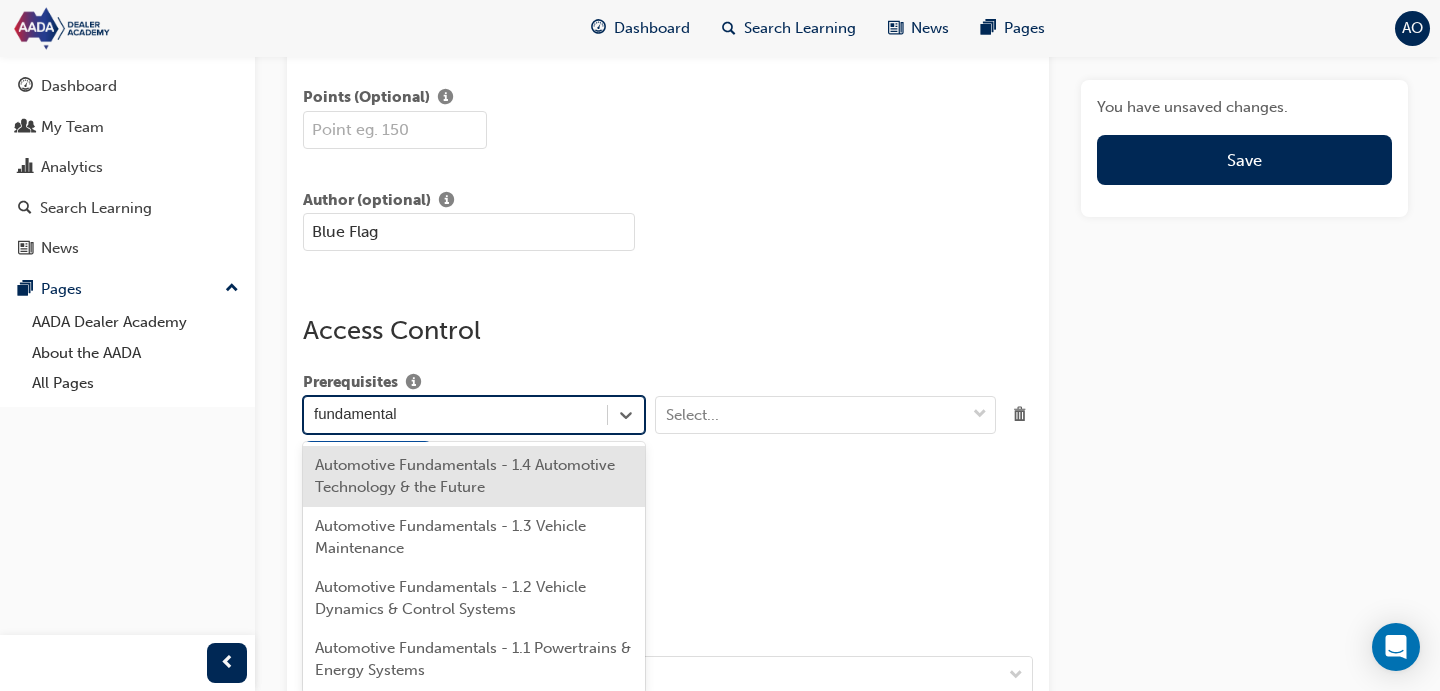 type on "fundamentals" 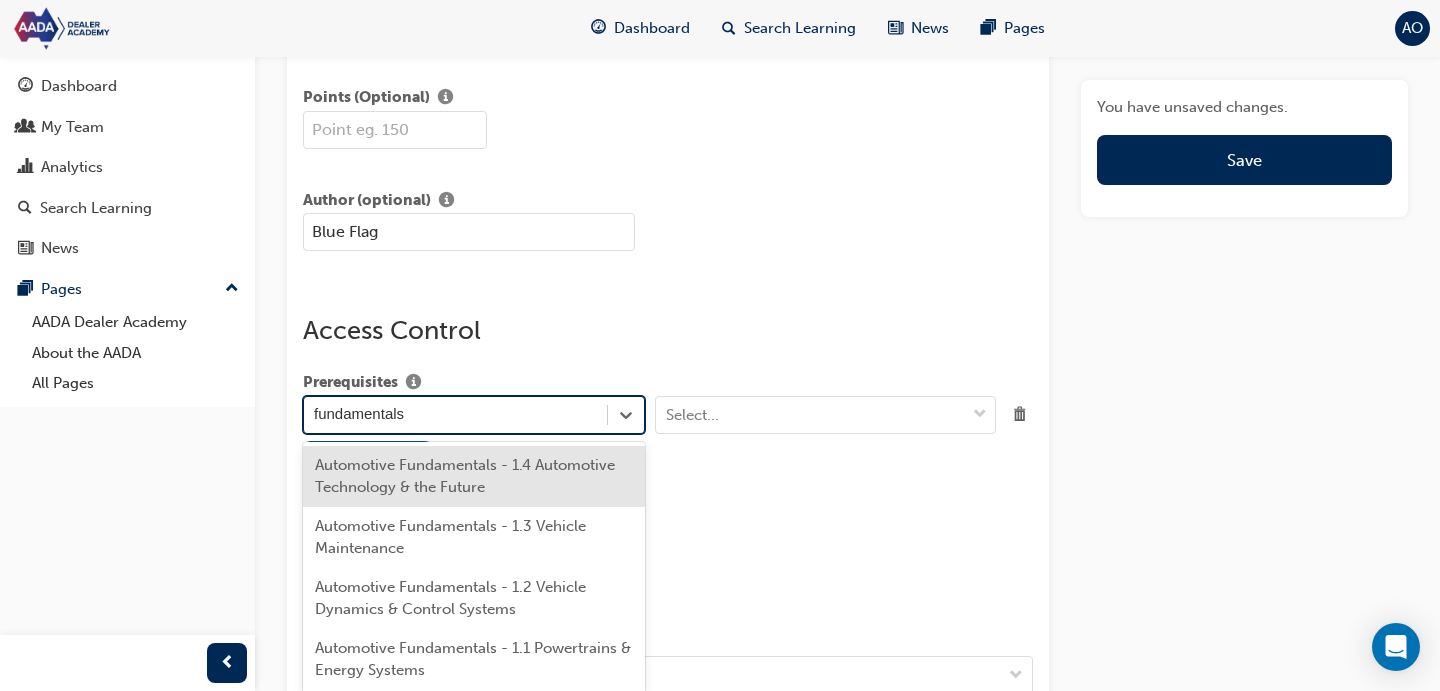 drag, startPoint x: 504, startPoint y: 478, endPoint x: 564, endPoint y: 476, distance: 60.033325 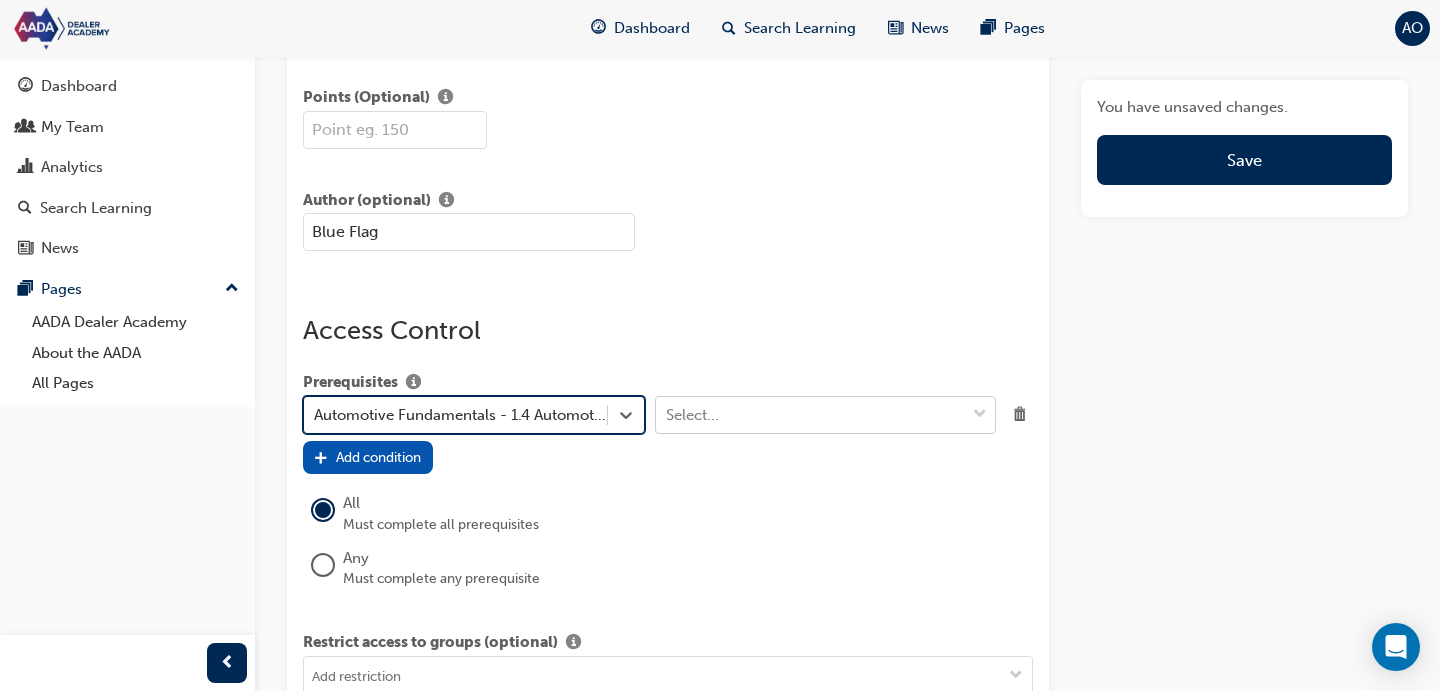 click on "Select..." at bounding box center [811, 414] 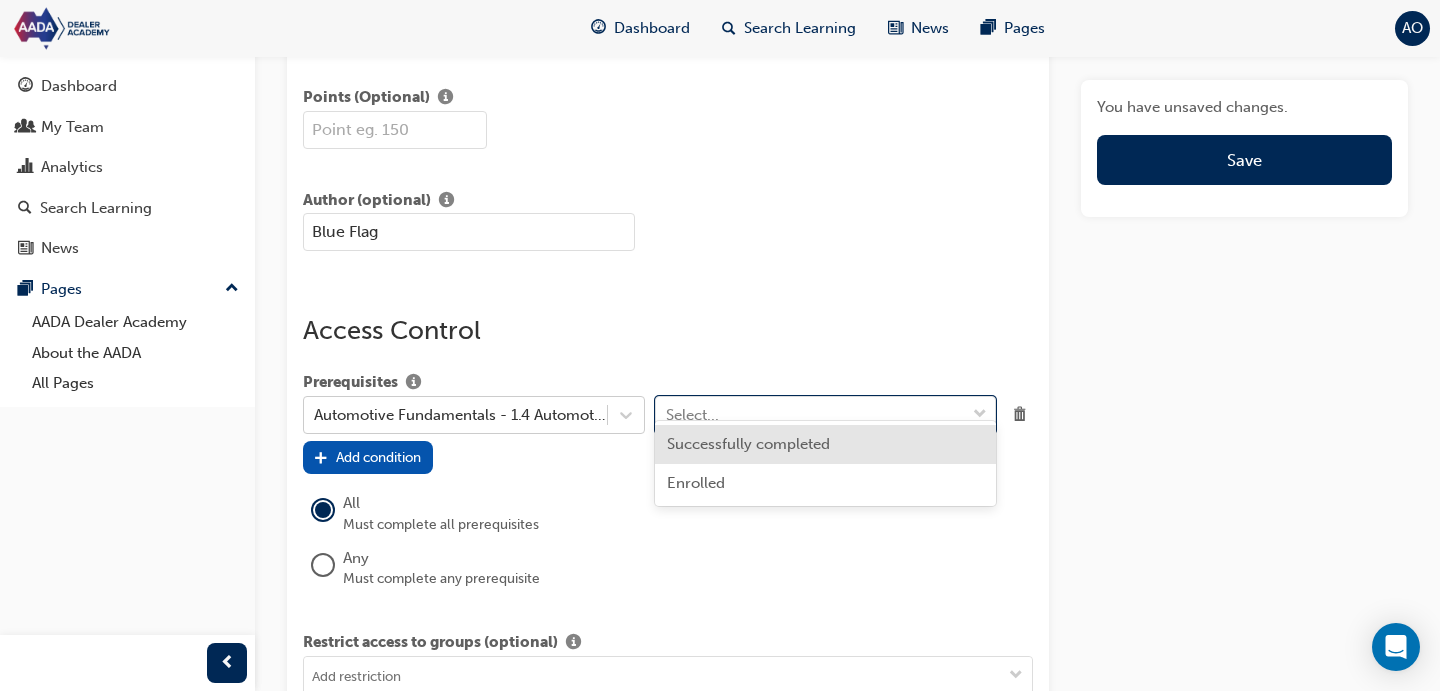 click on "Successfully completed" at bounding box center [826, 444] 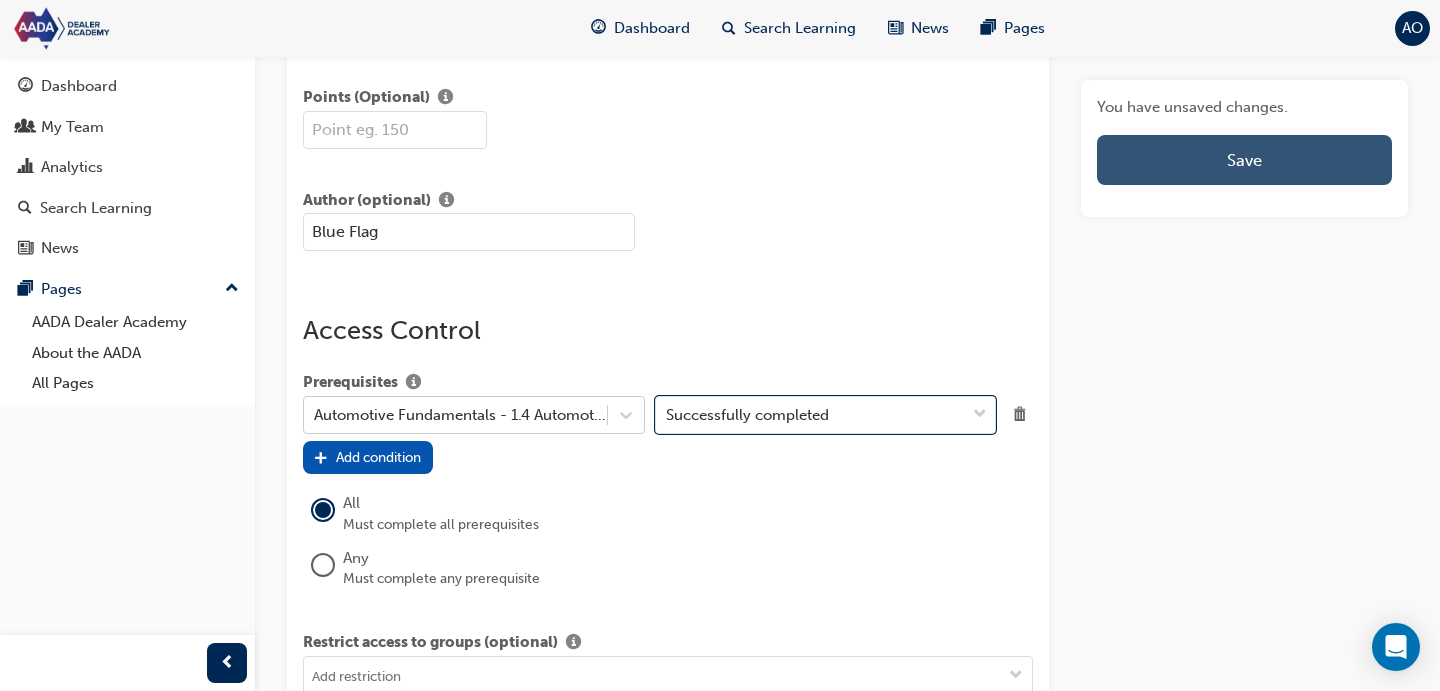 click on "Save" at bounding box center [1244, 160] 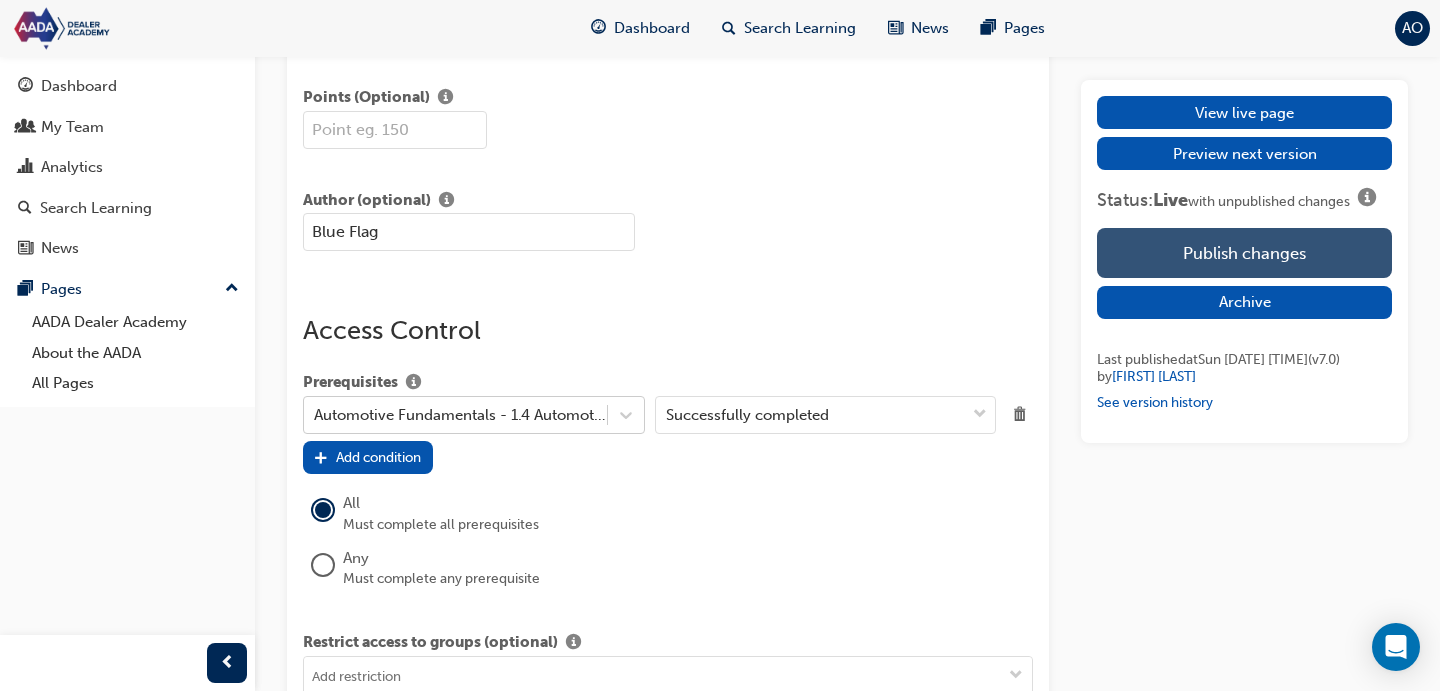click on "Publish changes" at bounding box center (1244, 253) 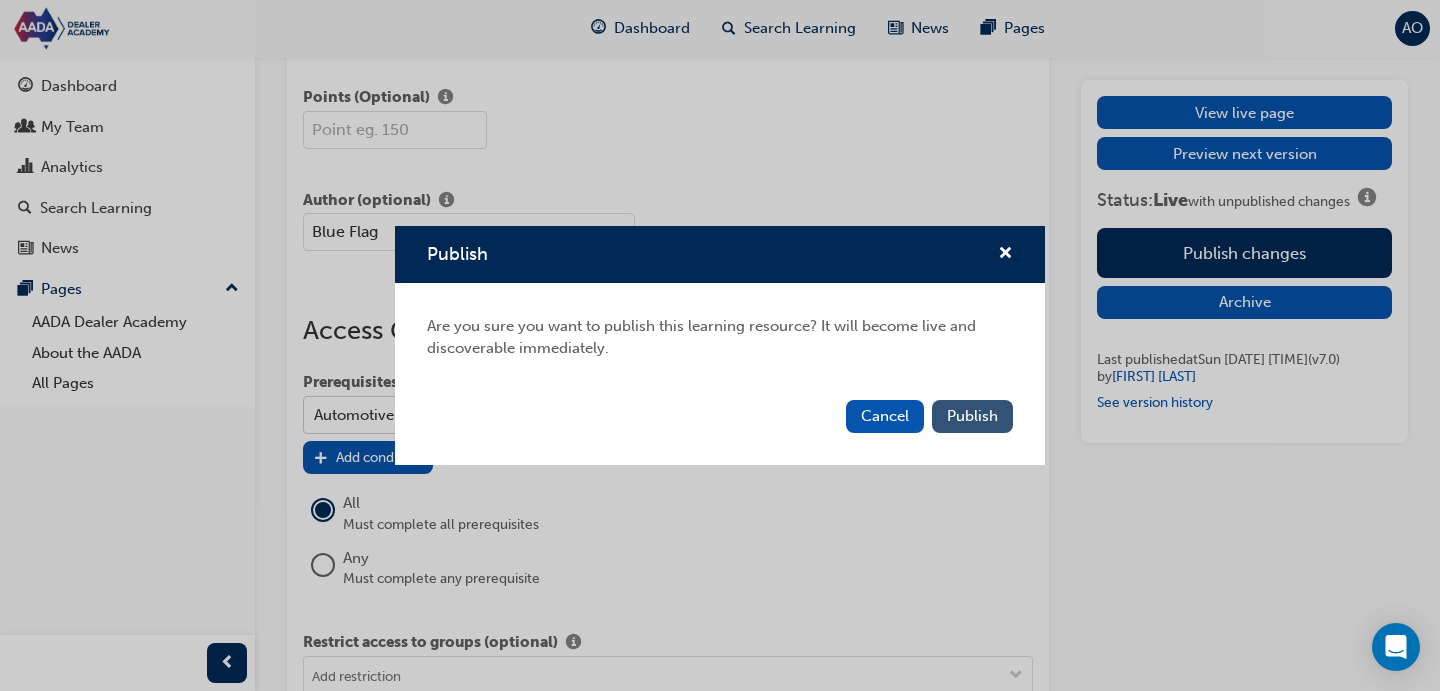 click on "Publish" at bounding box center (972, 416) 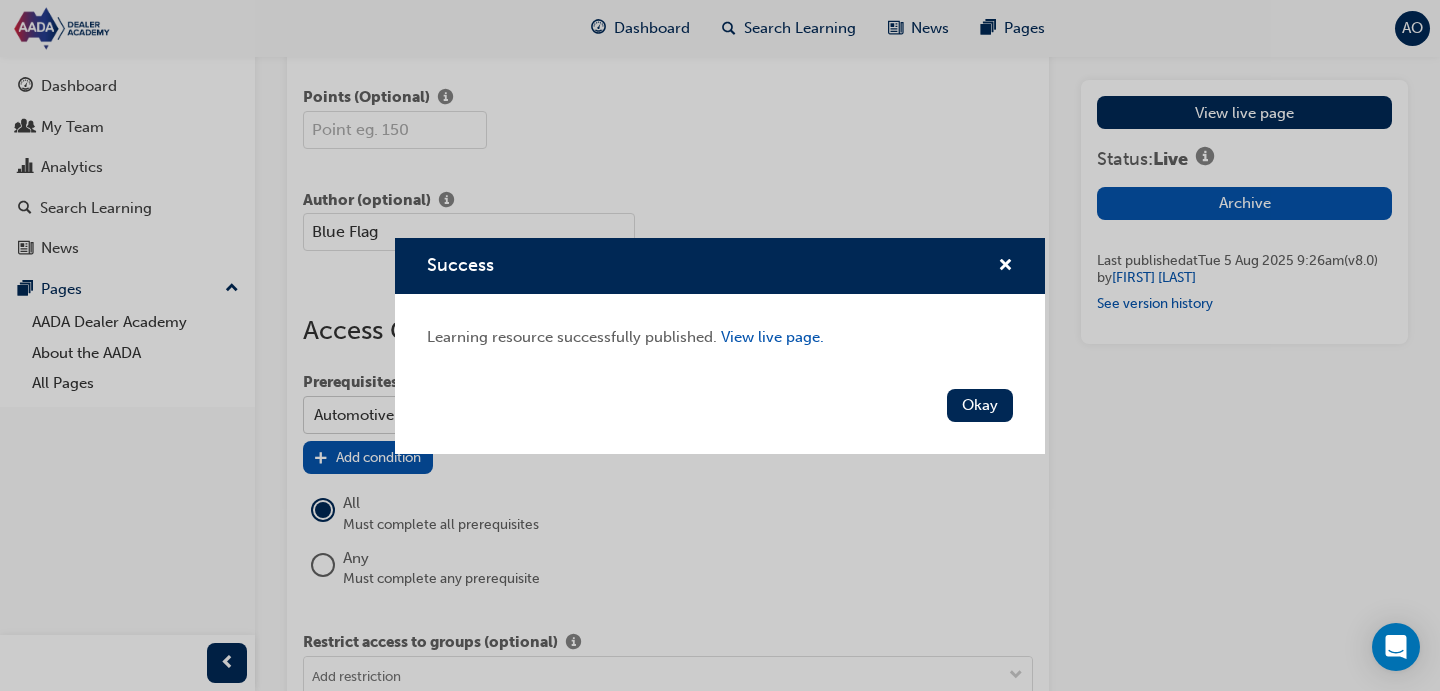 click on "Okay" at bounding box center [980, 405] 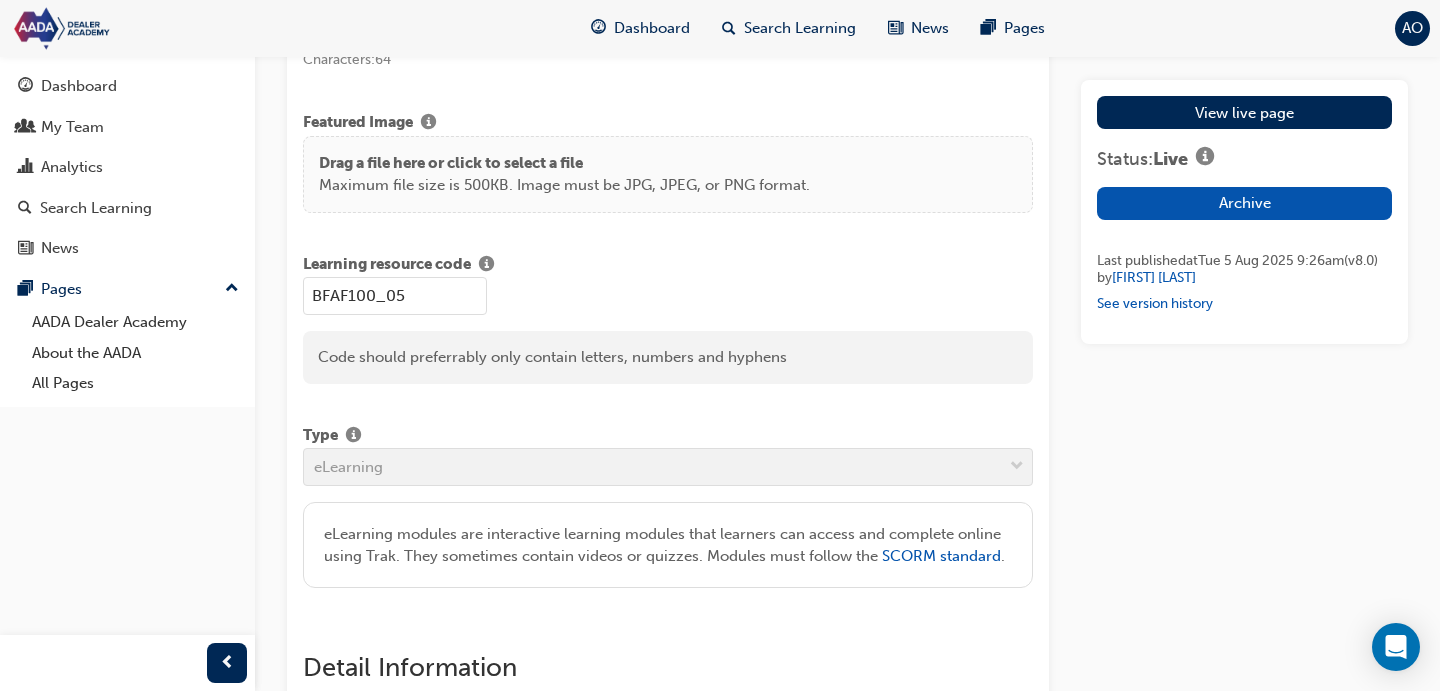 scroll, scrollTop: 232, scrollLeft: 0, axis: vertical 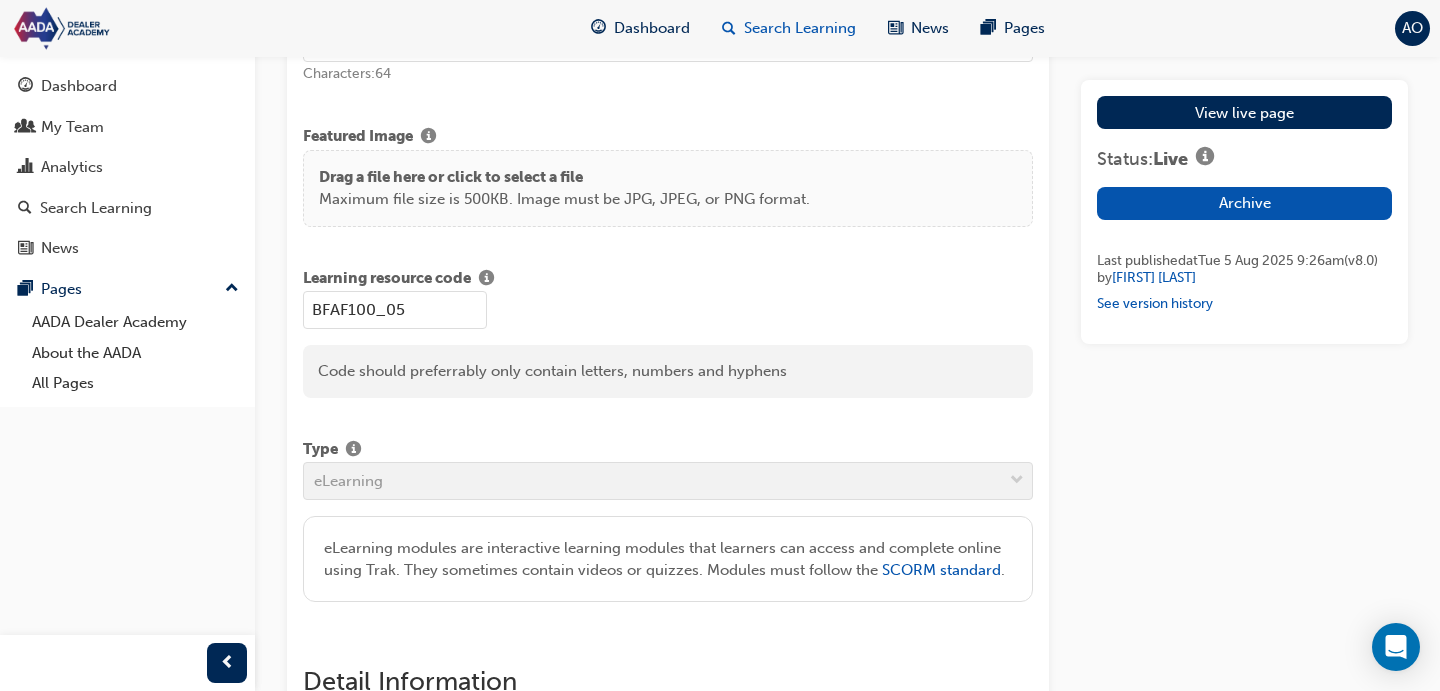 click on "Search Learning" at bounding box center [789, 28] 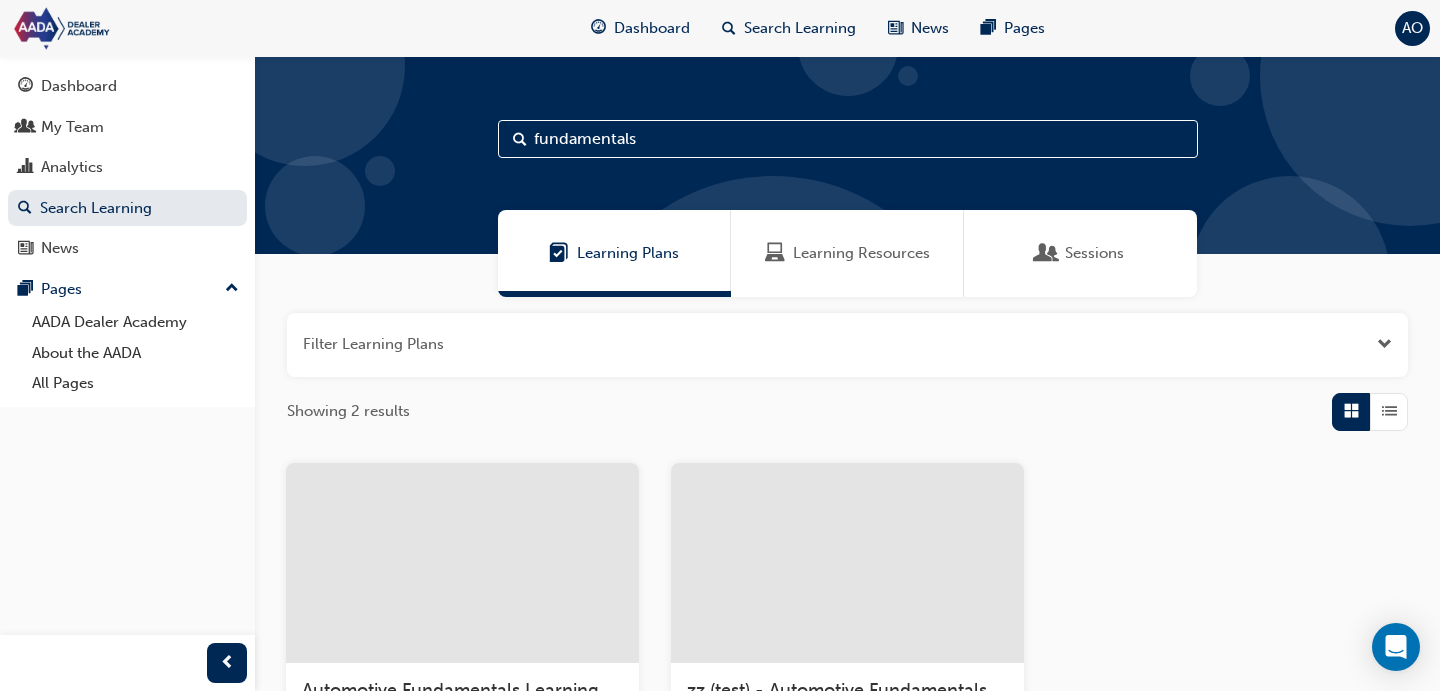 drag, startPoint x: 837, startPoint y: 249, endPoint x: 800, endPoint y: 277, distance: 46.400433 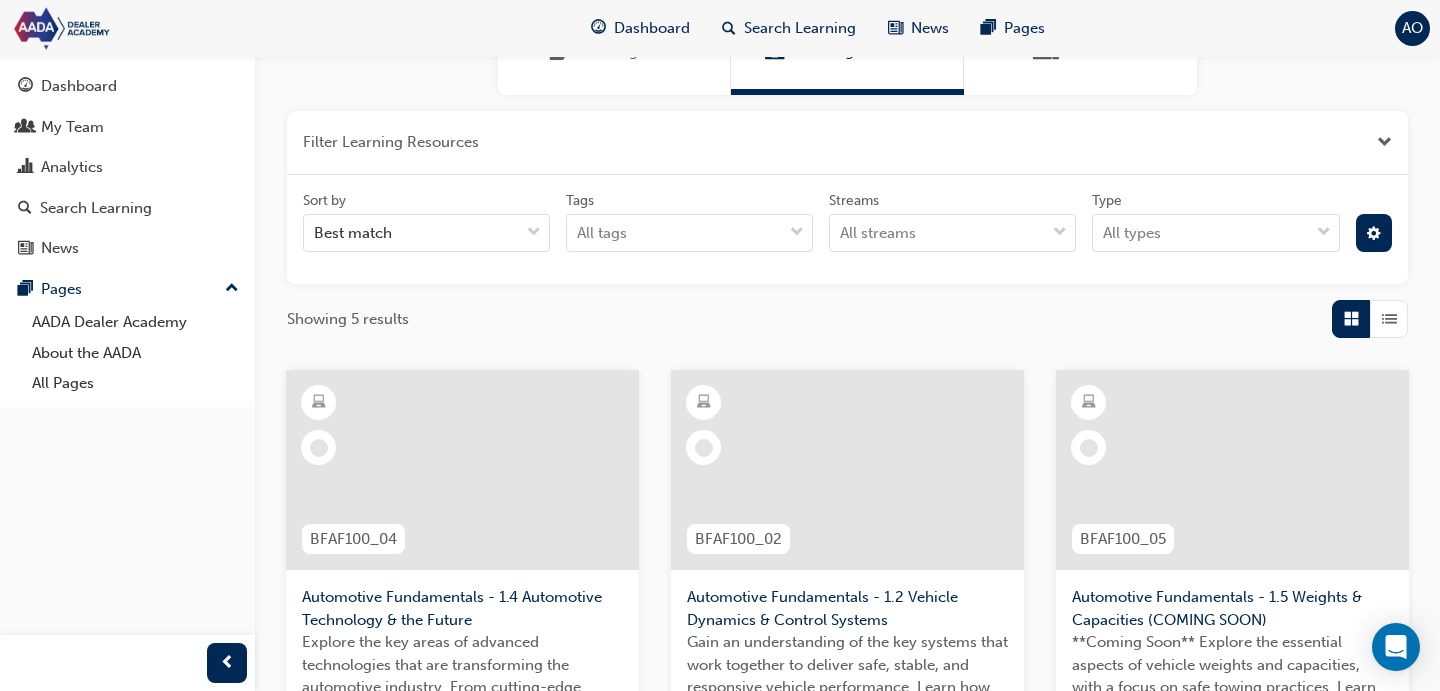 scroll, scrollTop: 498, scrollLeft: 0, axis: vertical 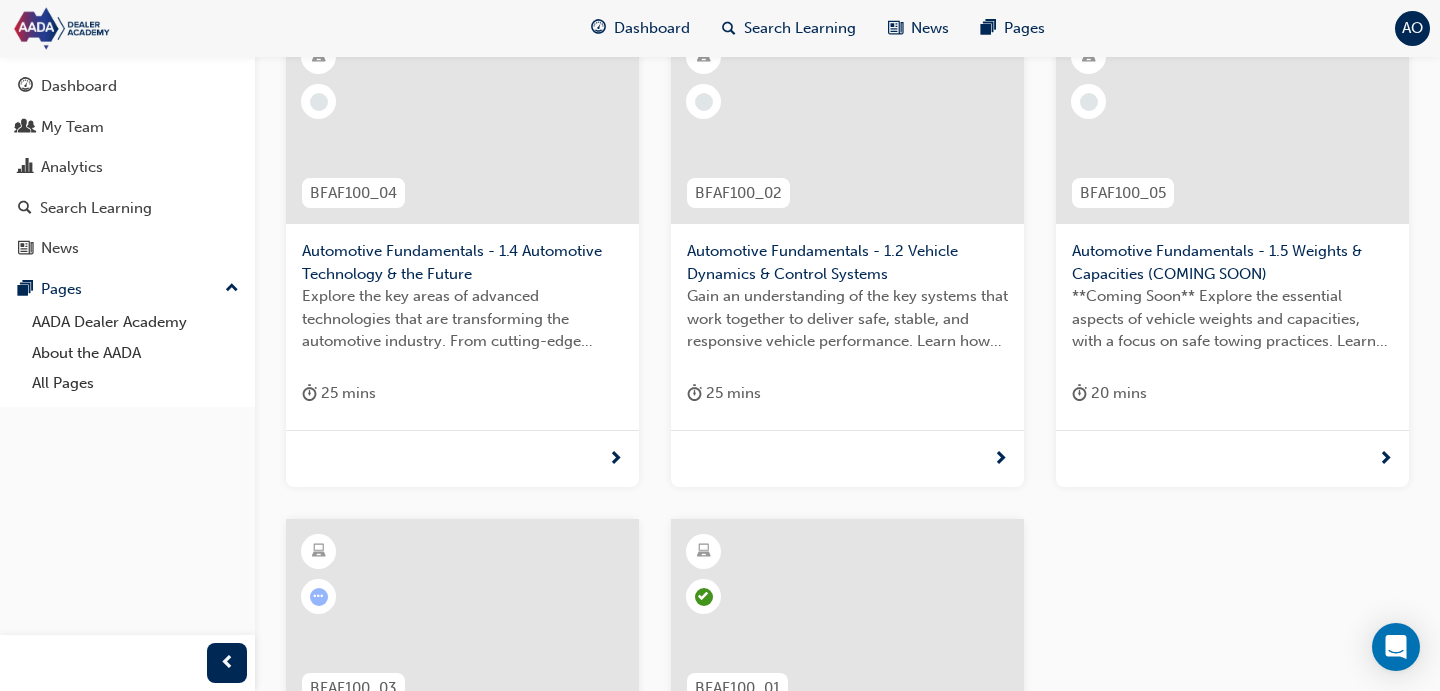 click on "Automotive Fundamentals - 1.5 Weights & Capacities (COMING SOON)" at bounding box center (1232, 262) 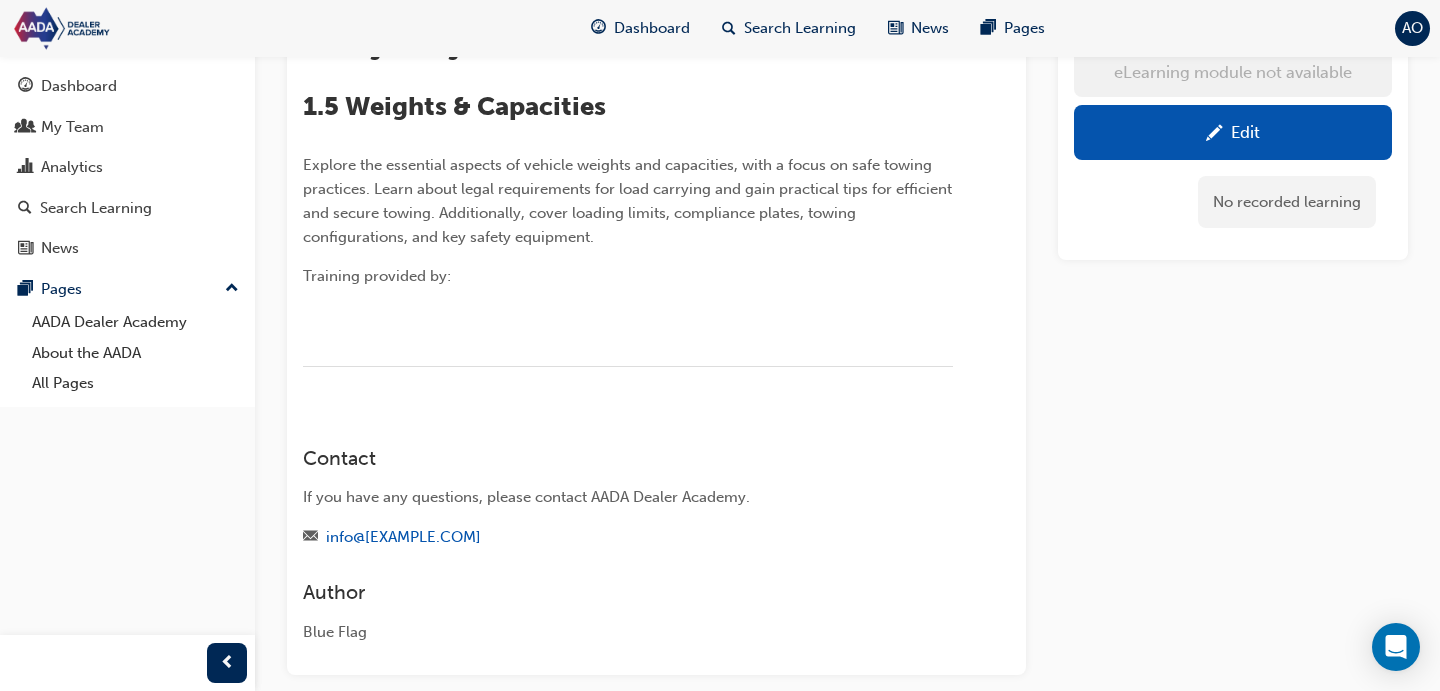 scroll, scrollTop: 461, scrollLeft: 0, axis: vertical 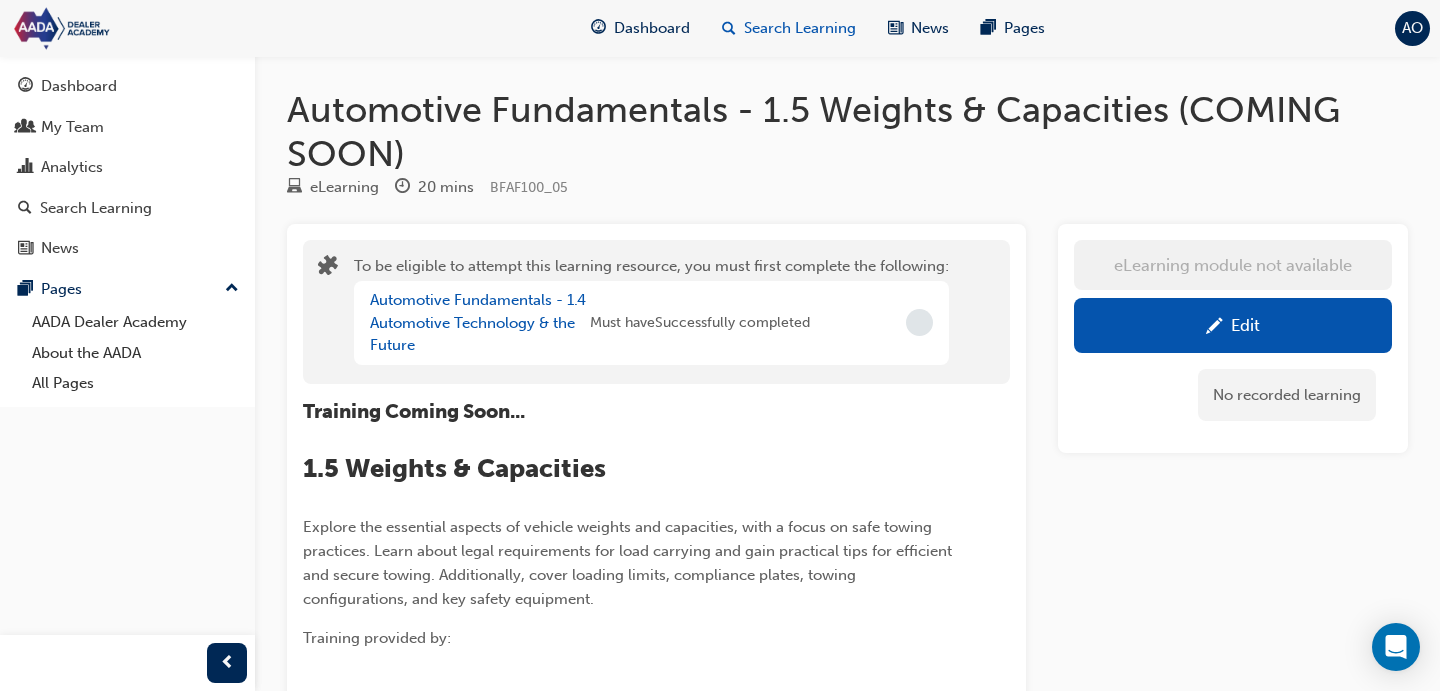 click on "Search Learning" at bounding box center [800, 28] 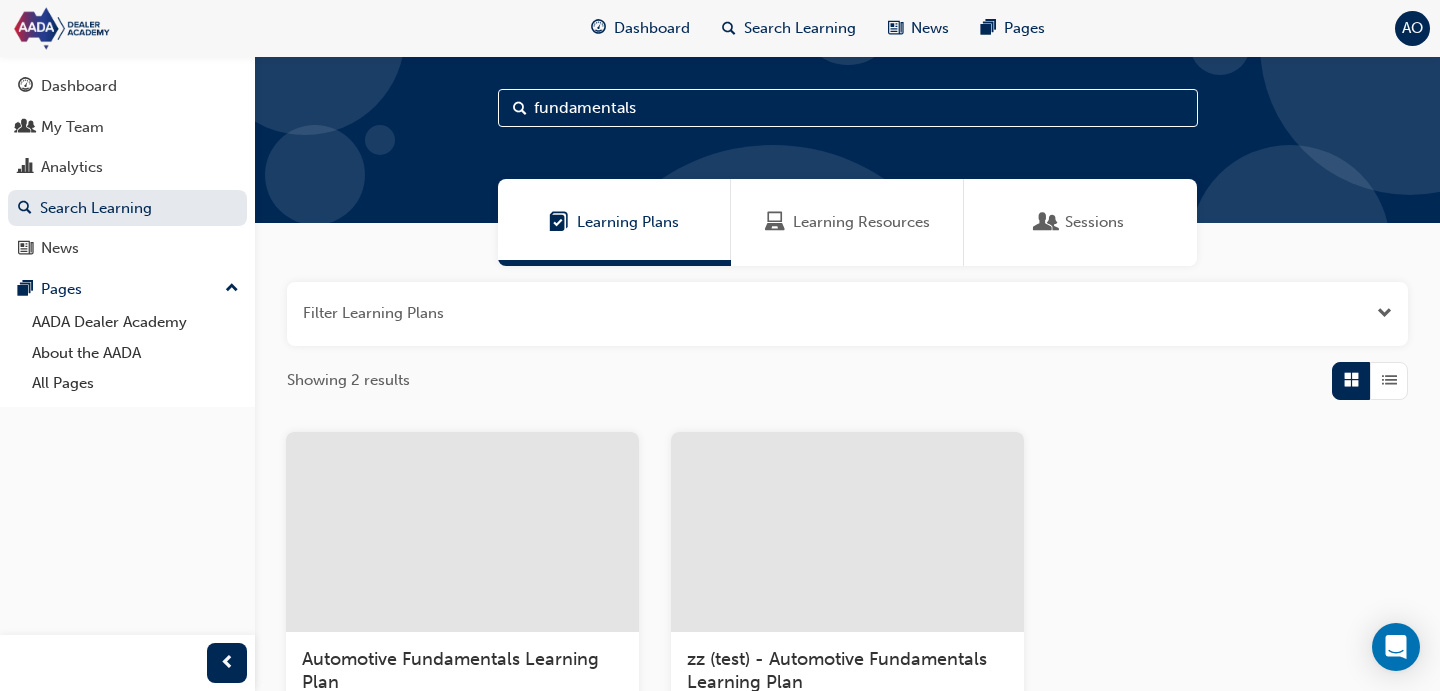 scroll, scrollTop: 122, scrollLeft: 0, axis: vertical 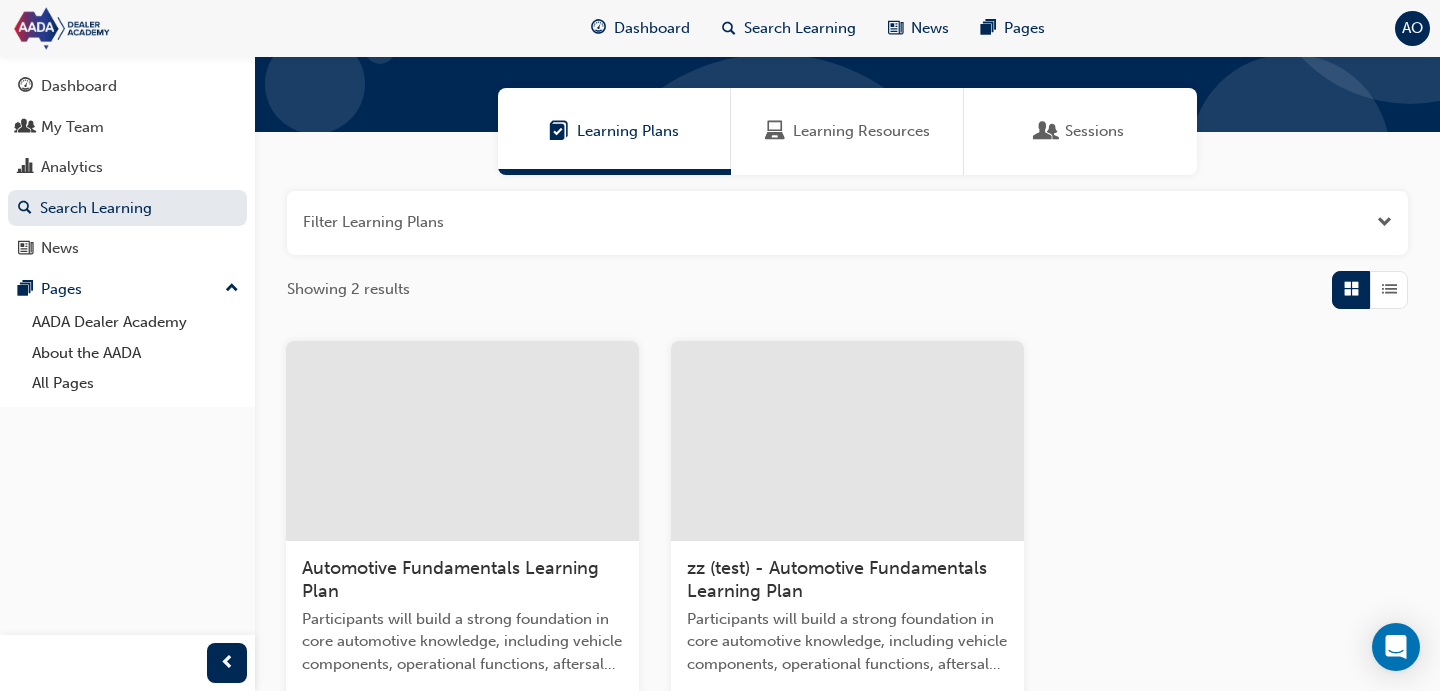 drag, startPoint x: 1390, startPoint y: 286, endPoint x: 985, endPoint y: 310, distance: 405.71048 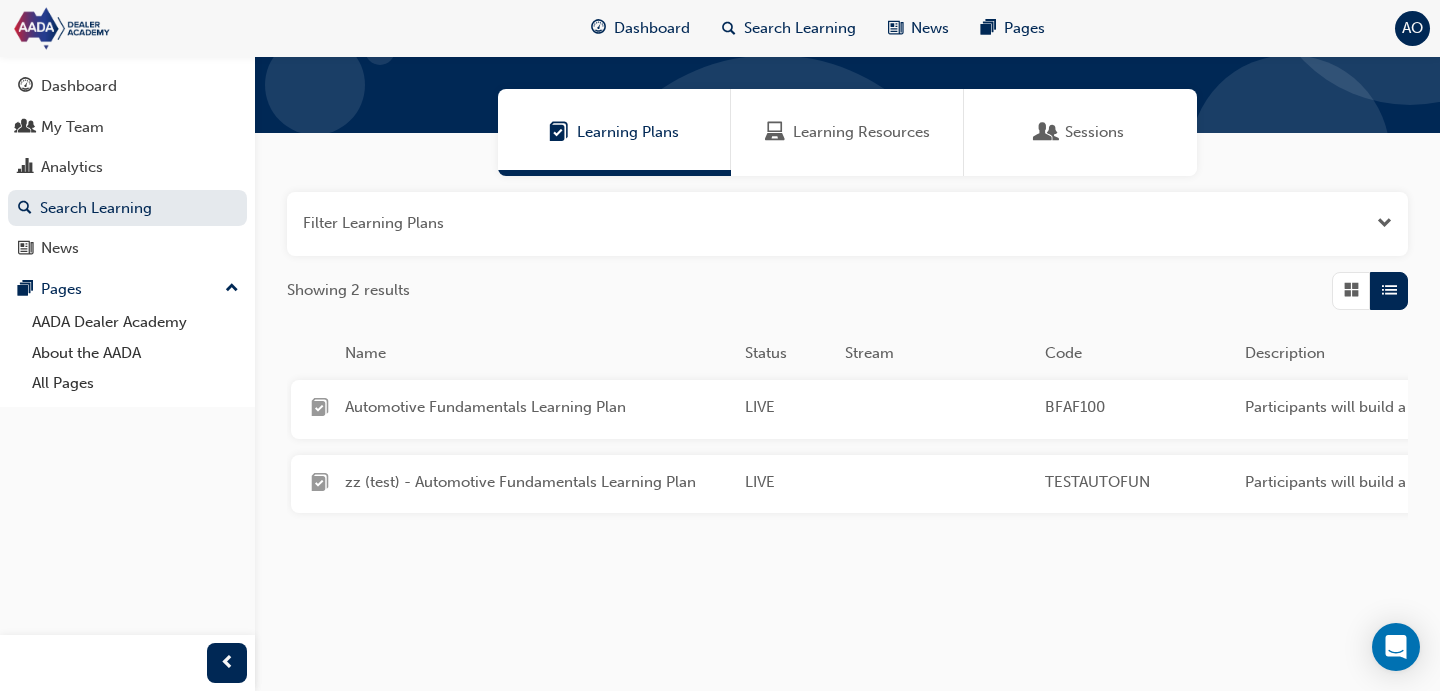 click at bounding box center [1351, 291] 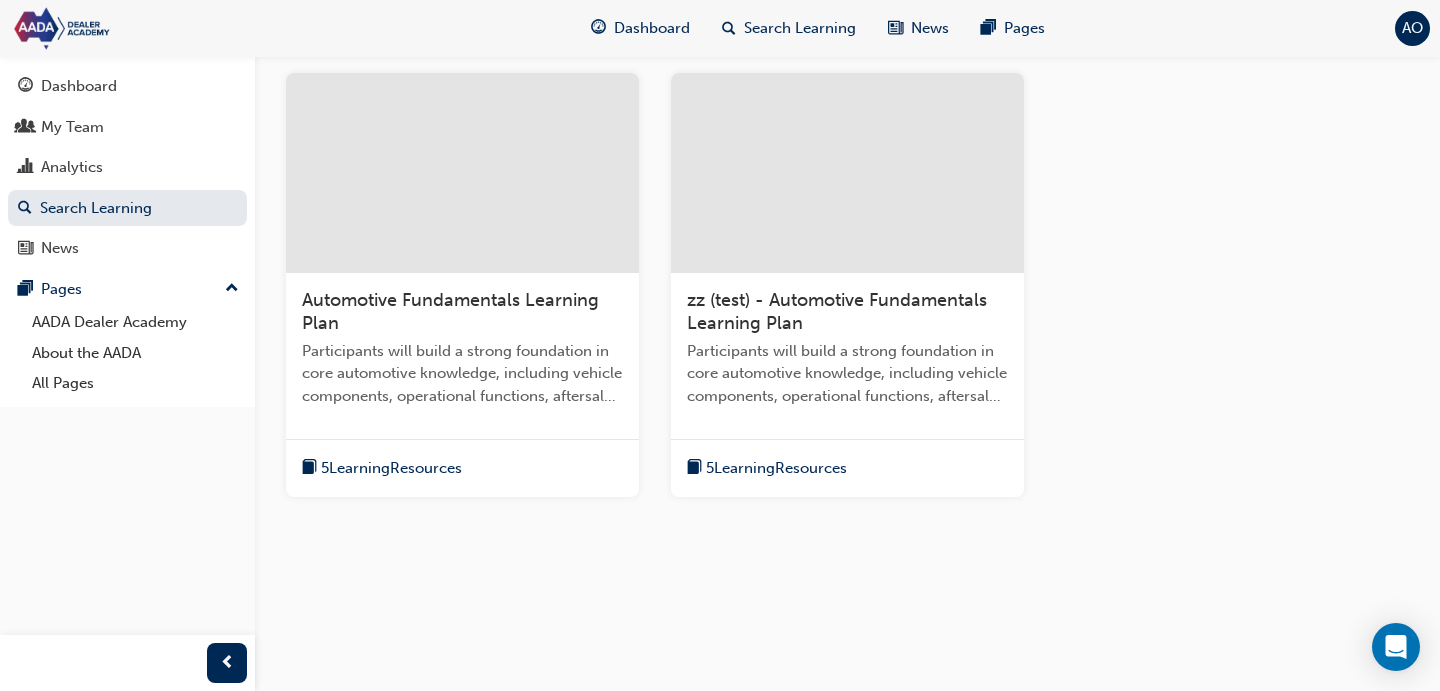 scroll, scrollTop: 0, scrollLeft: 0, axis: both 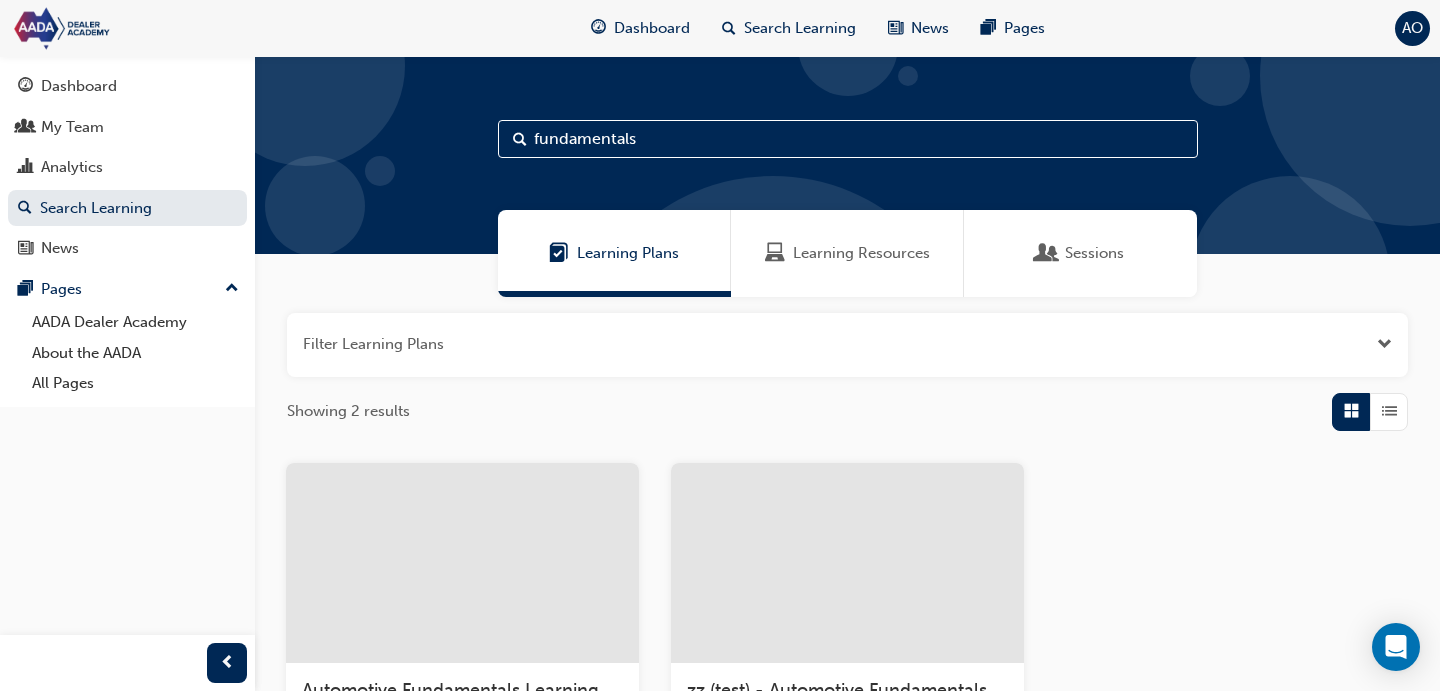 drag, startPoint x: 674, startPoint y: 146, endPoint x: 422, endPoint y: 138, distance: 252.12695 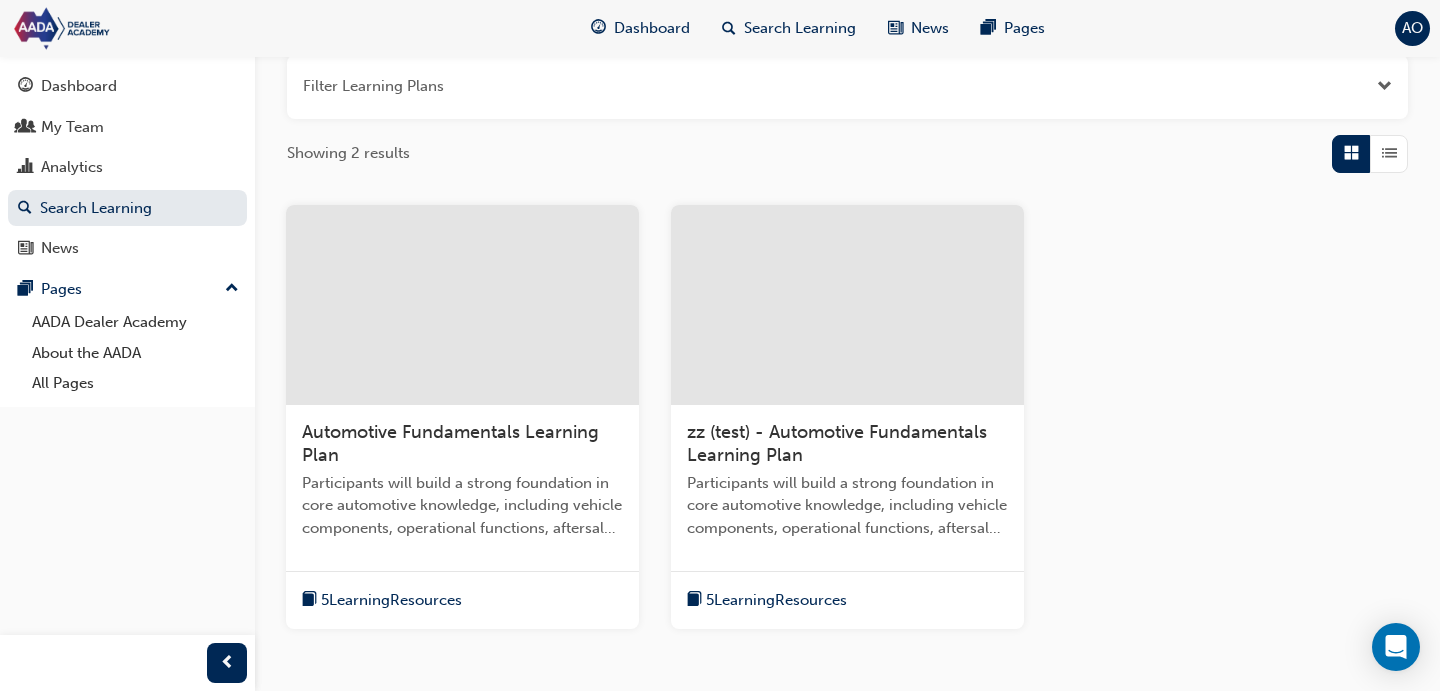 scroll, scrollTop: 263, scrollLeft: 0, axis: vertical 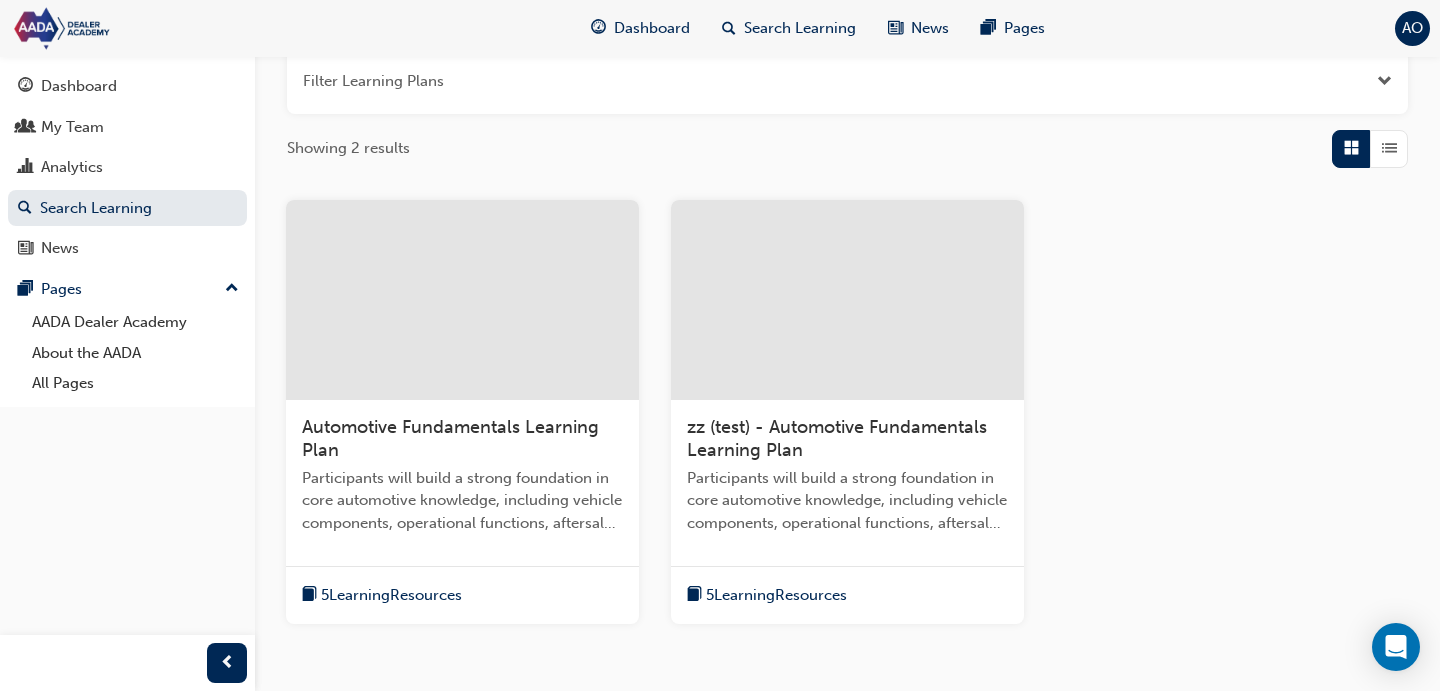 click on "zz (test) - Automotive Fundamentals Learning Plan" at bounding box center [837, 439] 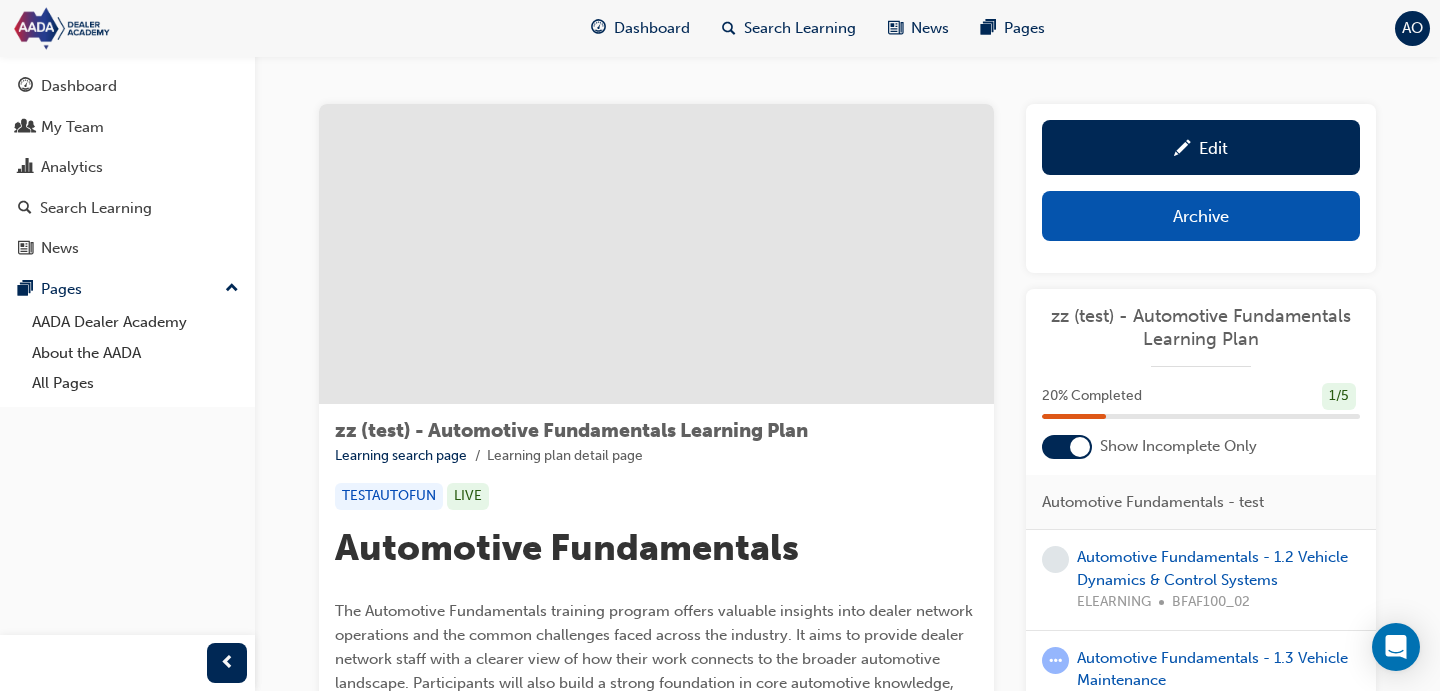 click on "Archive" at bounding box center [1201, 216] 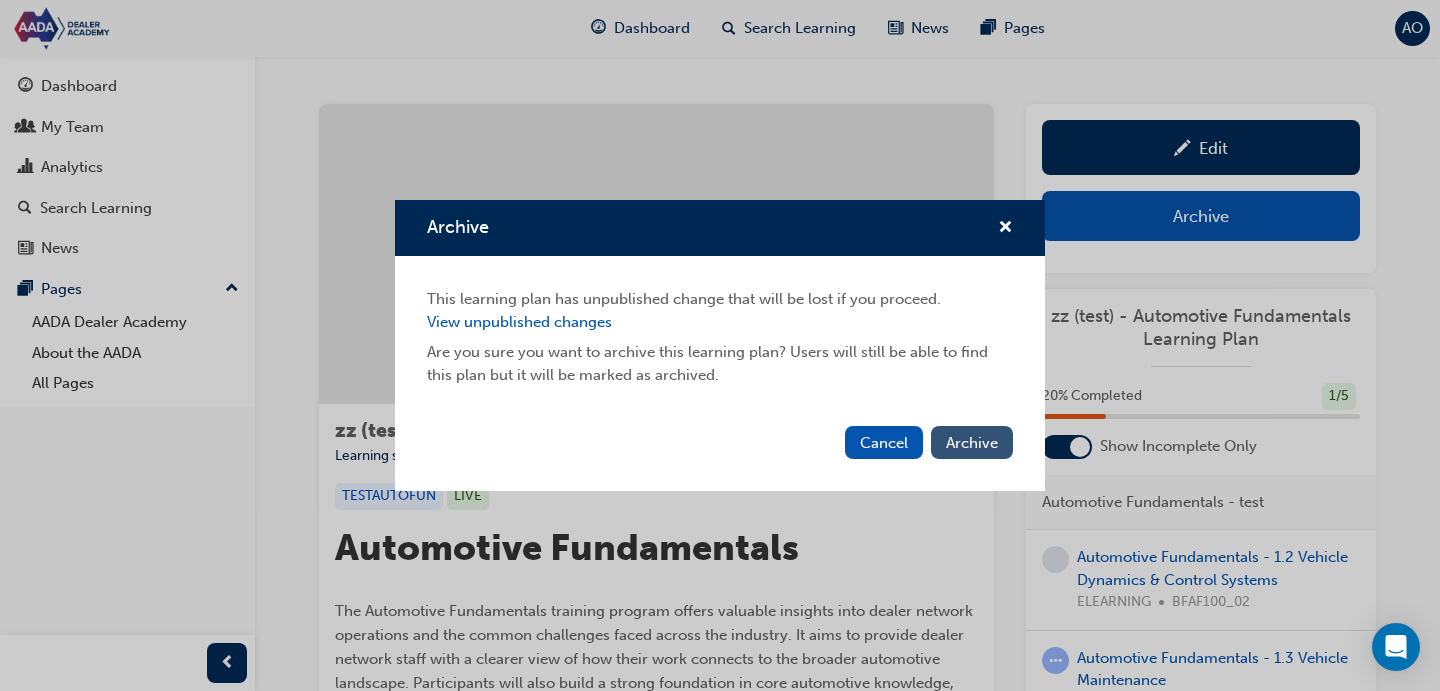 click on "Archive" at bounding box center (972, 442) 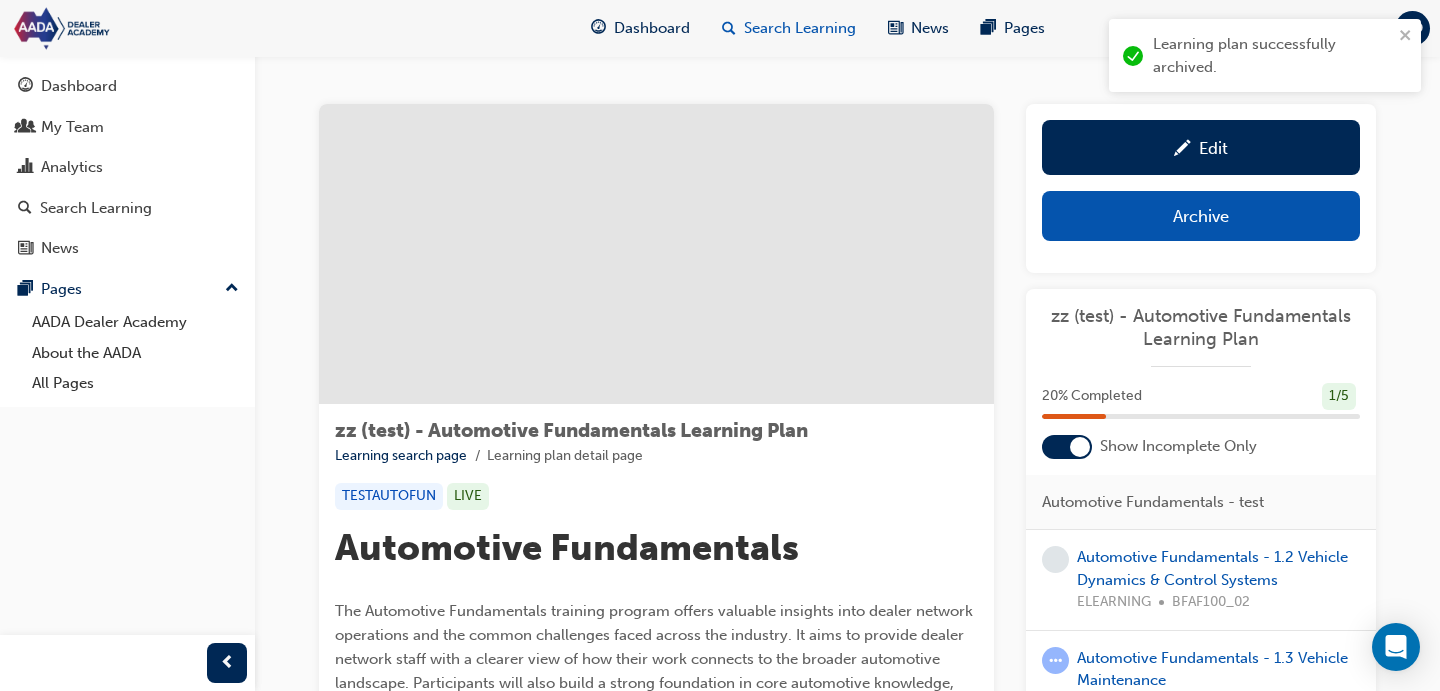 click on "Search Learning" at bounding box center [800, 28] 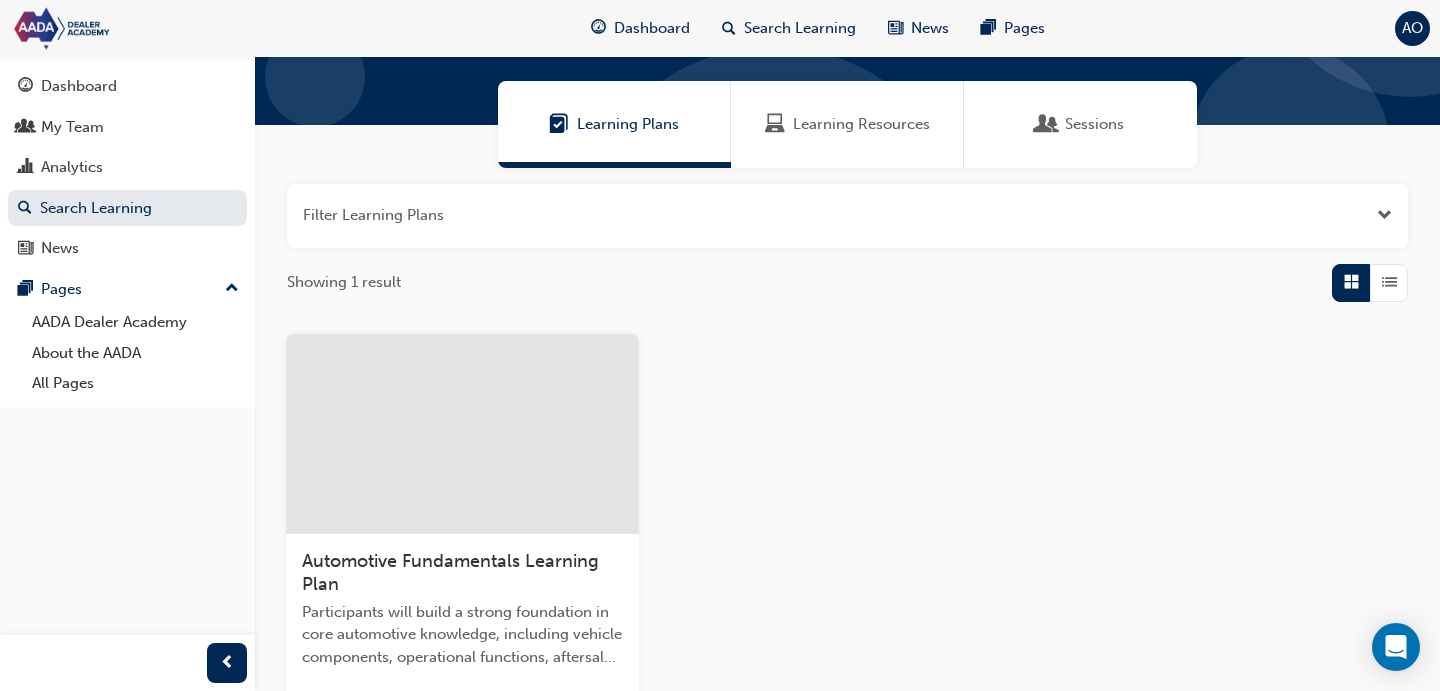 scroll, scrollTop: 0, scrollLeft: 0, axis: both 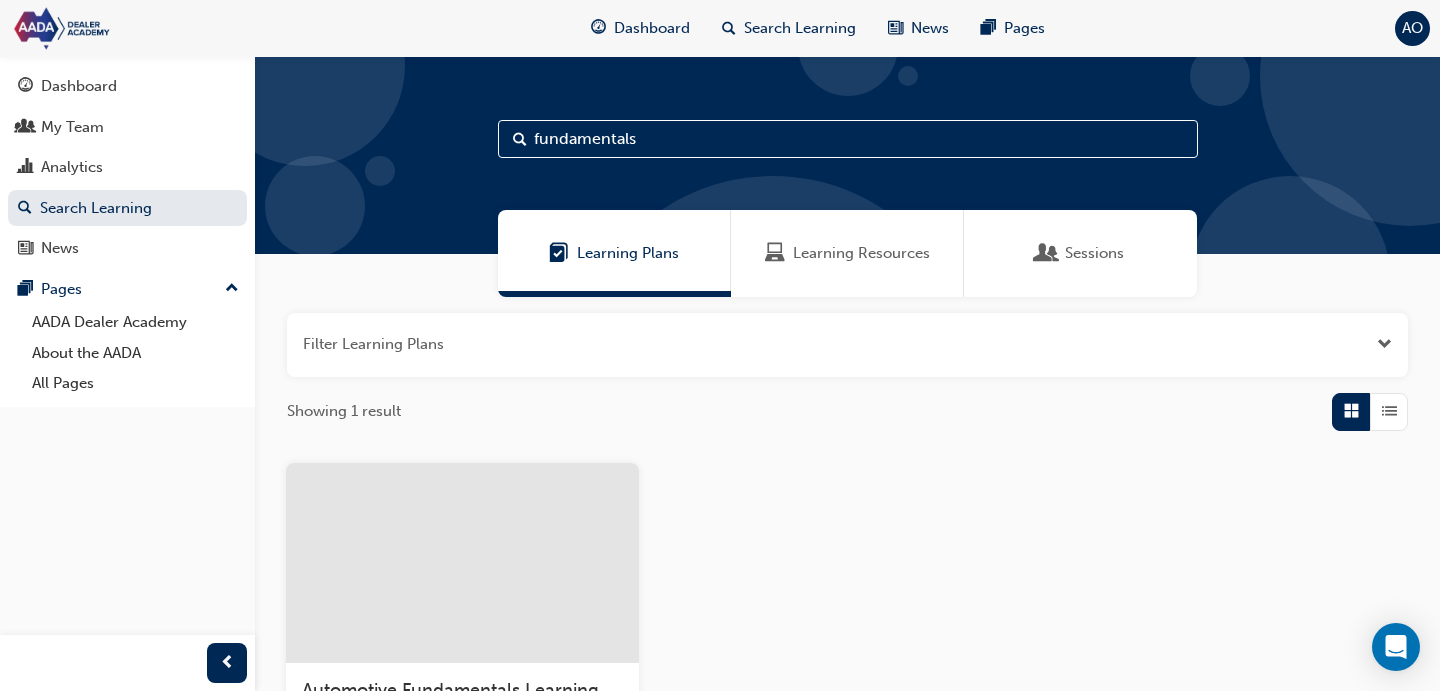 drag, startPoint x: 672, startPoint y: 147, endPoint x: 444, endPoint y: 132, distance: 228.49289 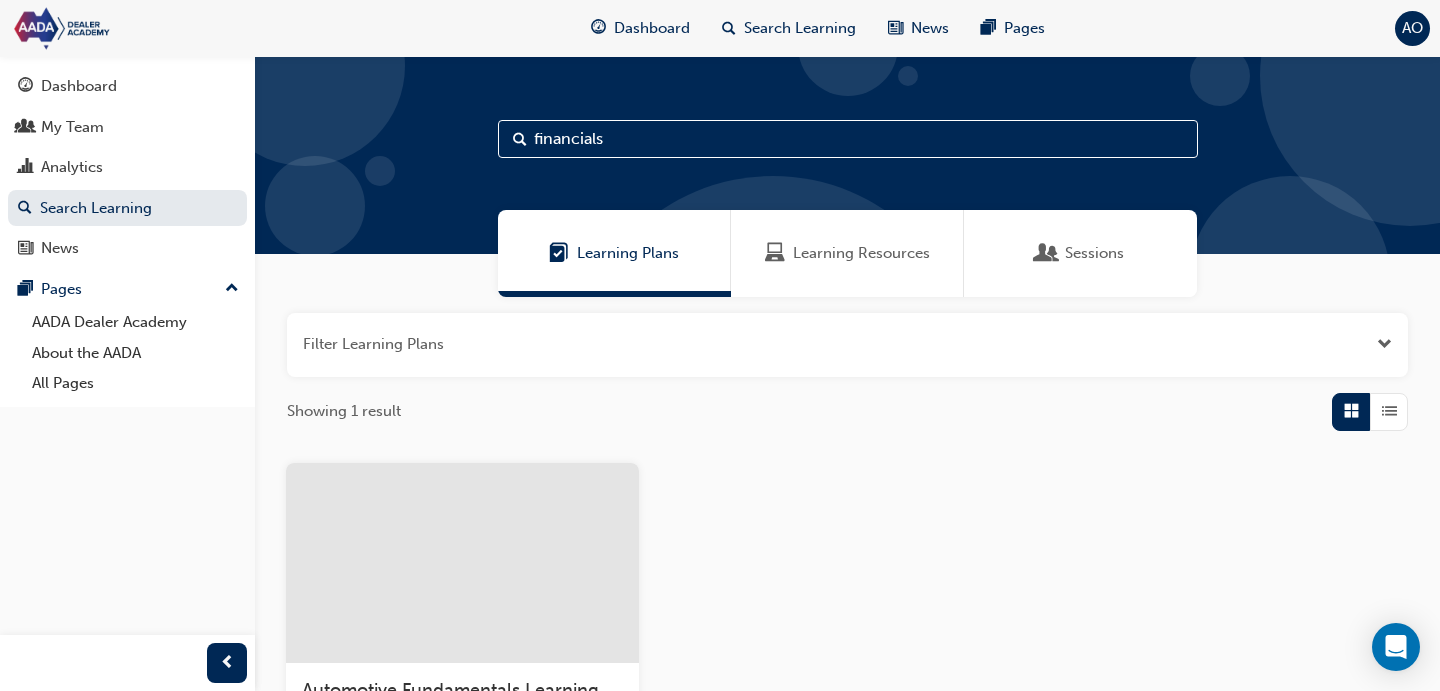 type on "financials" 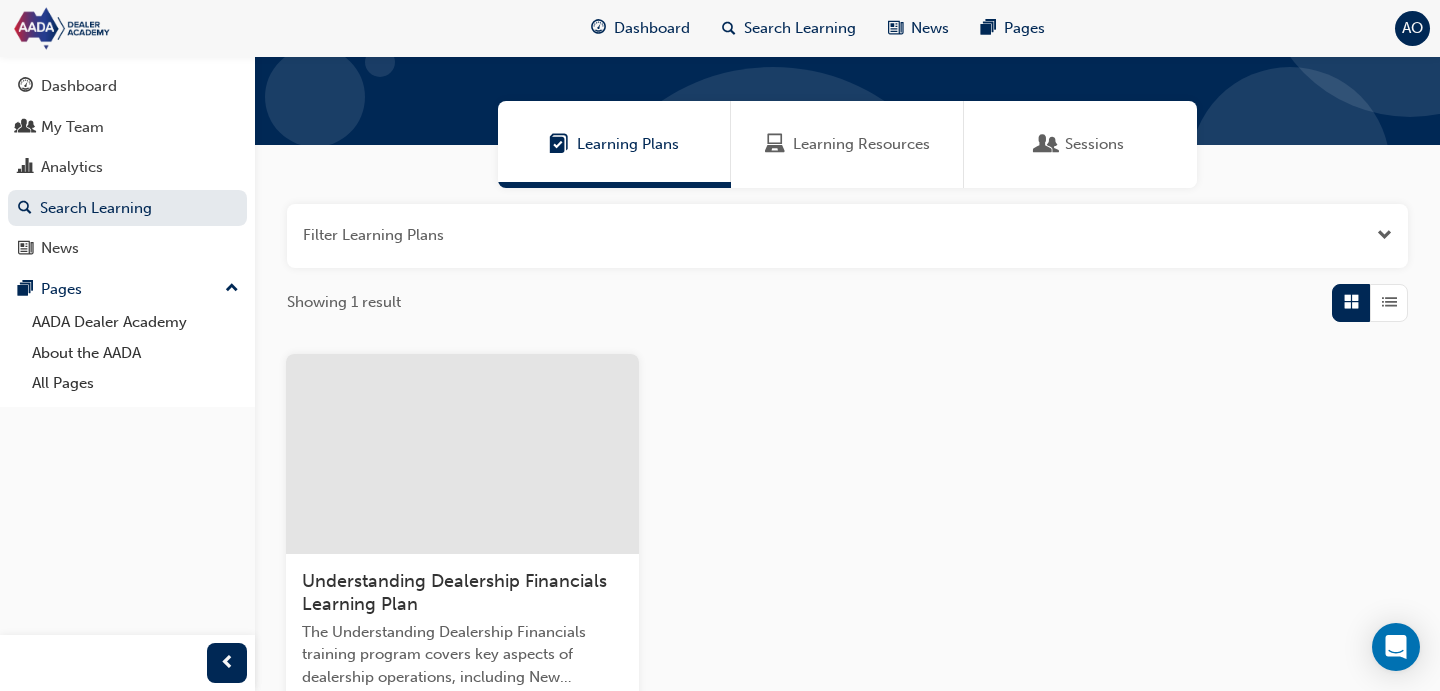 scroll, scrollTop: 163, scrollLeft: 0, axis: vertical 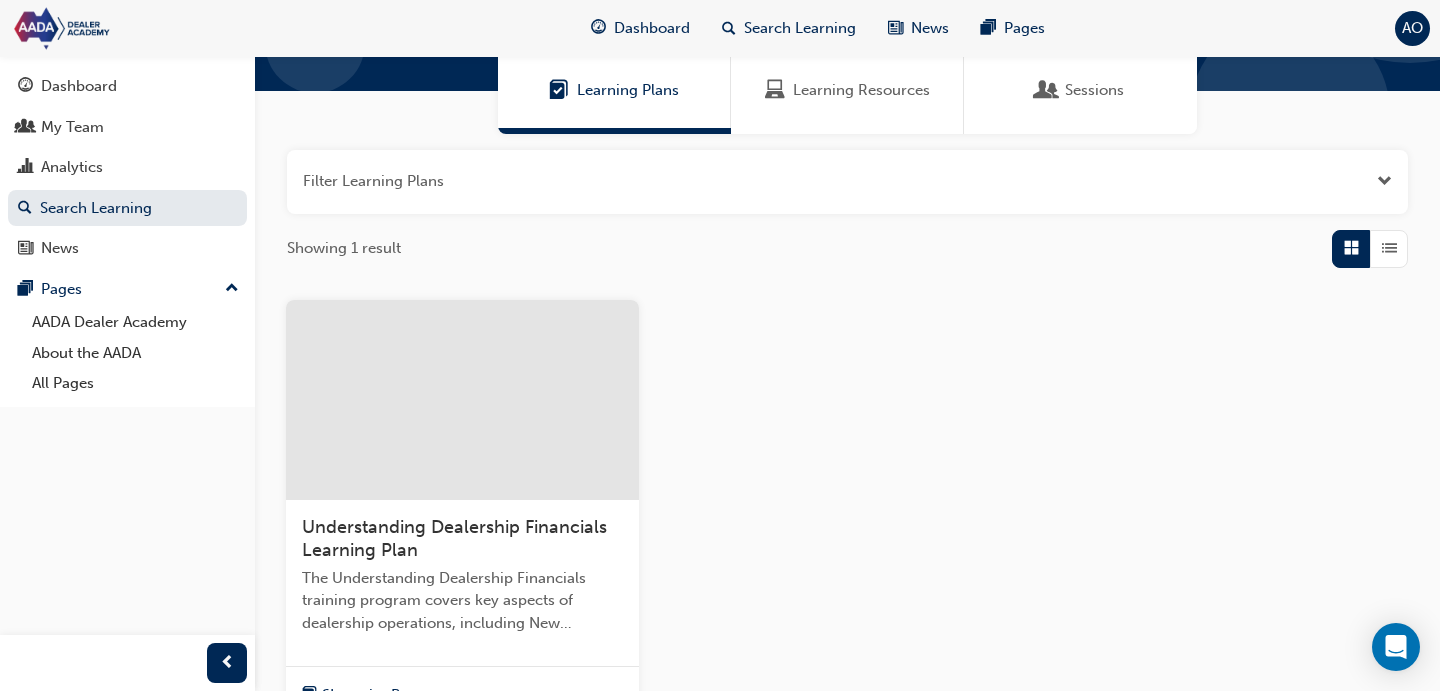 click at bounding box center (462, 400) 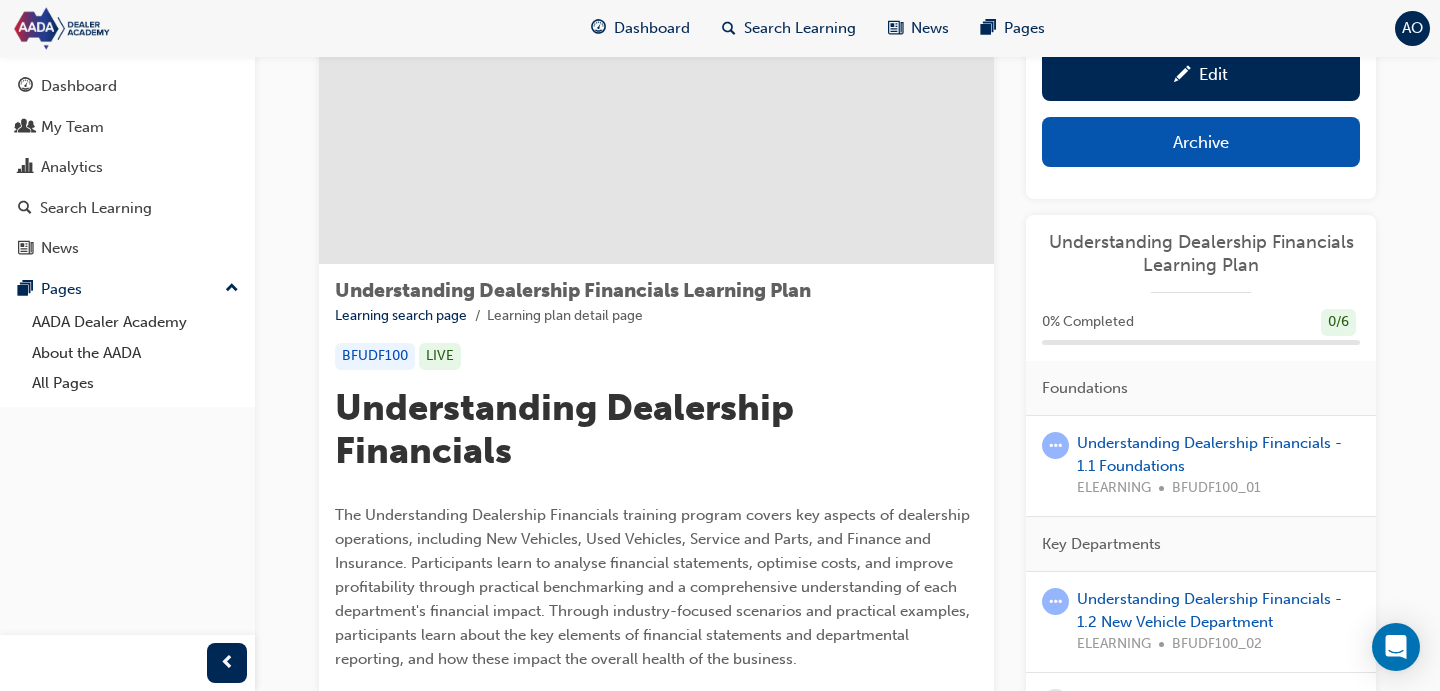 scroll, scrollTop: 374, scrollLeft: 0, axis: vertical 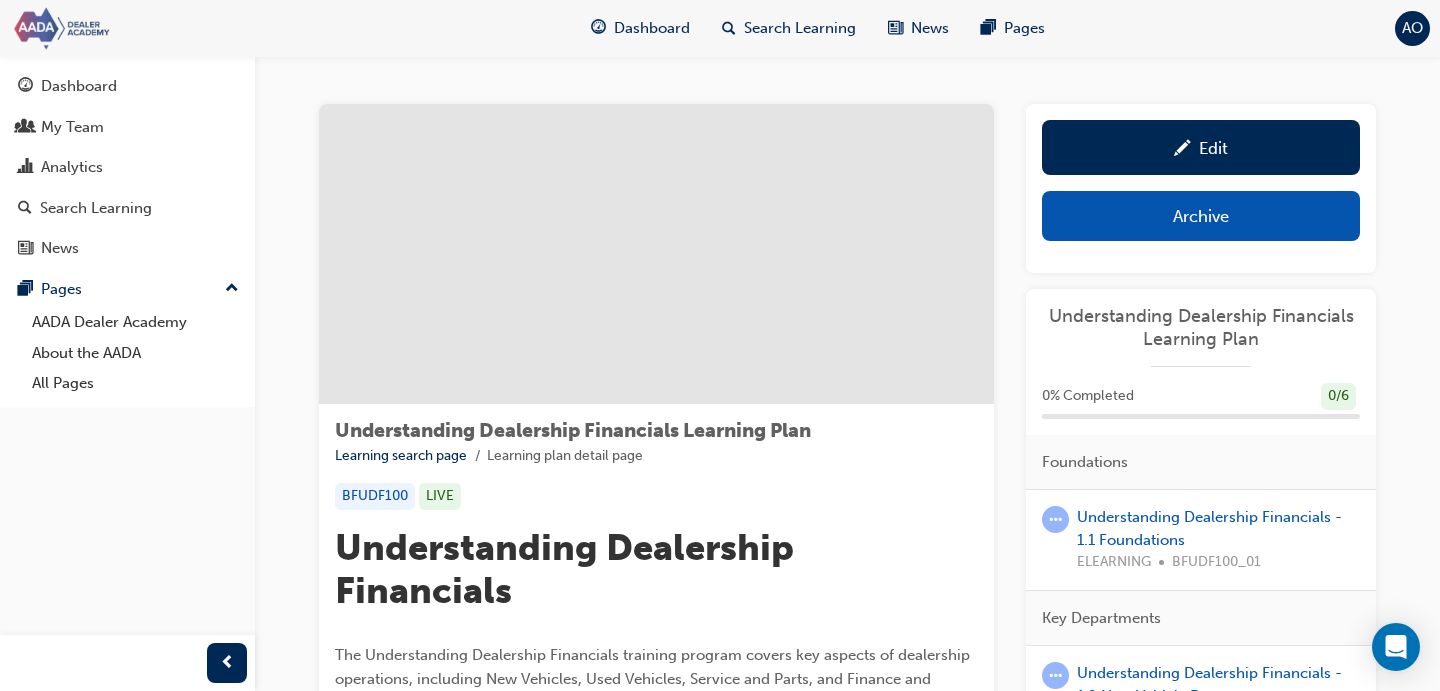 click at bounding box center (125, 28) 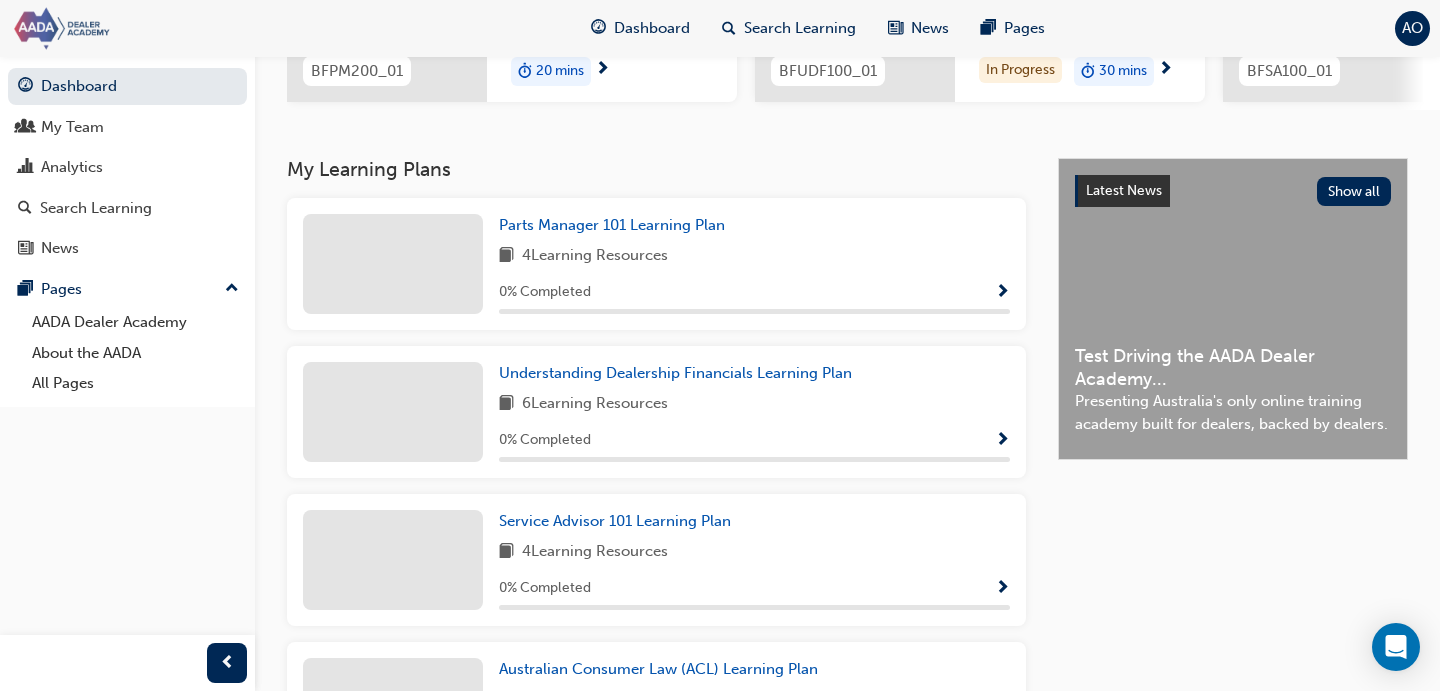 scroll, scrollTop: 378, scrollLeft: 0, axis: vertical 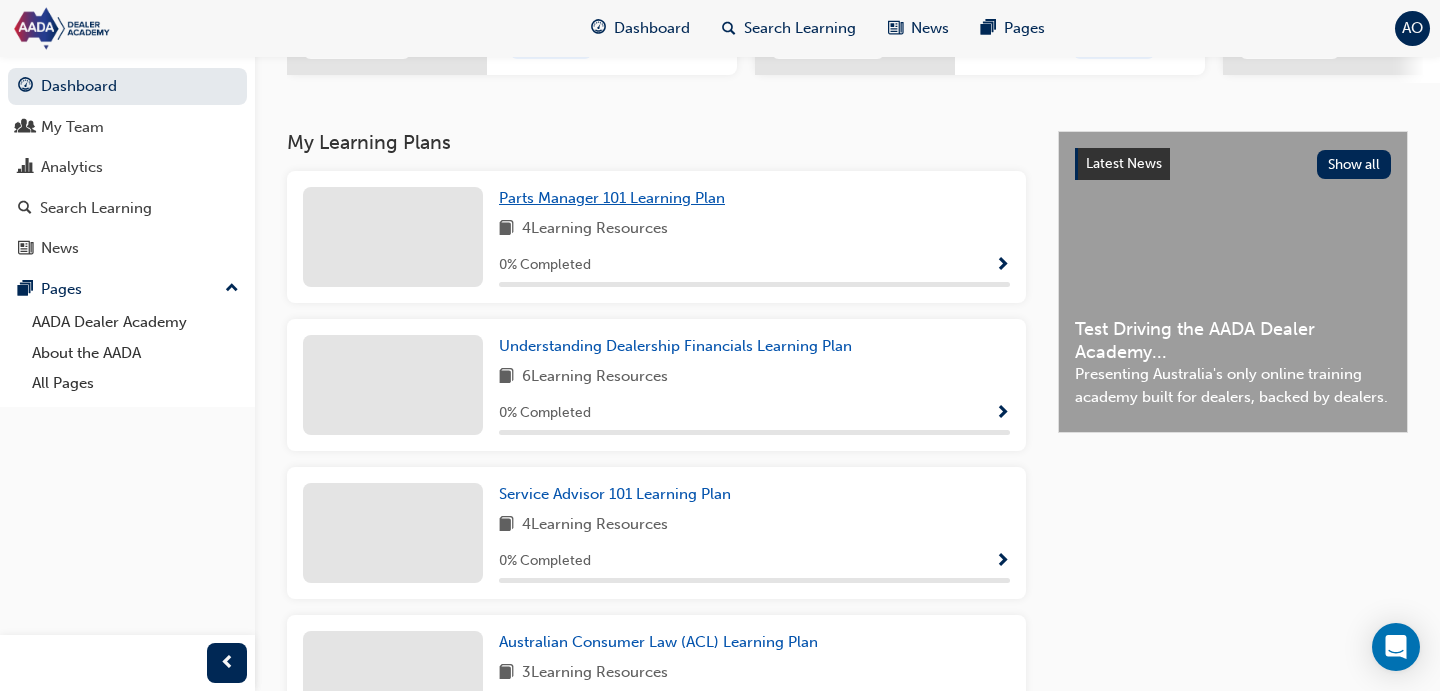 click on "Parts Manager 101 Learning Plan" at bounding box center [612, 198] 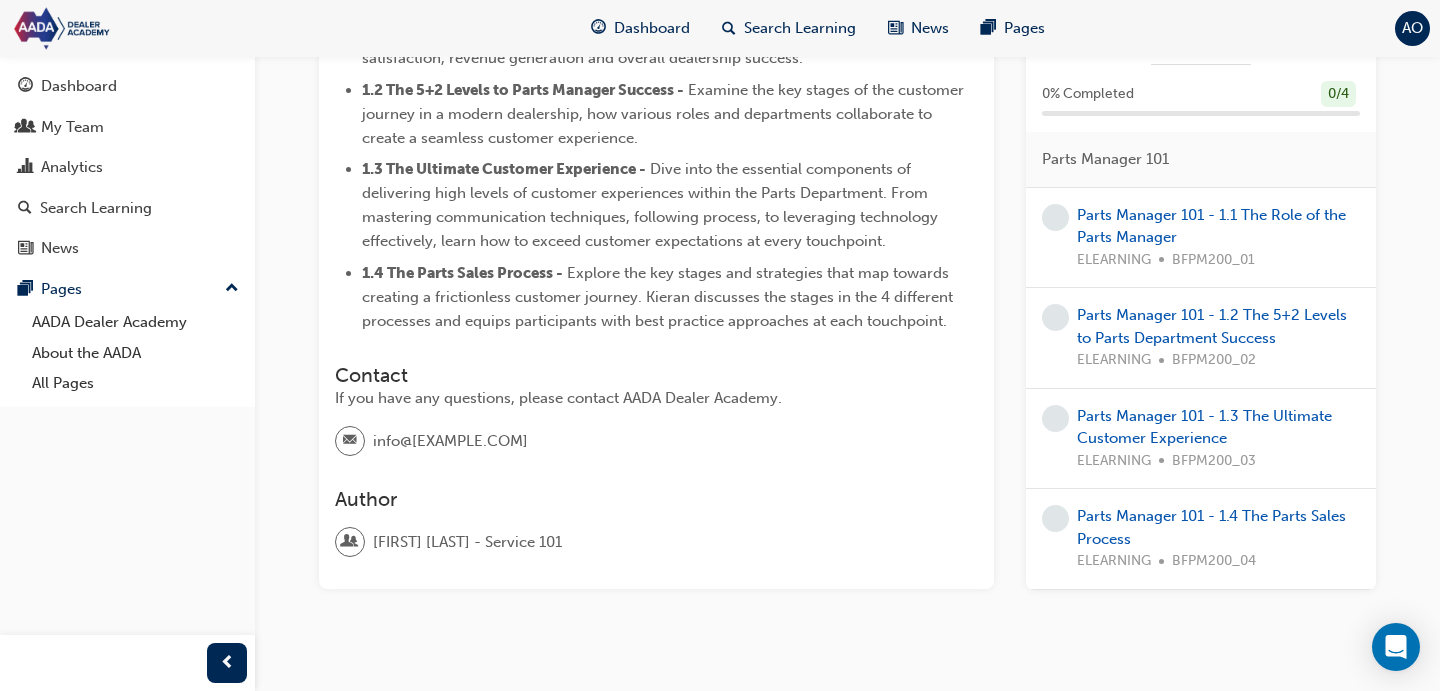 scroll, scrollTop: 1212, scrollLeft: 0, axis: vertical 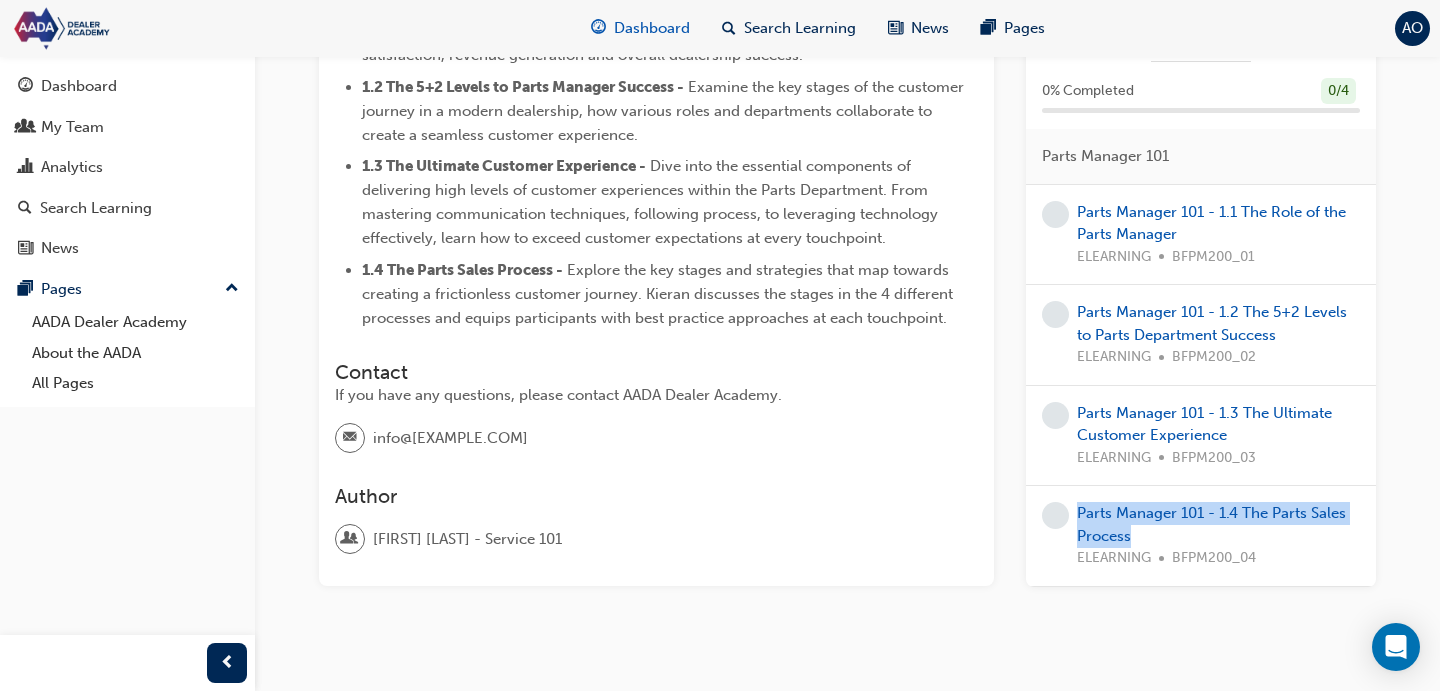 click on "Dashboard" at bounding box center [652, 28] 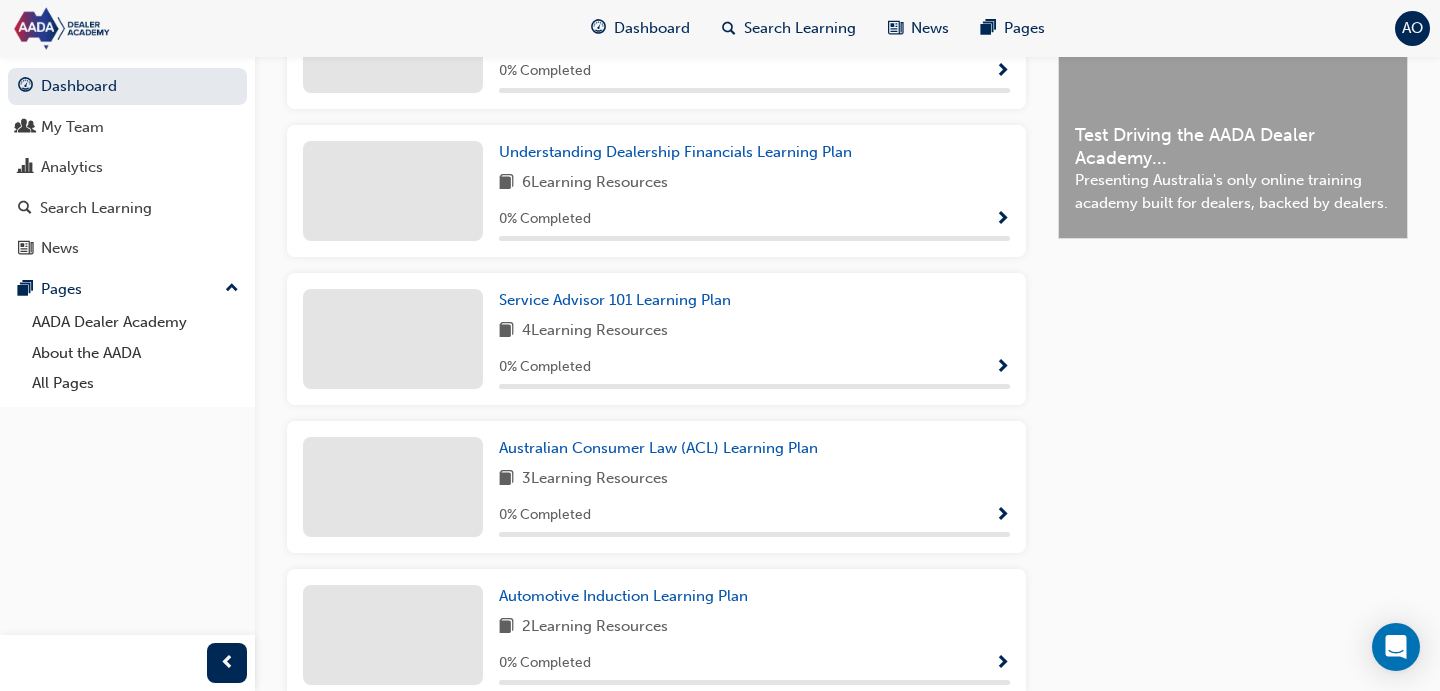 scroll, scrollTop: 525, scrollLeft: 0, axis: vertical 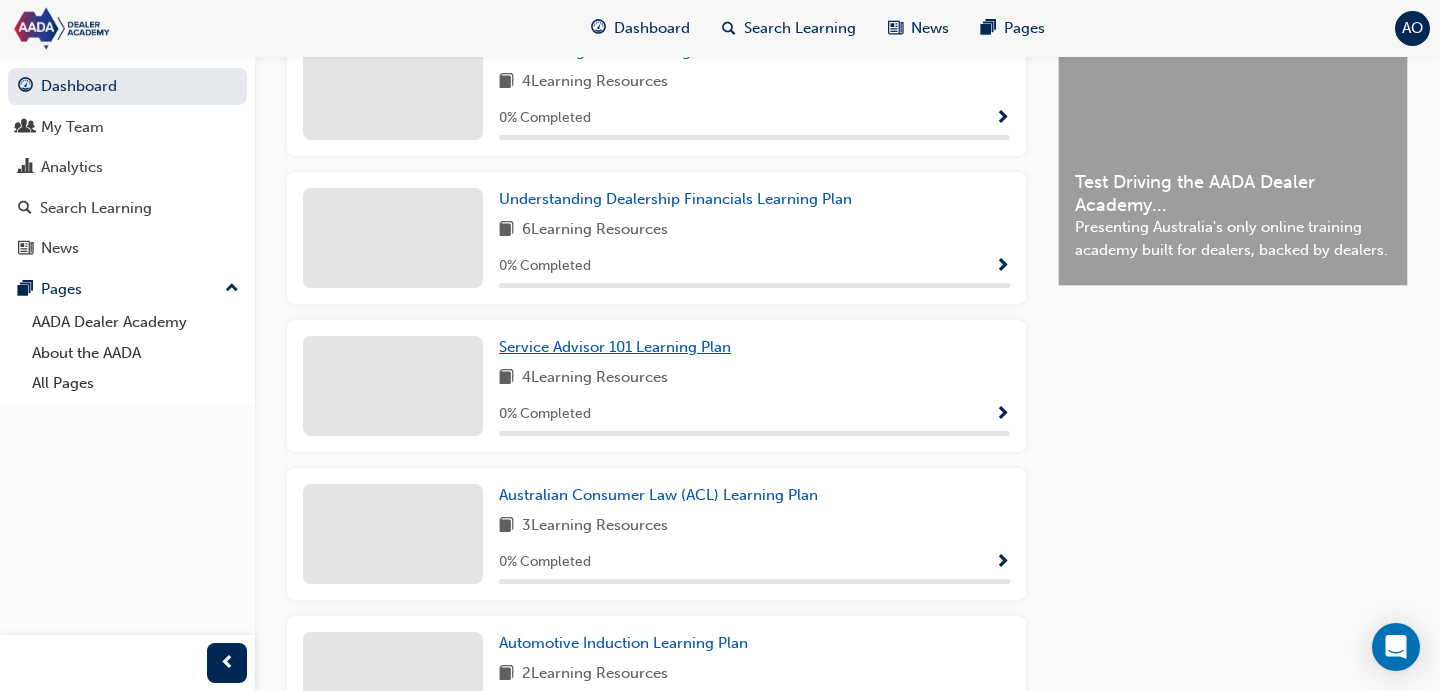 click on "Service Advisor 101 Learning Plan" at bounding box center [615, 347] 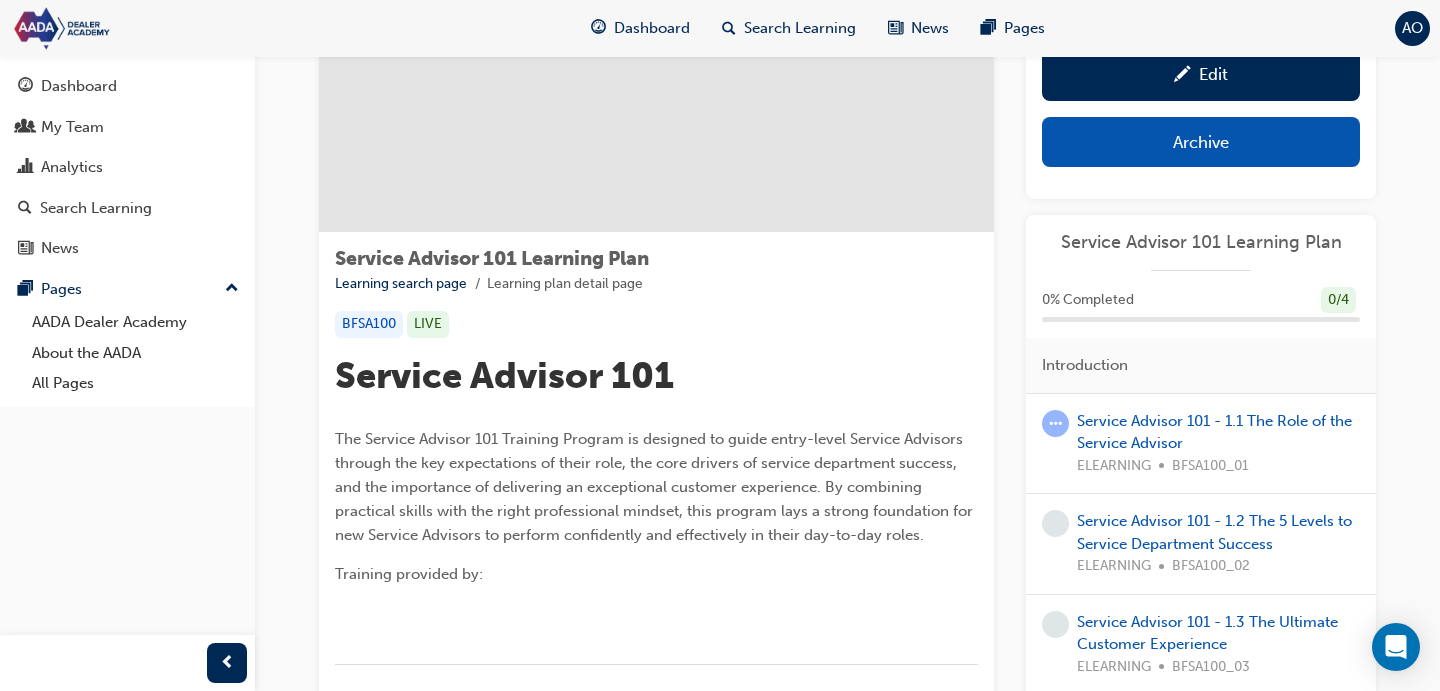 scroll, scrollTop: 242, scrollLeft: 0, axis: vertical 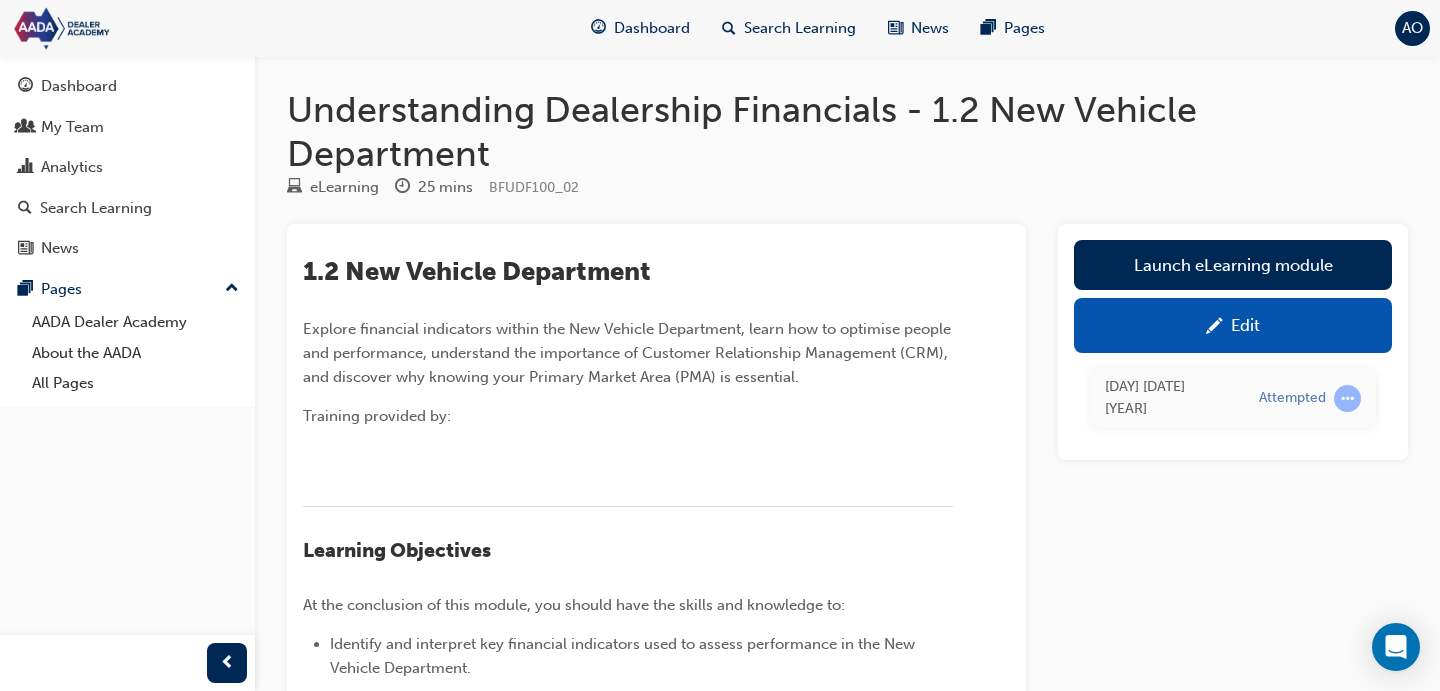 click on "Edit" at bounding box center [1233, 325] 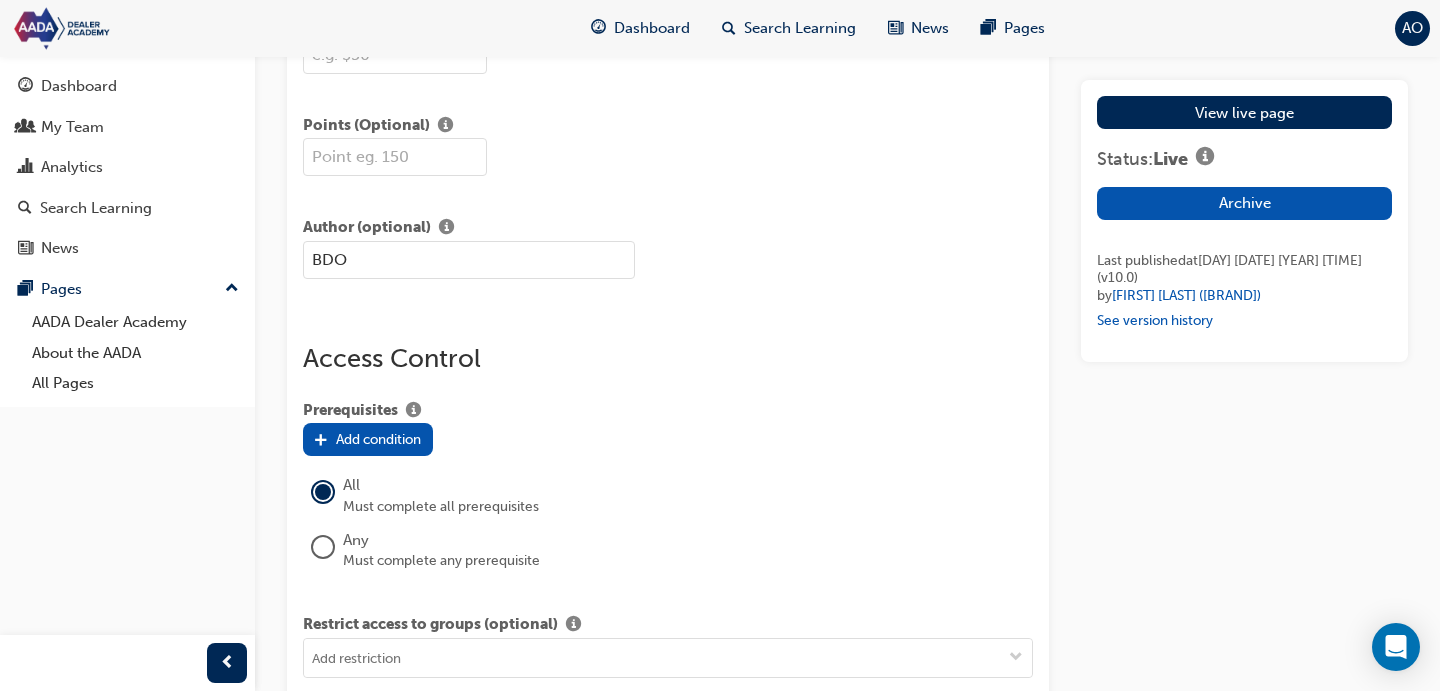 scroll, scrollTop: 2283, scrollLeft: 0, axis: vertical 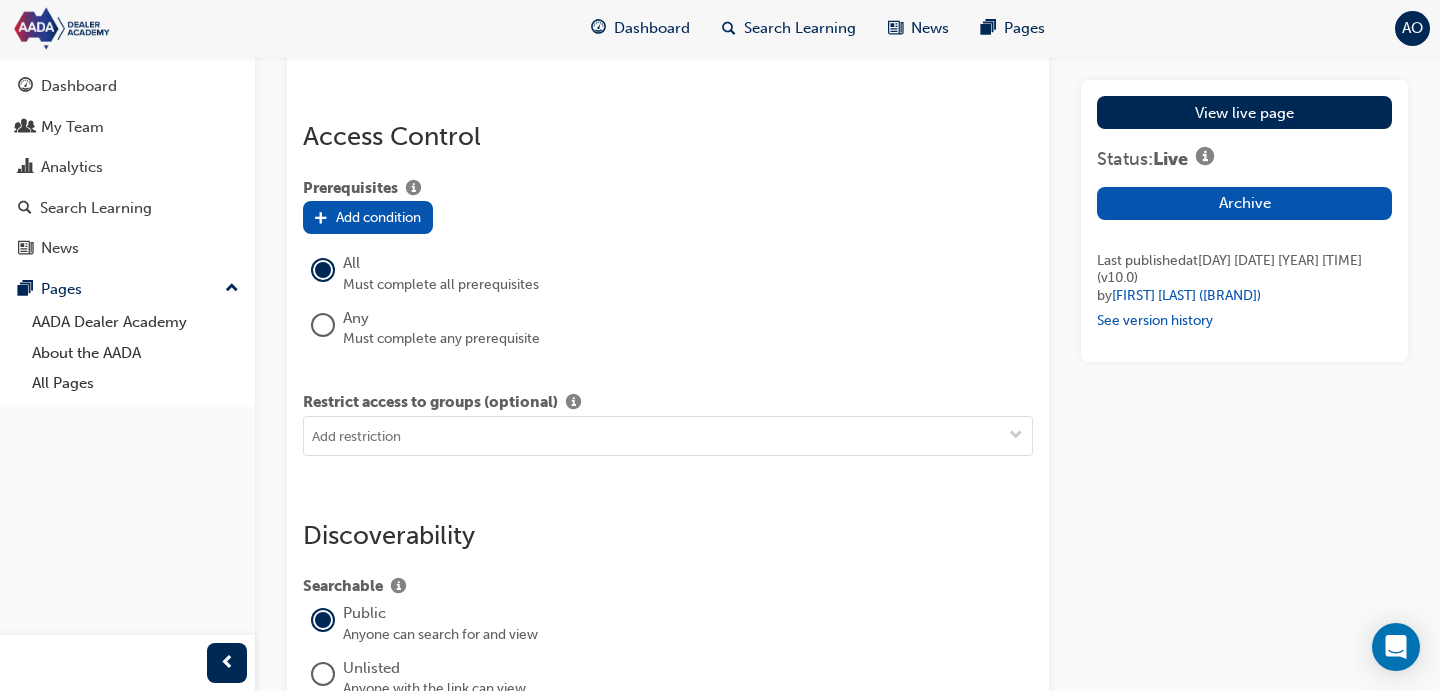click on "Add condition" at bounding box center (378, 217) 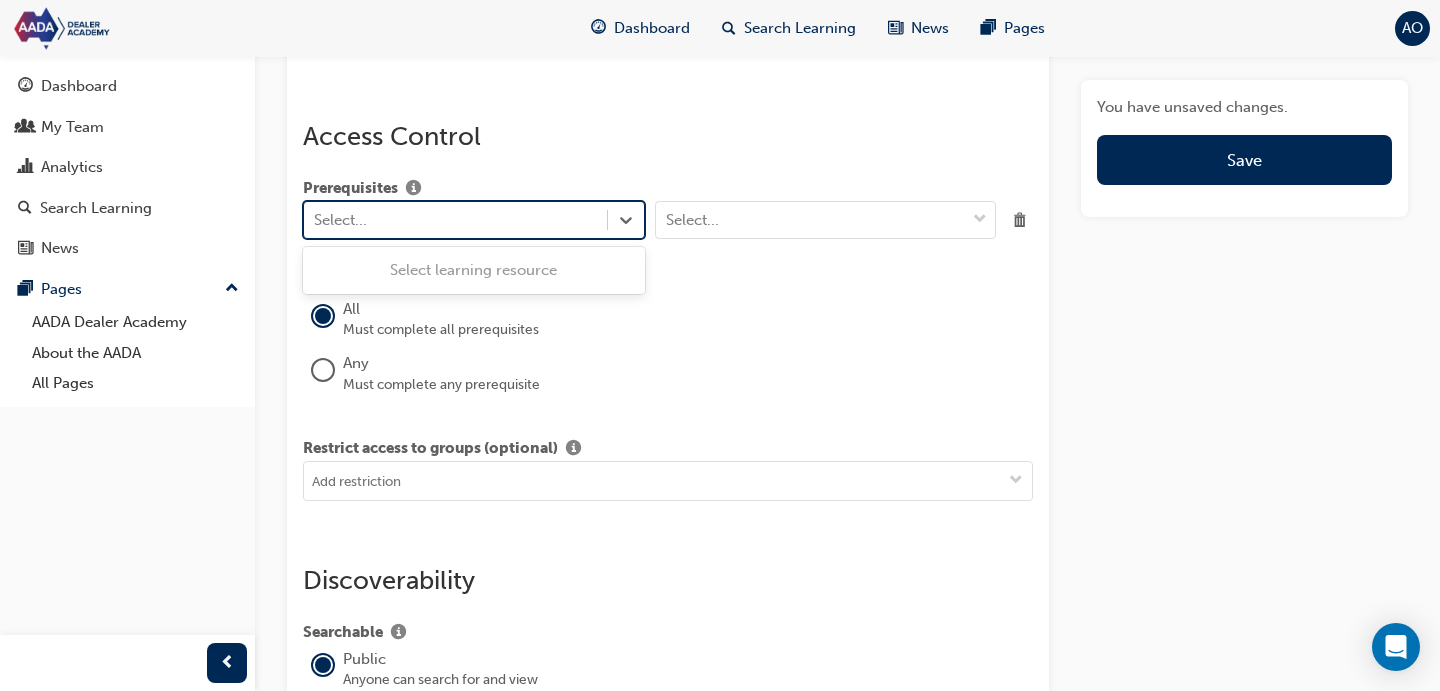 click on "Select..." at bounding box center (455, 220) 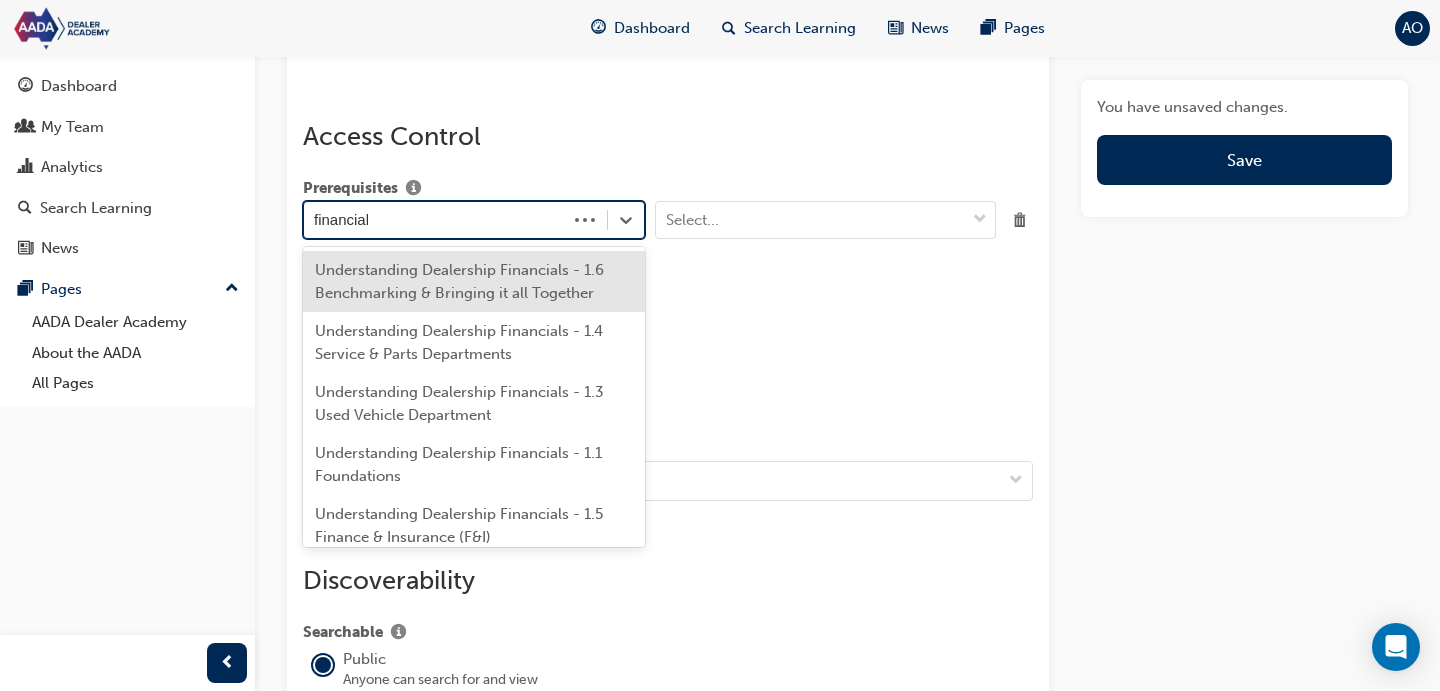 type on "financials" 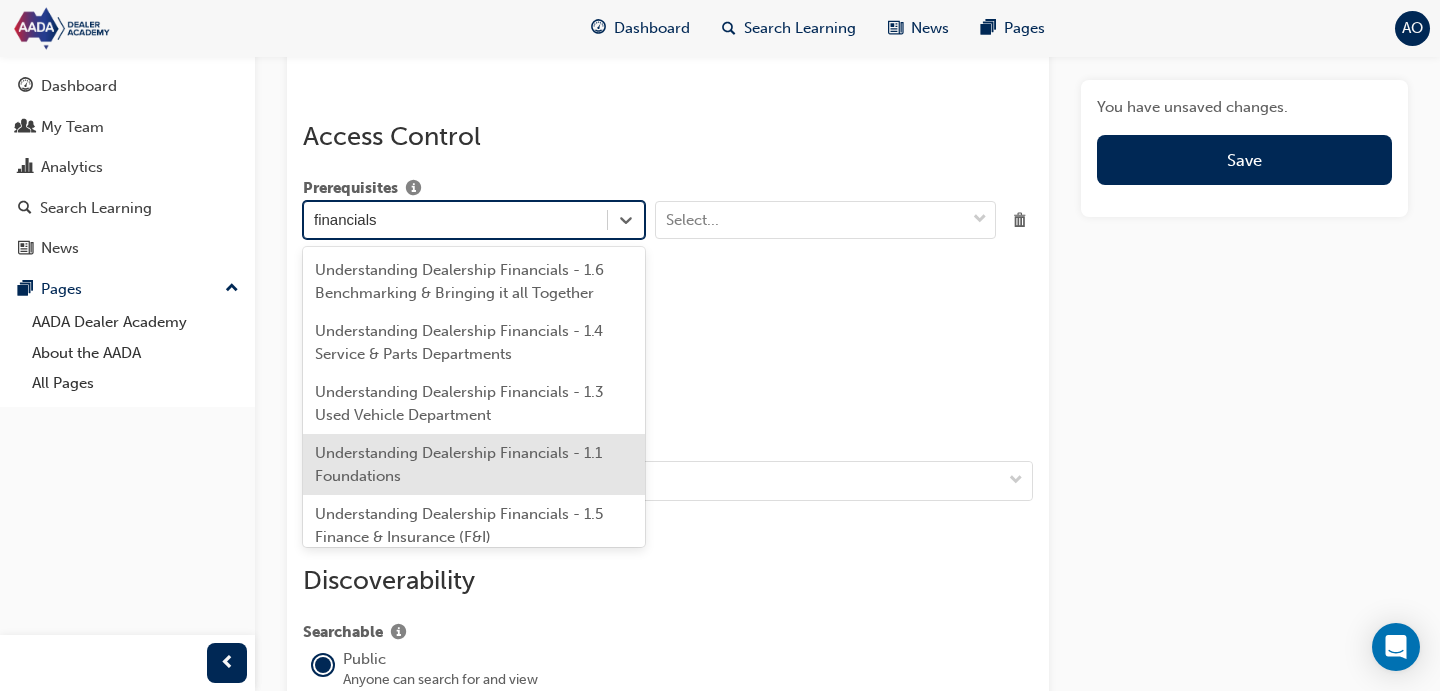 click on "Understanding Dealership Financials - 1.1 Foundations" at bounding box center [474, 464] 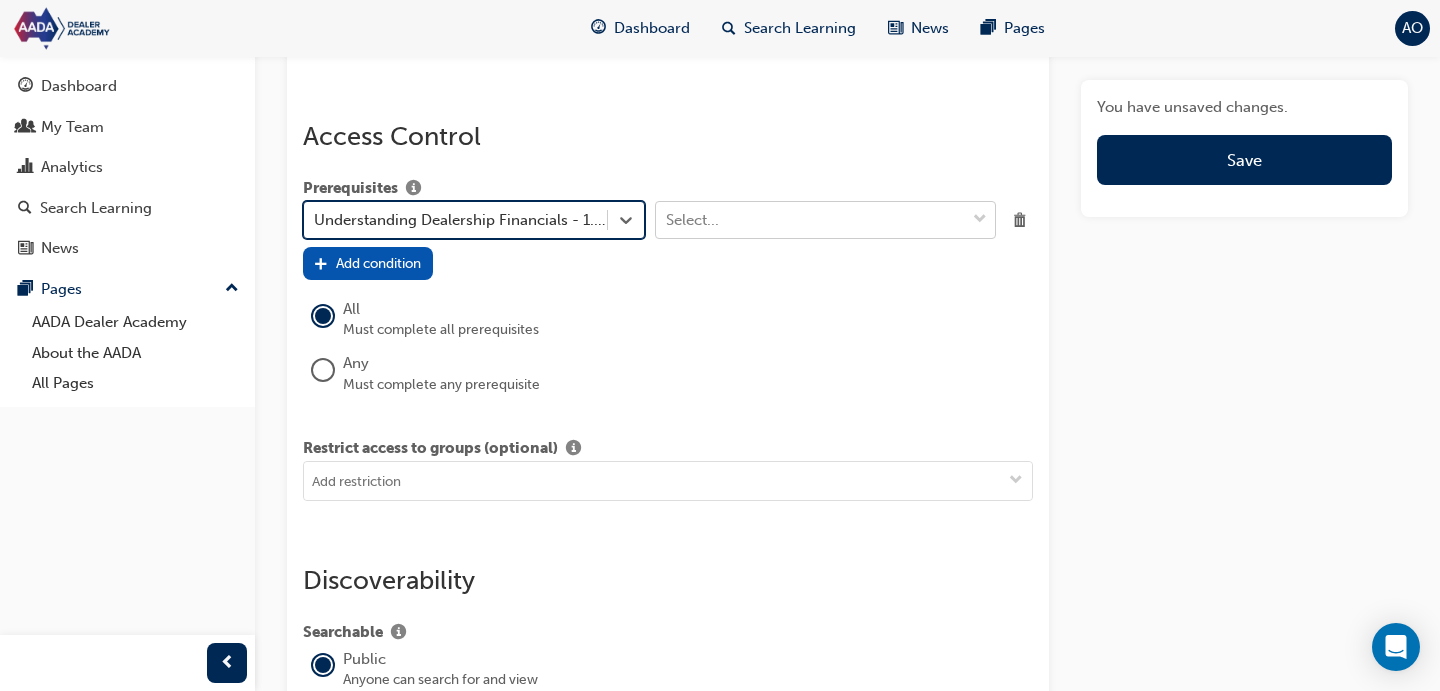 click on "Select..." at bounding box center [811, 220] 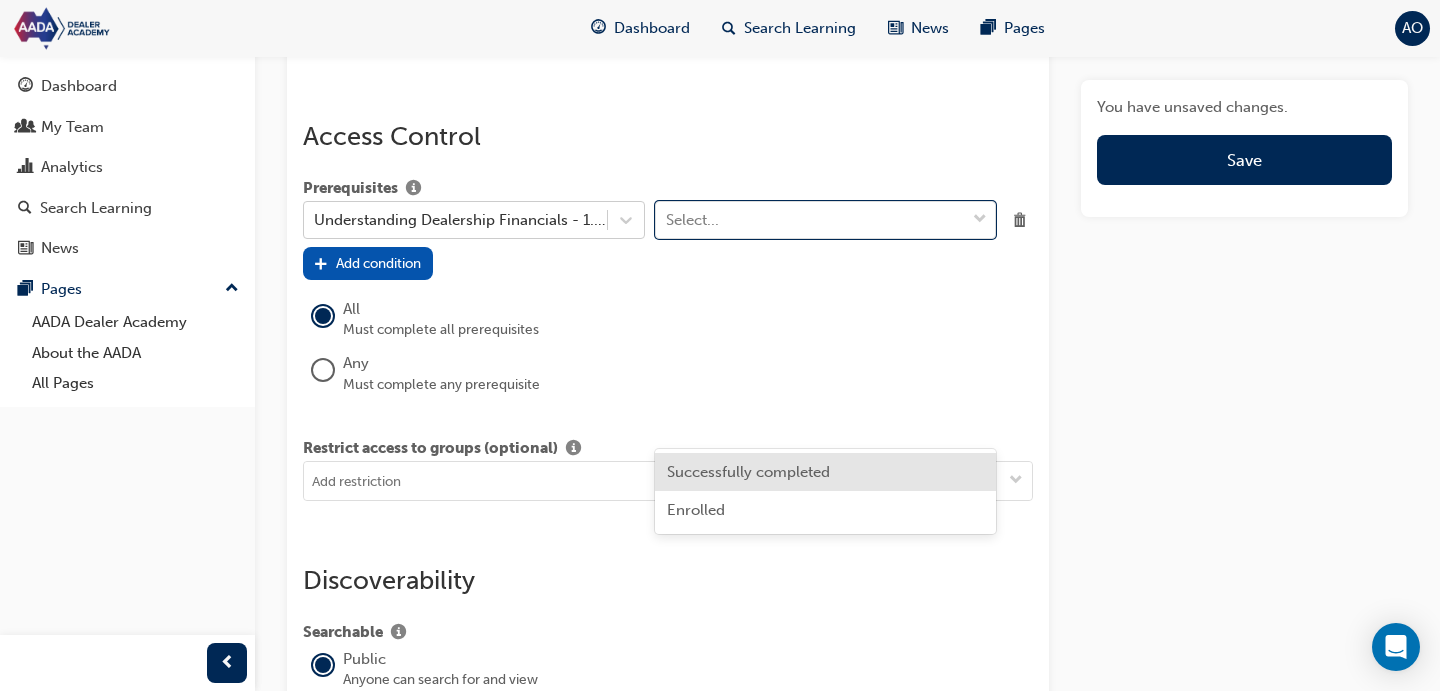 click on "Successfully completed" at bounding box center (748, 472) 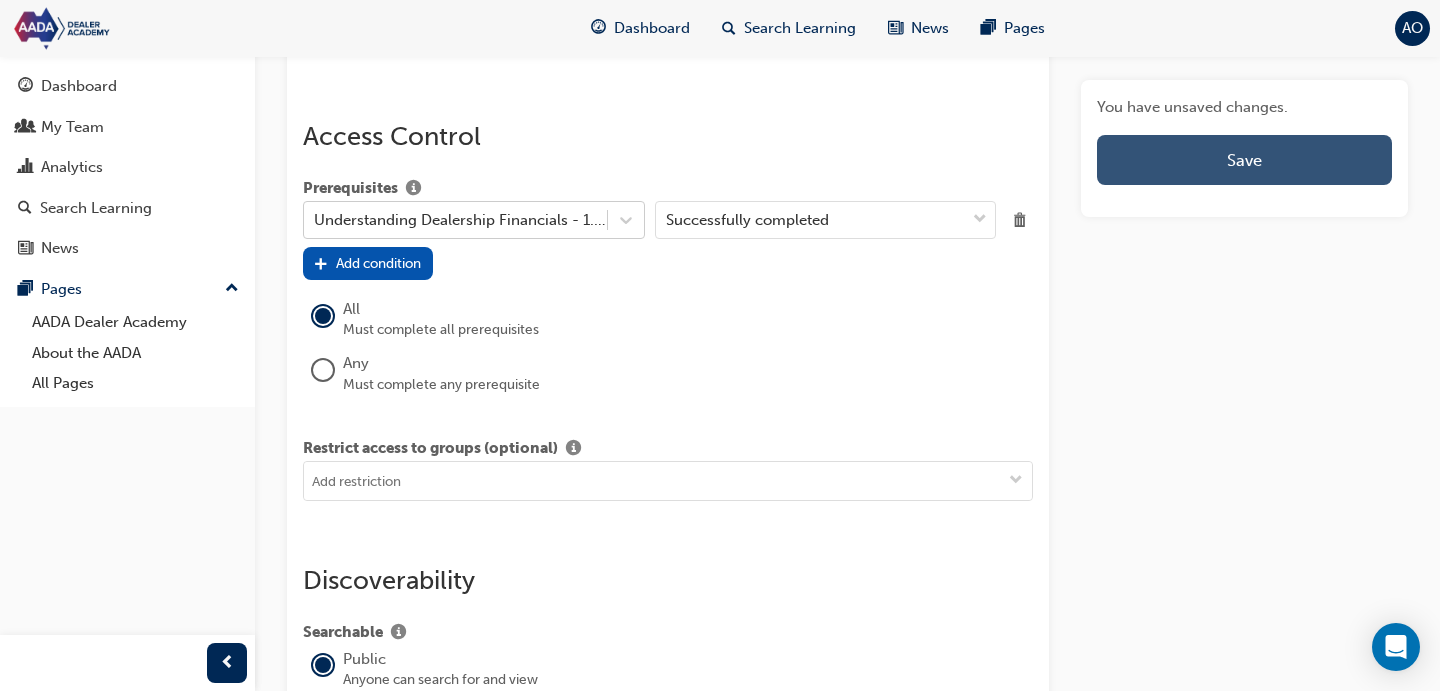 click on "Save" at bounding box center (1244, 160) 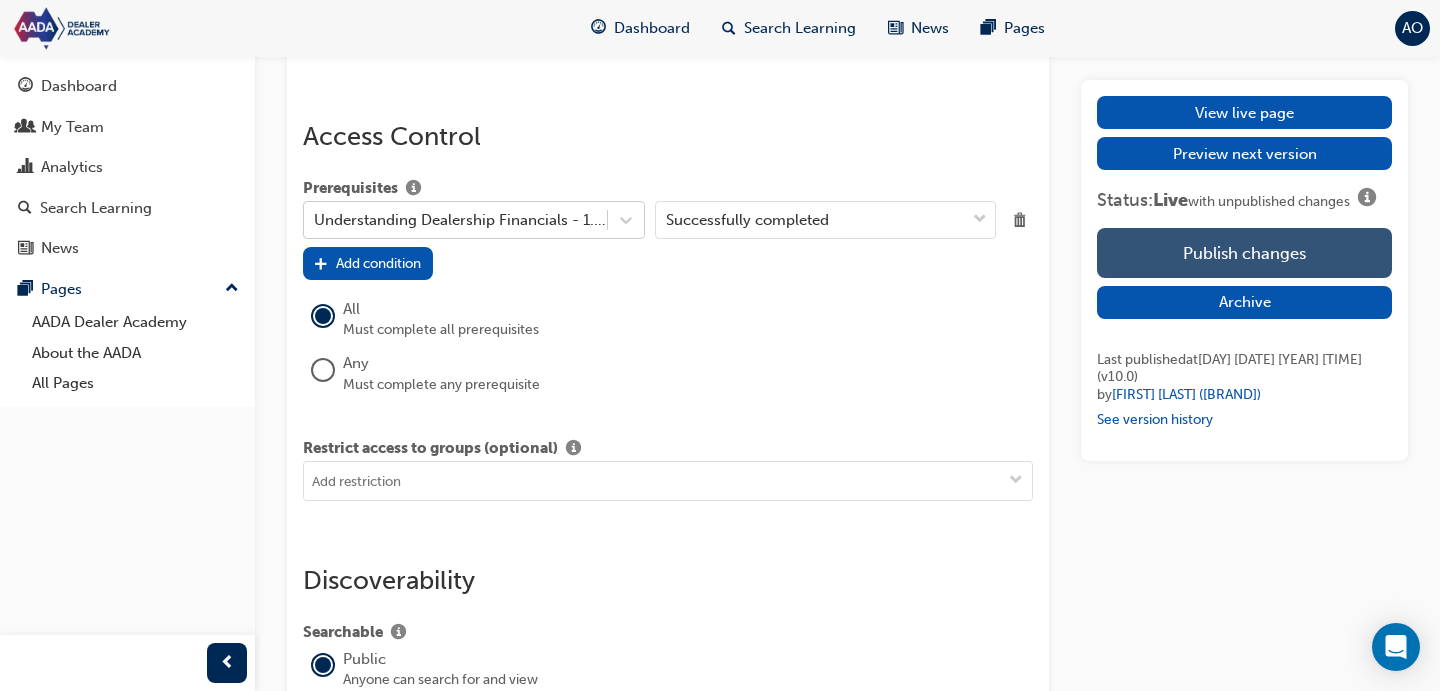 click on "Publish changes" at bounding box center [1244, 253] 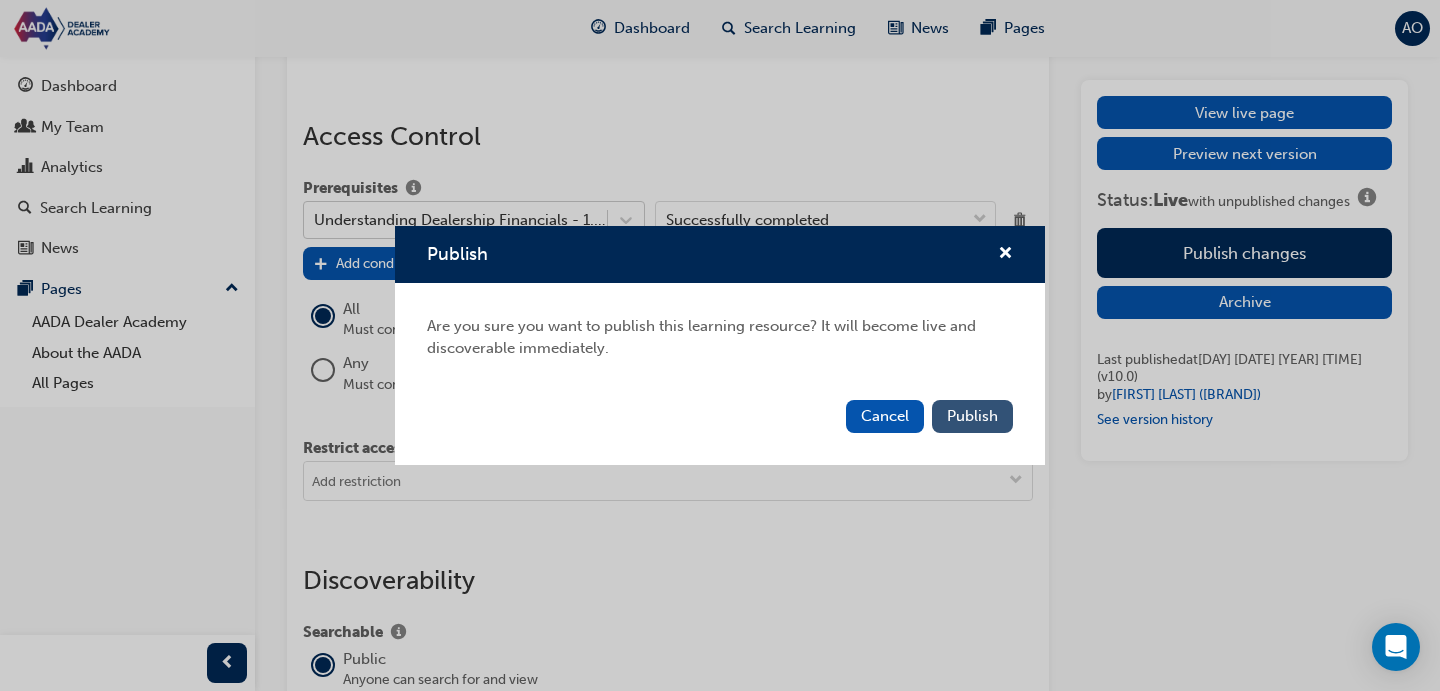 click on "Publish" at bounding box center [972, 416] 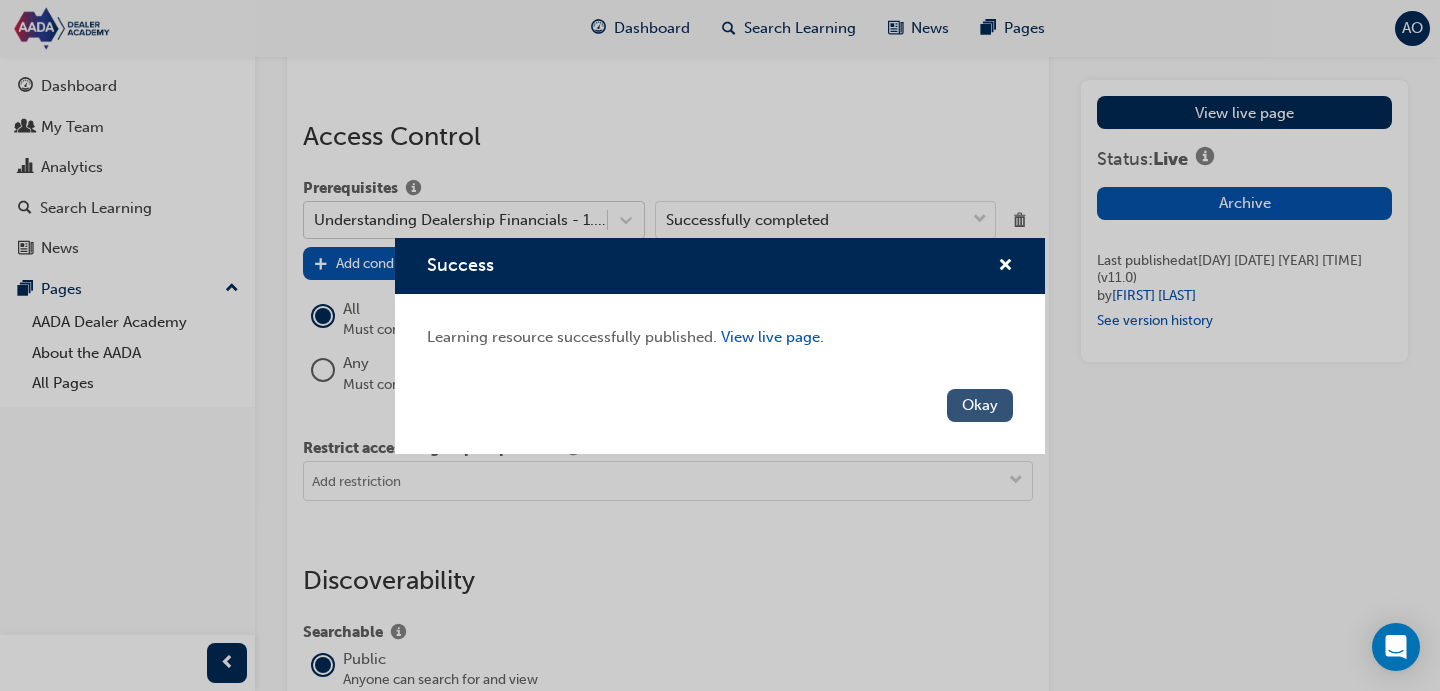 click on "Okay" at bounding box center [980, 405] 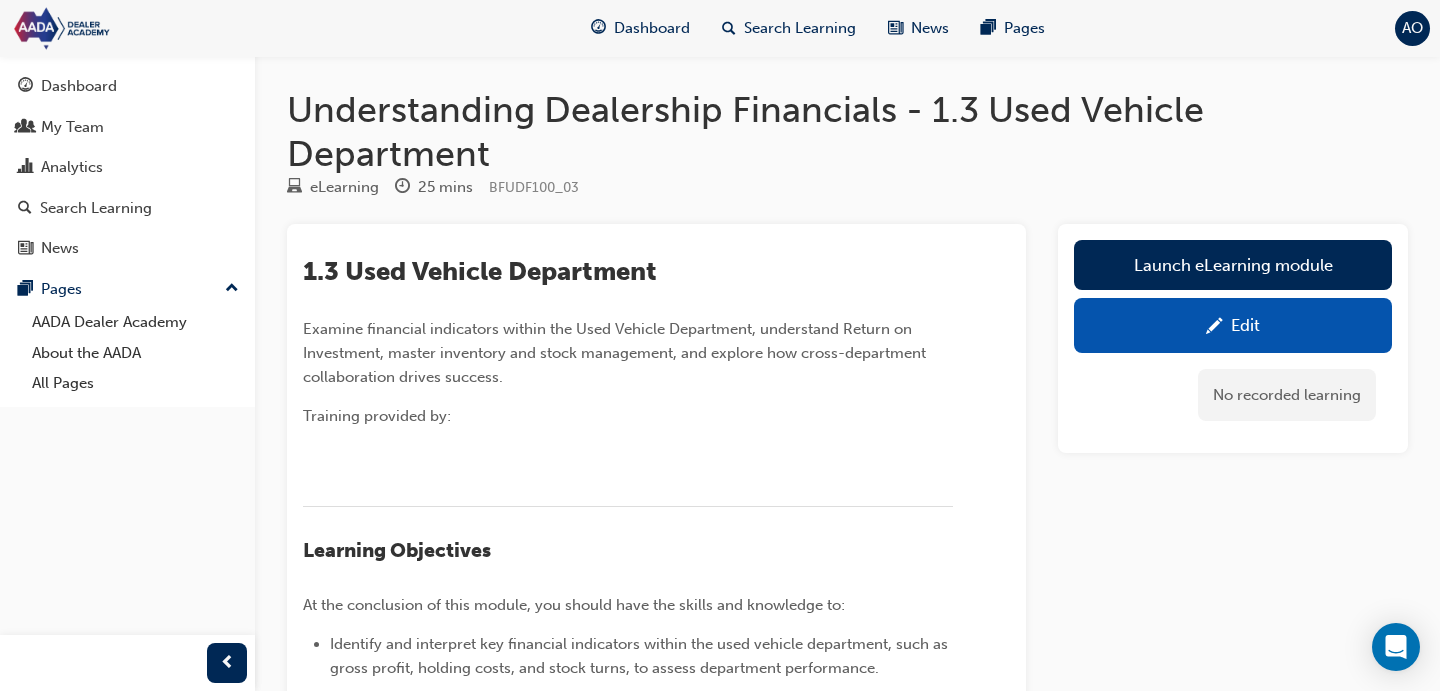 scroll, scrollTop: 0, scrollLeft: 0, axis: both 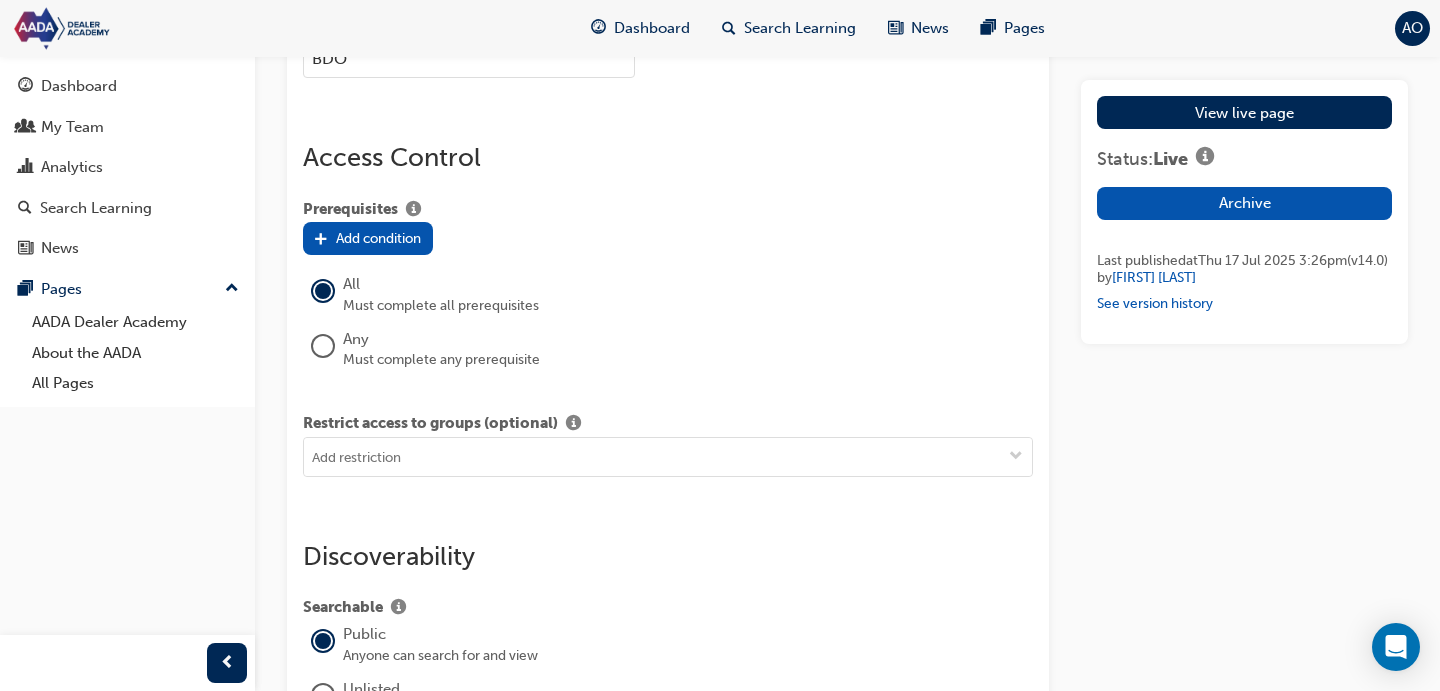 click on "Prerequisites" at bounding box center (350, 210) 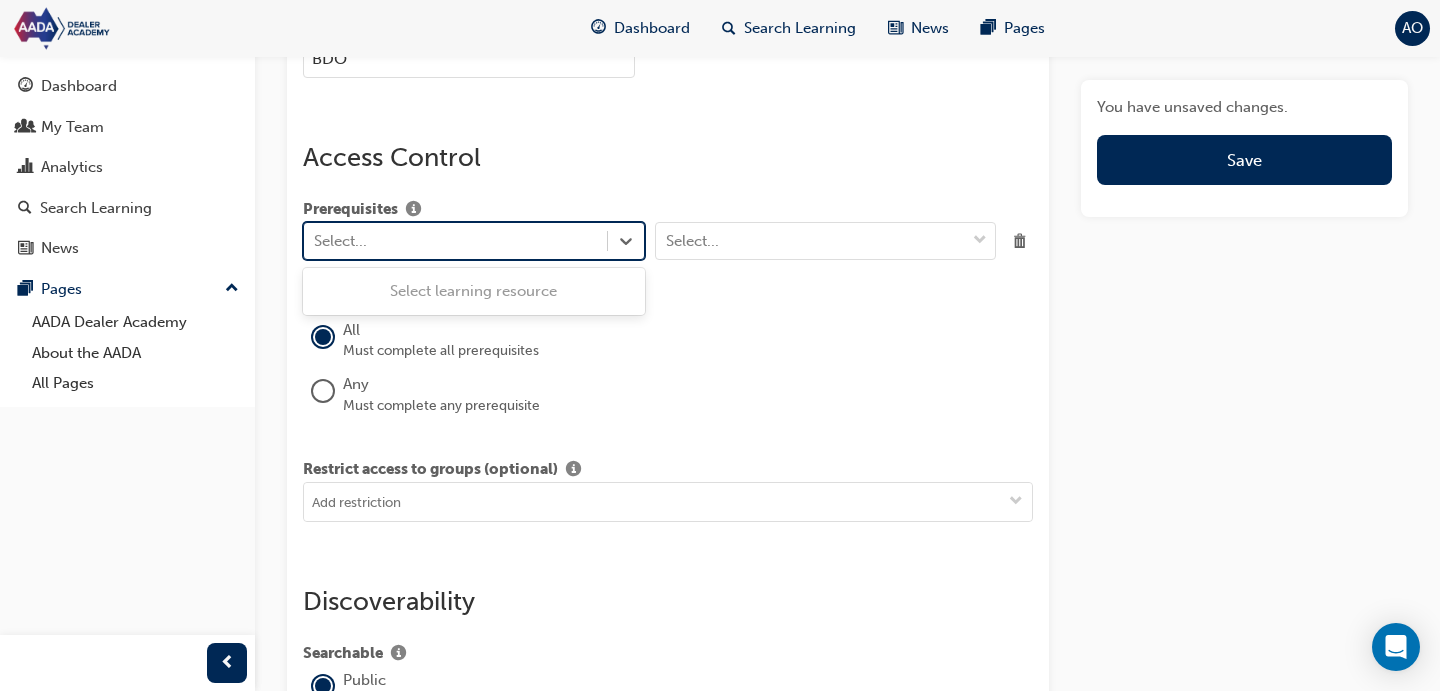 click on "Select..." at bounding box center [455, 241] 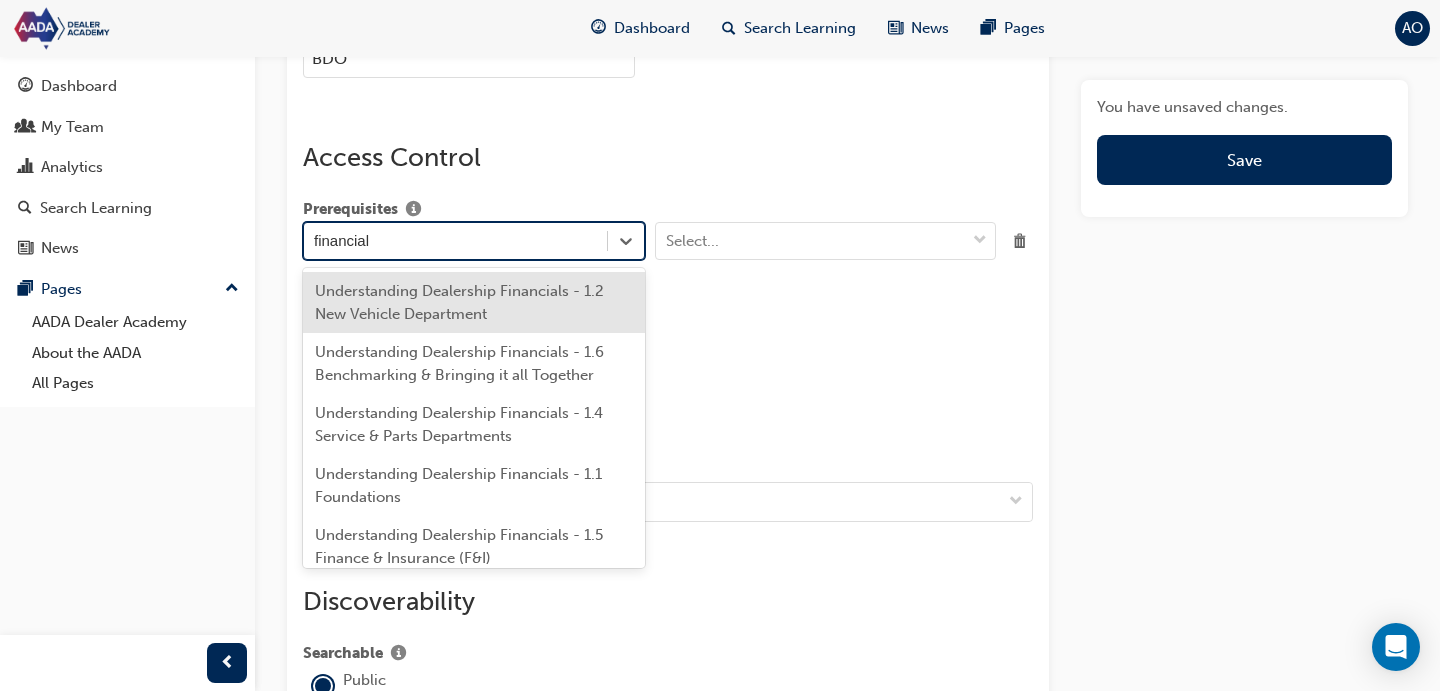 type on "financials" 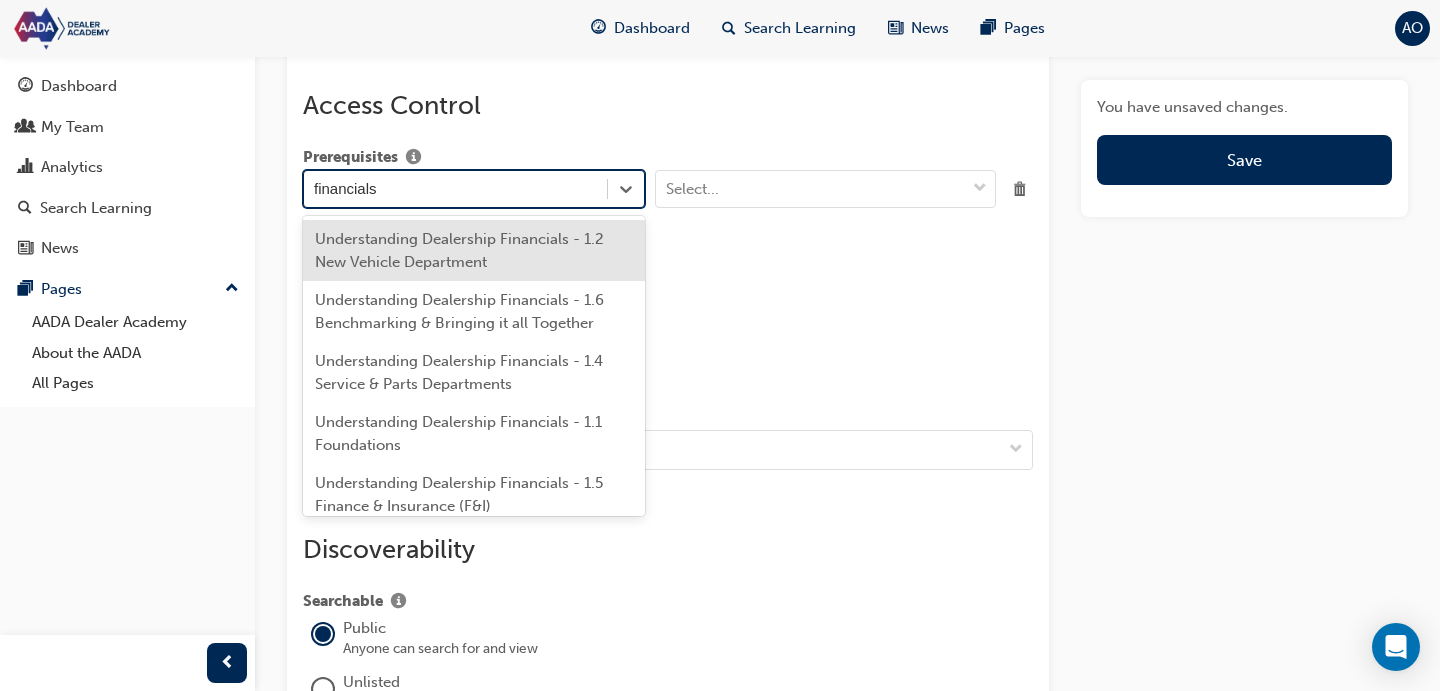scroll, scrollTop: 2507, scrollLeft: 0, axis: vertical 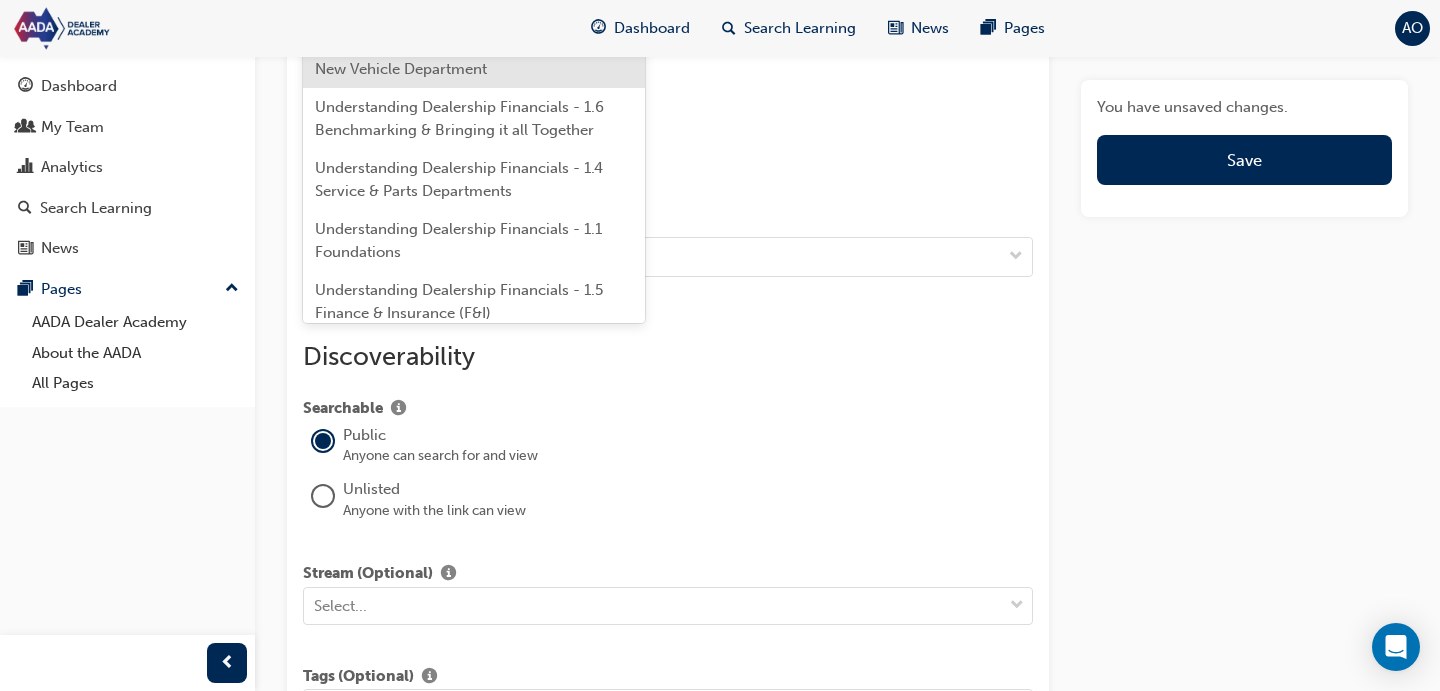 click on "Understanding Dealership Financials - 1.2 New Vehicle Department" at bounding box center [474, 57] 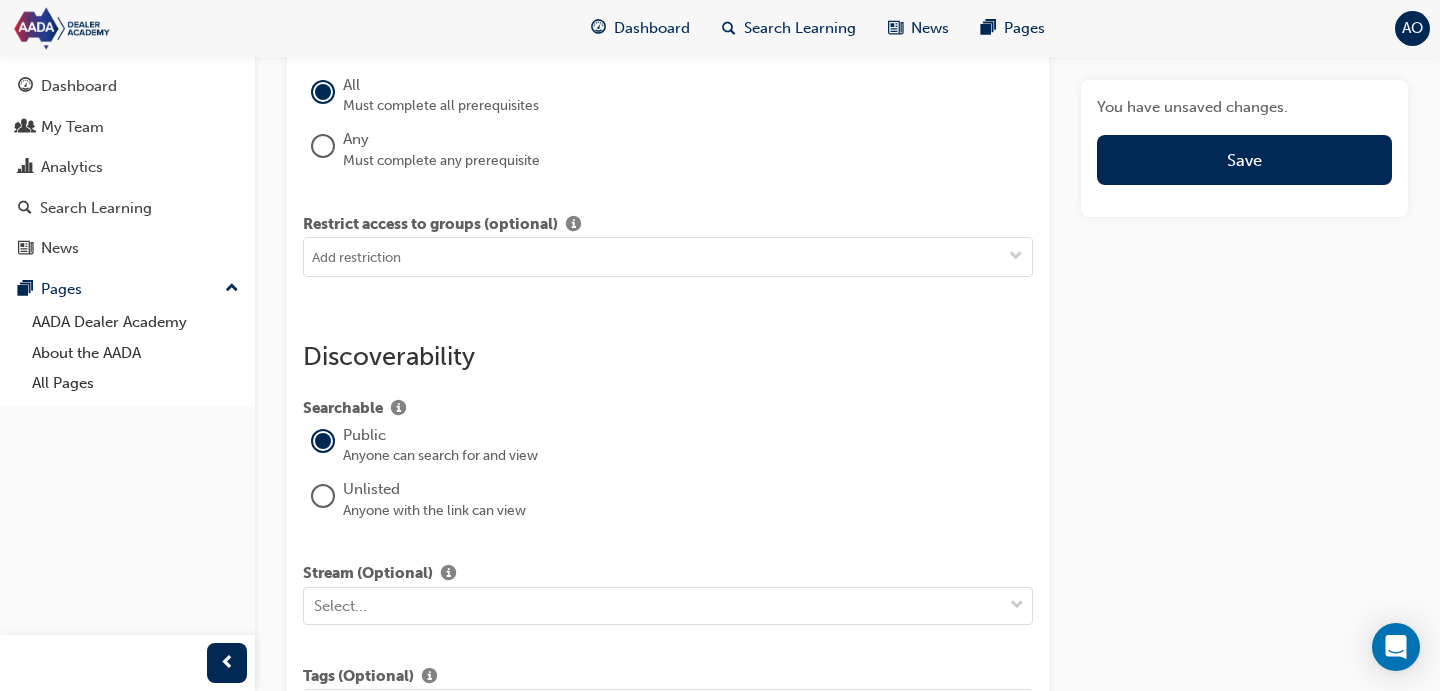 click on "Select..." at bounding box center (811, -4) 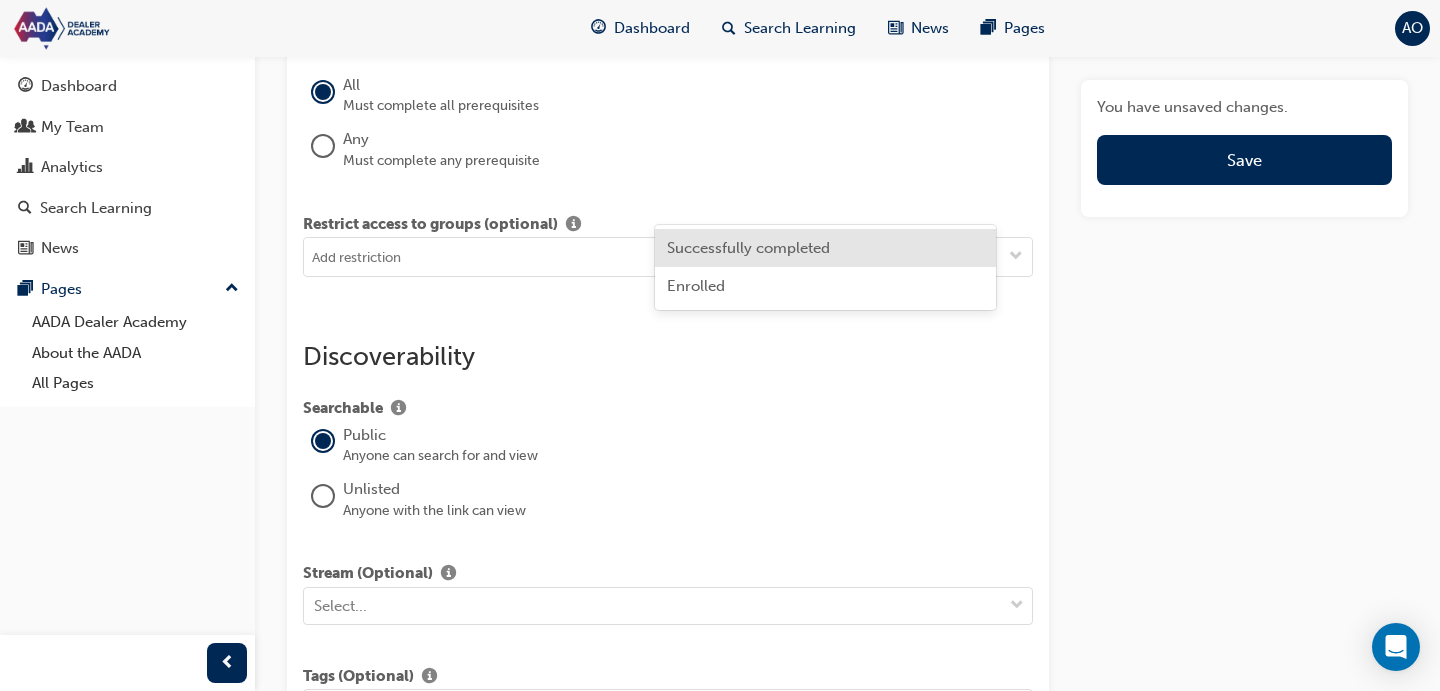 drag, startPoint x: 840, startPoint y: 249, endPoint x: 685, endPoint y: 261, distance: 155.46382 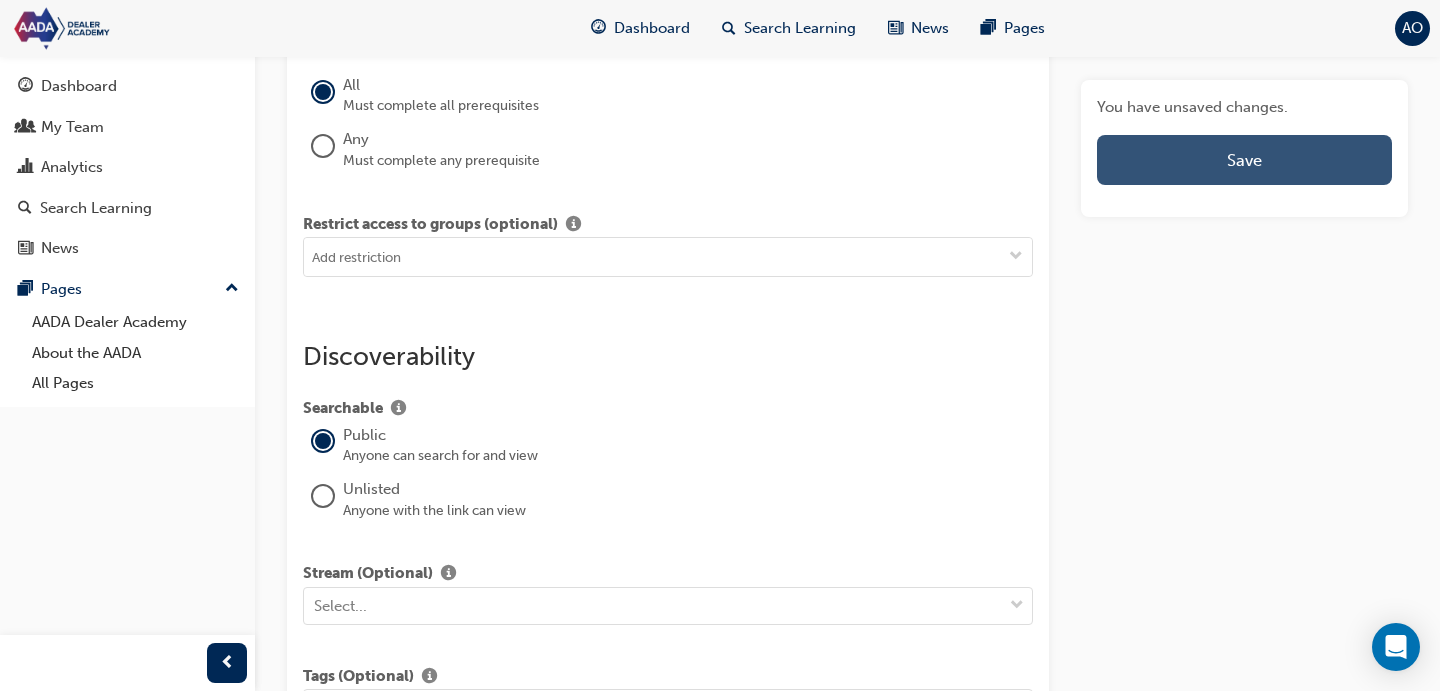 click on "Save" at bounding box center [1244, 160] 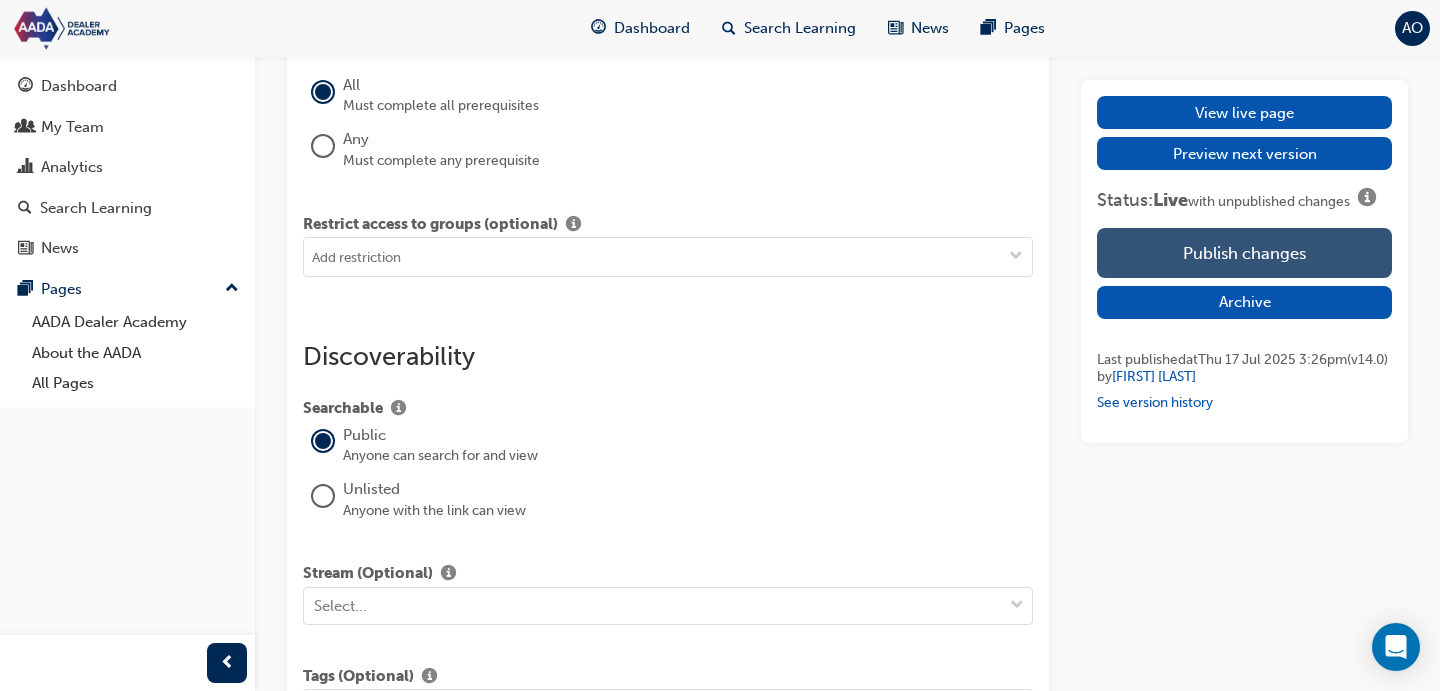click on "Publish changes" at bounding box center [1244, 253] 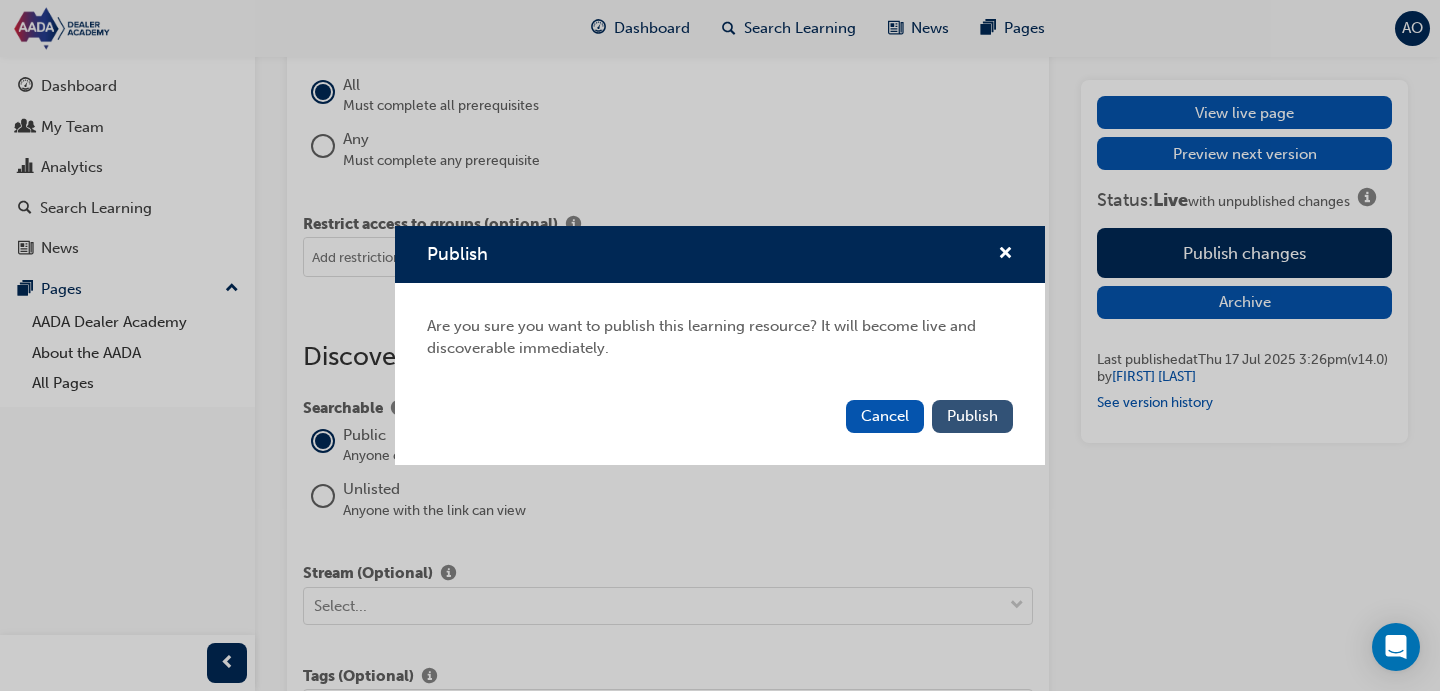 click on "Publish" at bounding box center (972, 416) 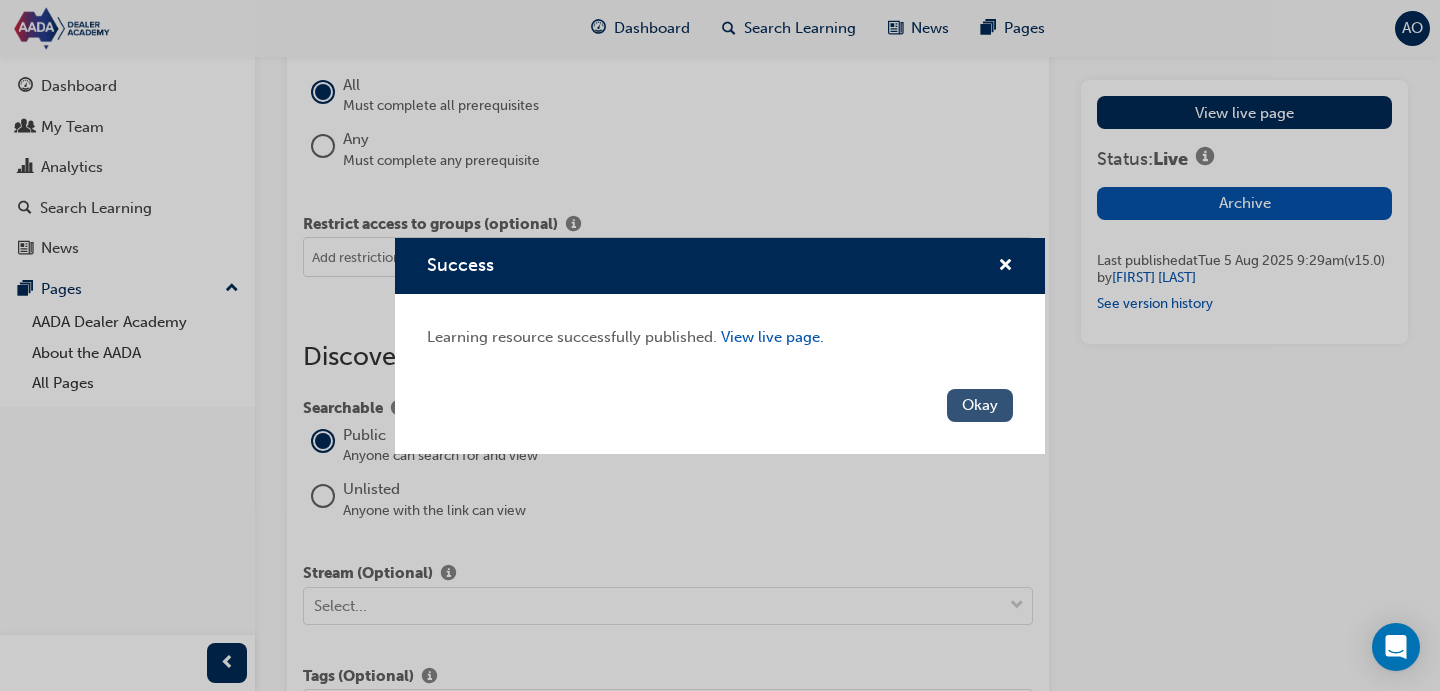 click on "Okay" at bounding box center [980, 405] 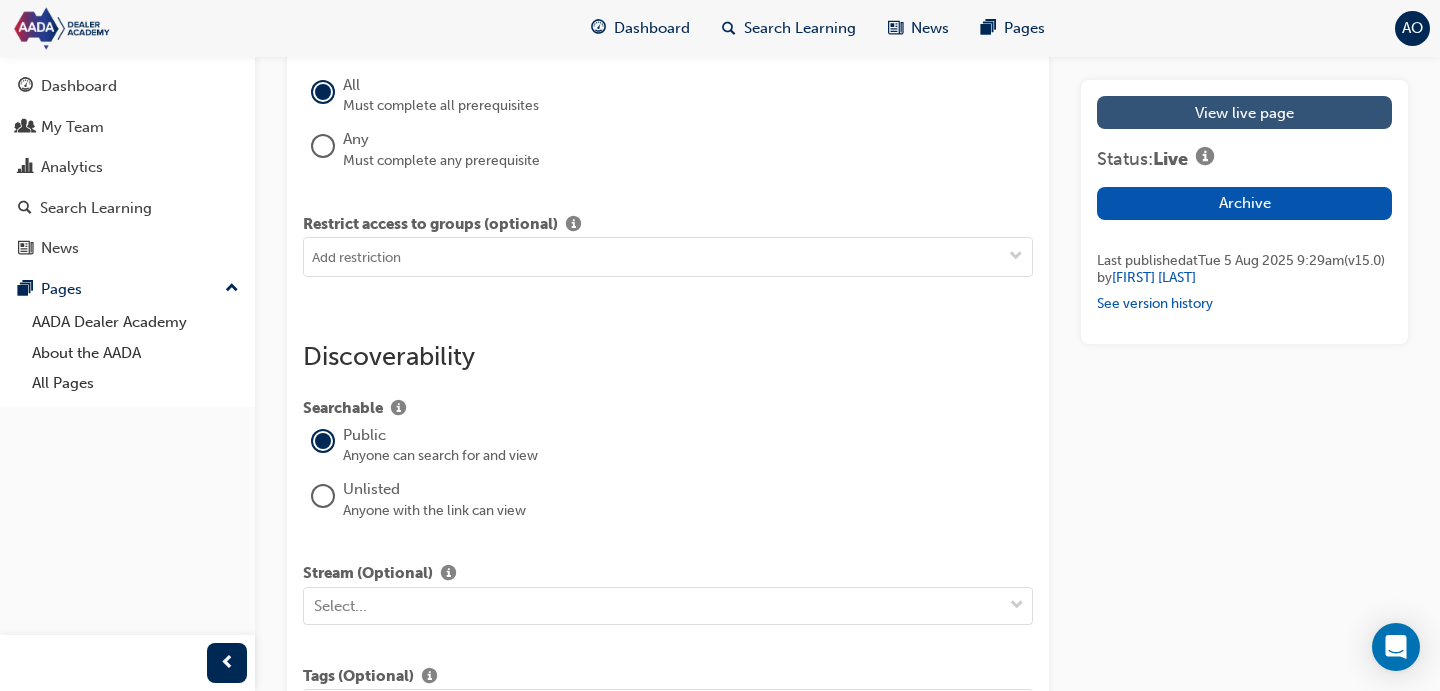 click on "View live page" at bounding box center (1244, 112) 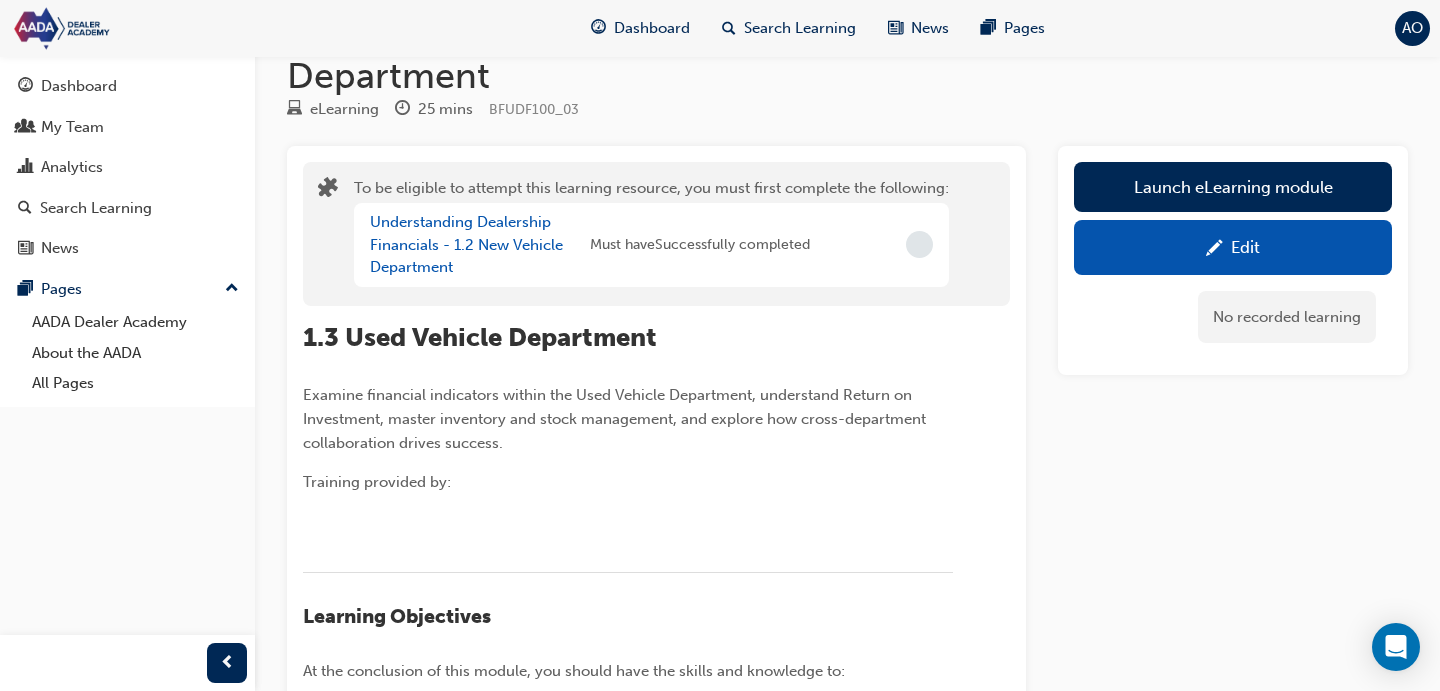 scroll, scrollTop: 0, scrollLeft: 0, axis: both 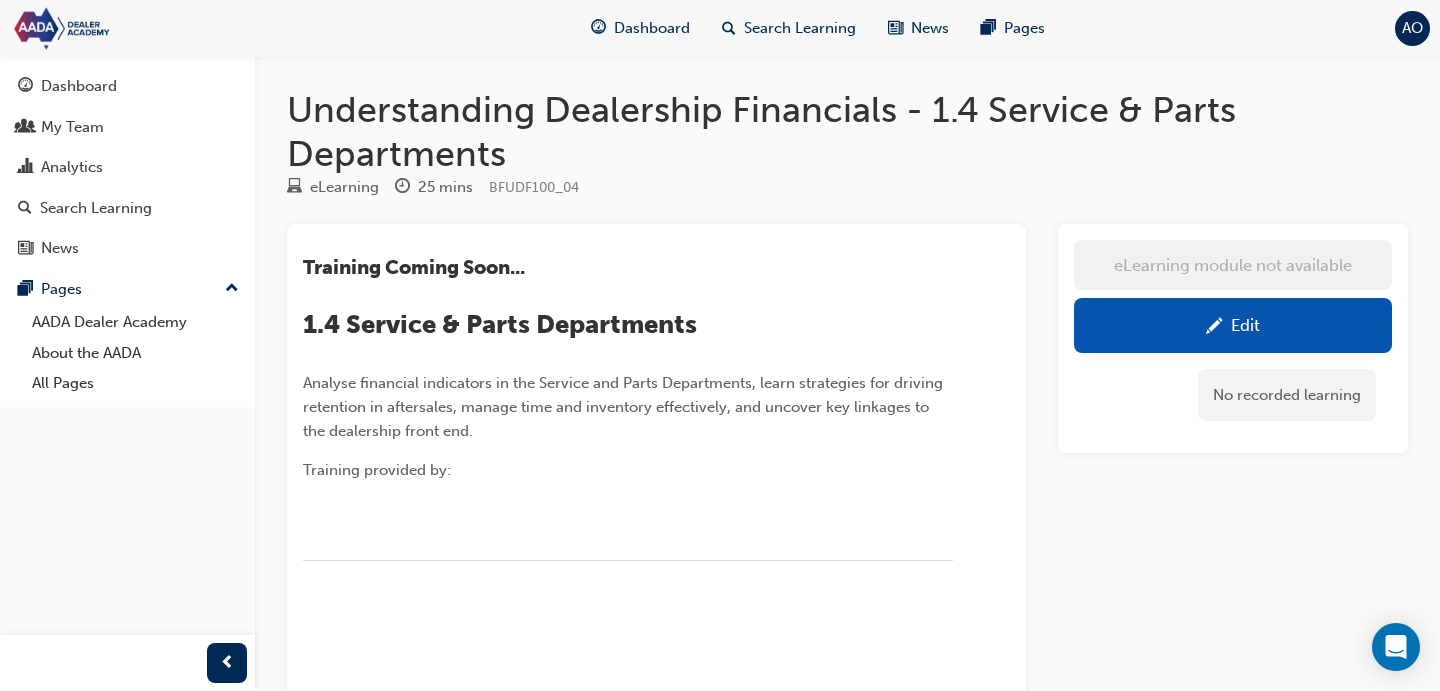 click on "Edit" at bounding box center [1233, 325] 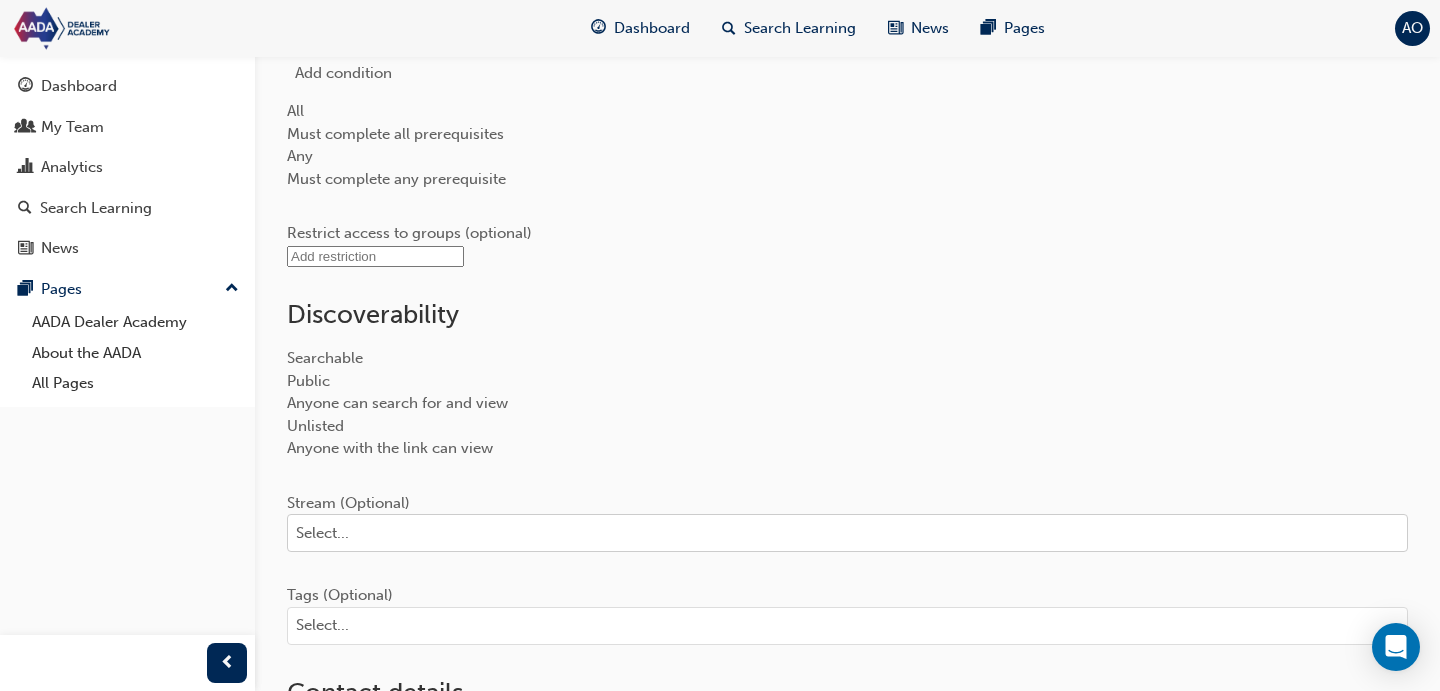 scroll, scrollTop: 1789, scrollLeft: 0, axis: vertical 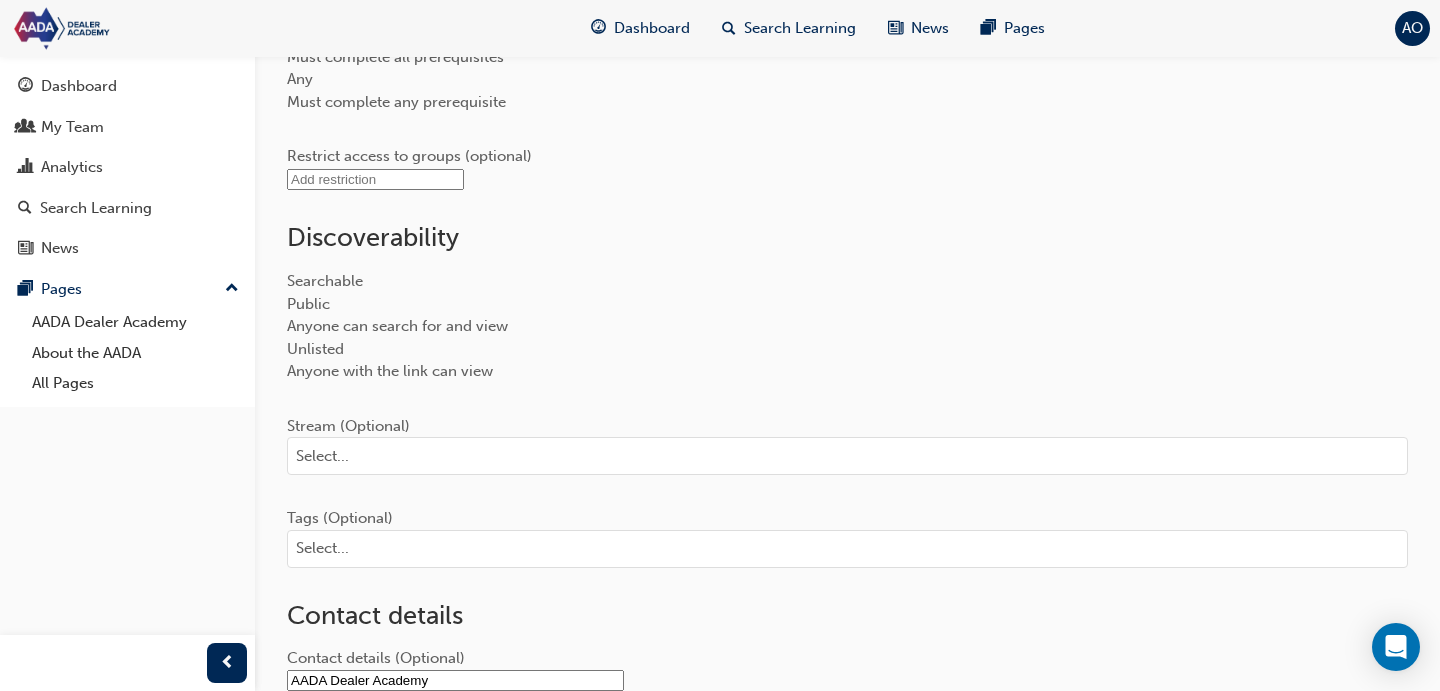 click on "Add condition" at bounding box center (343, -4) 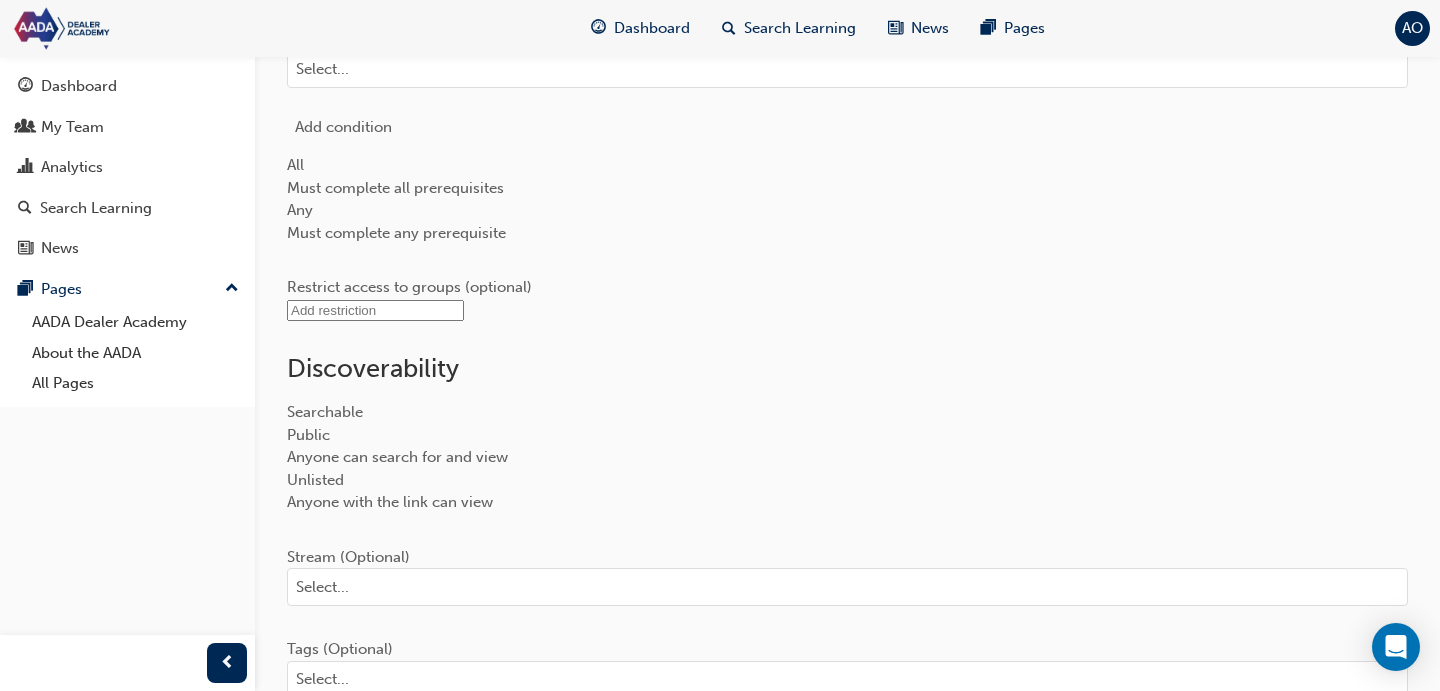 click on "Select..." at bounding box center (847, -3) 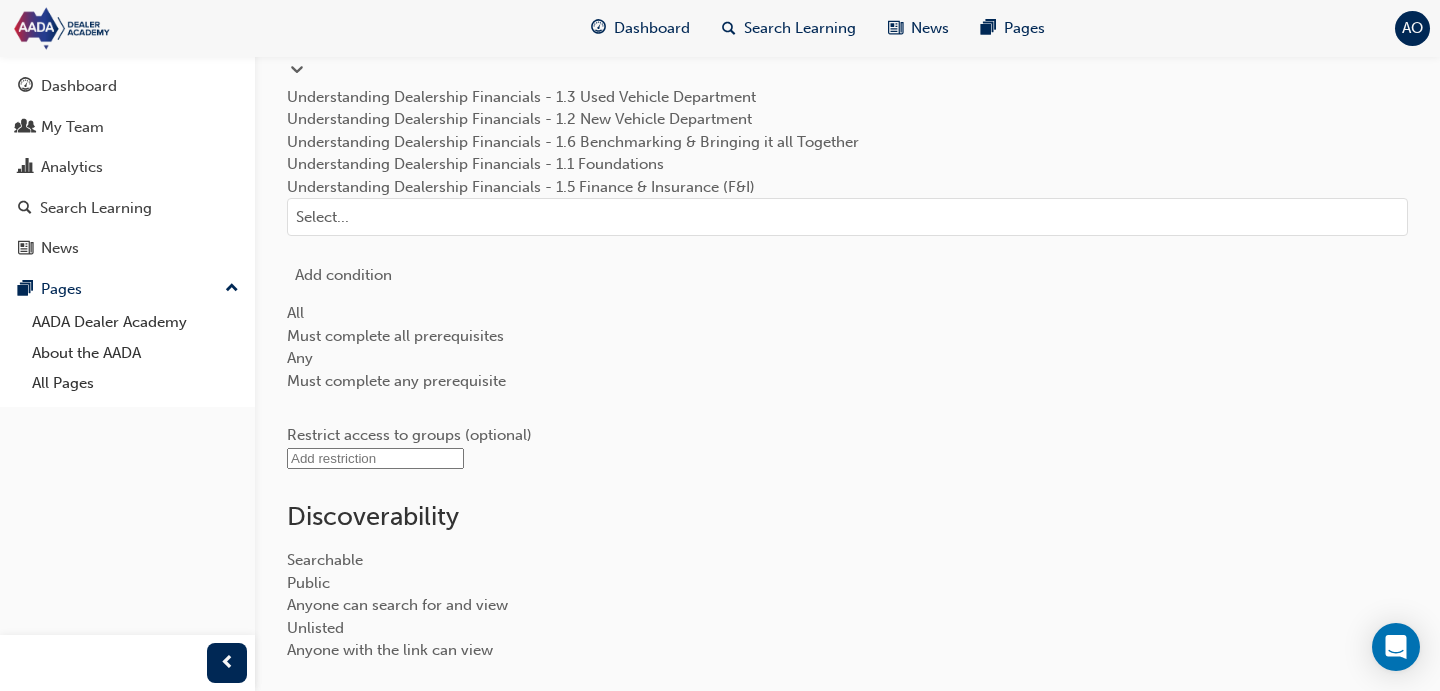 type on "financials" 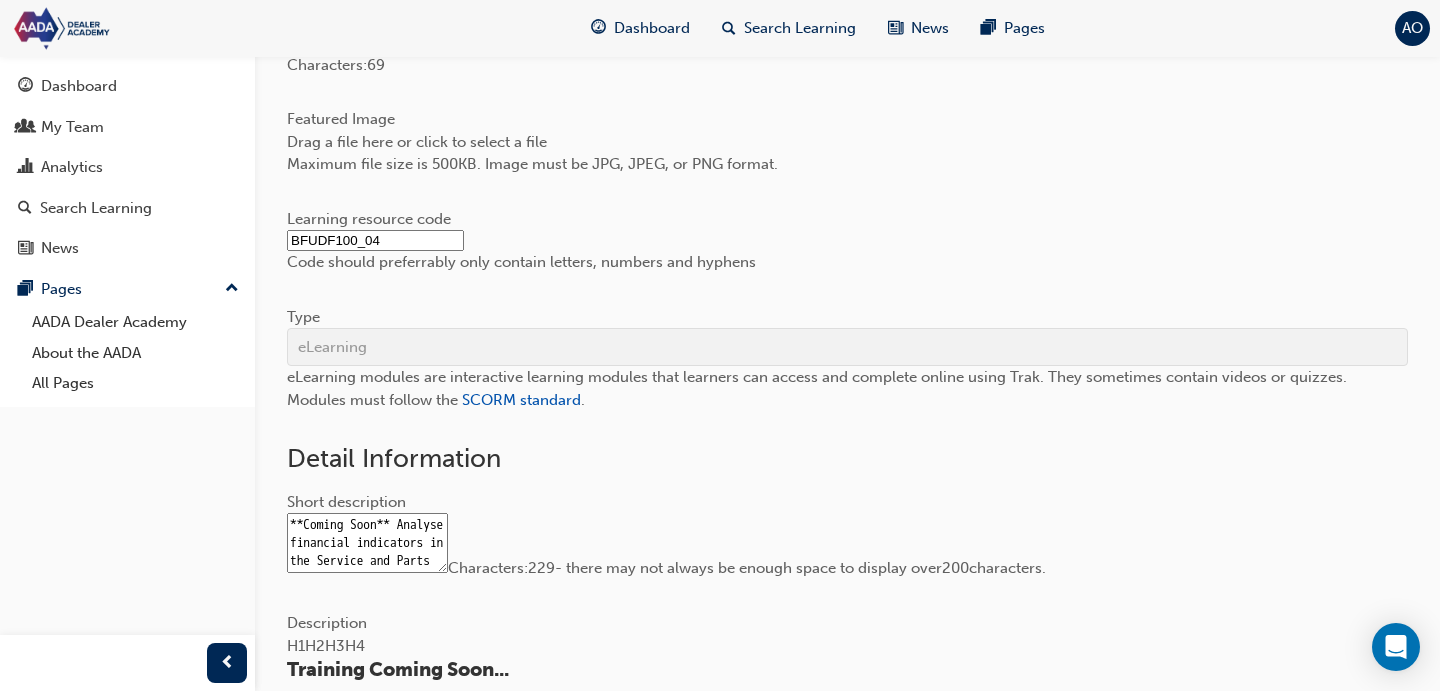 scroll, scrollTop: 0, scrollLeft: 0, axis: both 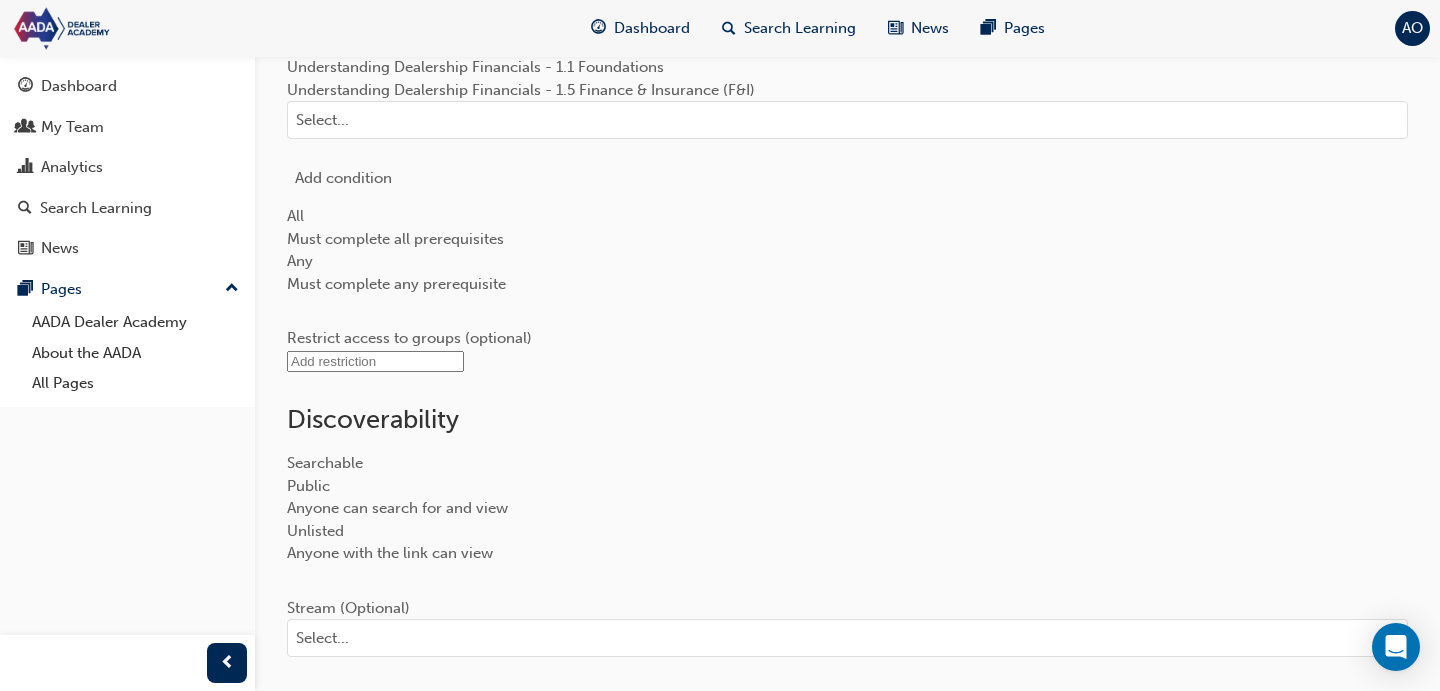 click on "Understanding Dealership Financials - 1.3 Used Vehicle Department" at bounding box center (847, 0) 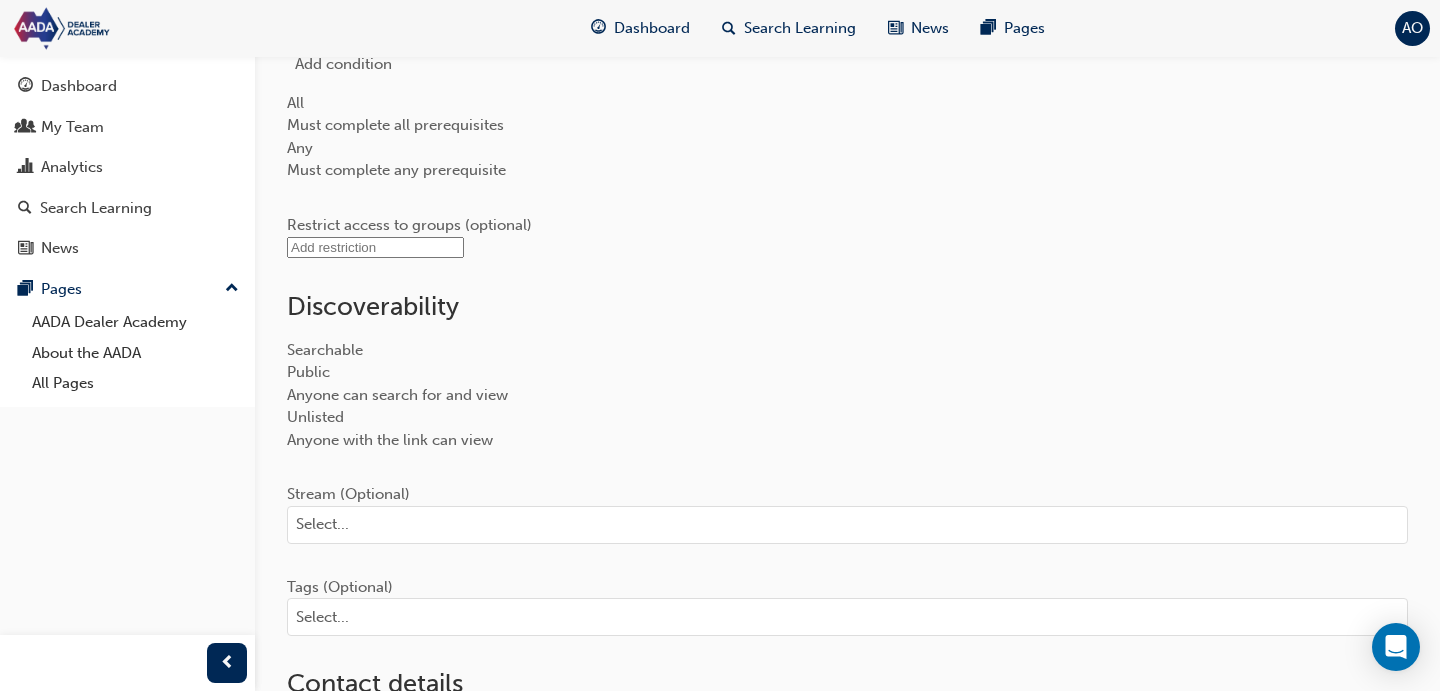 drag, startPoint x: 1202, startPoint y: 159, endPoint x: 1169, endPoint y: 168, distance: 34.20526 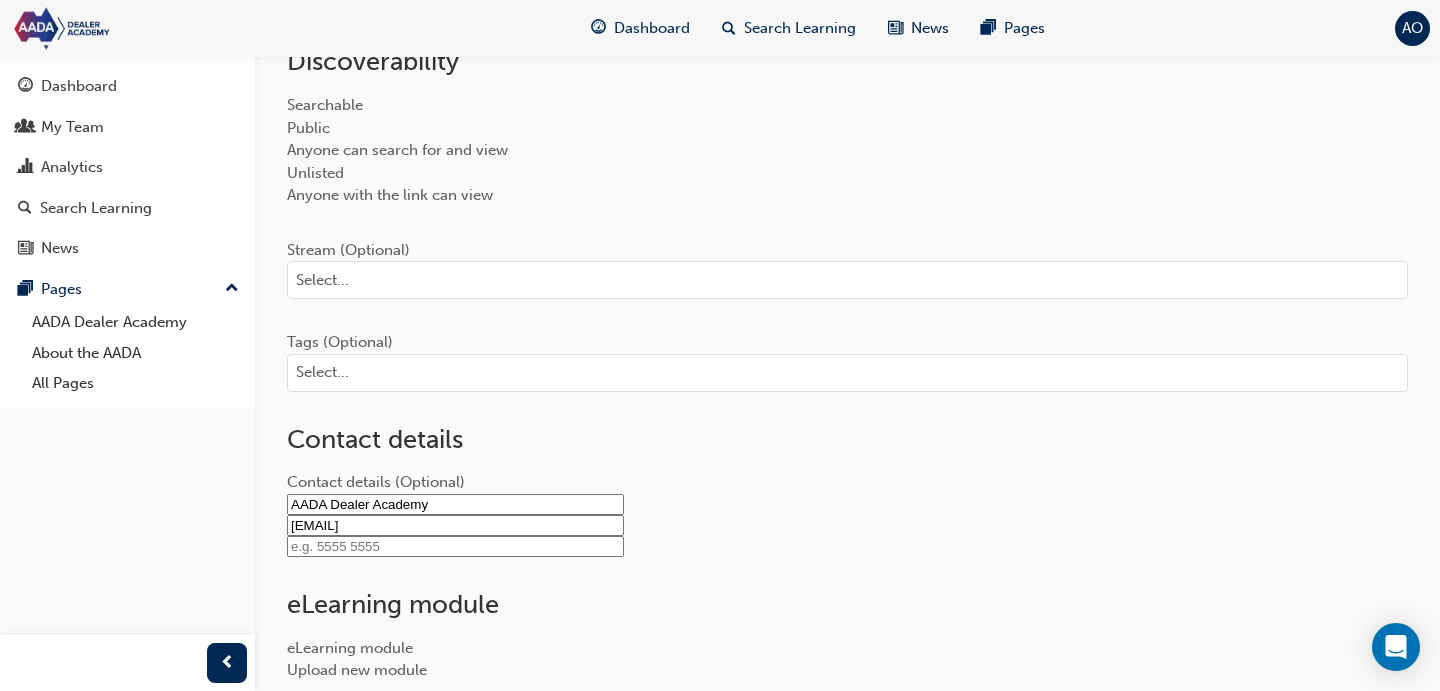 scroll, scrollTop: 1966, scrollLeft: 0, axis: vertical 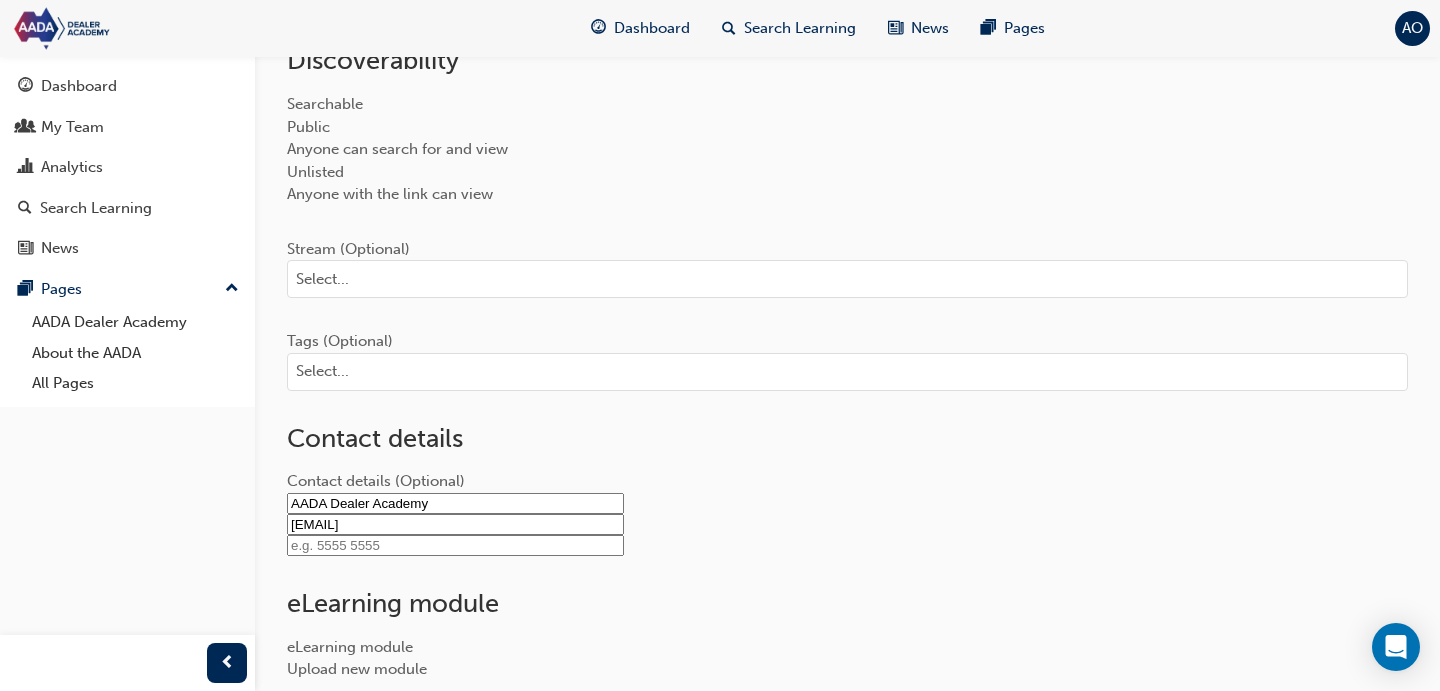 click on "Add condition" at bounding box center [343, -181] 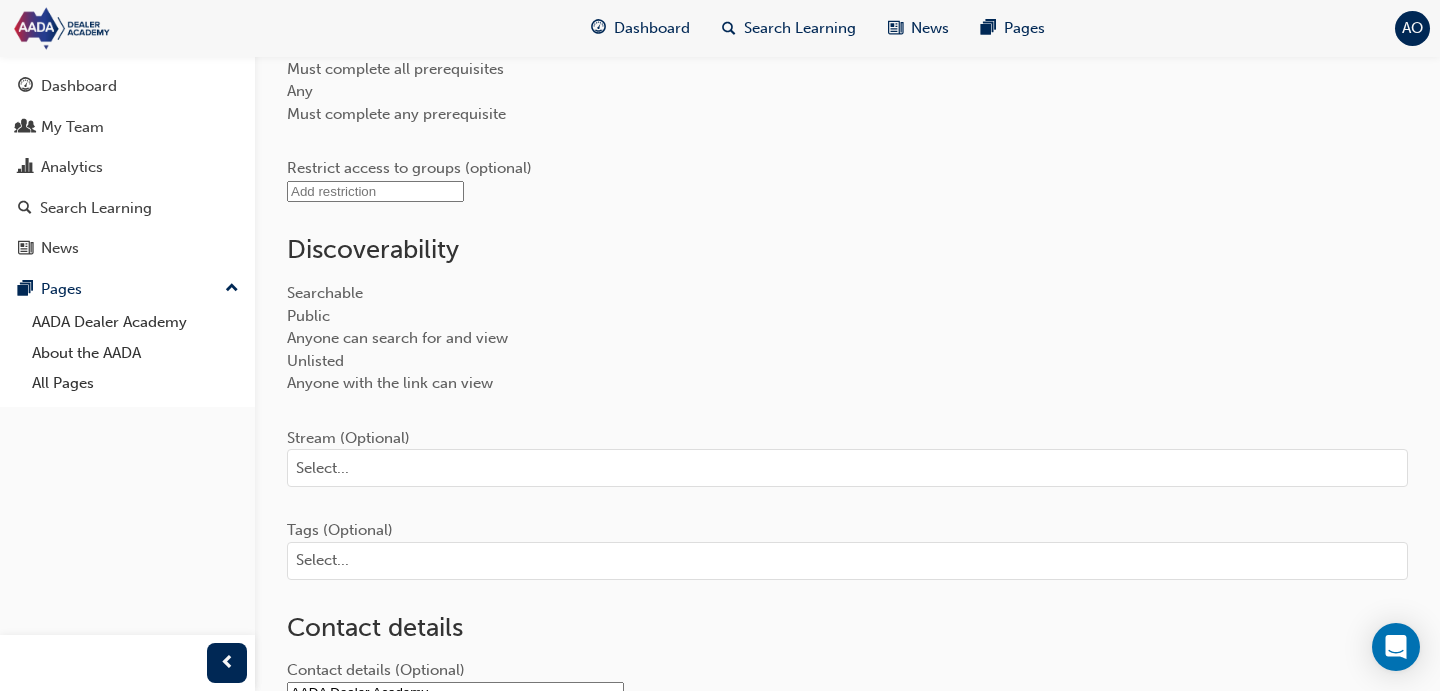 click on "Select..." at bounding box center [847, -135] 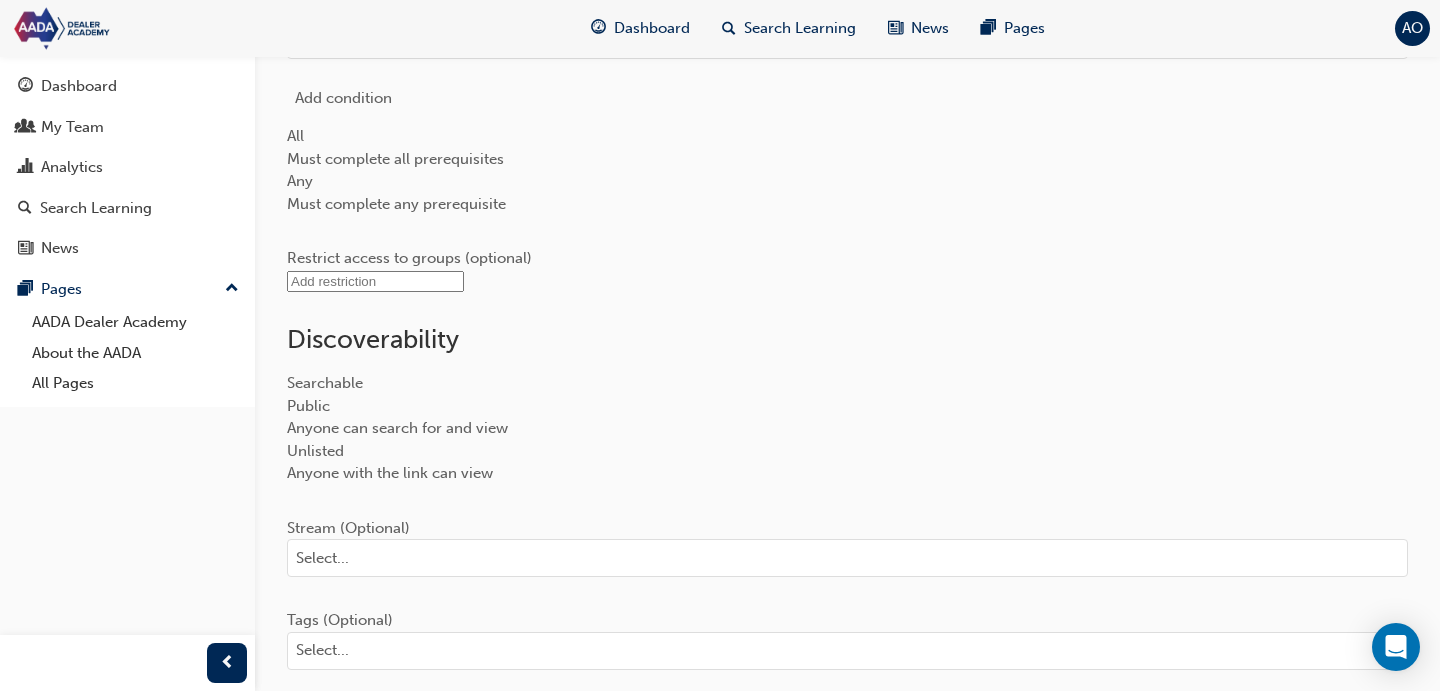 type on "financials" 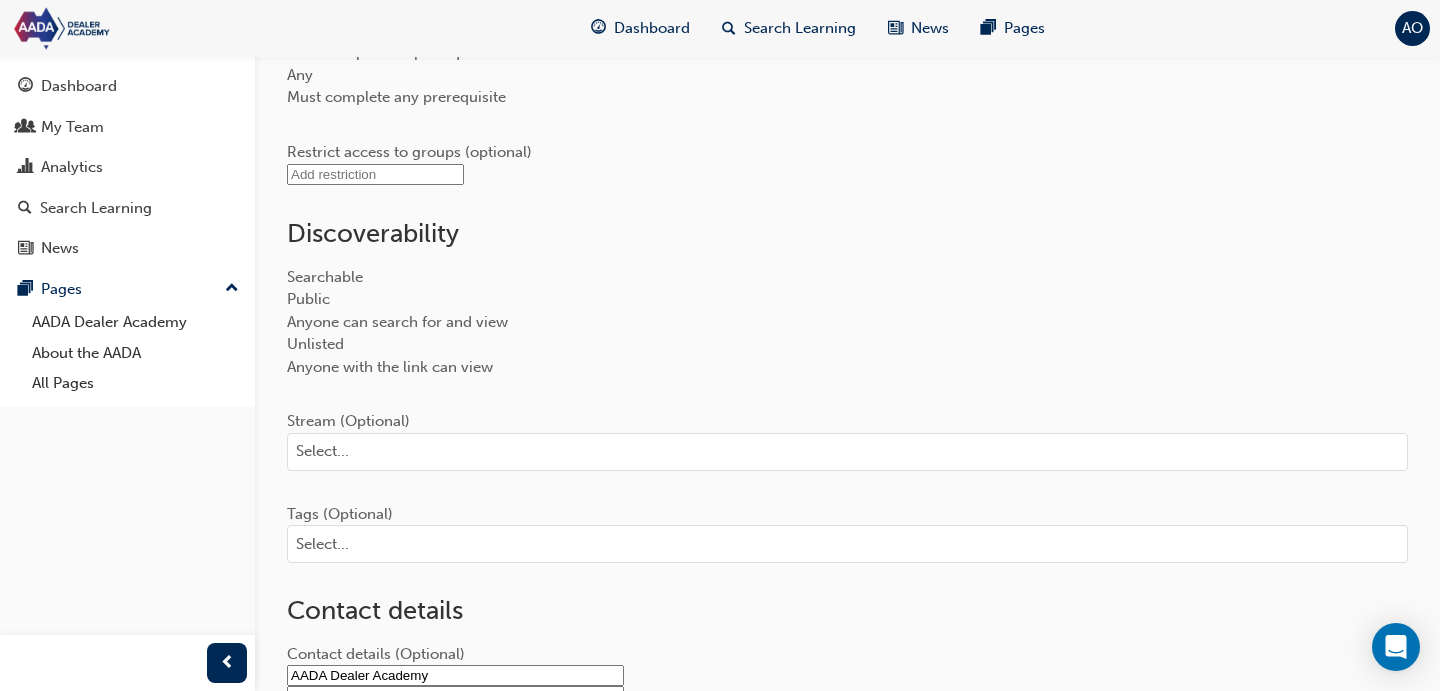 click on "Select..." at bounding box center [847, -65] 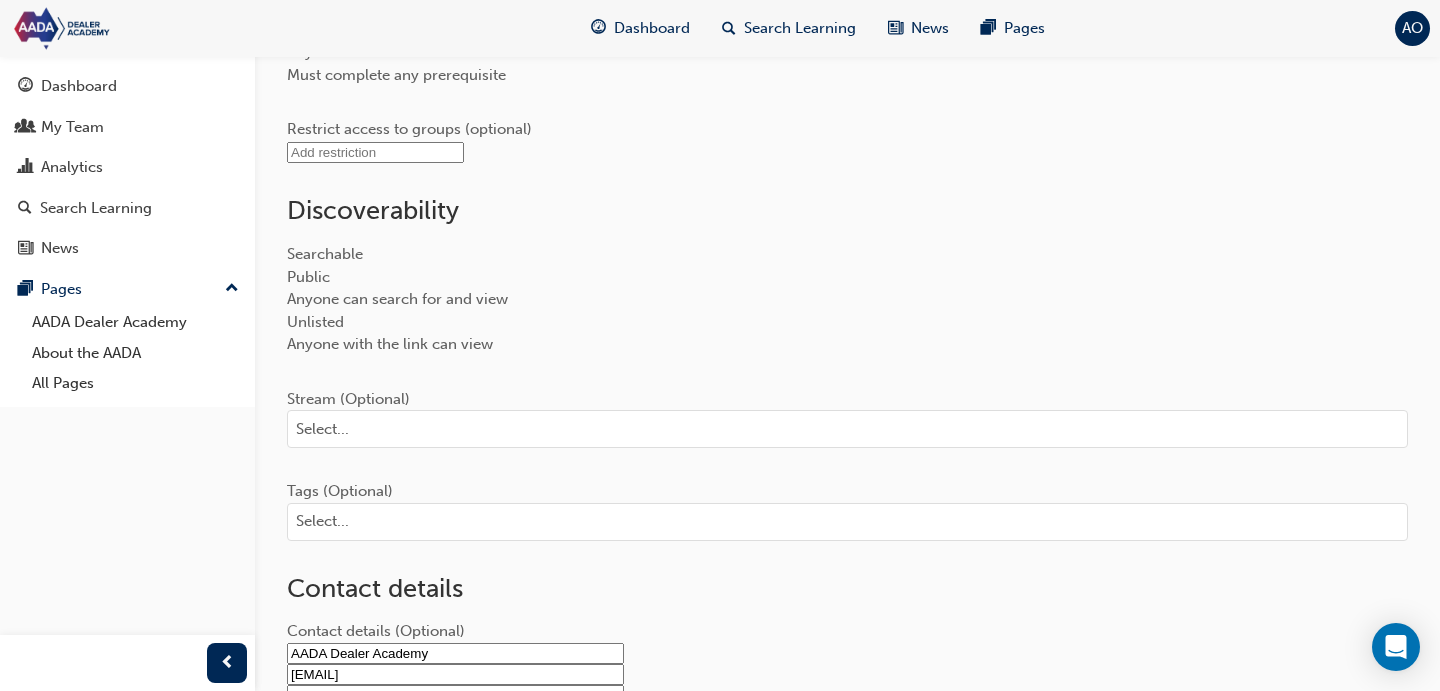 click on "Save" at bounding box center (494, 1127) 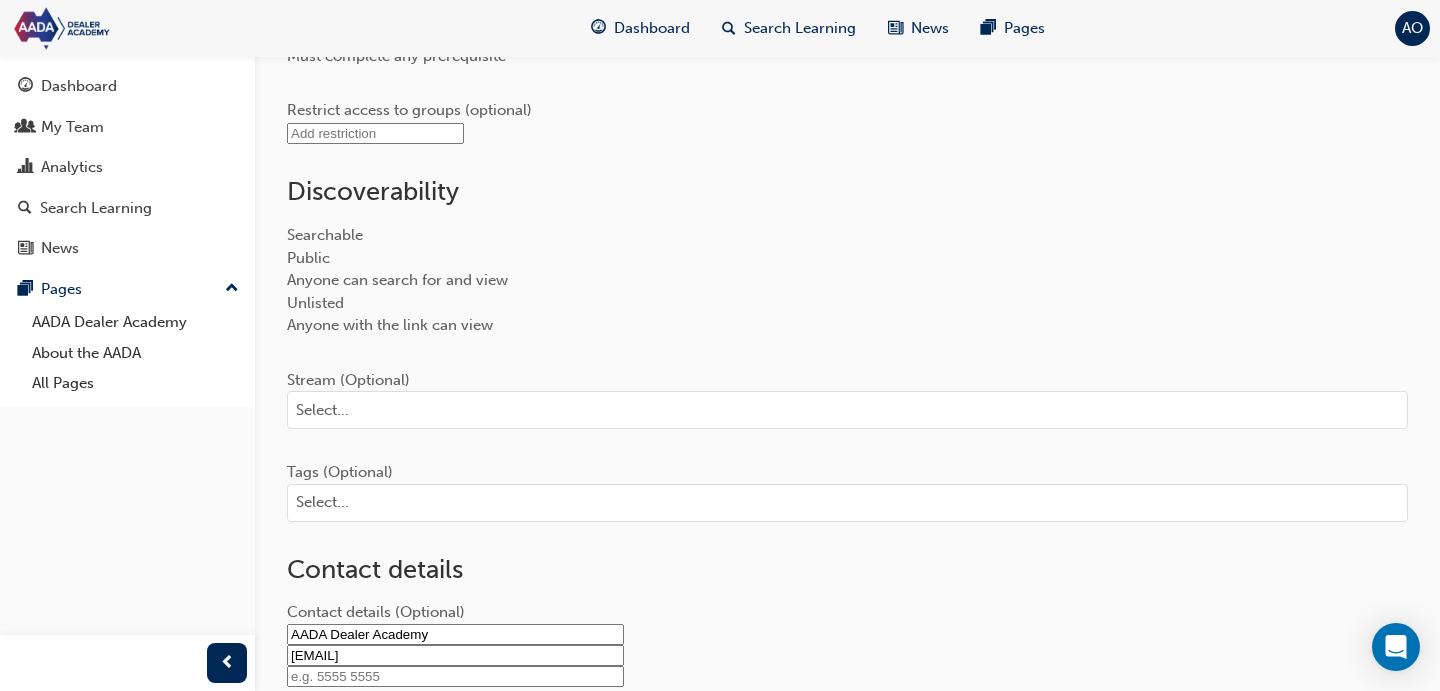 click on "Publish changes" at bounding box center (343, 1175) 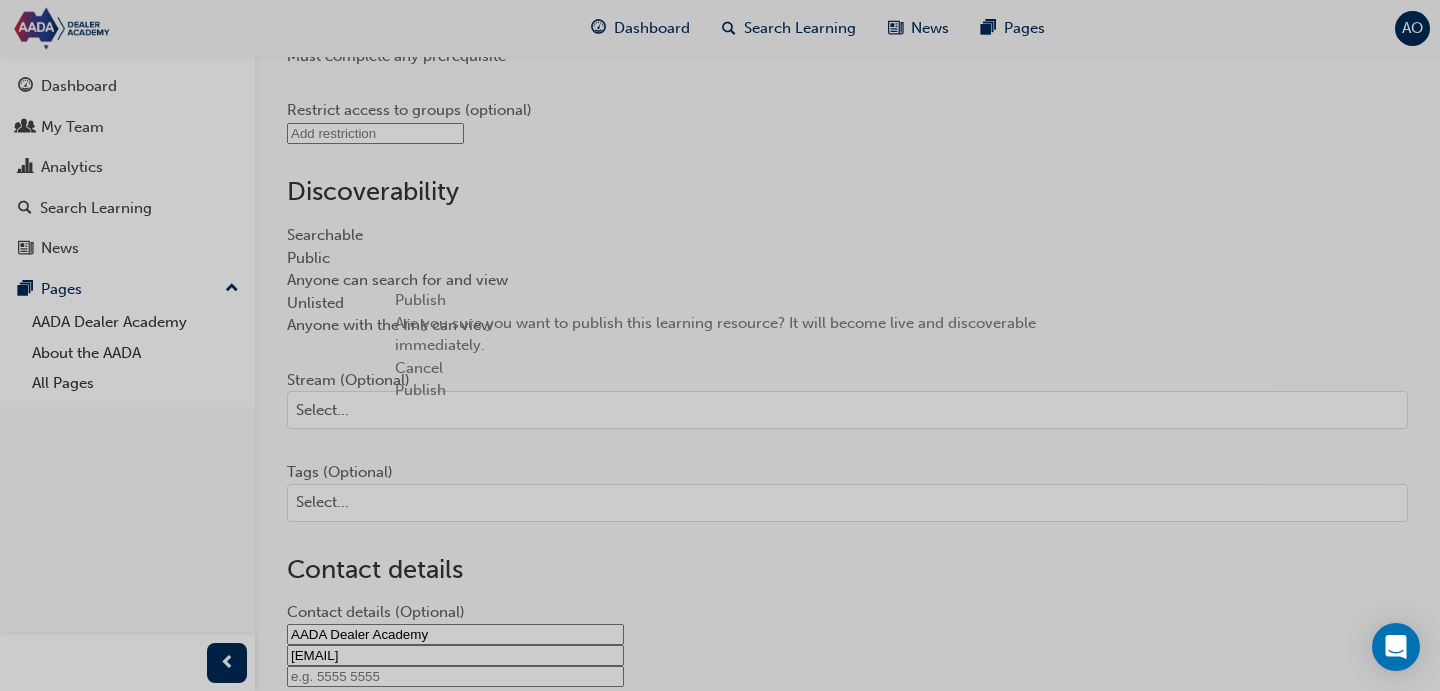 drag, startPoint x: 972, startPoint y: 434, endPoint x: 980, endPoint y: 419, distance: 17 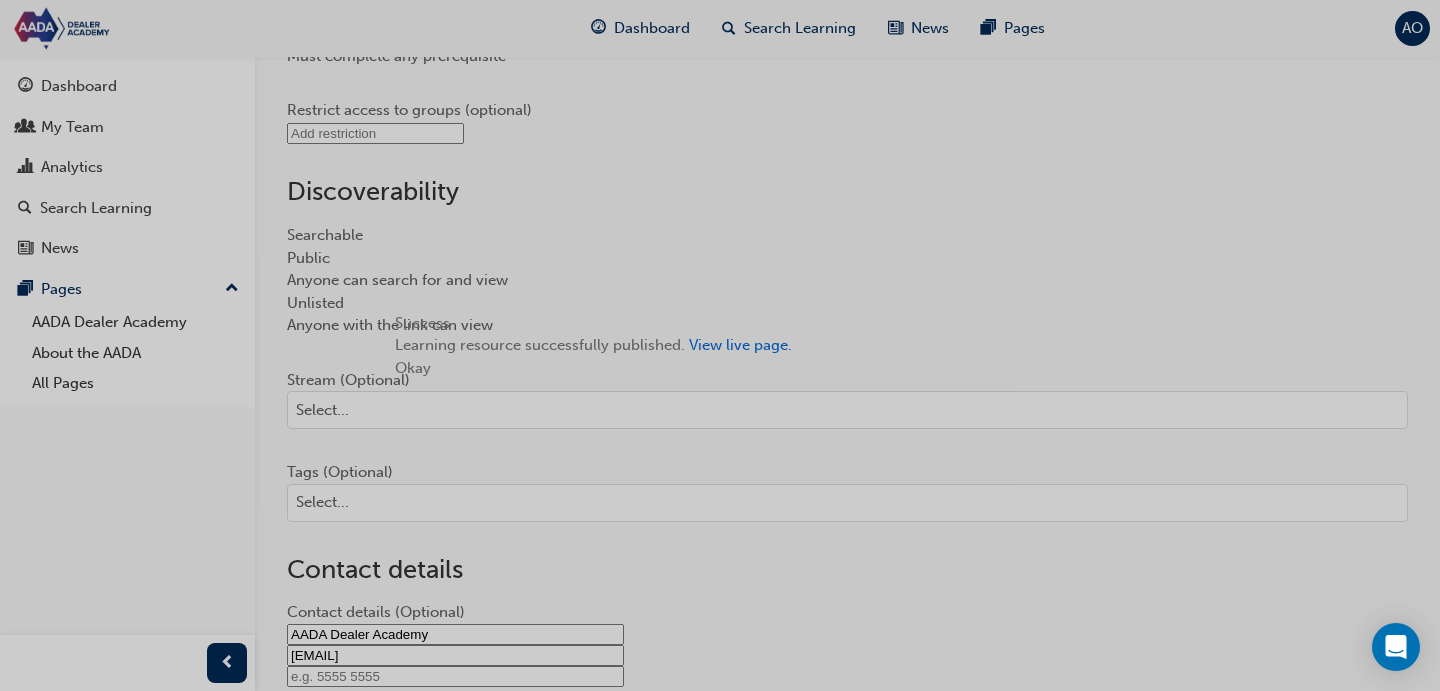drag, startPoint x: 970, startPoint y: 406, endPoint x: 983, endPoint y: 368, distance: 40.16217 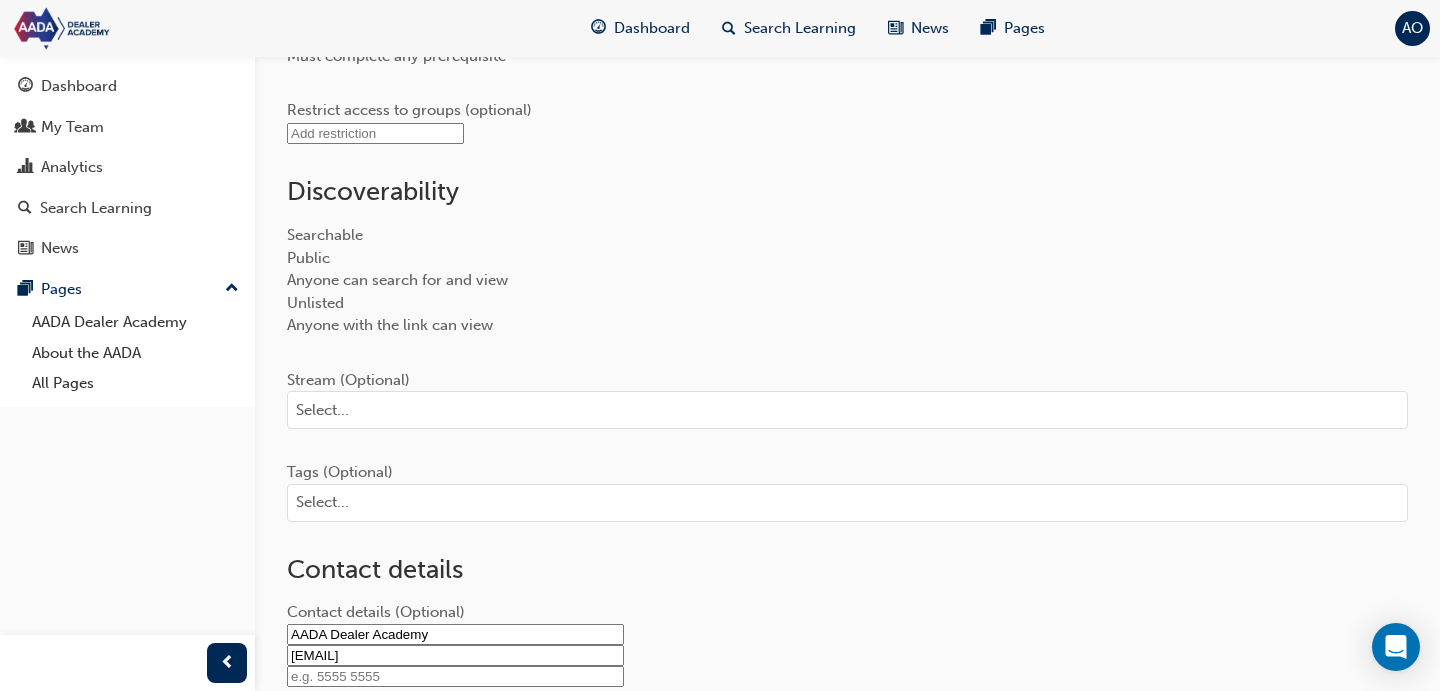 drag, startPoint x: 1139, startPoint y: 119, endPoint x: 872, endPoint y: 49, distance: 276.02356 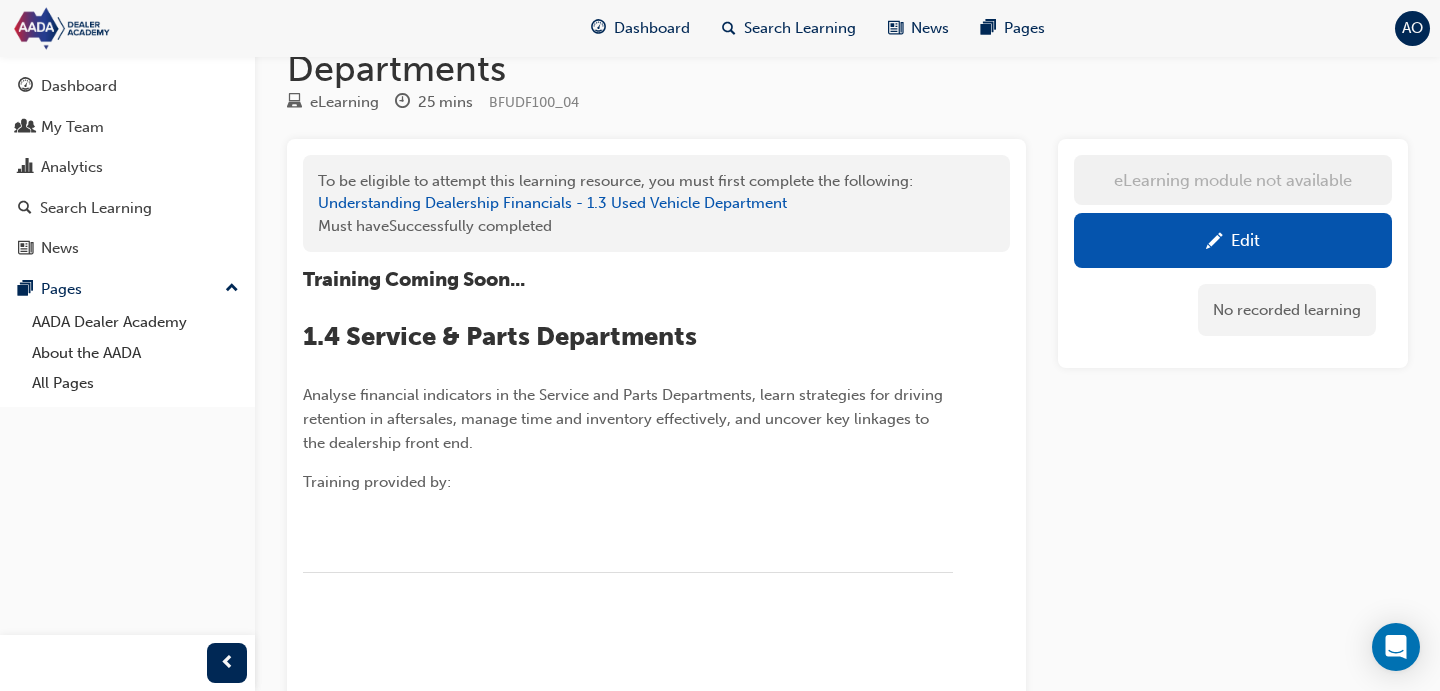 scroll, scrollTop: 0, scrollLeft: 0, axis: both 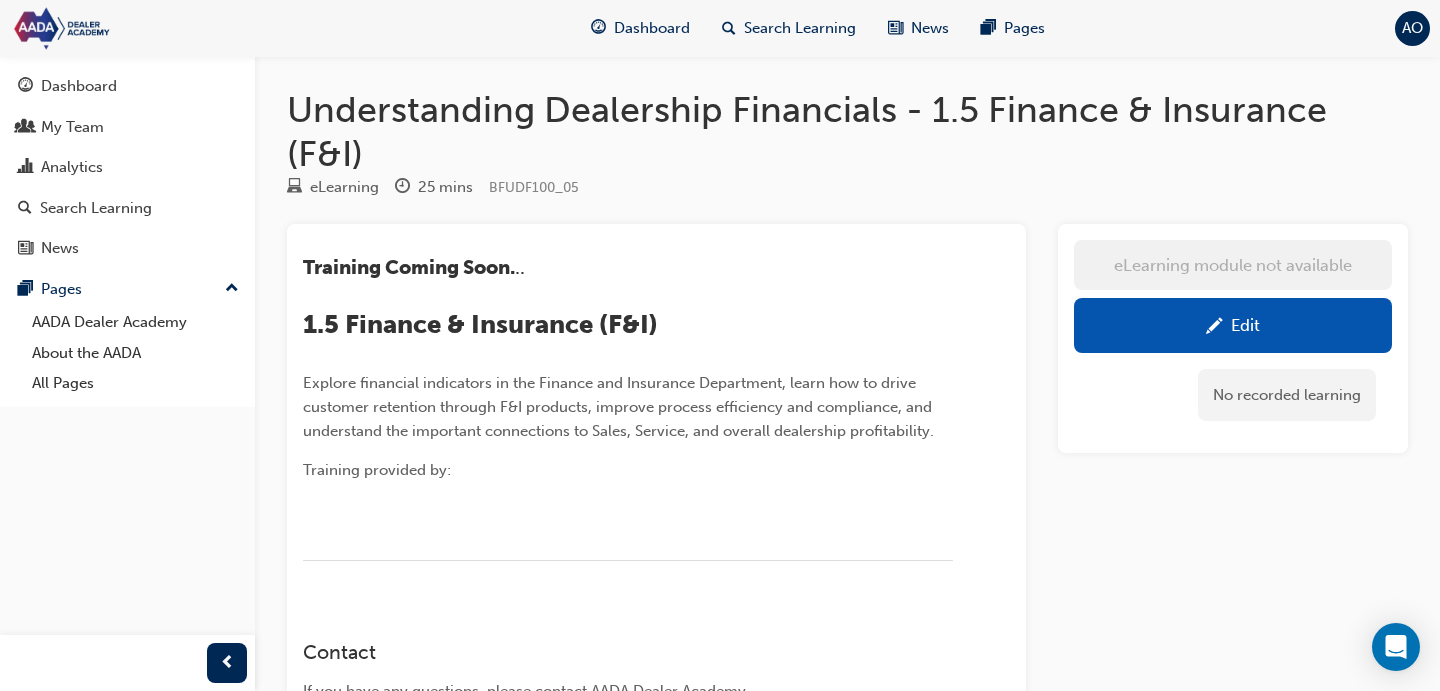 click on "Edit" at bounding box center (1233, 325) 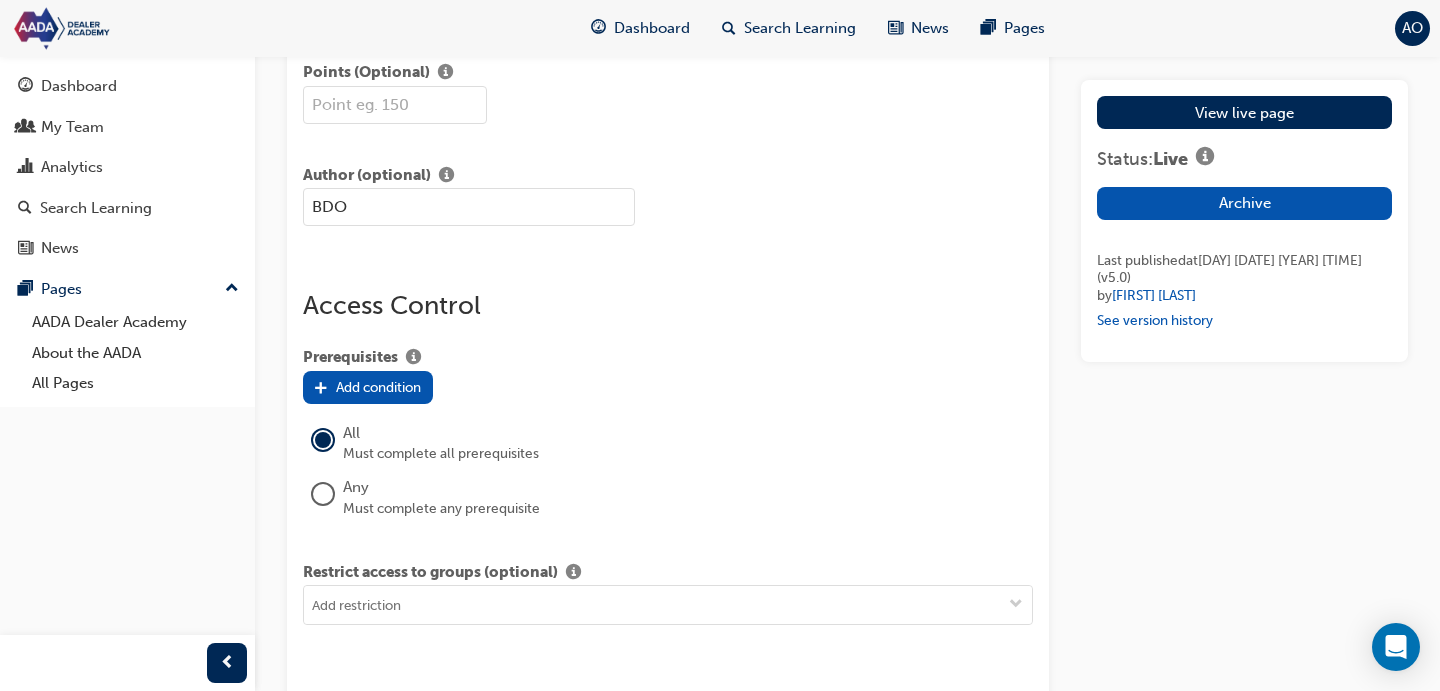 scroll, scrollTop: 1912, scrollLeft: 0, axis: vertical 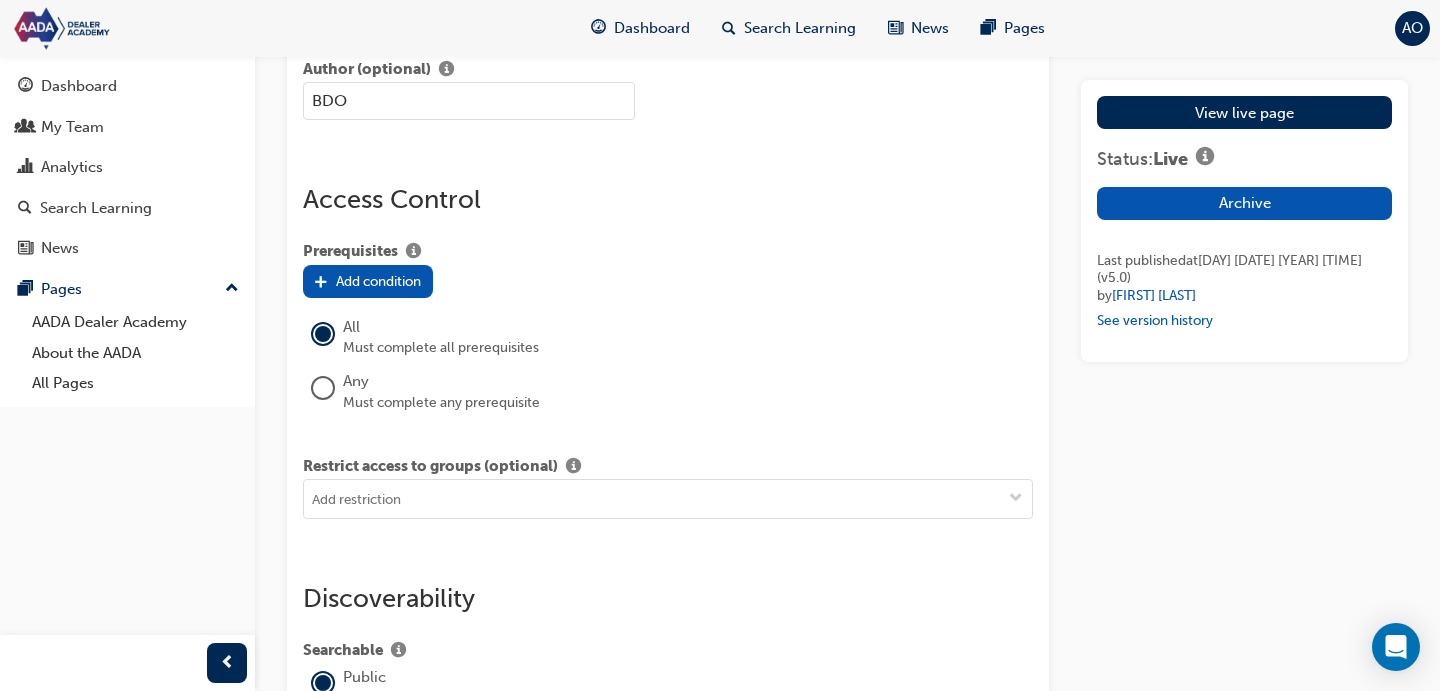 click on "Add condition" at bounding box center [378, 281] 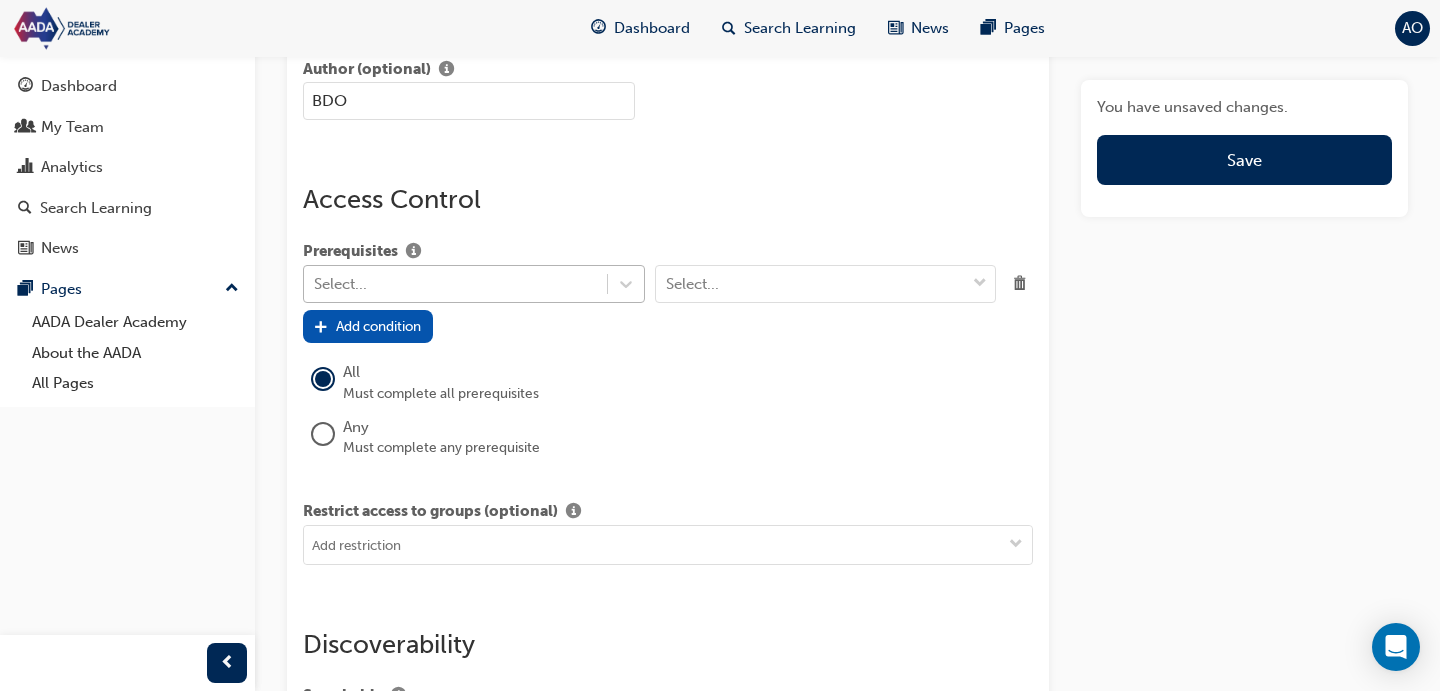 click on "Select..." at bounding box center (455, 283) 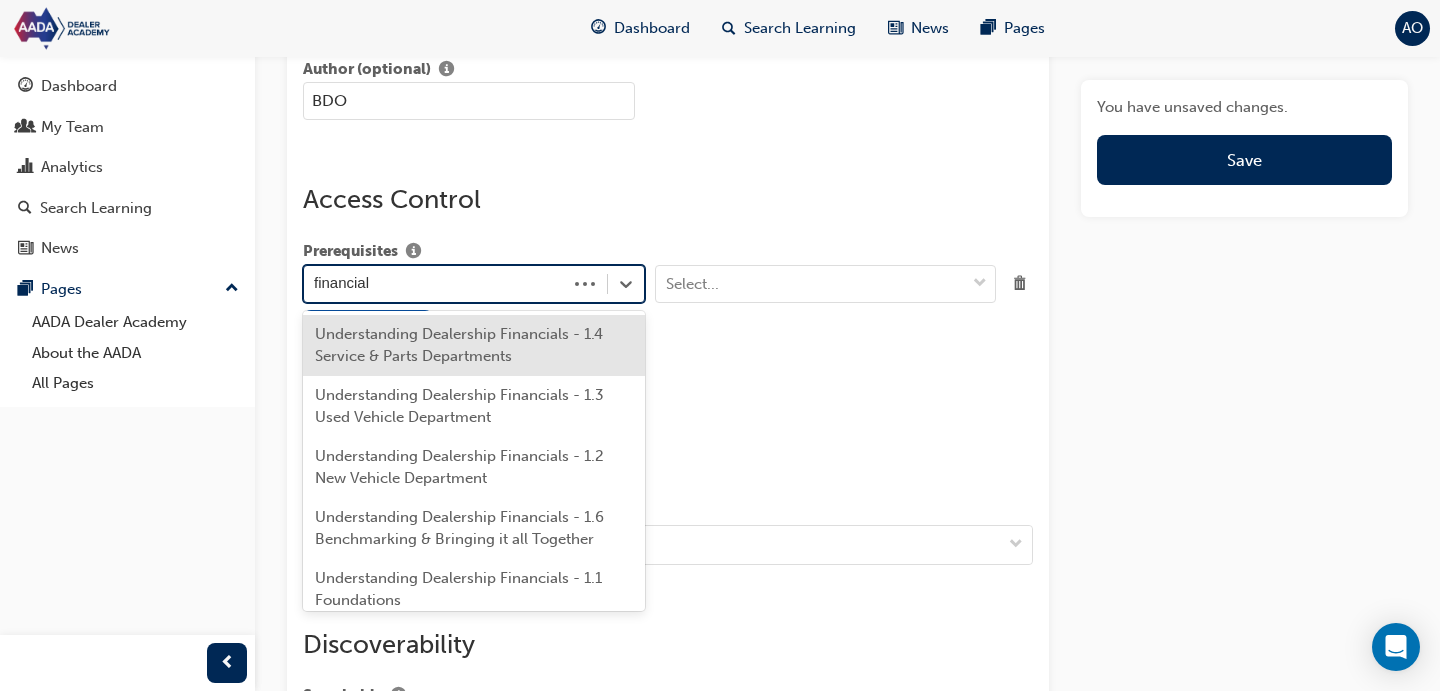 type on "financials" 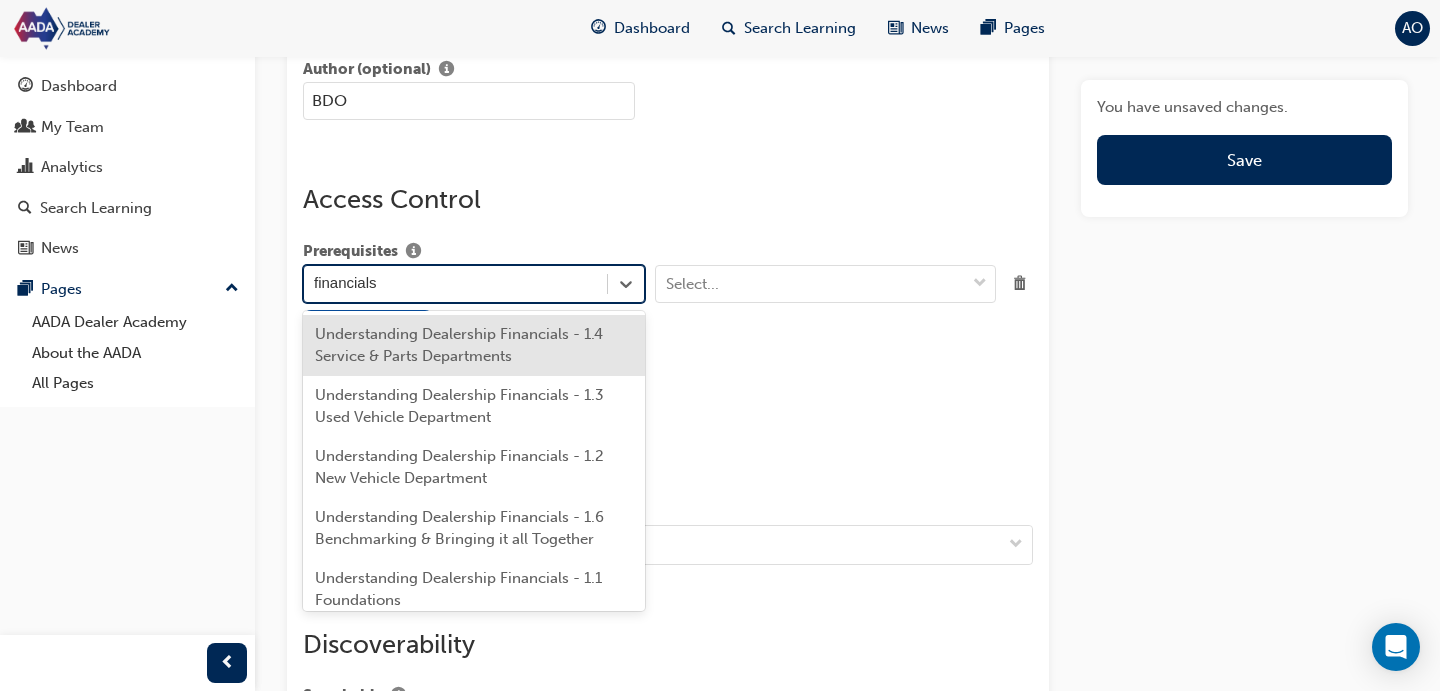 click on "Understanding Dealership Financials - 1.4 Service & Parts Departments" at bounding box center (474, 345) 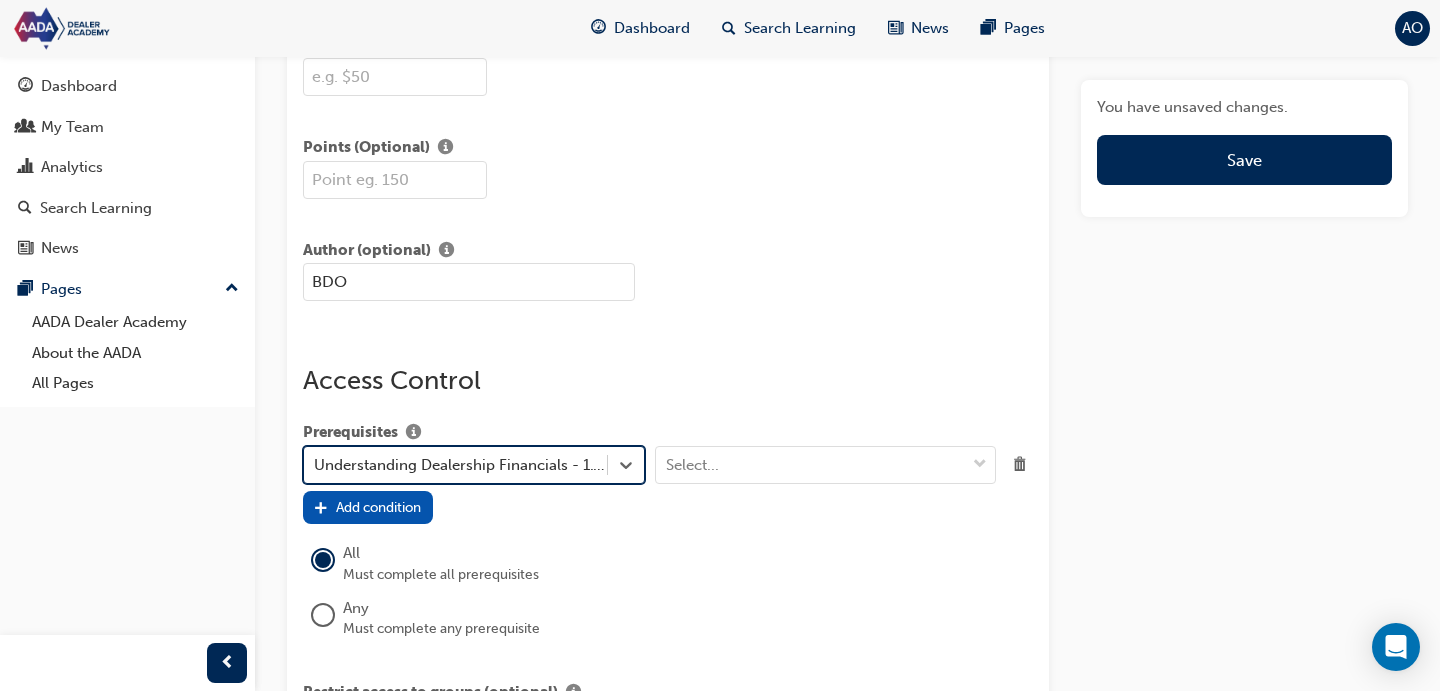 scroll, scrollTop: 1751, scrollLeft: 0, axis: vertical 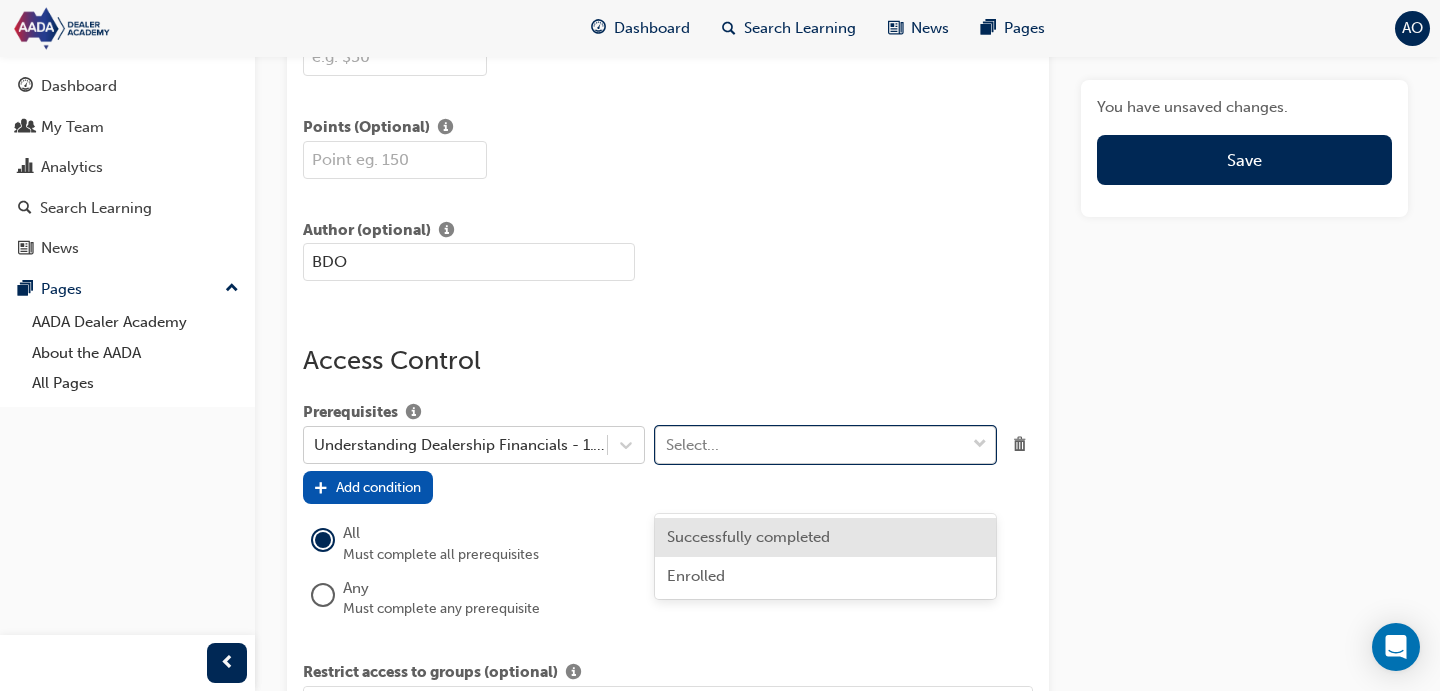 click on "Select..." at bounding box center [811, 444] 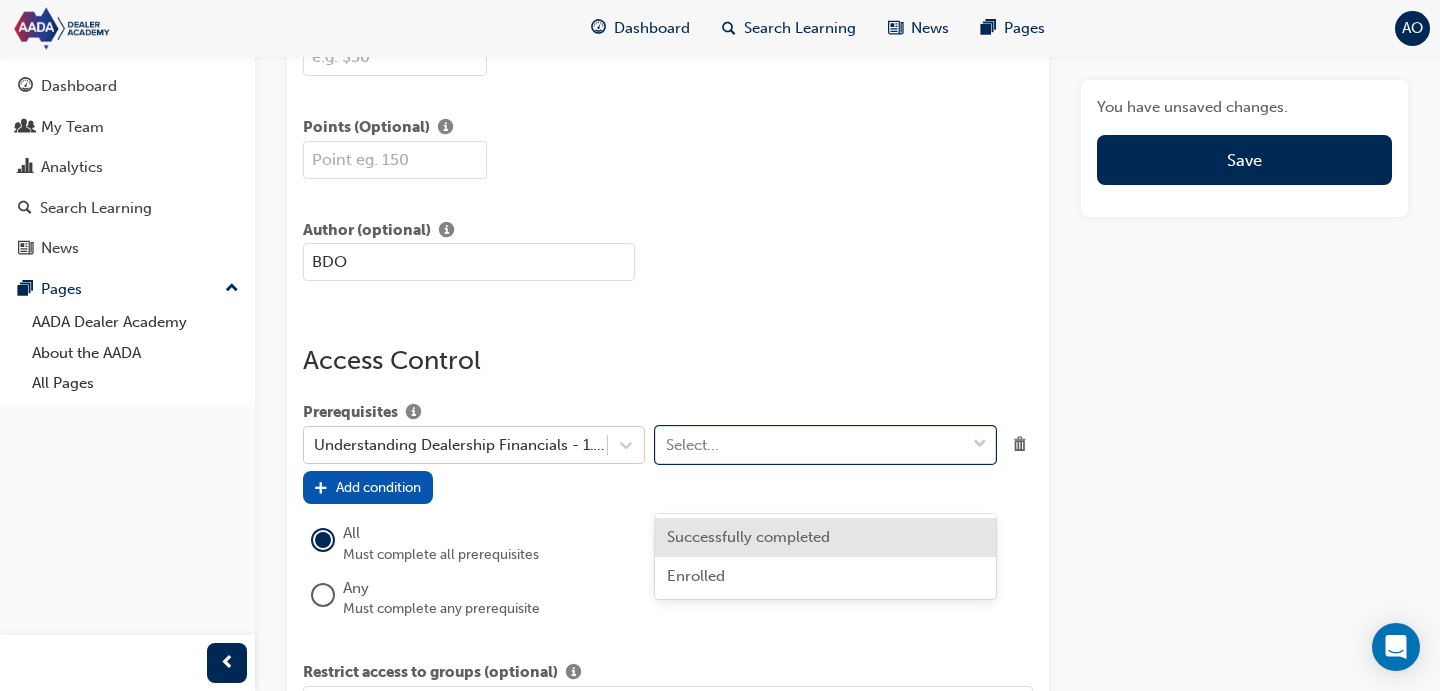 click on "Successfully completed" at bounding box center [748, 537] 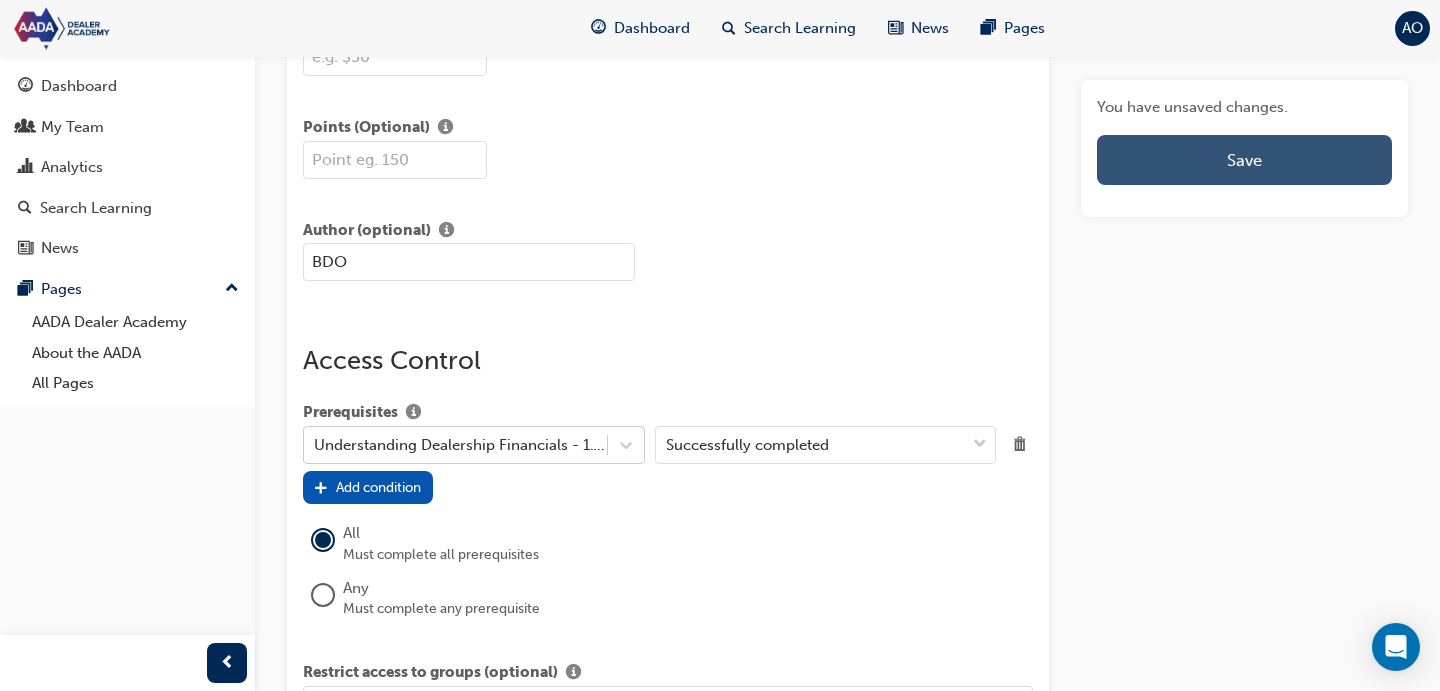 click on "Save" at bounding box center (1244, 160) 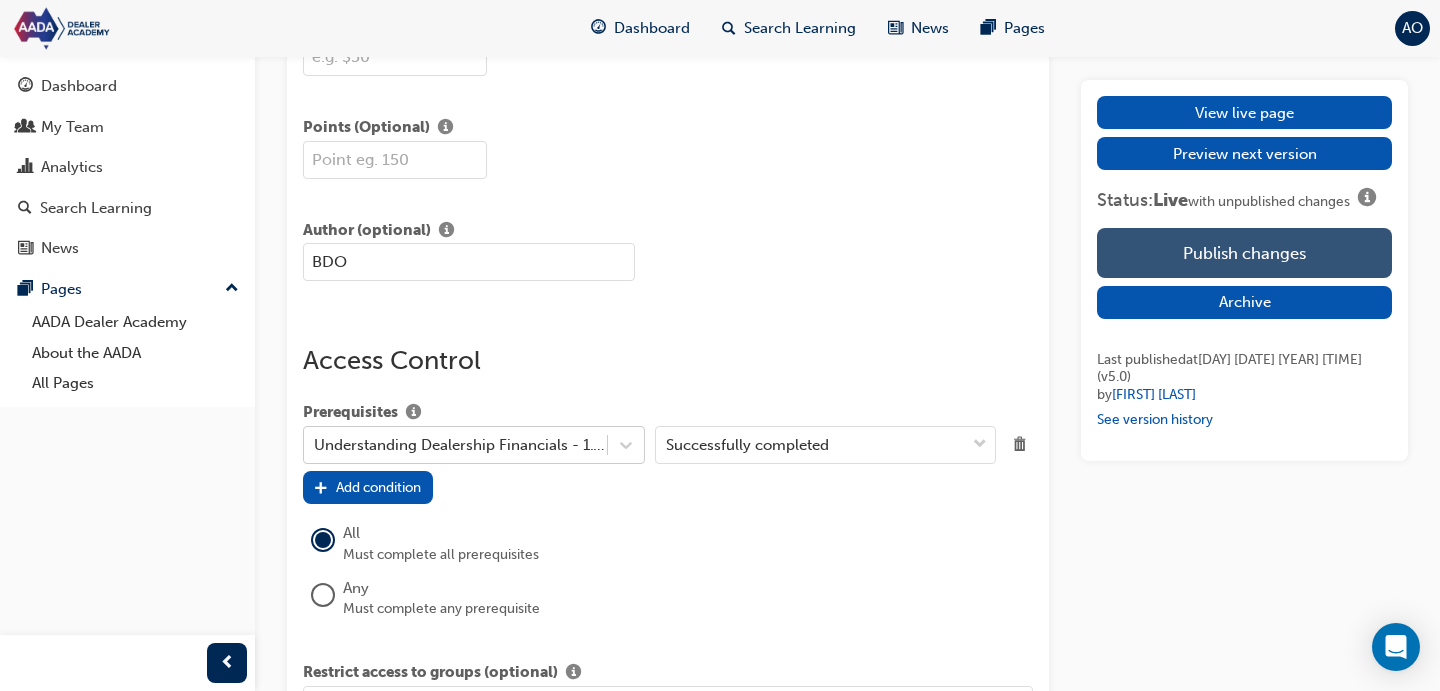 click on "Publish changes" at bounding box center [1244, 253] 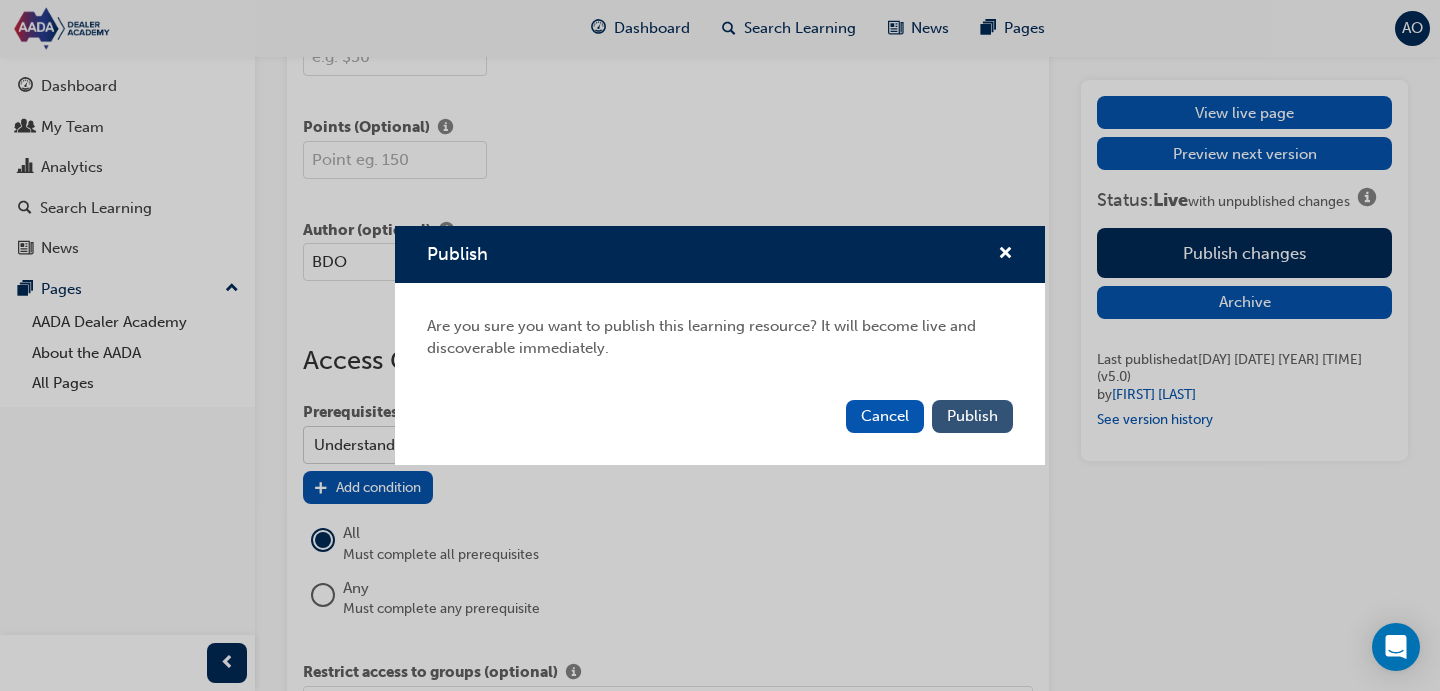 click on "Publish" at bounding box center (972, 416) 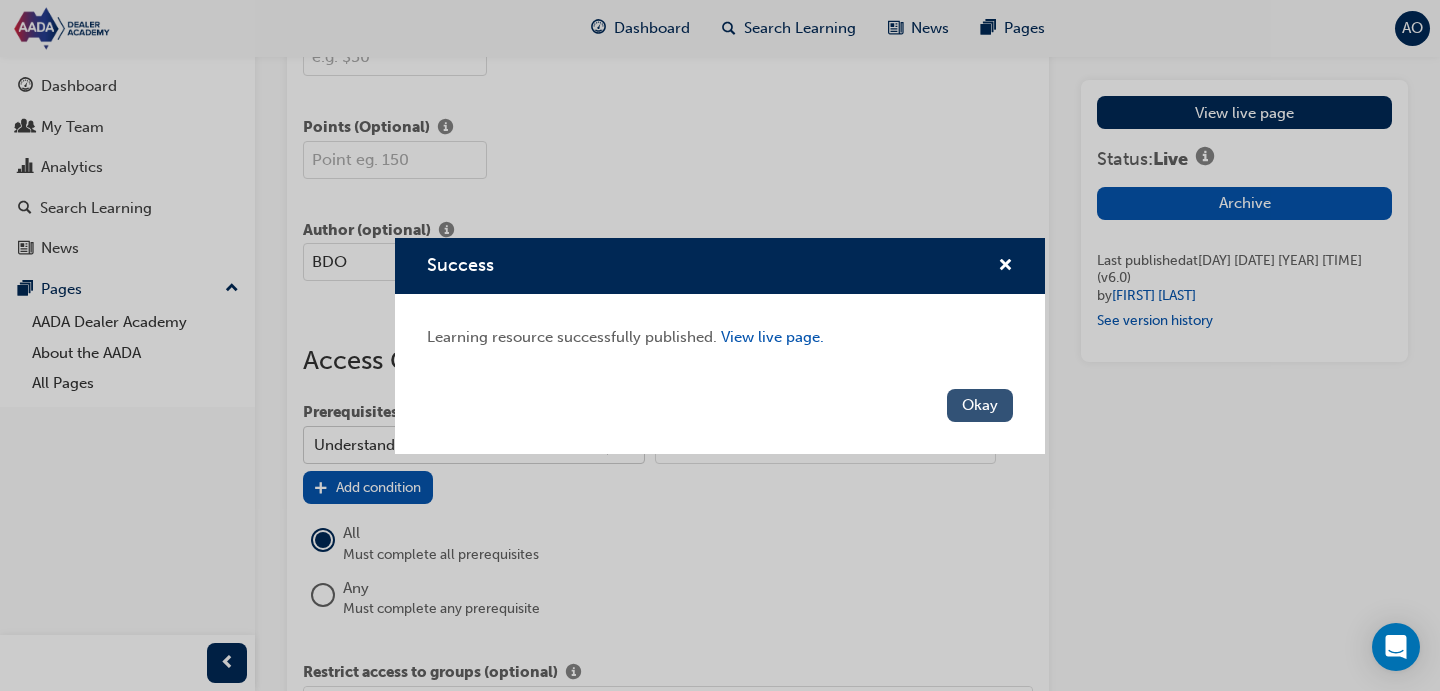 click on "Okay" at bounding box center (980, 405) 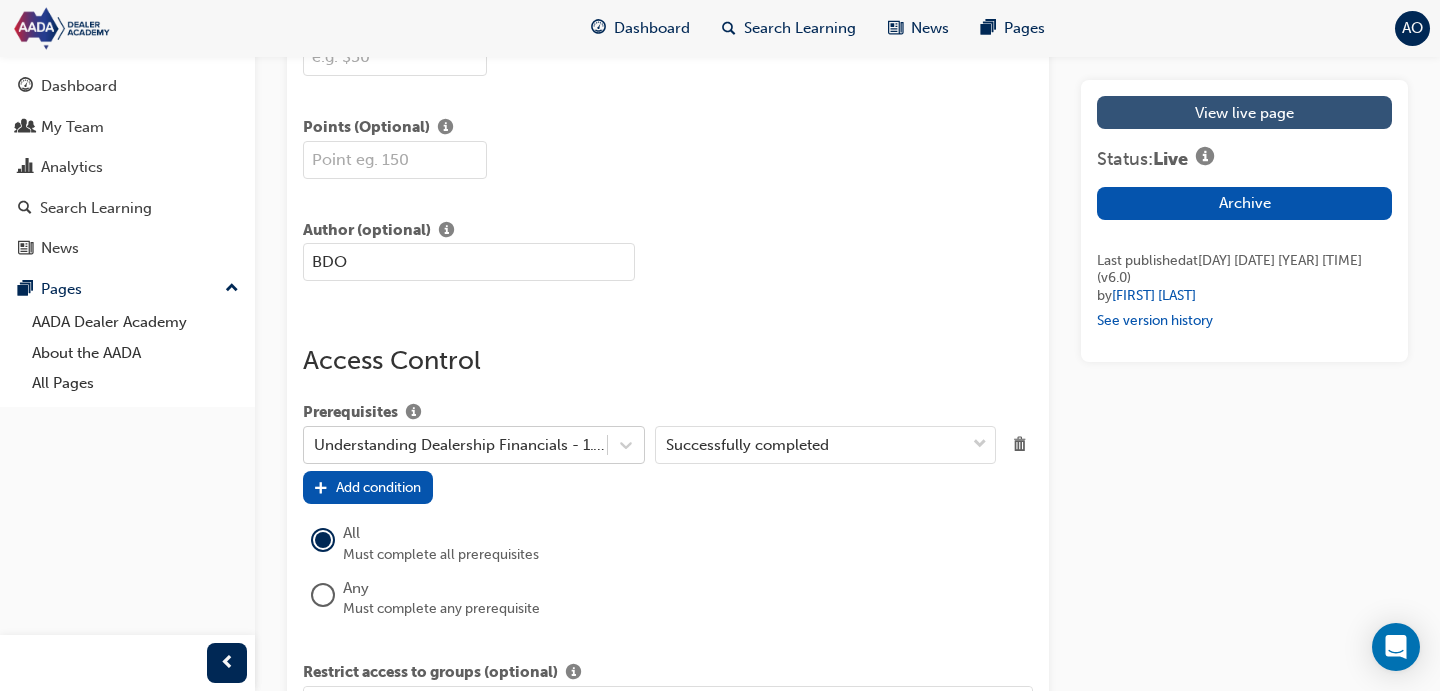 click on "View live page" at bounding box center (1244, 112) 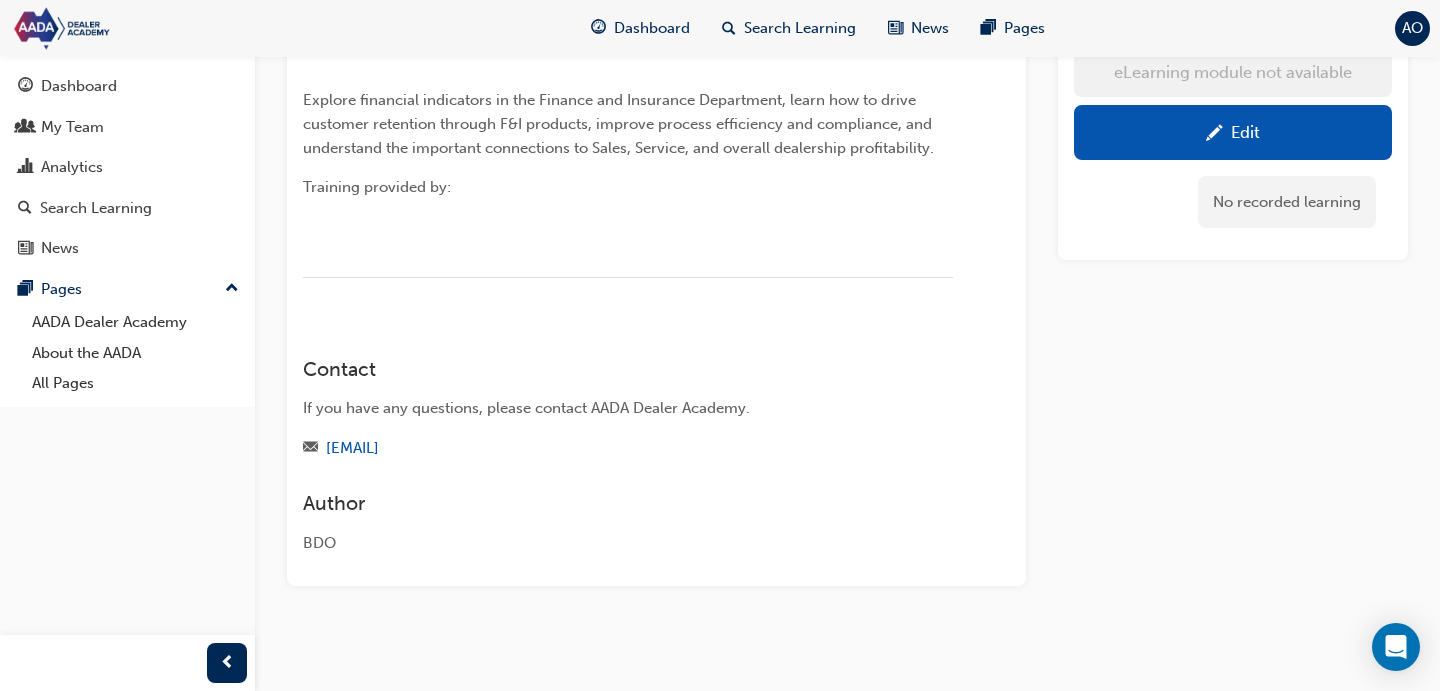 scroll, scrollTop: 0, scrollLeft: 0, axis: both 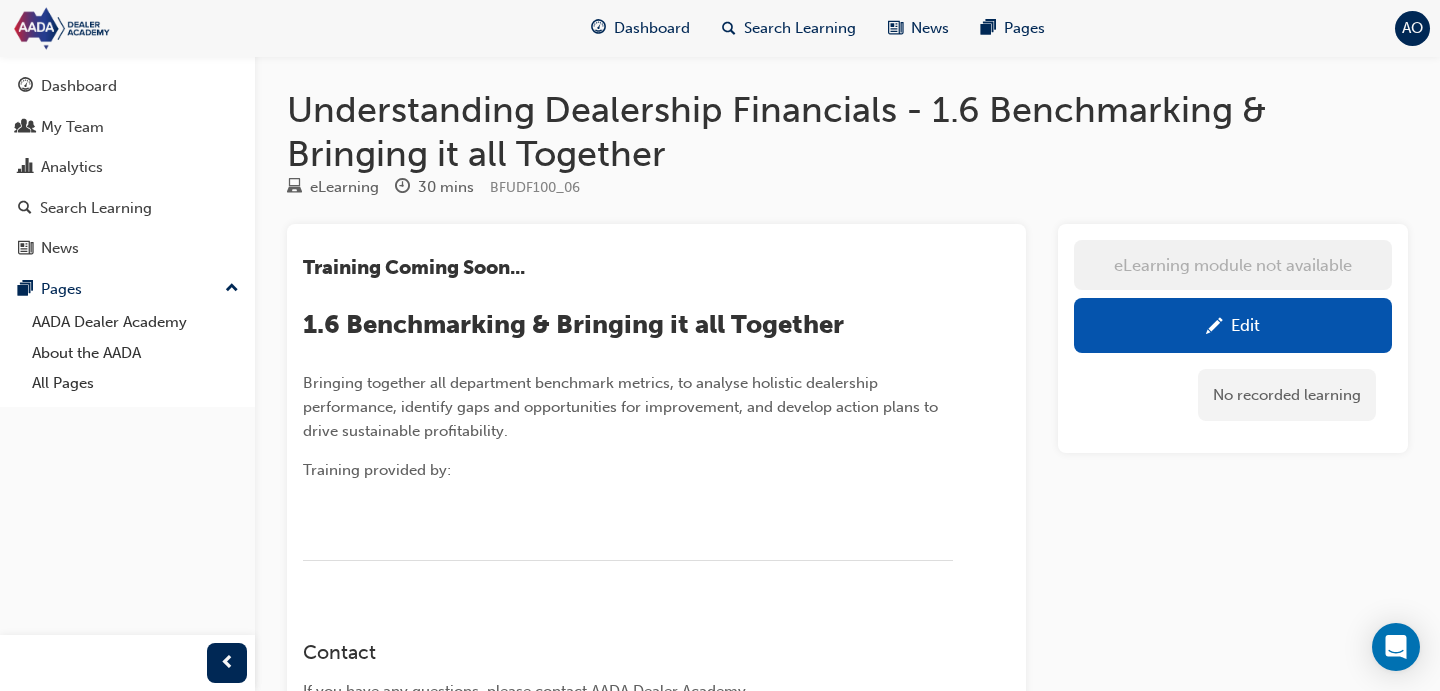 click on "Edit" at bounding box center [1233, 325] 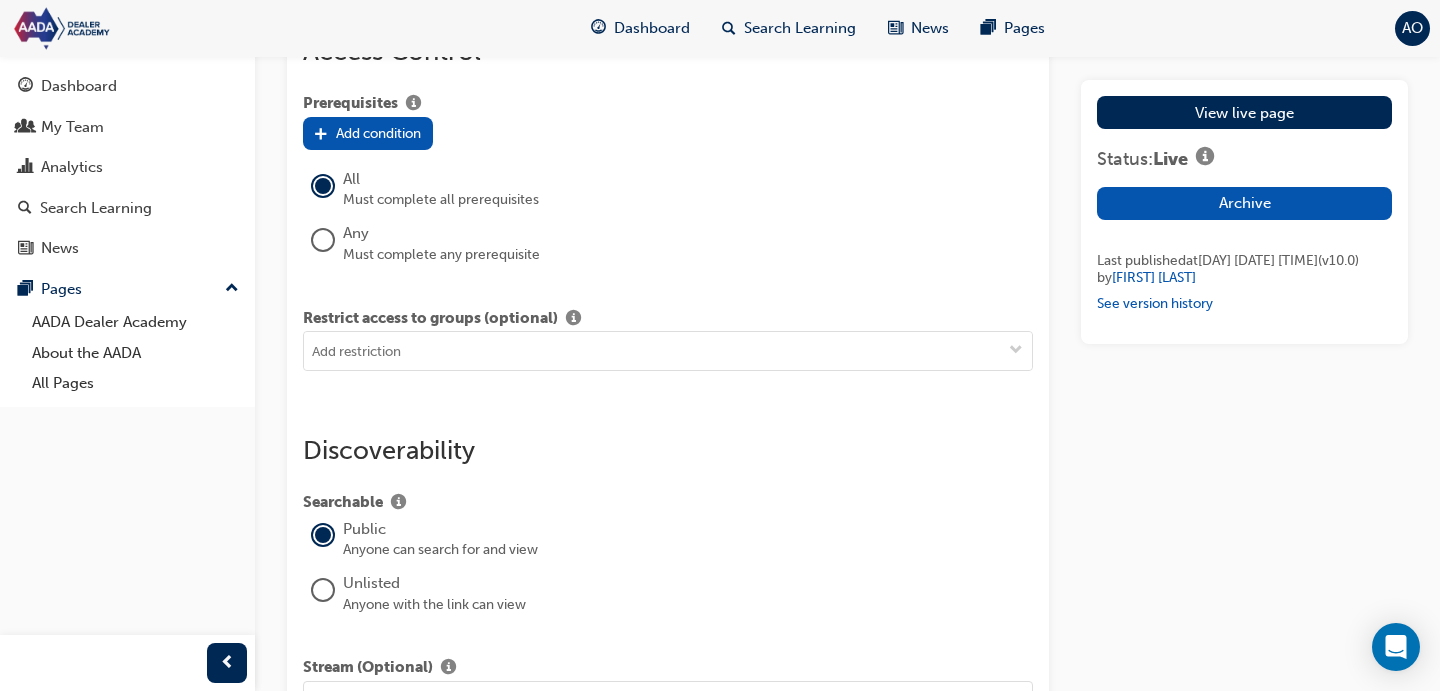 scroll, scrollTop: 1949, scrollLeft: 0, axis: vertical 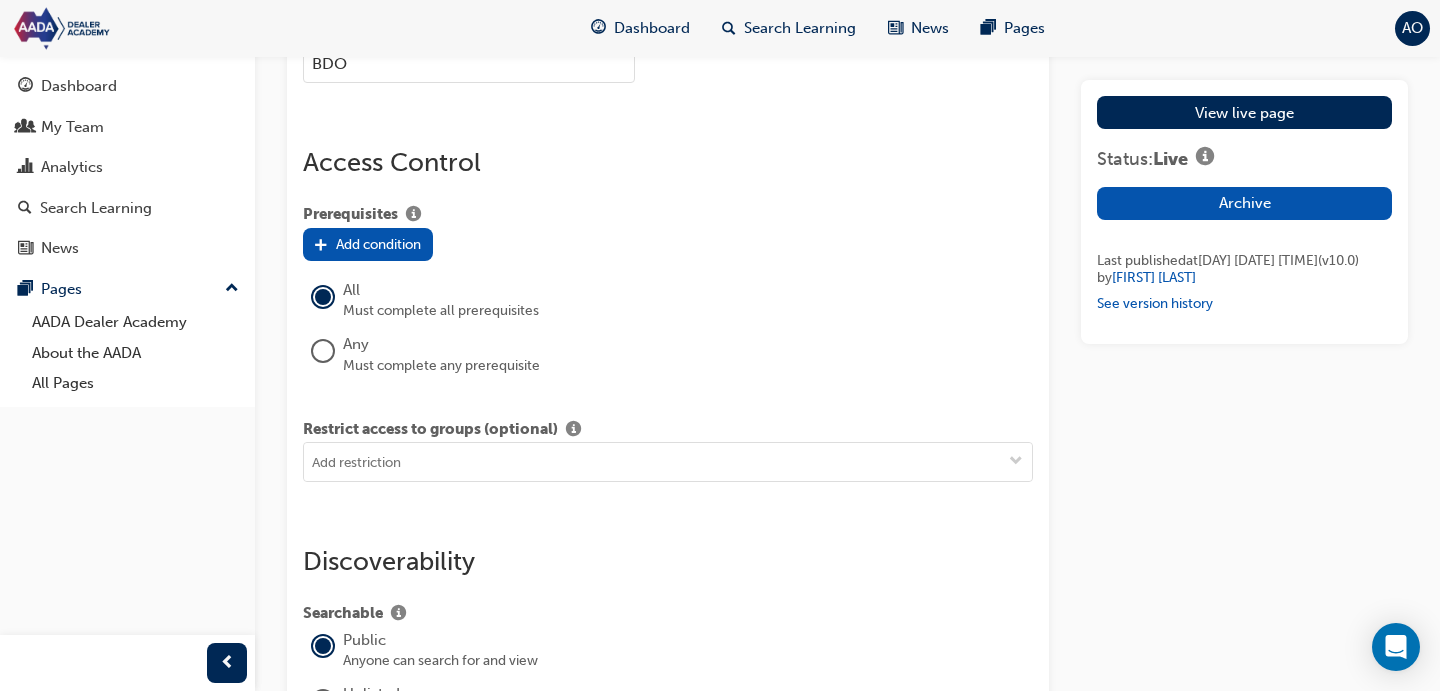 click on "Add condition" at bounding box center (378, 244) 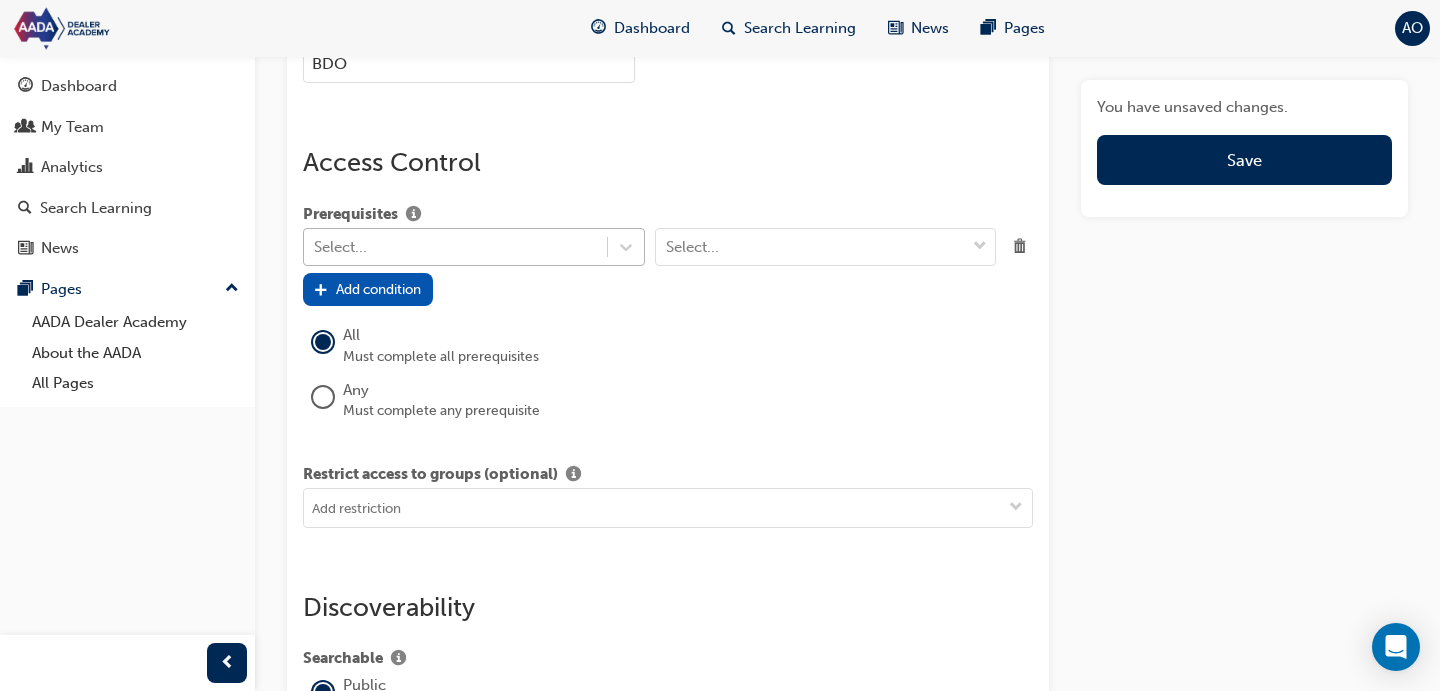 click on "Select..." at bounding box center [455, 246] 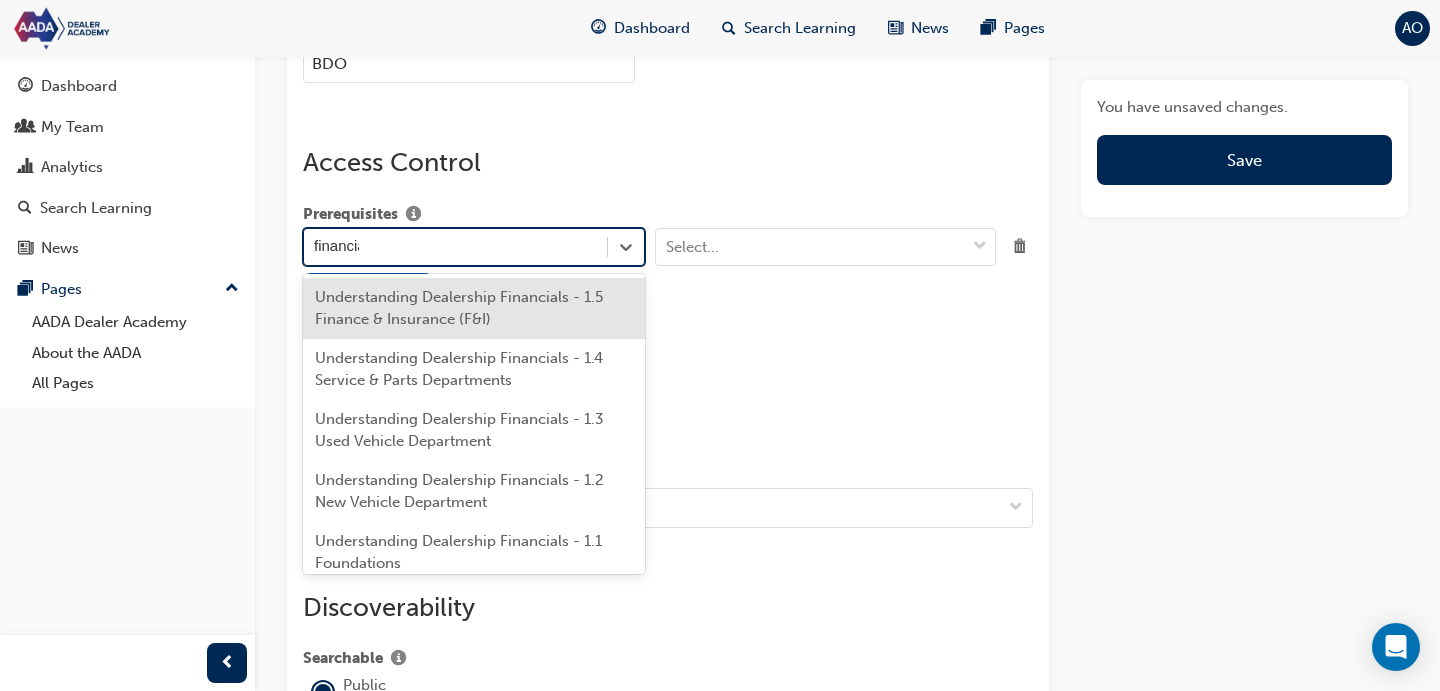 type on "financials" 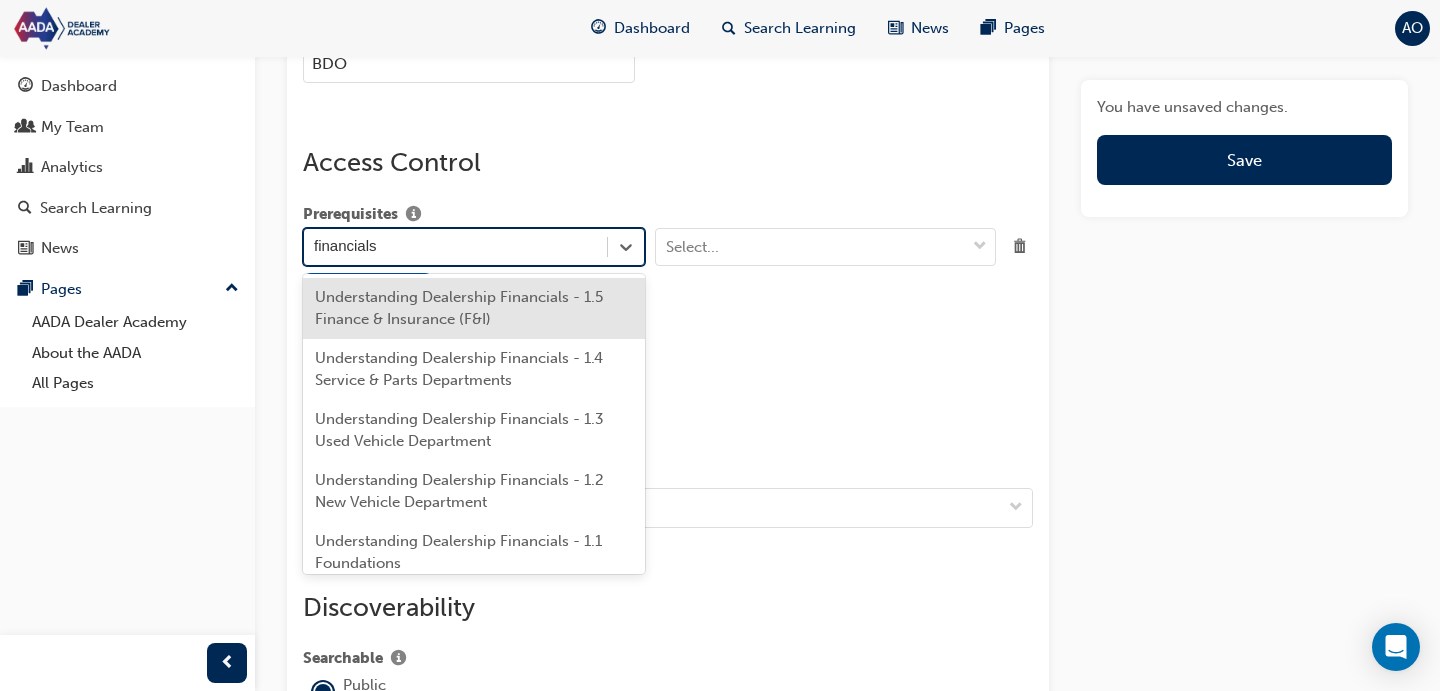 click on "Understanding Dealership Financials - 1.5 Finance & Insurance (F&I)" at bounding box center (474, 308) 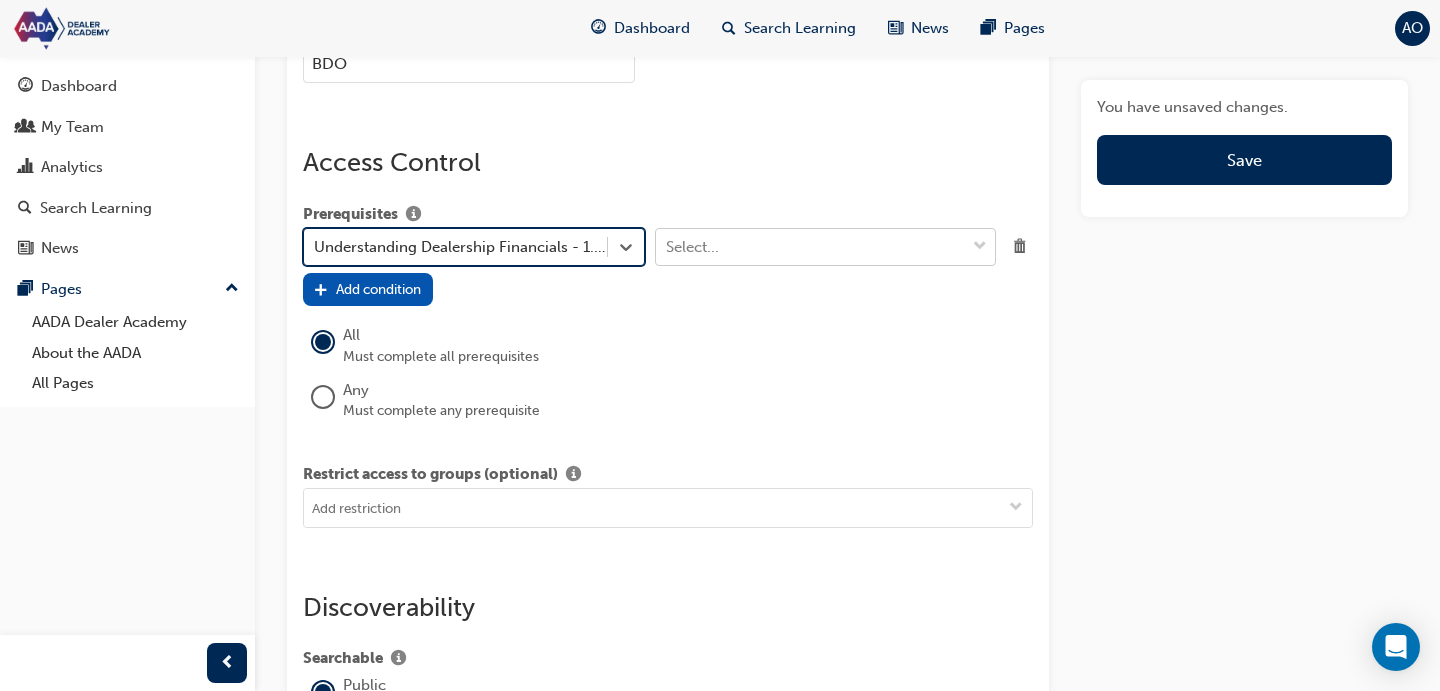 drag, startPoint x: 712, startPoint y: 273, endPoint x: 718, endPoint y: 291, distance: 18.973665 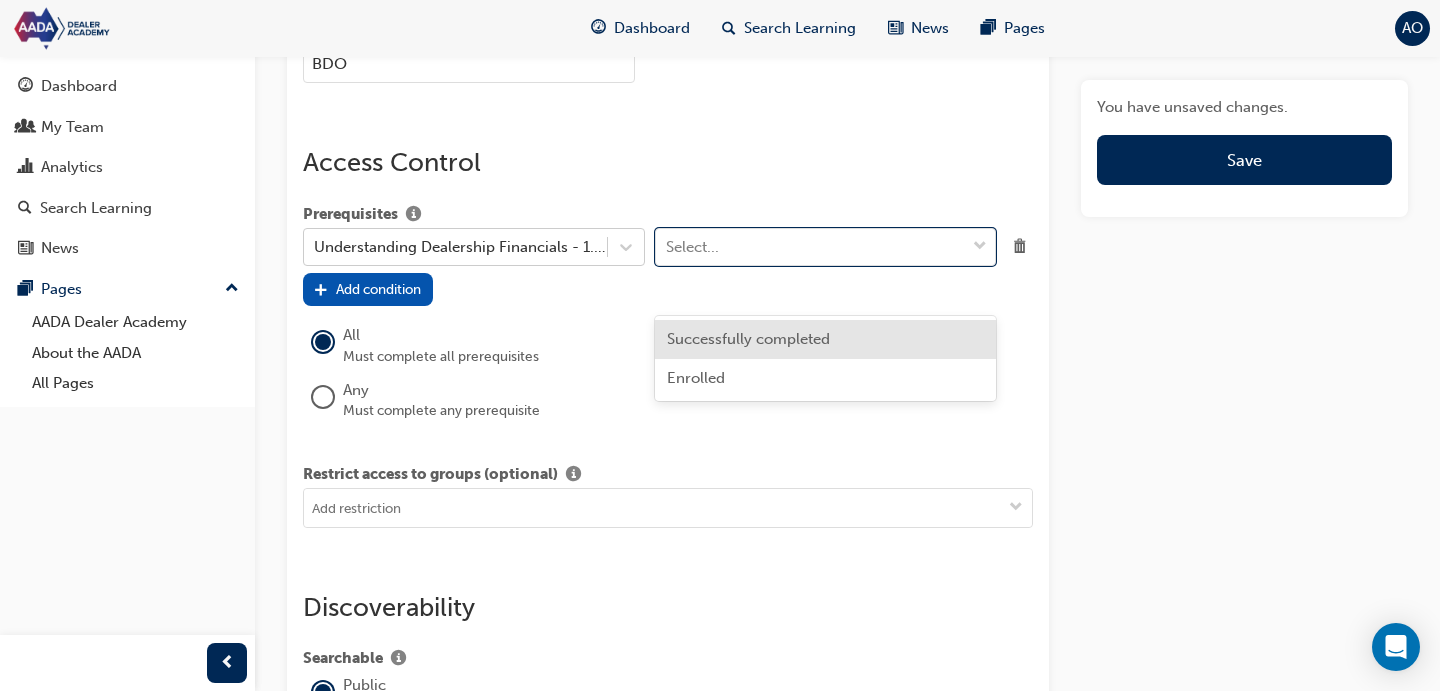drag, startPoint x: 723, startPoint y: 348, endPoint x: 516, endPoint y: 340, distance: 207.15453 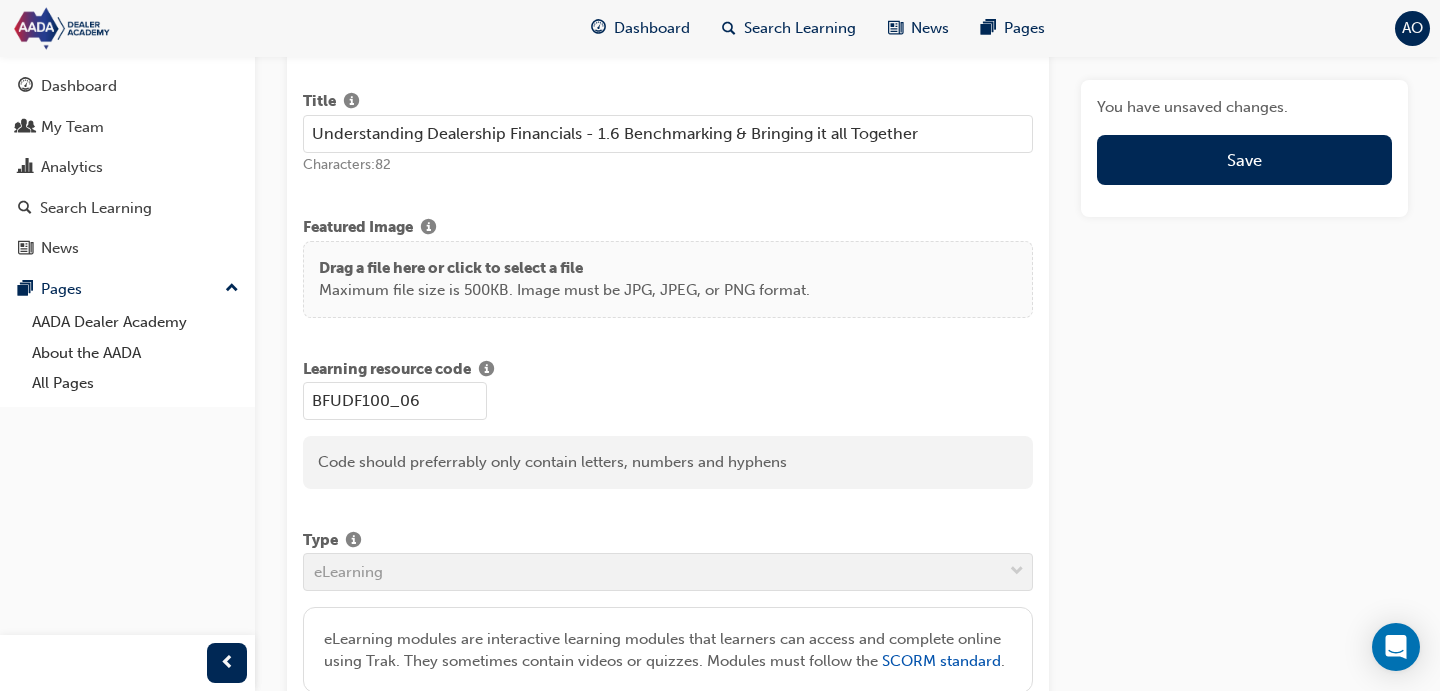scroll, scrollTop: 0, scrollLeft: 0, axis: both 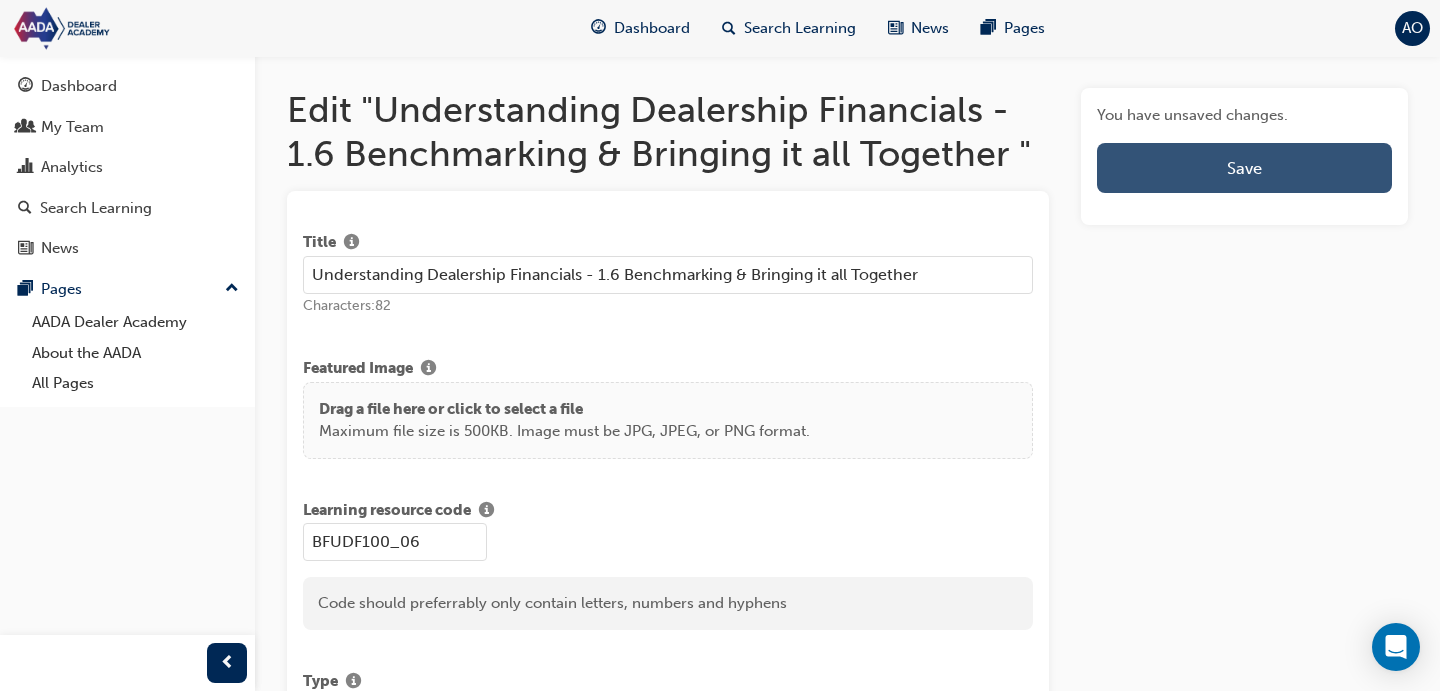 click on "Save" at bounding box center [1244, 168] 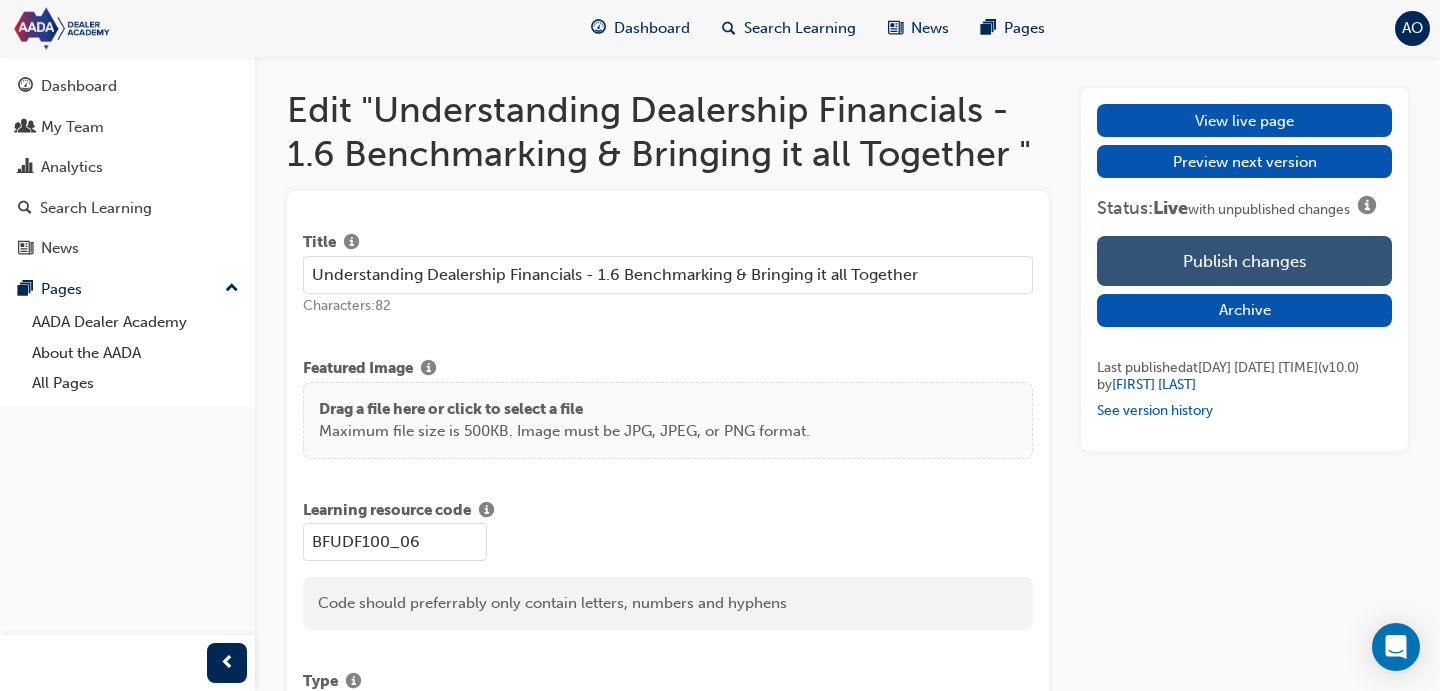 click on "Publish changes" at bounding box center (1244, 261) 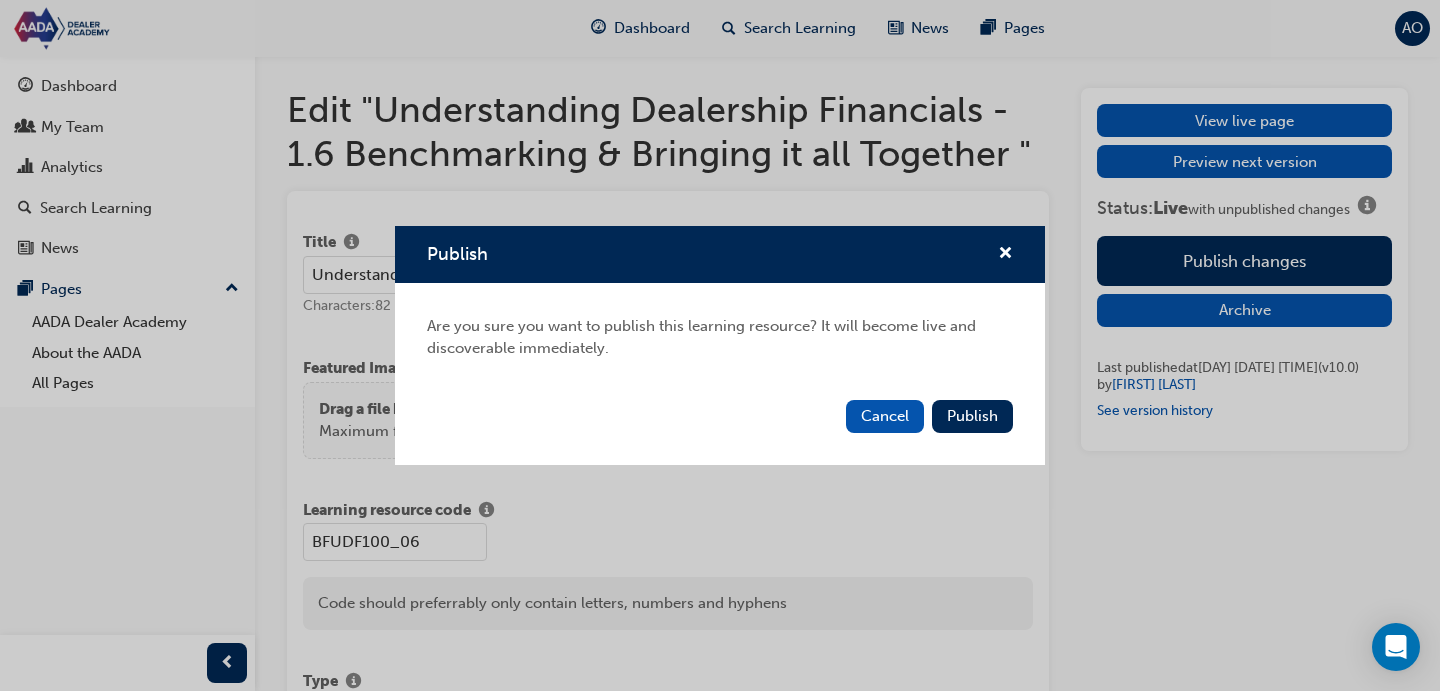 drag, startPoint x: 953, startPoint y: 429, endPoint x: 1024, endPoint y: 259, distance: 184.23083 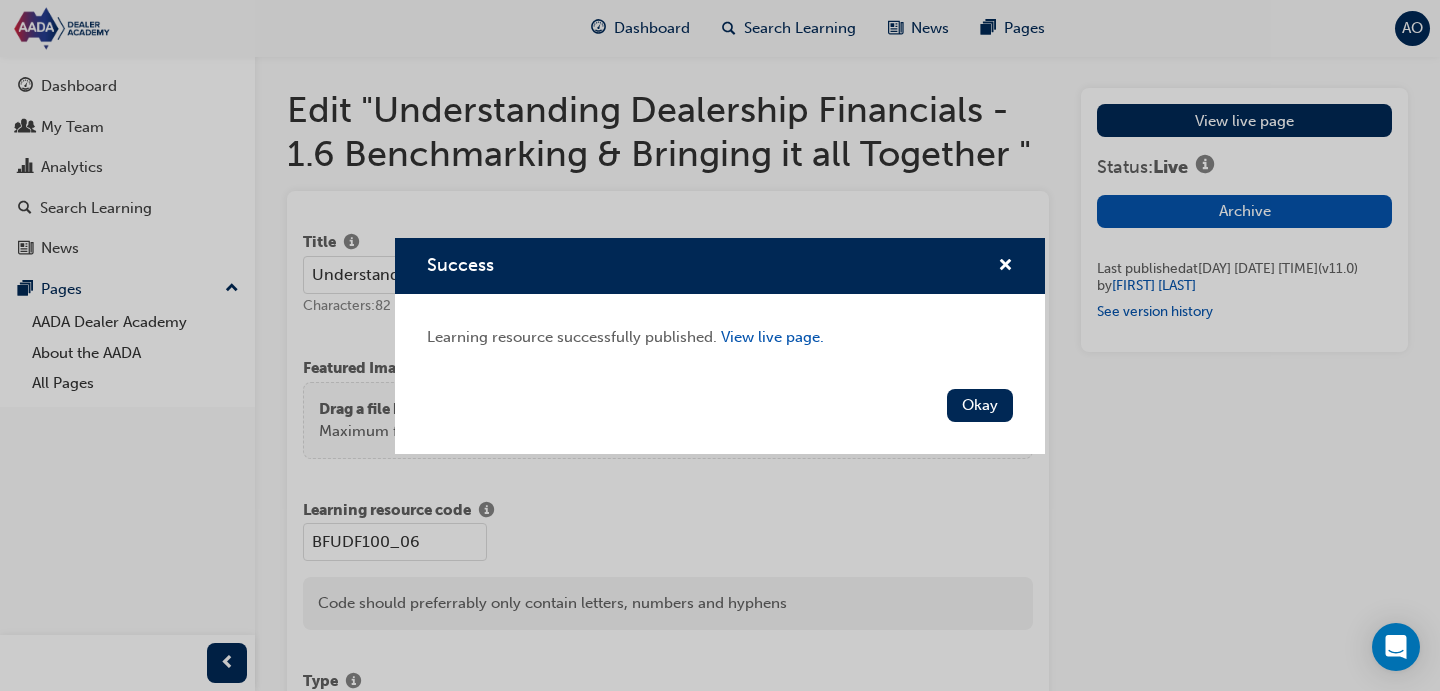 drag, startPoint x: 1002, startPoint y: 405, endPoint x: 1068, endPoint y: 309, distance: 116.498924 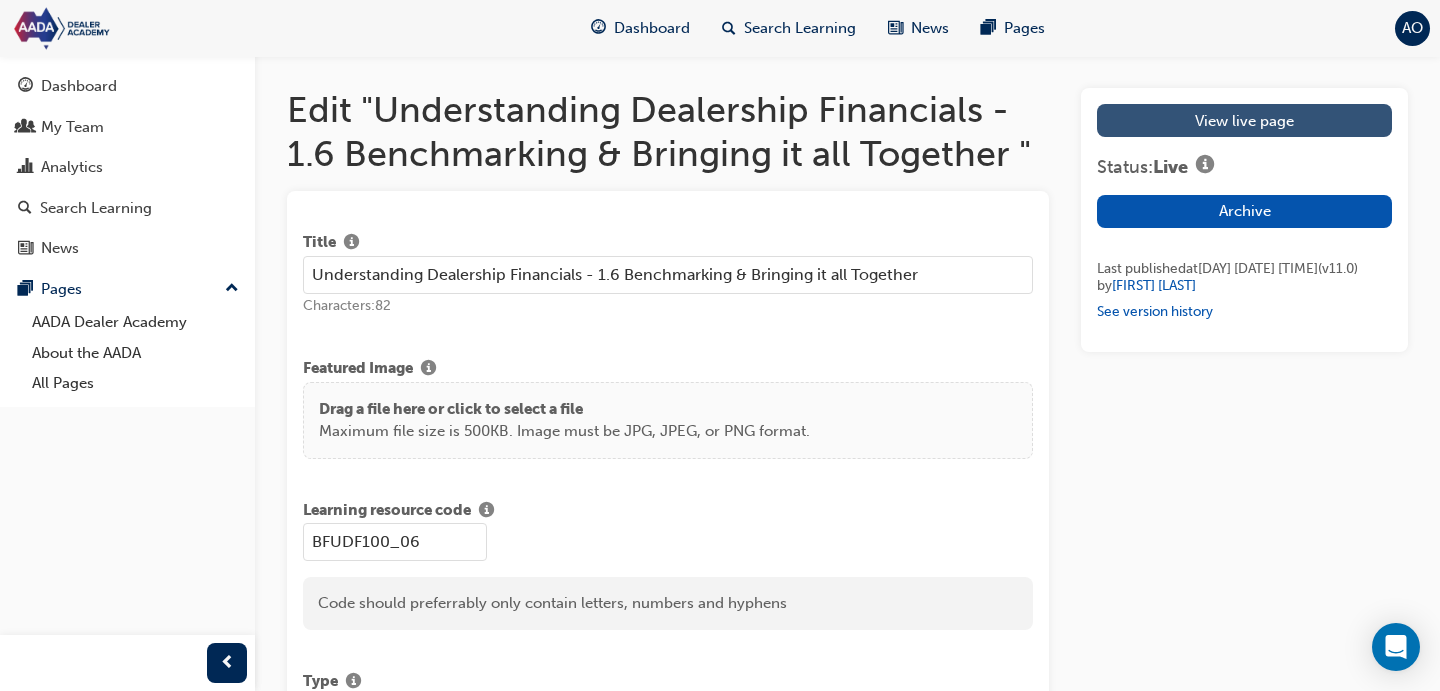click on "View live page" at bounding box center [1244, 120] 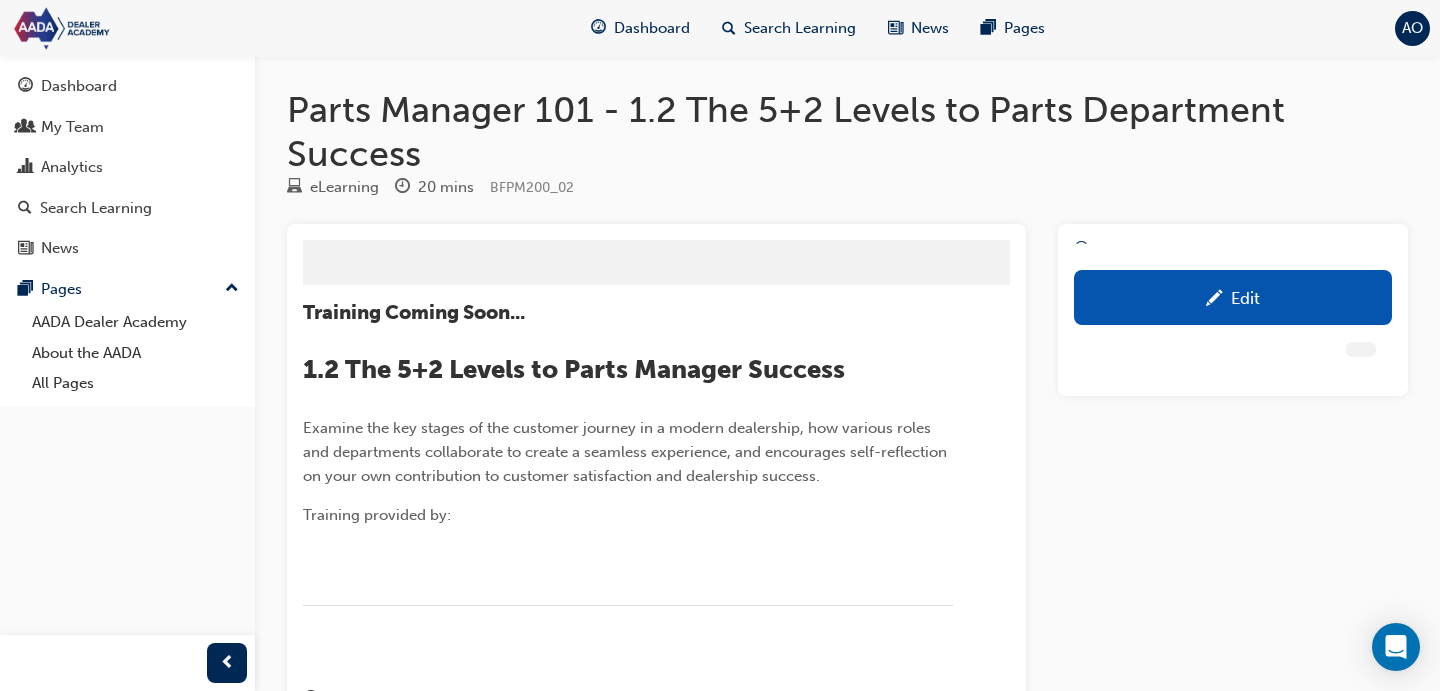 scroll, scrollTop: 0, scrollLeft: 0, axis: both 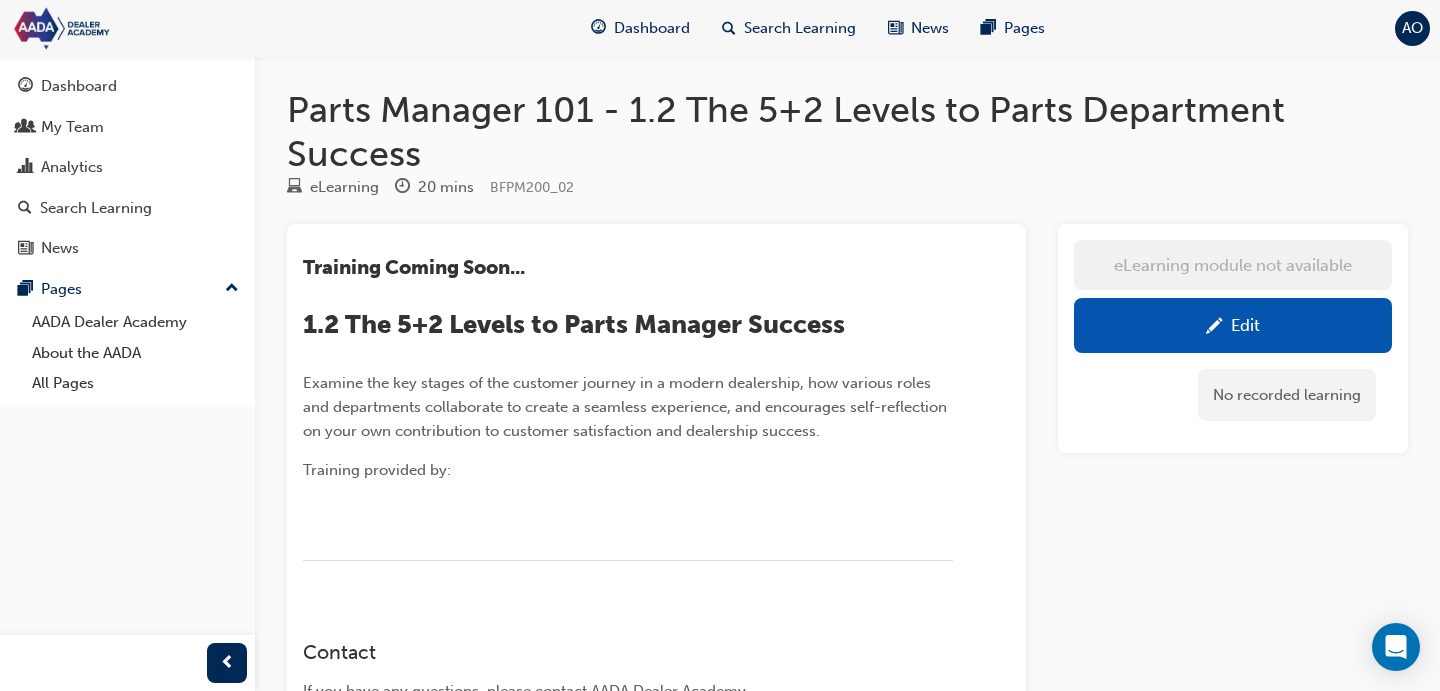 click on "Edit" at bounding box center [1233, 325] 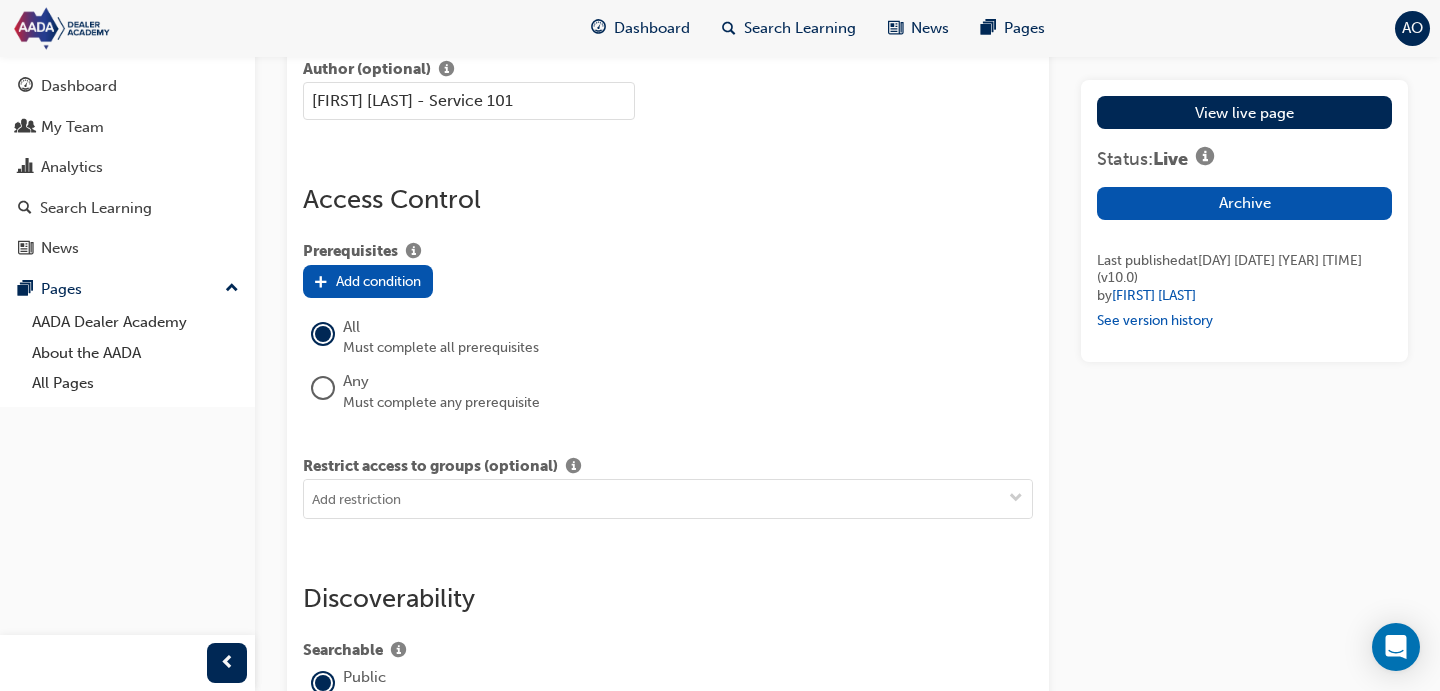 scroll, scrollTop: 1998, scrollLeft: 0, axis: vertical 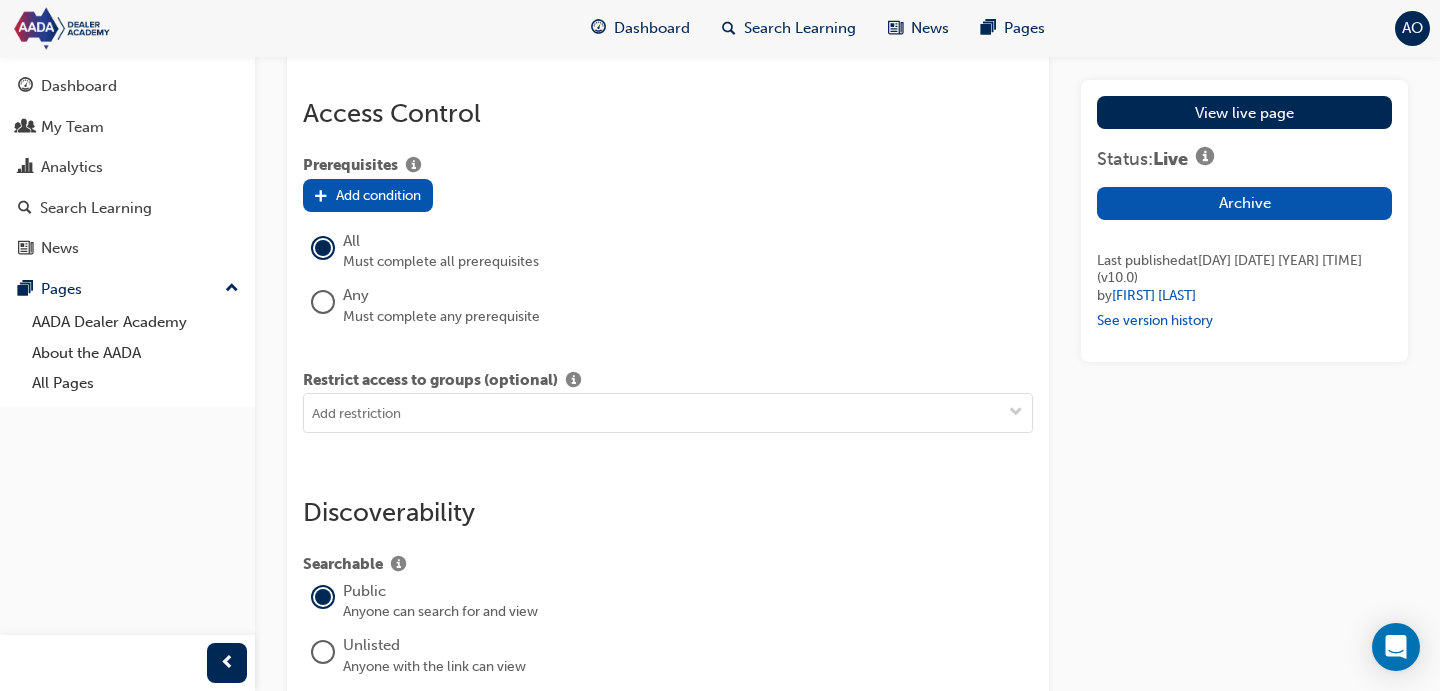 click on "Add condition" at bounding box center (368, 195) 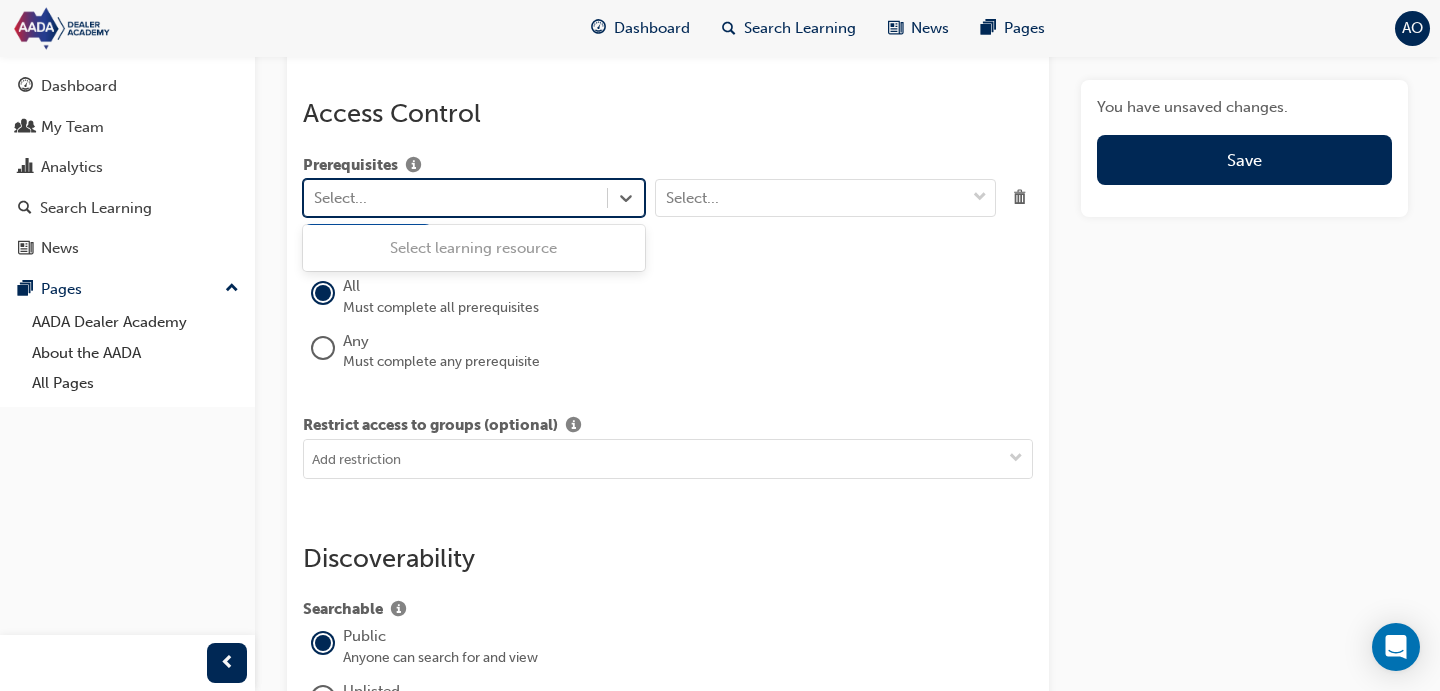 click on "Select..." at bounding box center (455, 197) 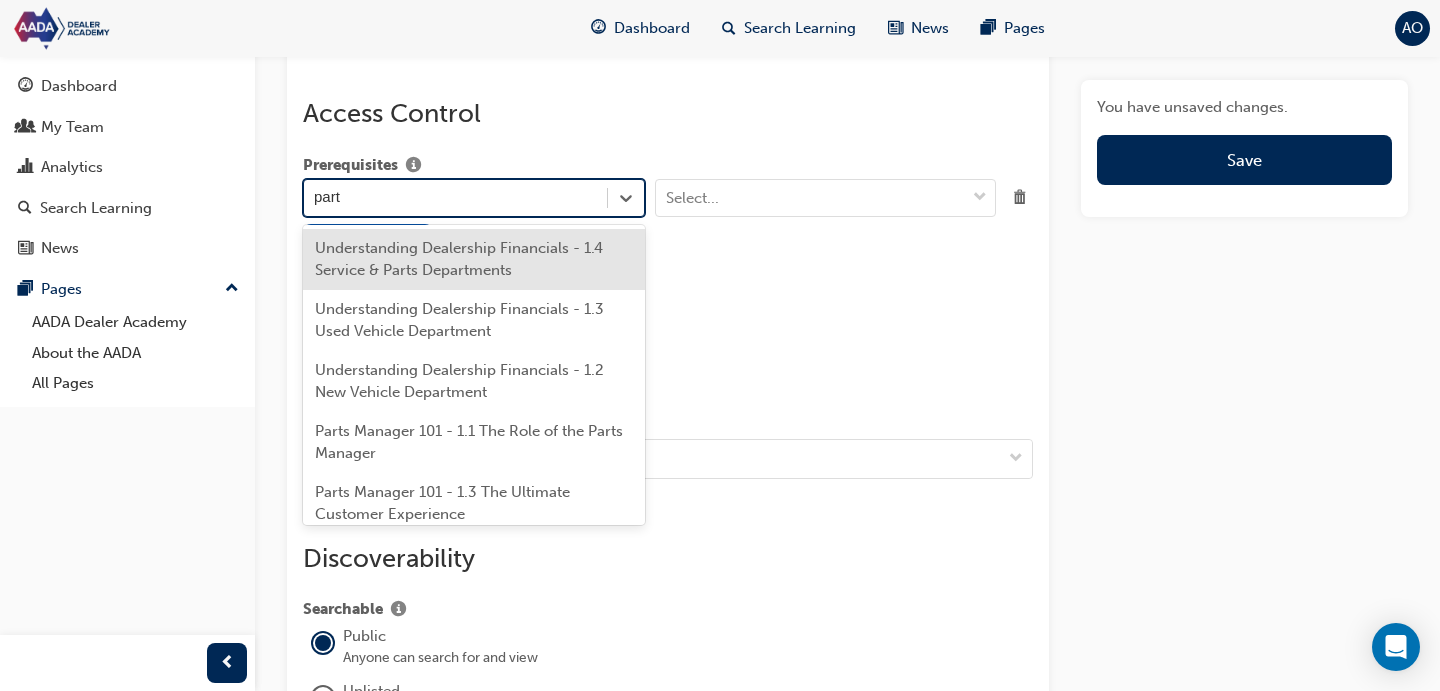 type on "parts" 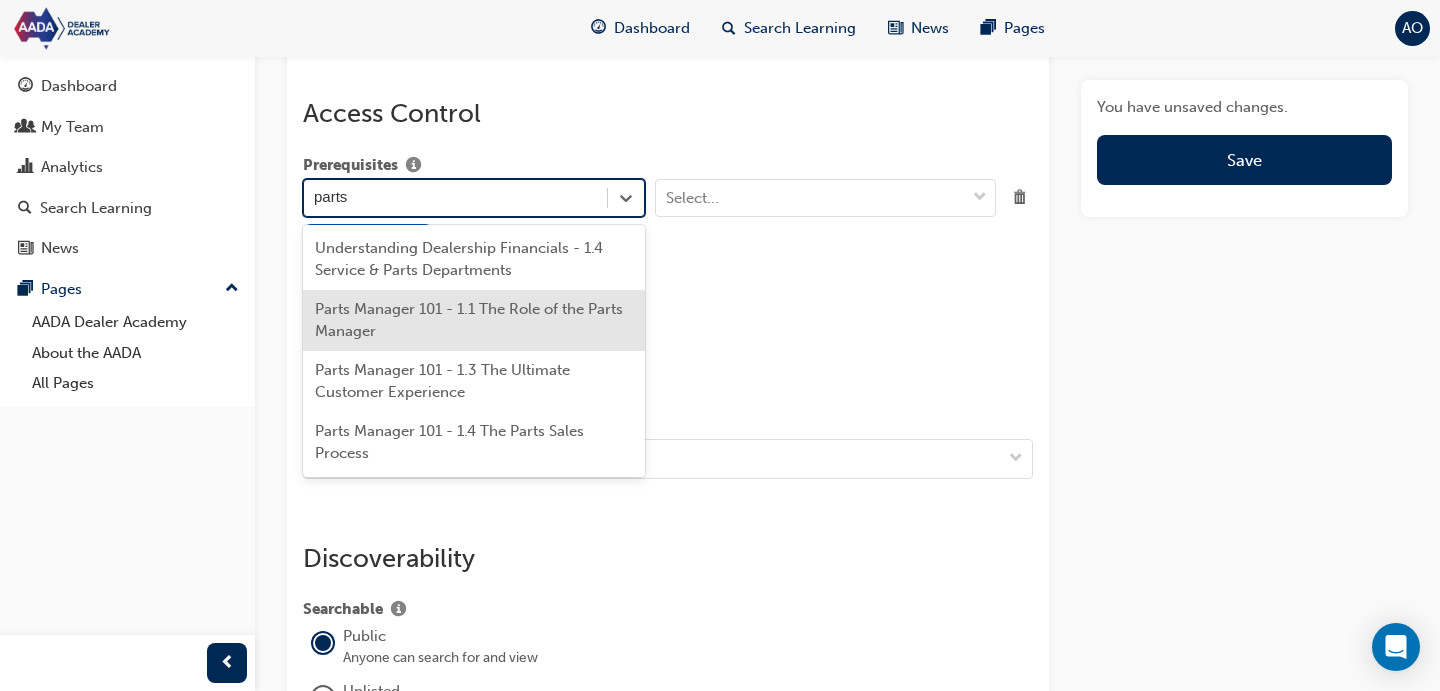 click on "Parts Manager 101 - 1.1 The Role of the Parts Manager" at bounding box center [474, 320] 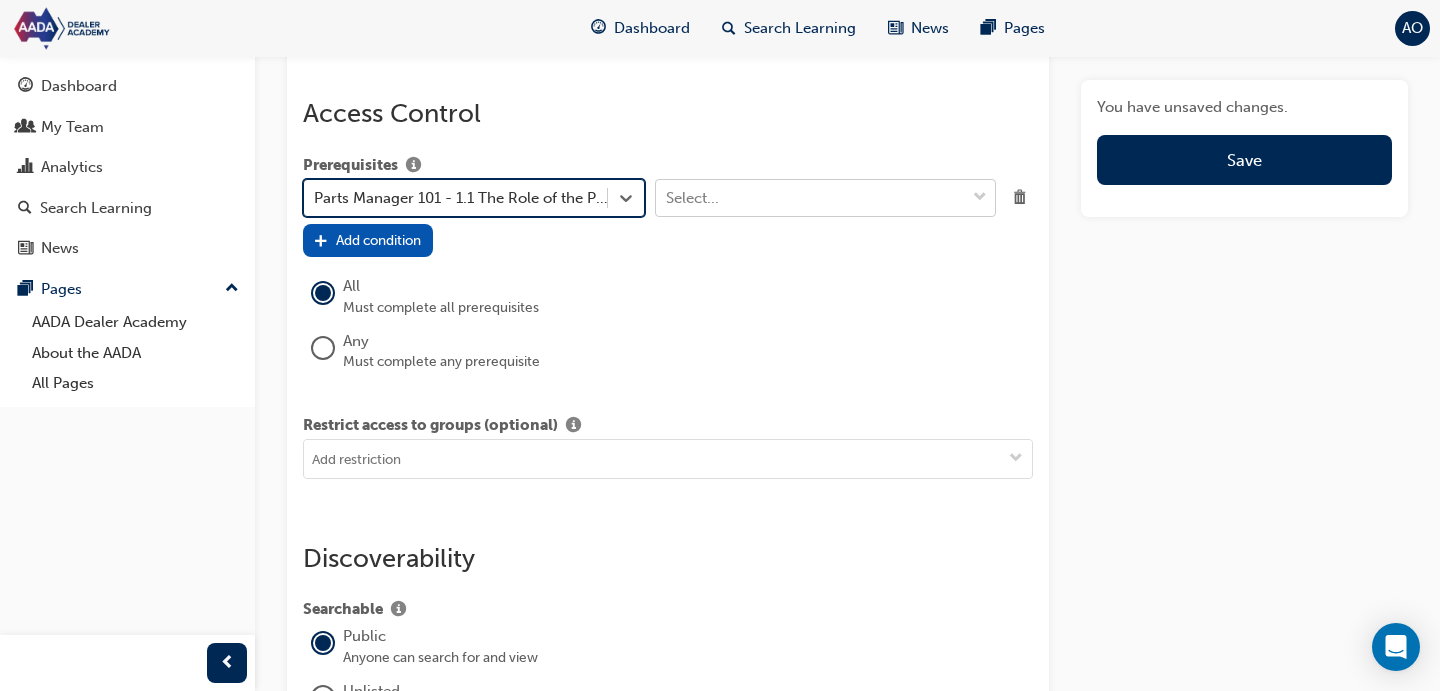 click on "Select..." at bounding box center (692, 197) 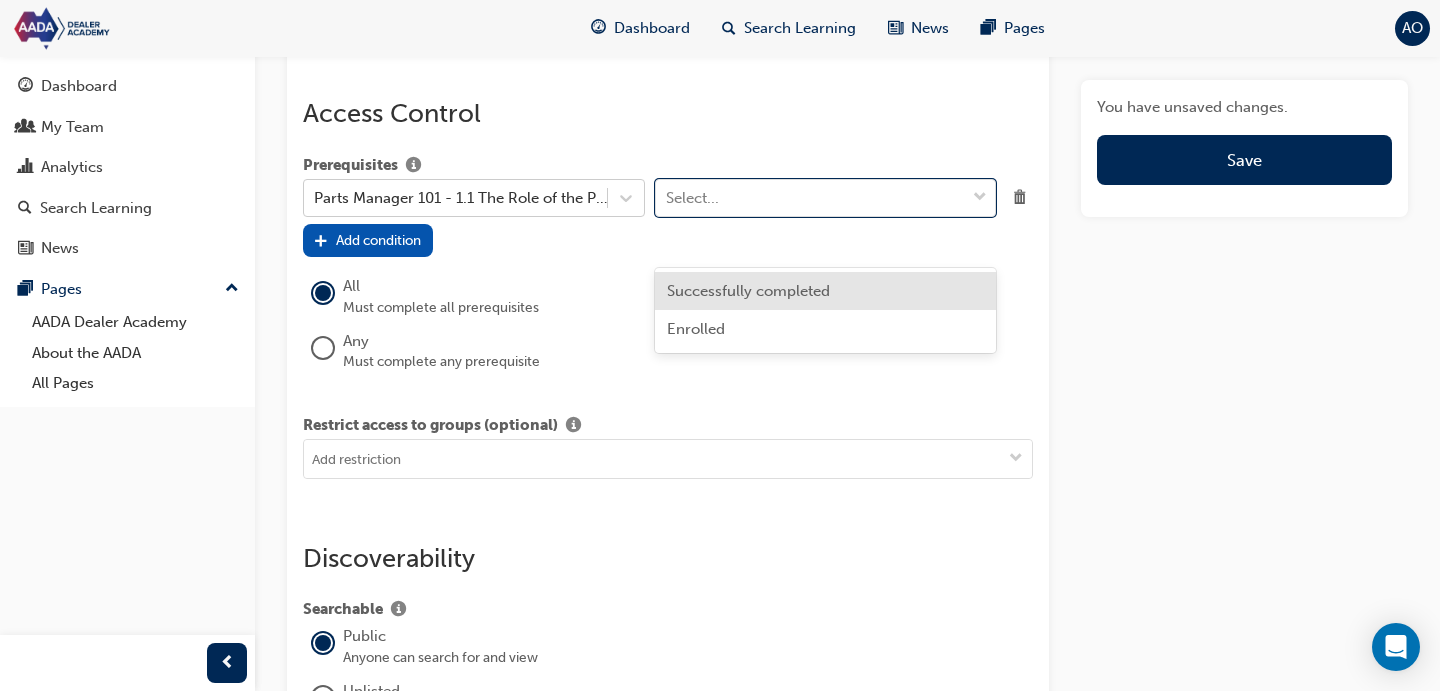 click on "Successfully completed" at bounding box center (748, 291) 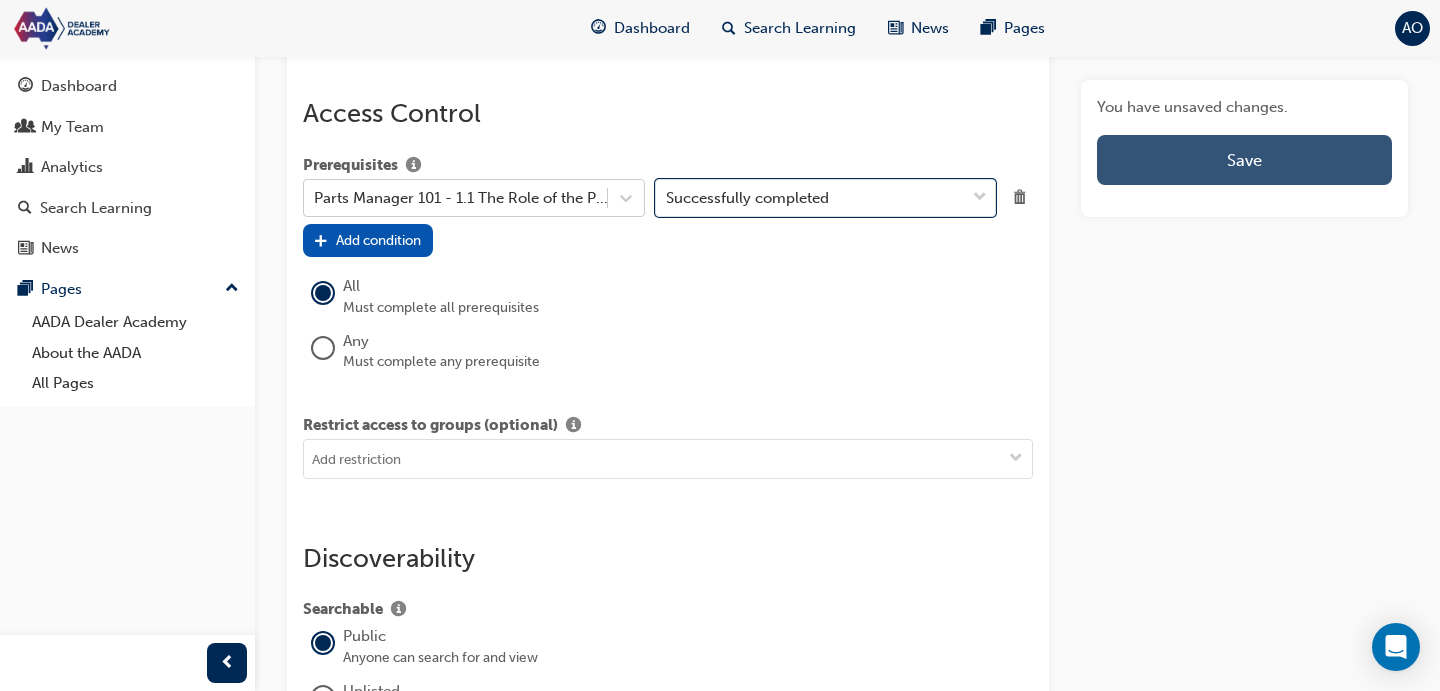 drag, startPoint x: 1209, startPoint y: 168, endPoint x: 1189, endPoint y: 166, distance: 20.09975 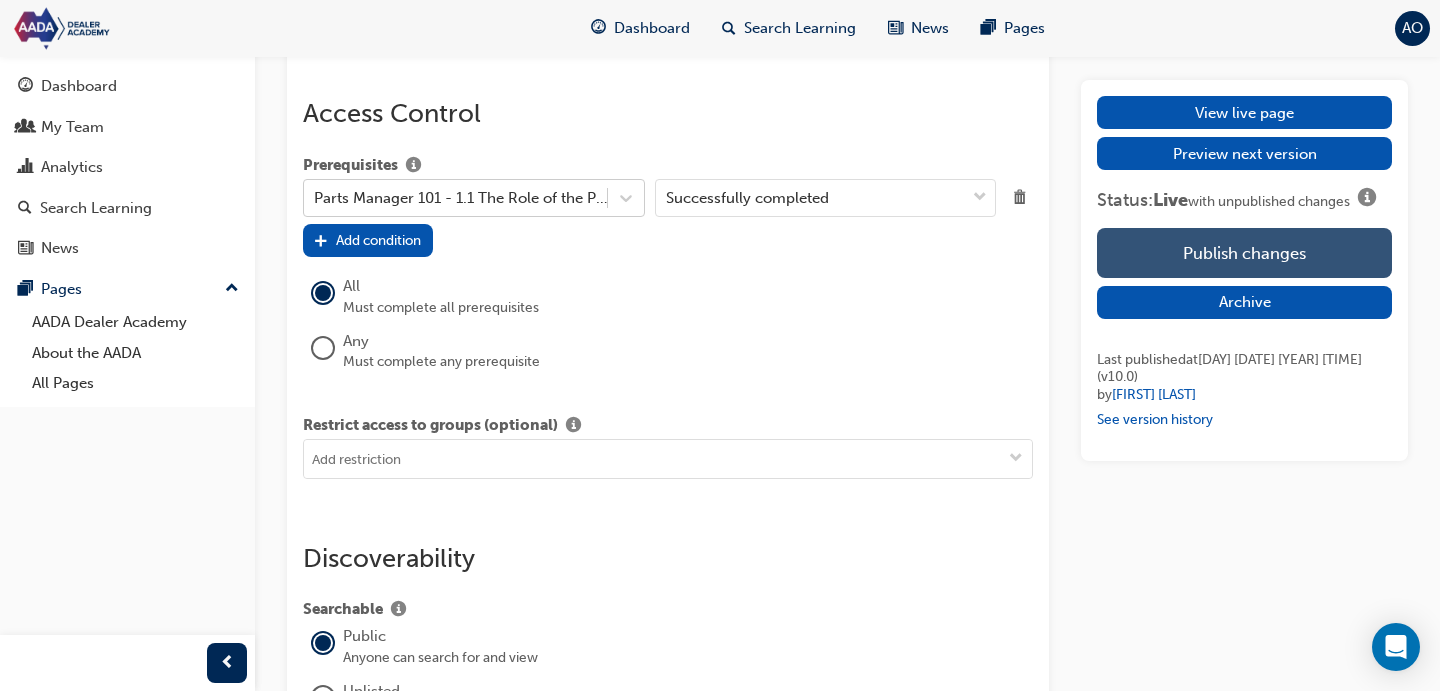 click on "Publish changes" at bounding box center (1244, 253) 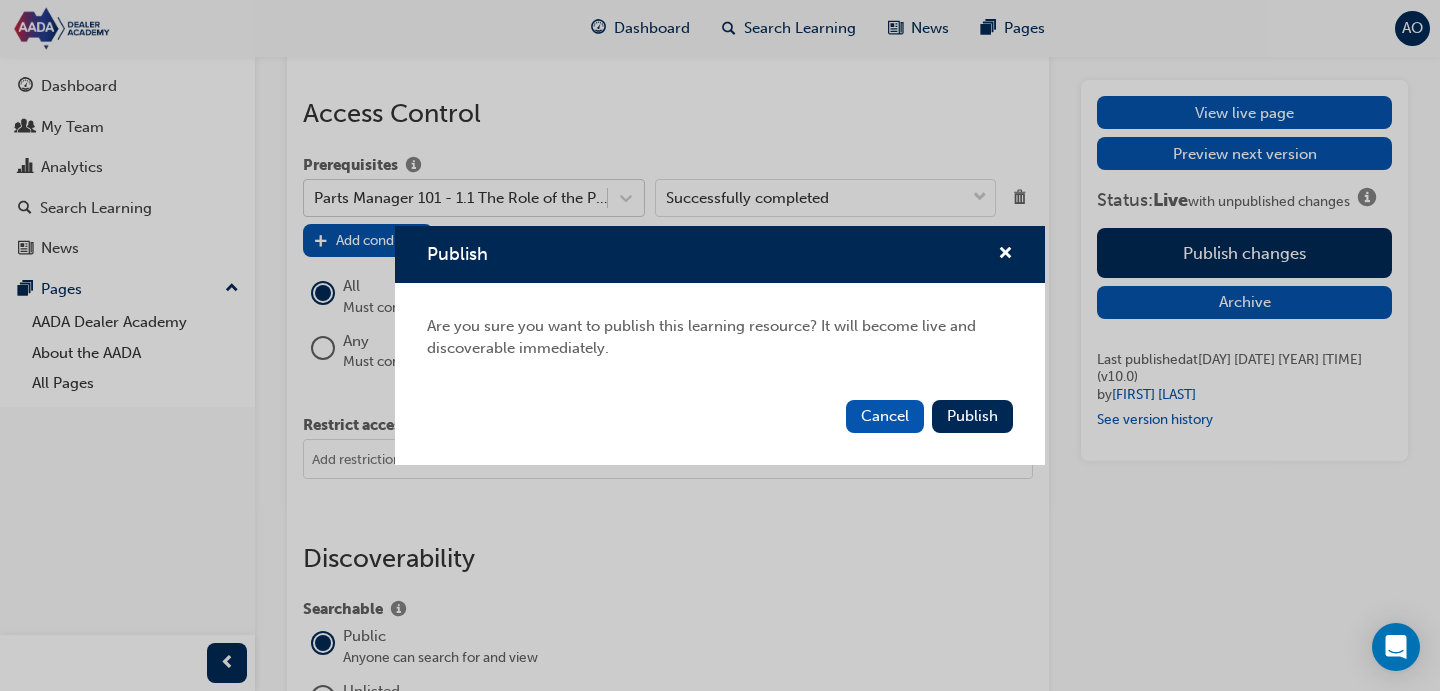 drag, startPoint x: 966, startPoint y: 420, endPoint x: 990, endPoint y: 366, distance: 59.093147 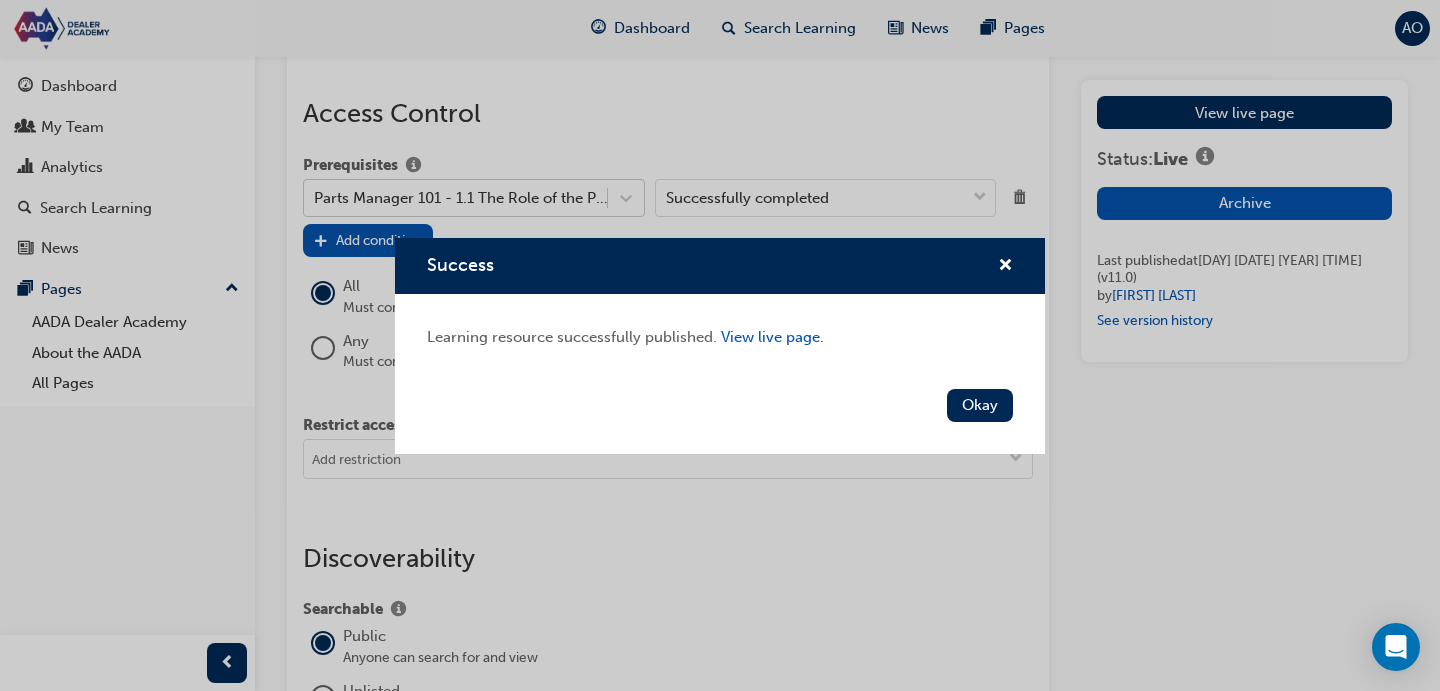 drag, startPoint x: 979, startPoint y: 392, endPoint x: 1051, endPoint y: 313, distance: 106.887794 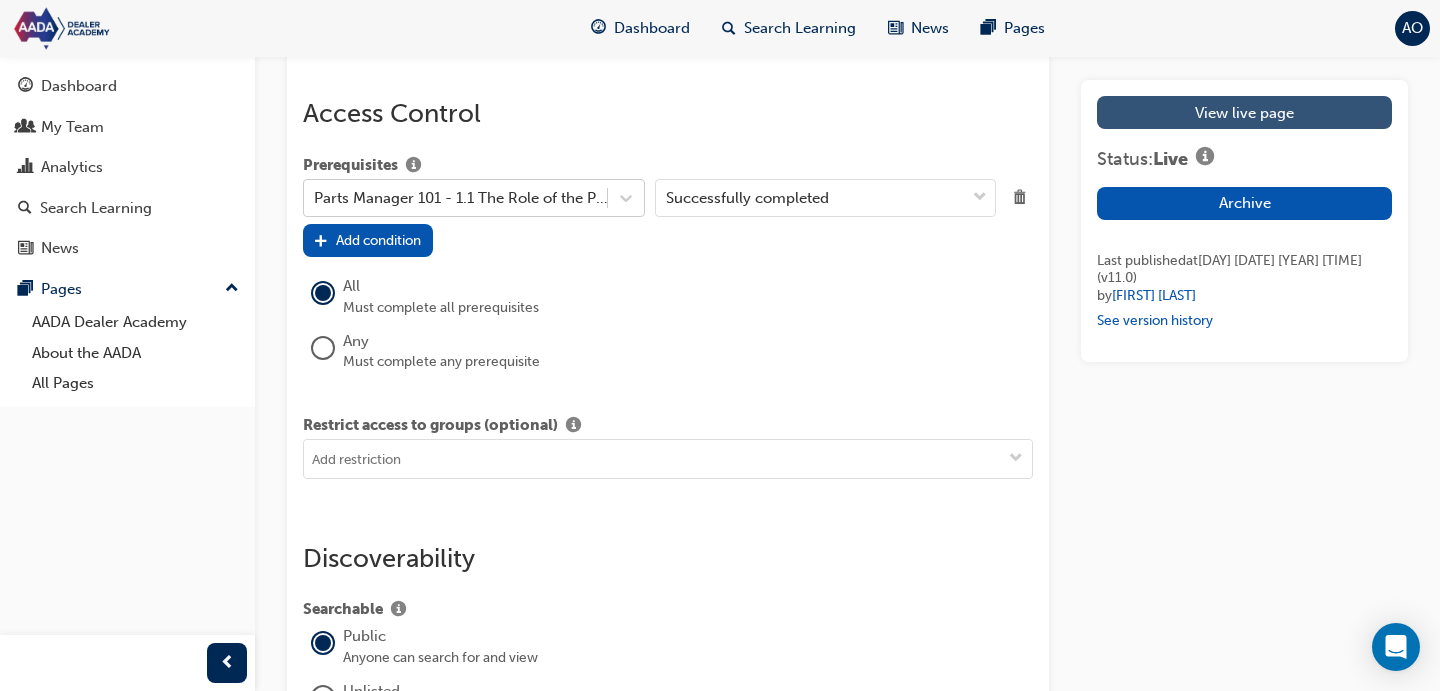 click on "View live page" at bounding box center (1244, 112) 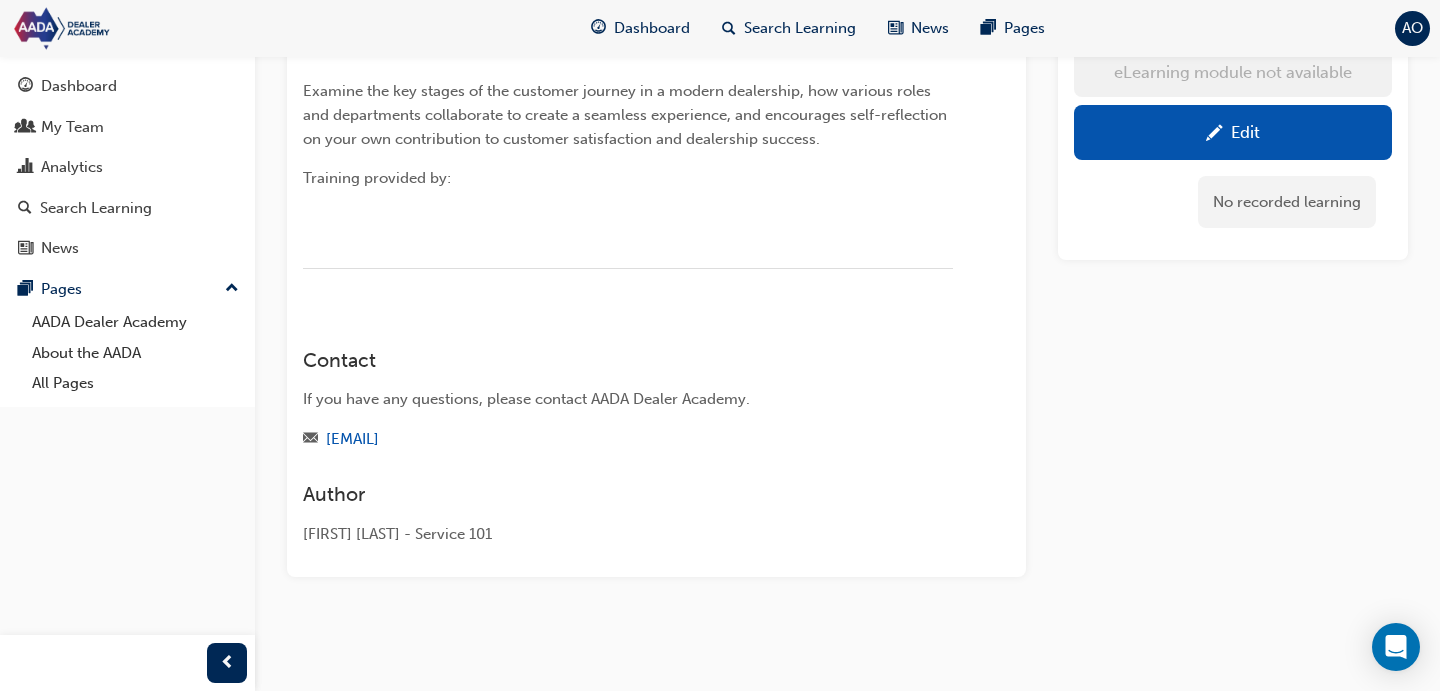 scroll, scrollTop: 0, scrollLeft: 0, axis: both 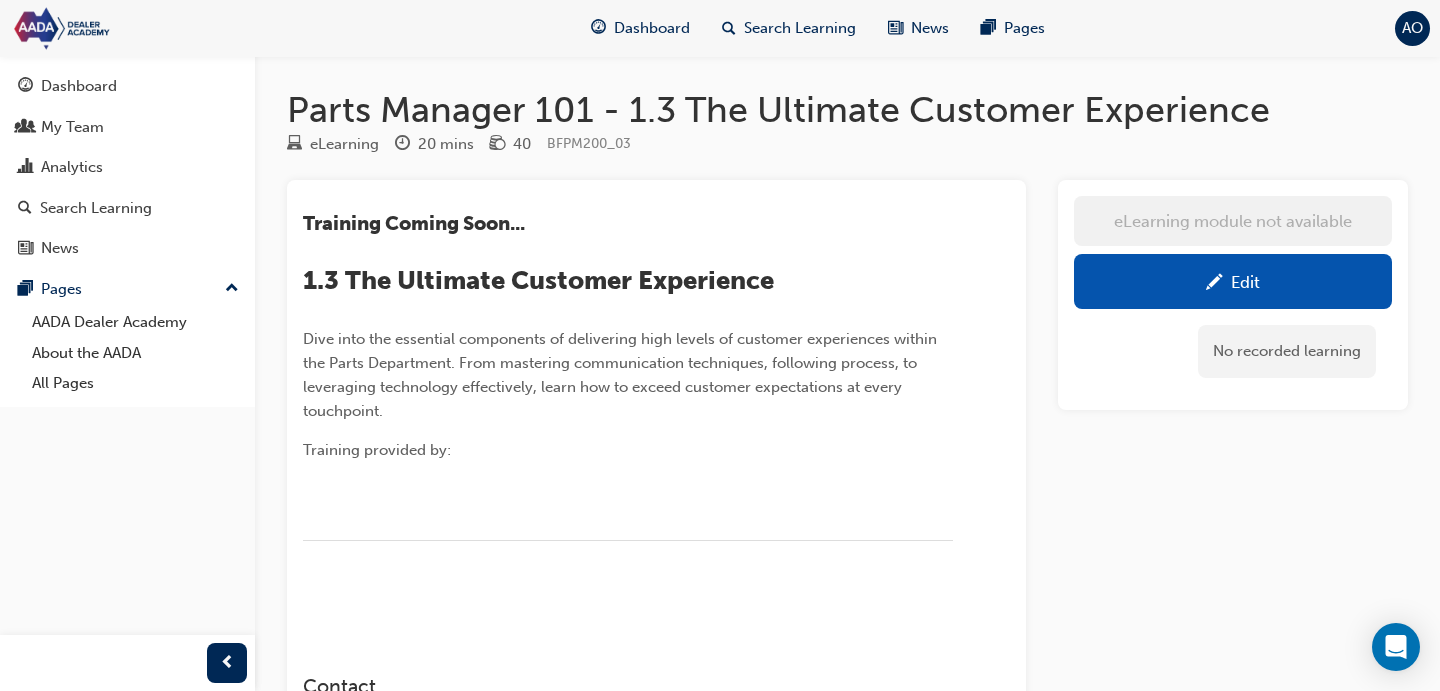 click on "Edit" at bounding box center (1233, 281) 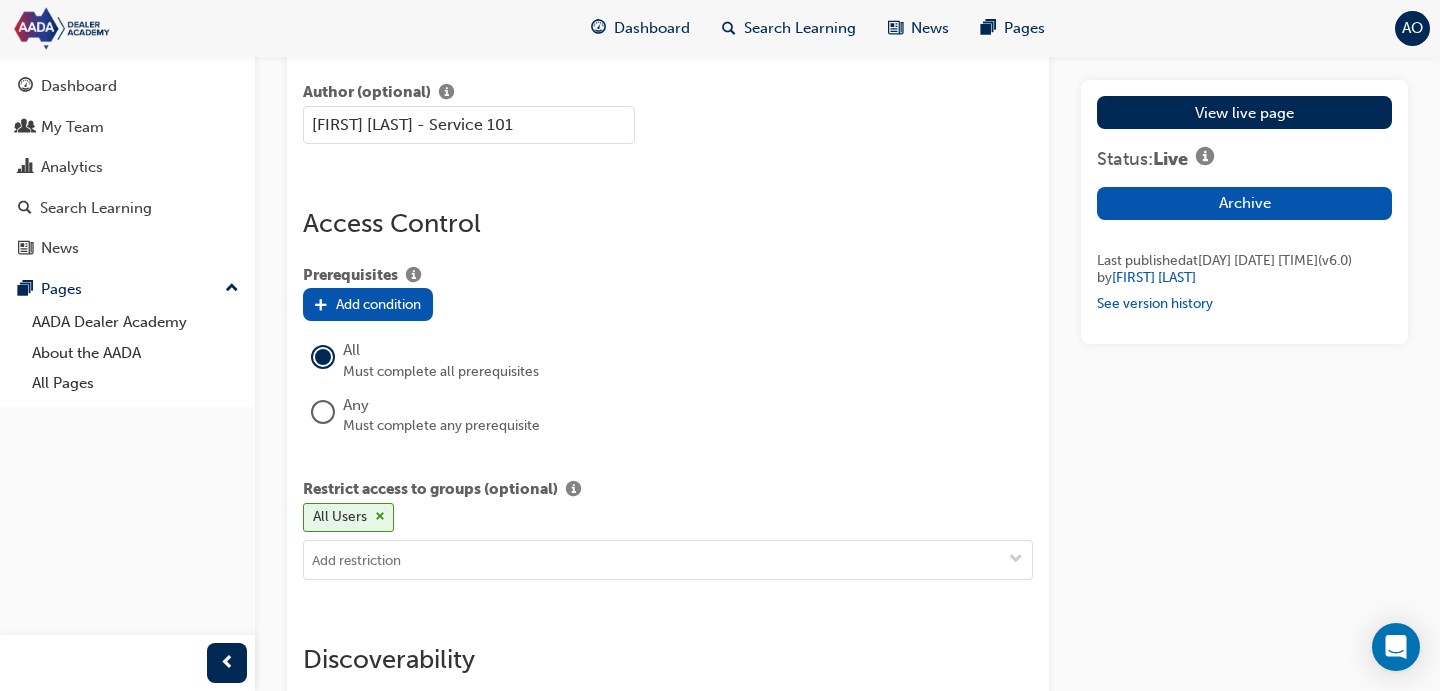 scroll, scrollTop: 1886, scrollLeft: 0, axis: vertical 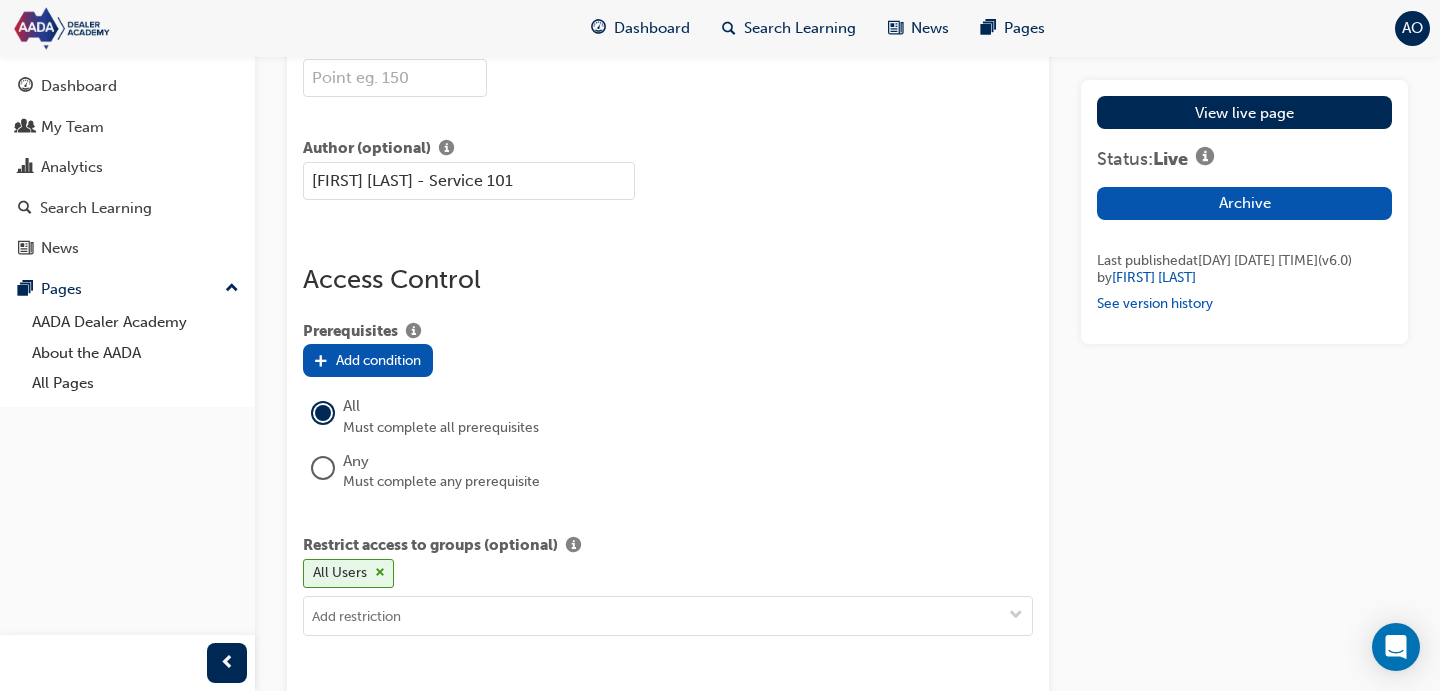click on "Add condition" at bounding box center (378, 360) 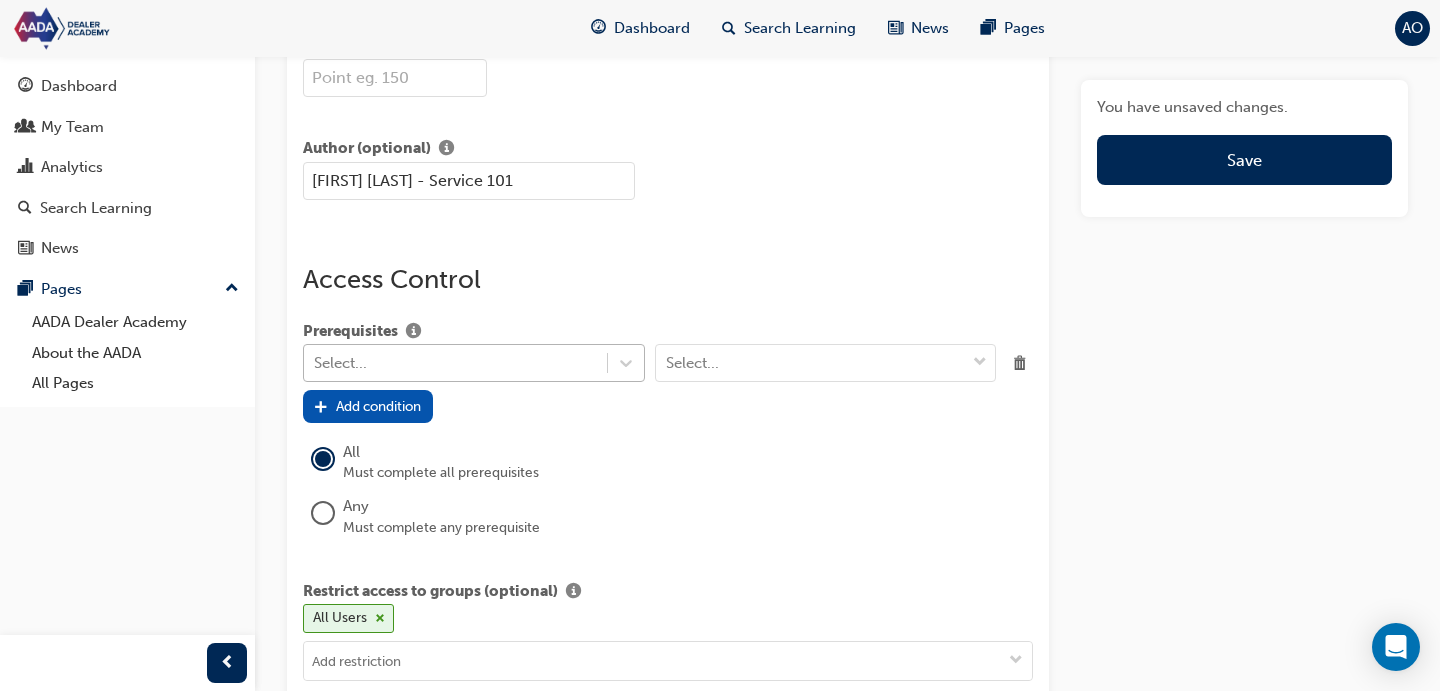 click on "Select..." at bounding box center [455, 363] 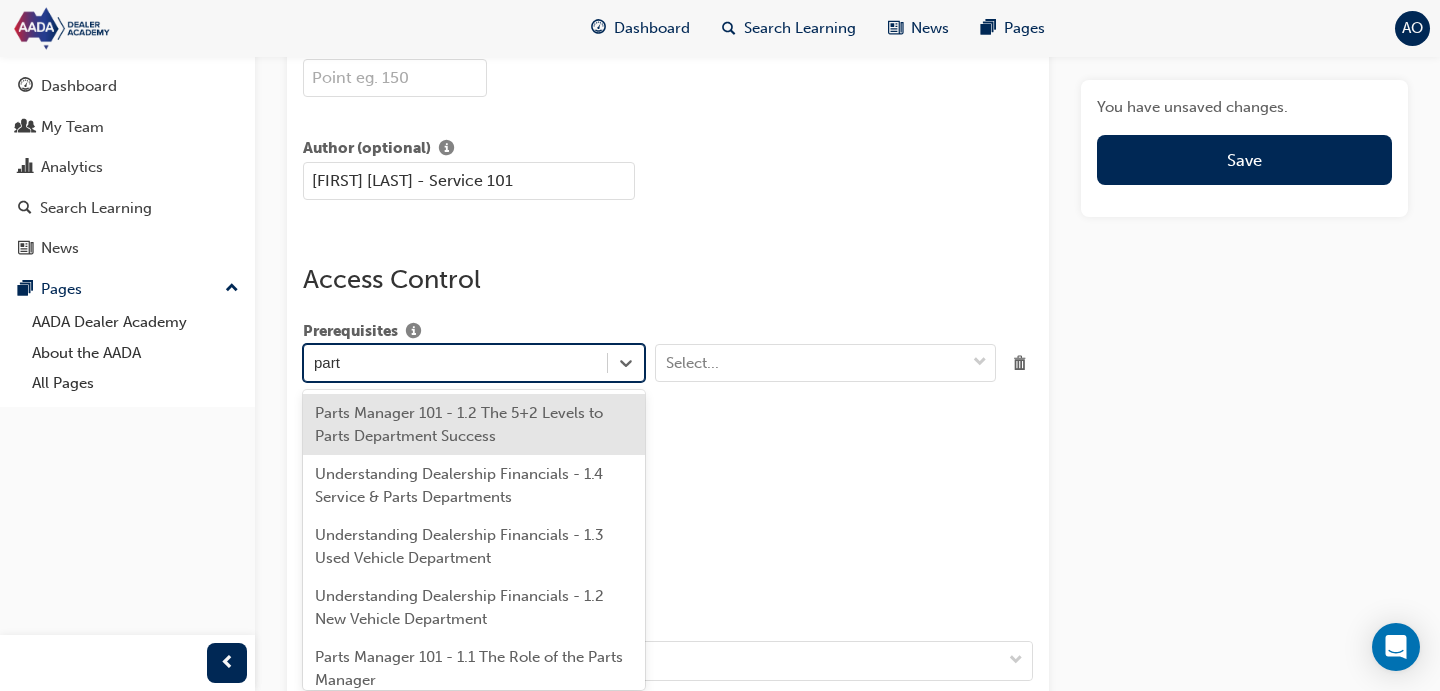 type on "parts" 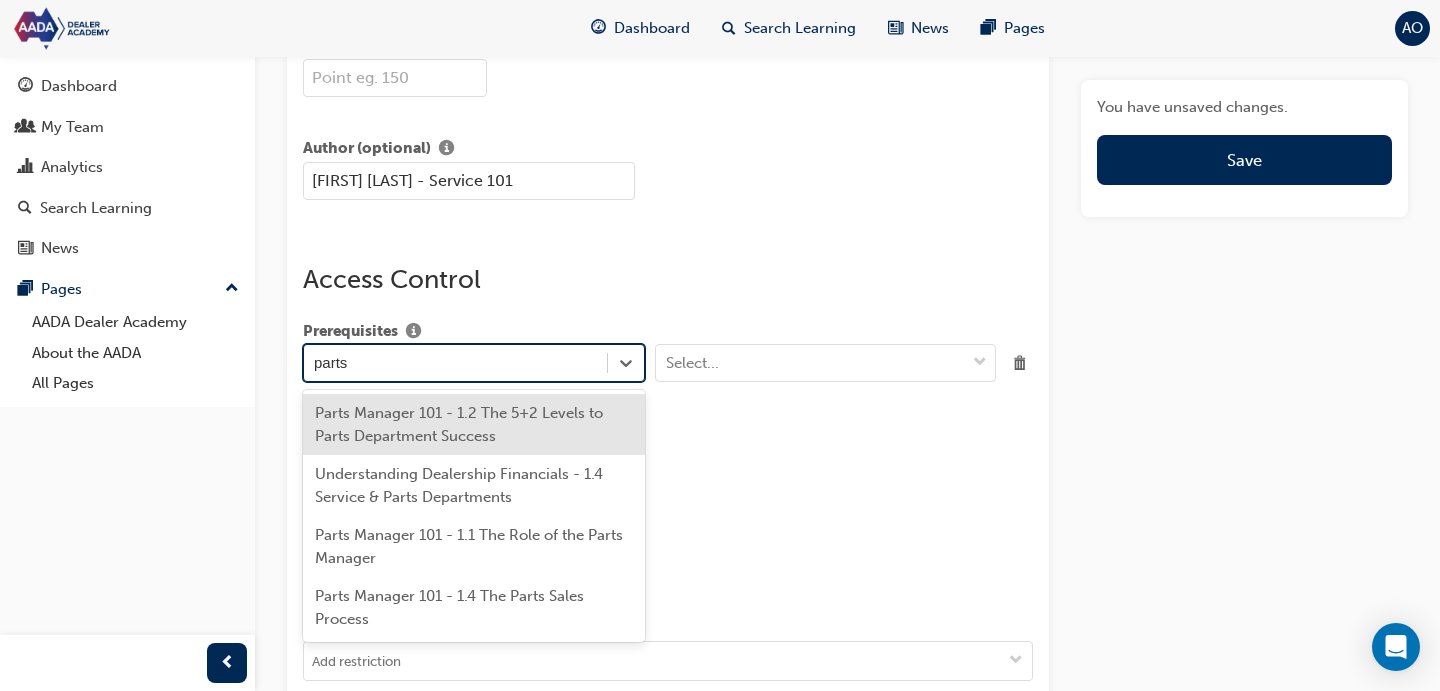 click on "Parts Manager 101 - 1.2 The 5+2 Levels to Parts Department Success" at bounding box center (474, 424) 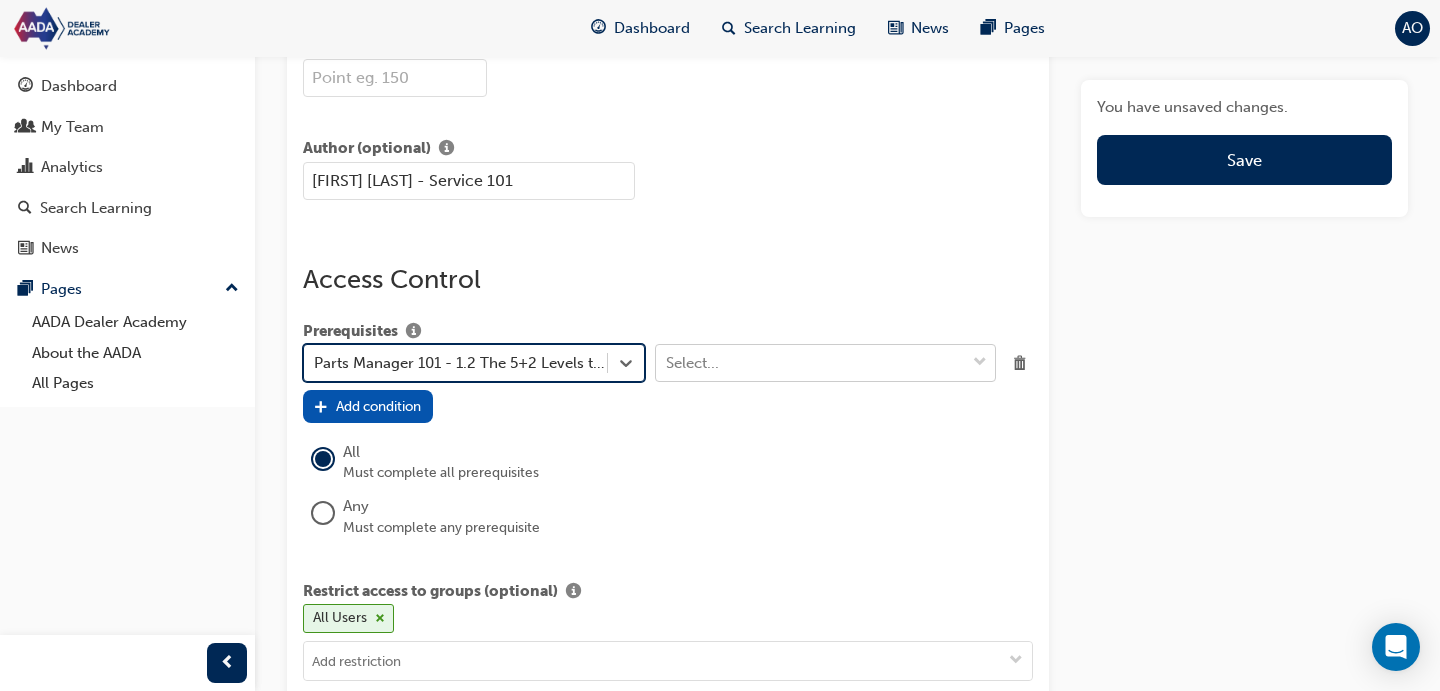 drag, startPoint x: 757, startPoint y: 408, endPoint x: 752, endPoint y: 421, distance: 13.928389 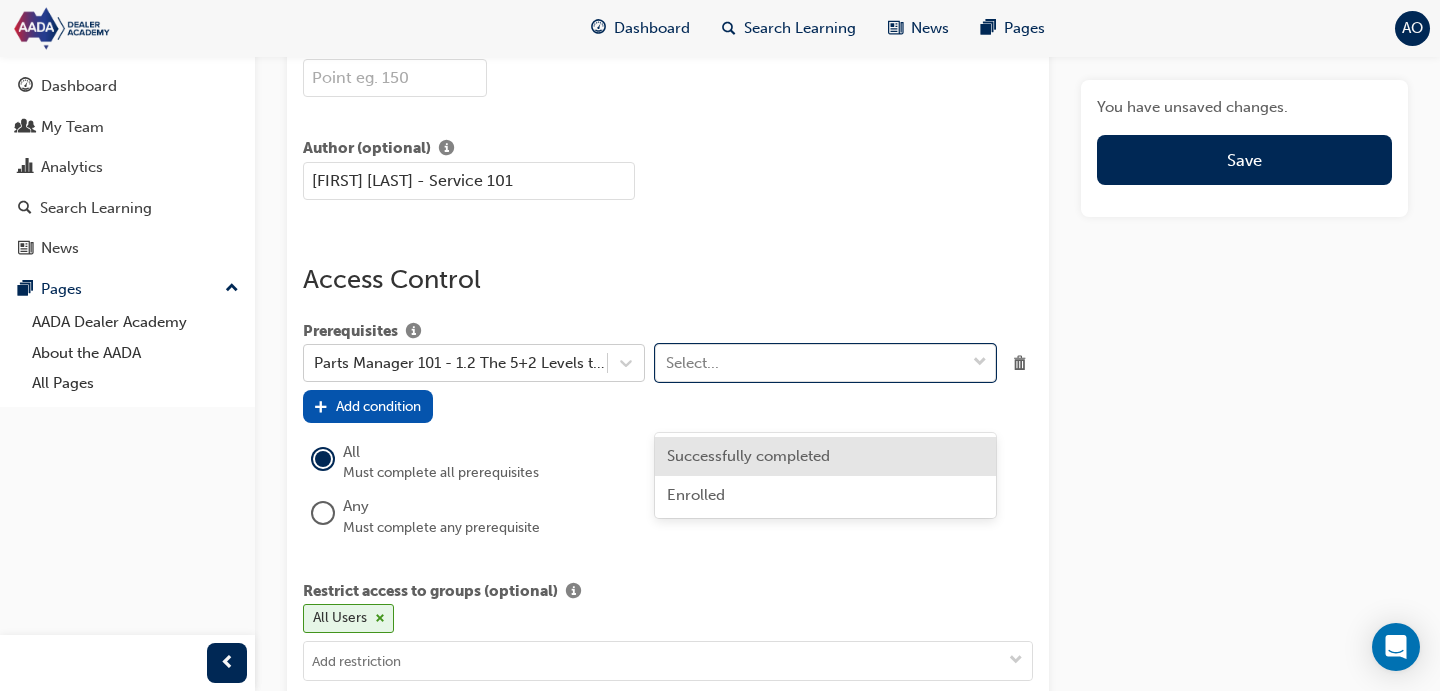 drag, startPoint x: 746, startPoint y: 451, endPoint x: 509, endPoint y: 469, distance: 237.68256 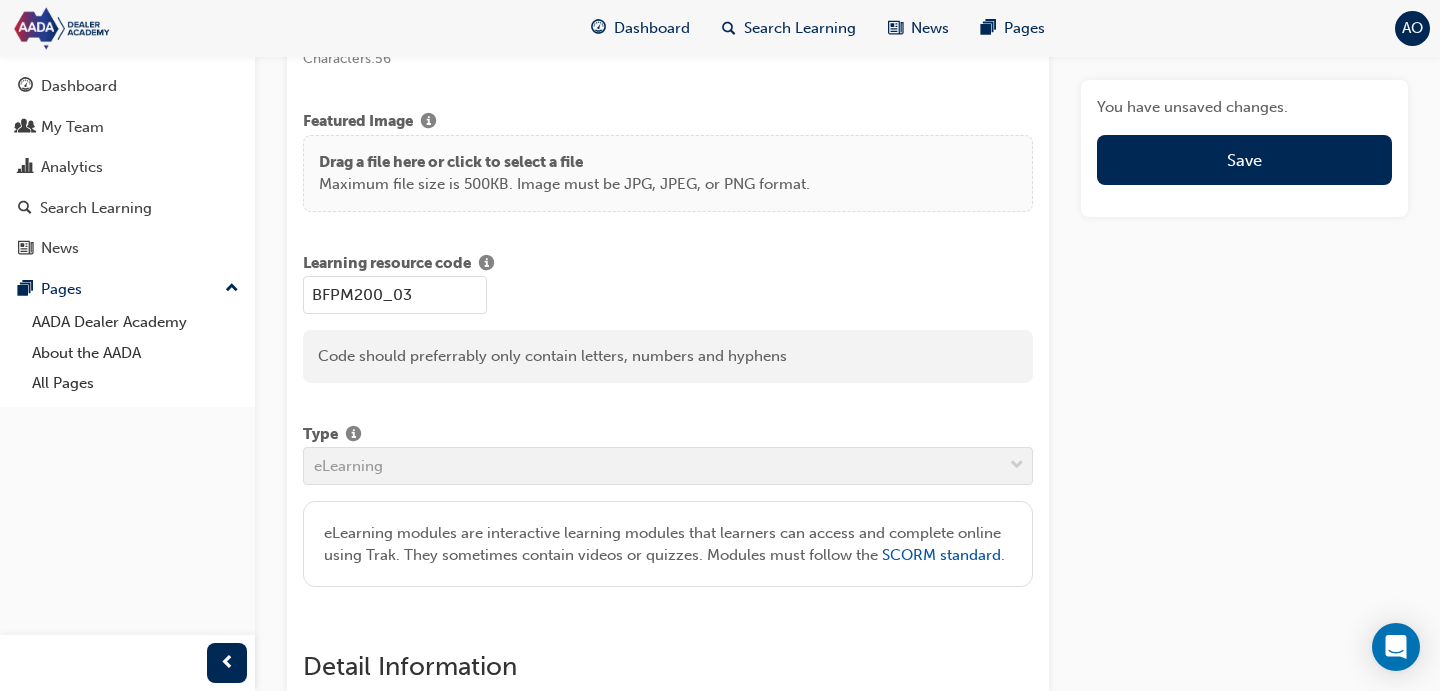 scroll, scrollTop: 0, scrollLeft: 0, axis: both 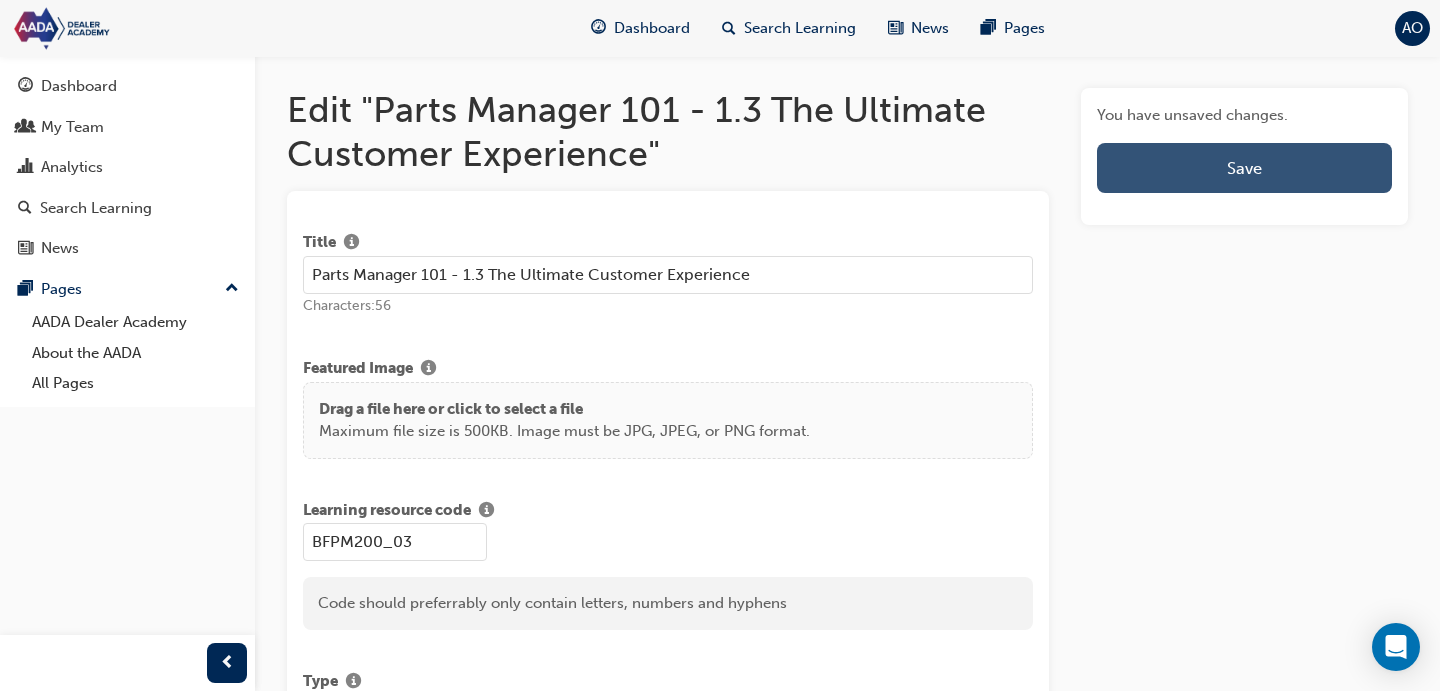 click on "Save" at bounding box center (1244, 168) 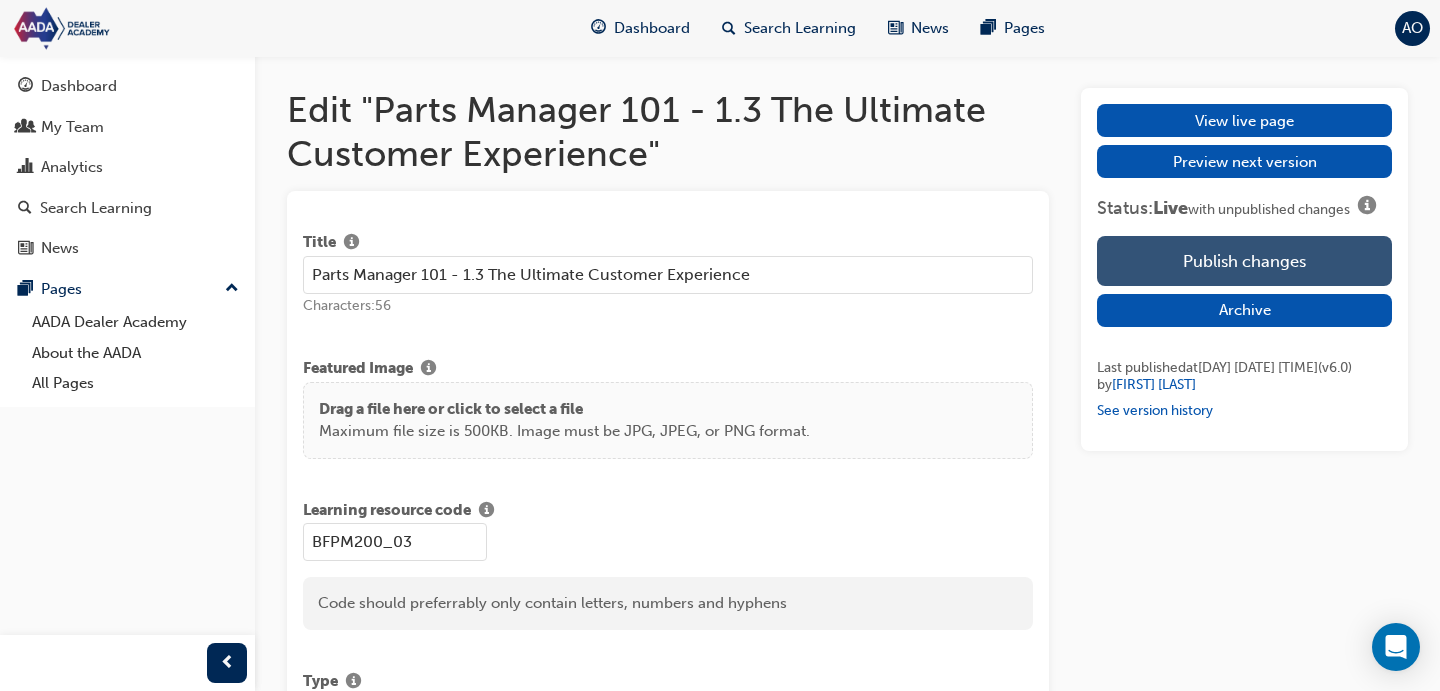 click on "Publish changes" at bounding box center [1244, 261] 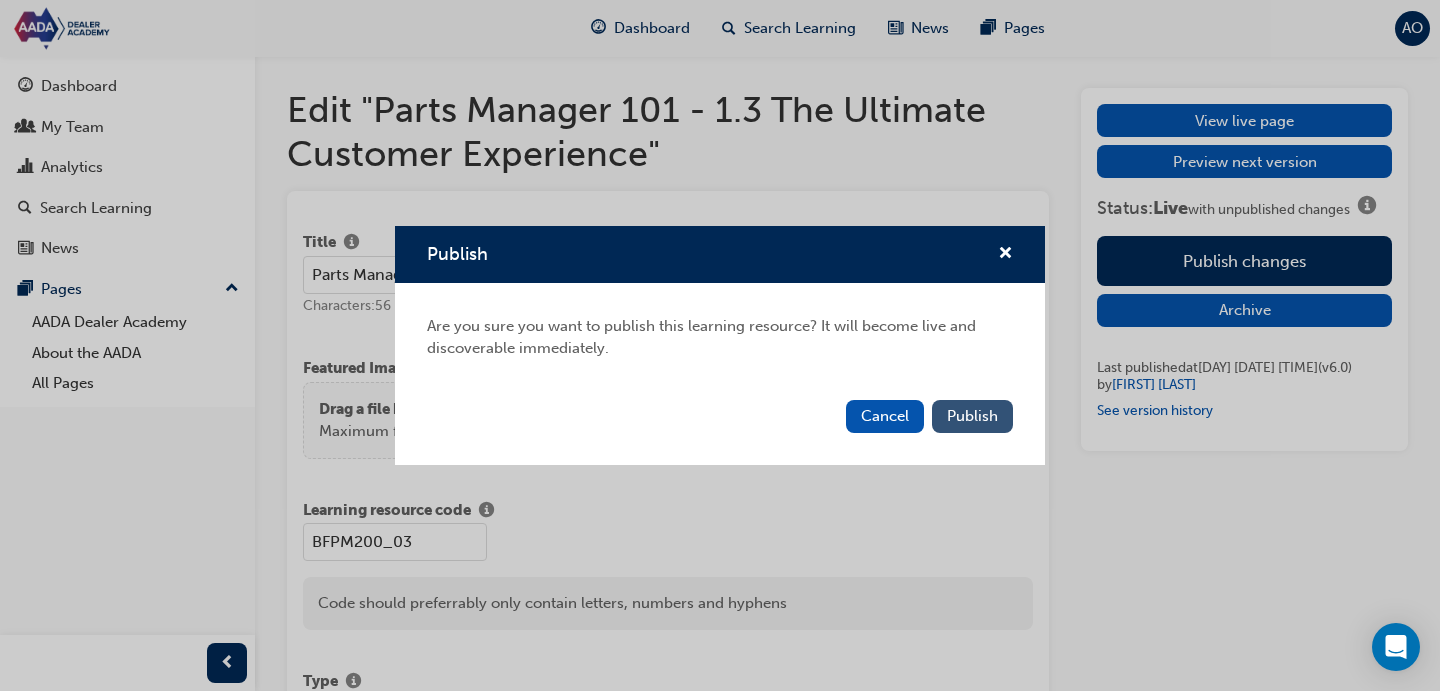 click on "Publish" at bounding box center [972, 416] 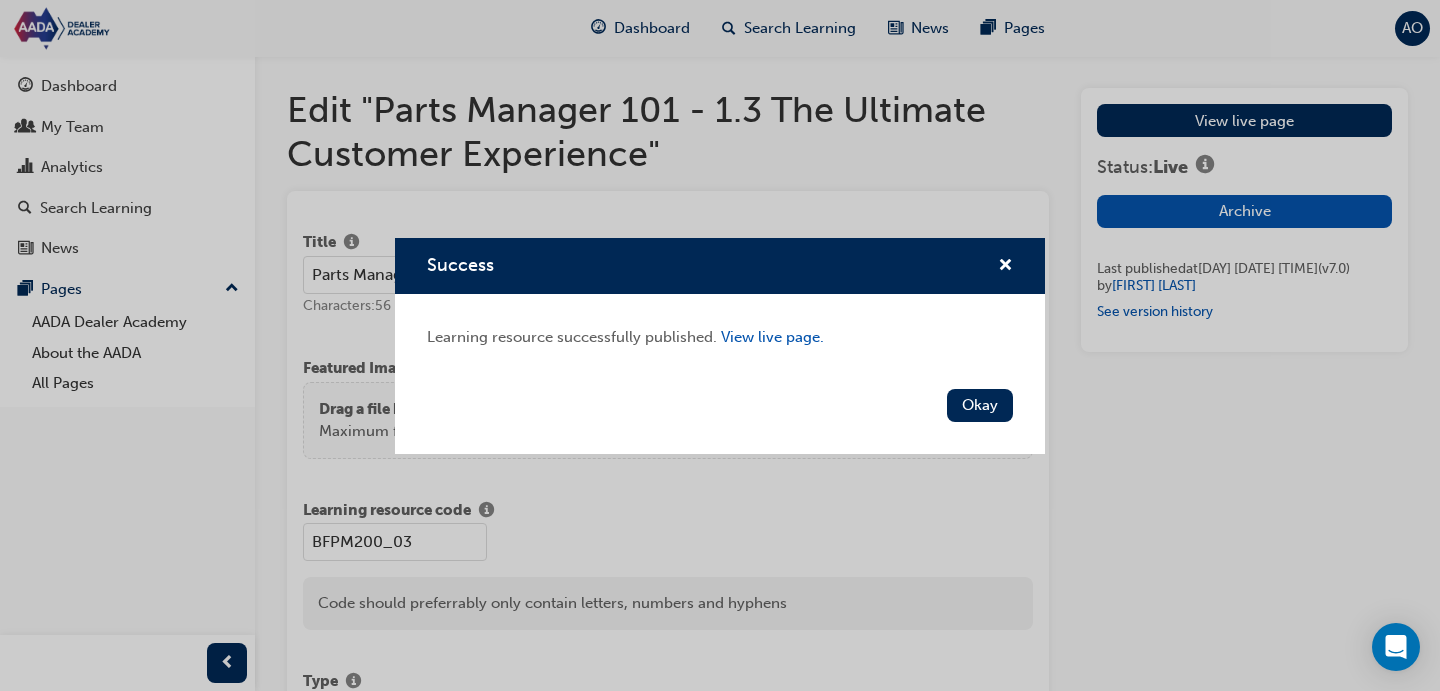 drag, startPoint x: 960, startPoint y: 419, endPoint x: 1073, endPoint y: 257, distance: 197.51709 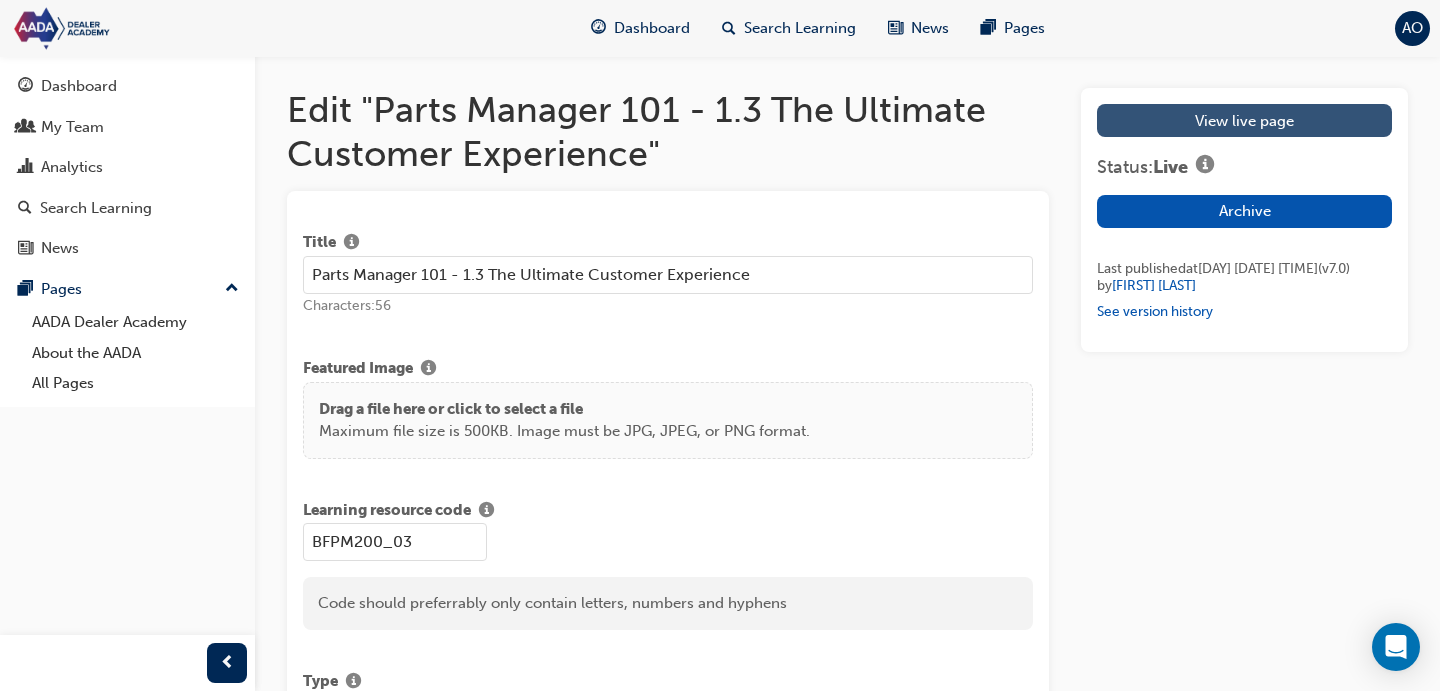 click on "View live page" at bounding box center (1244, 120) 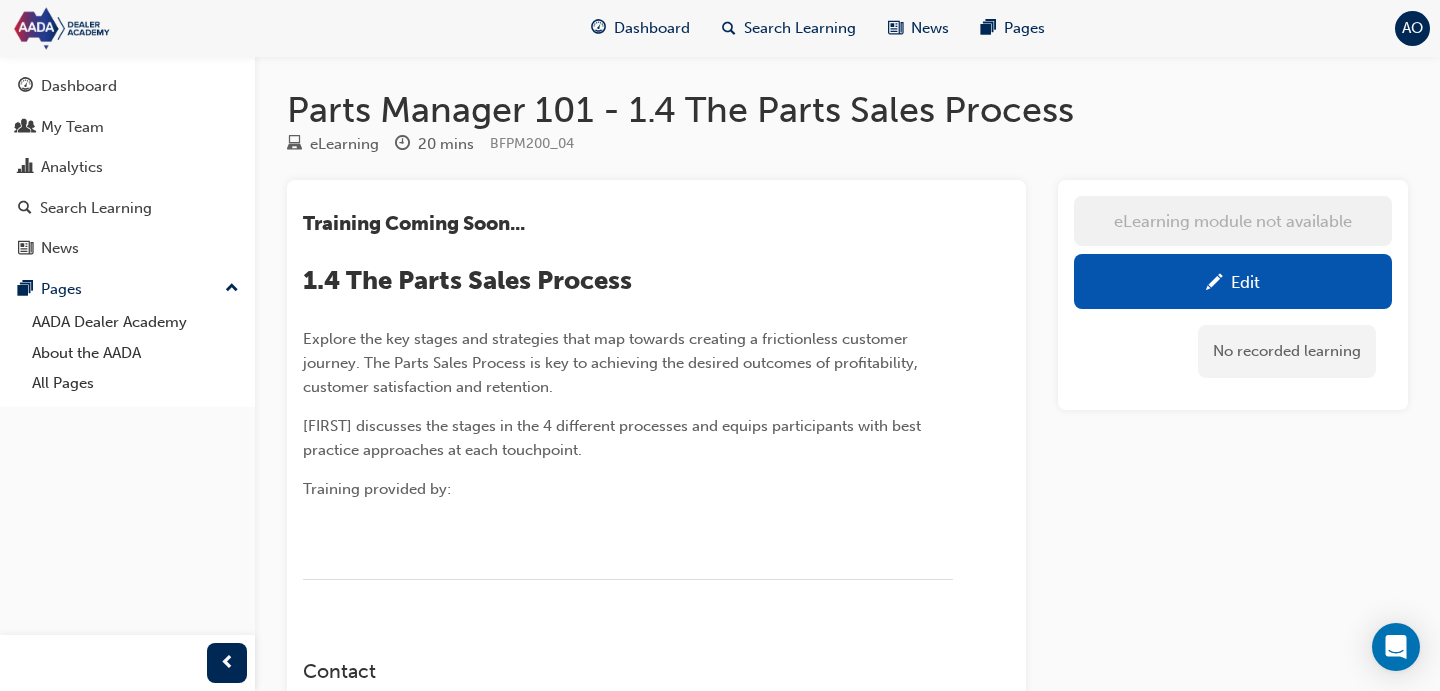 scroll, scrollTop: 0, scrollLeft: 0, axis: both 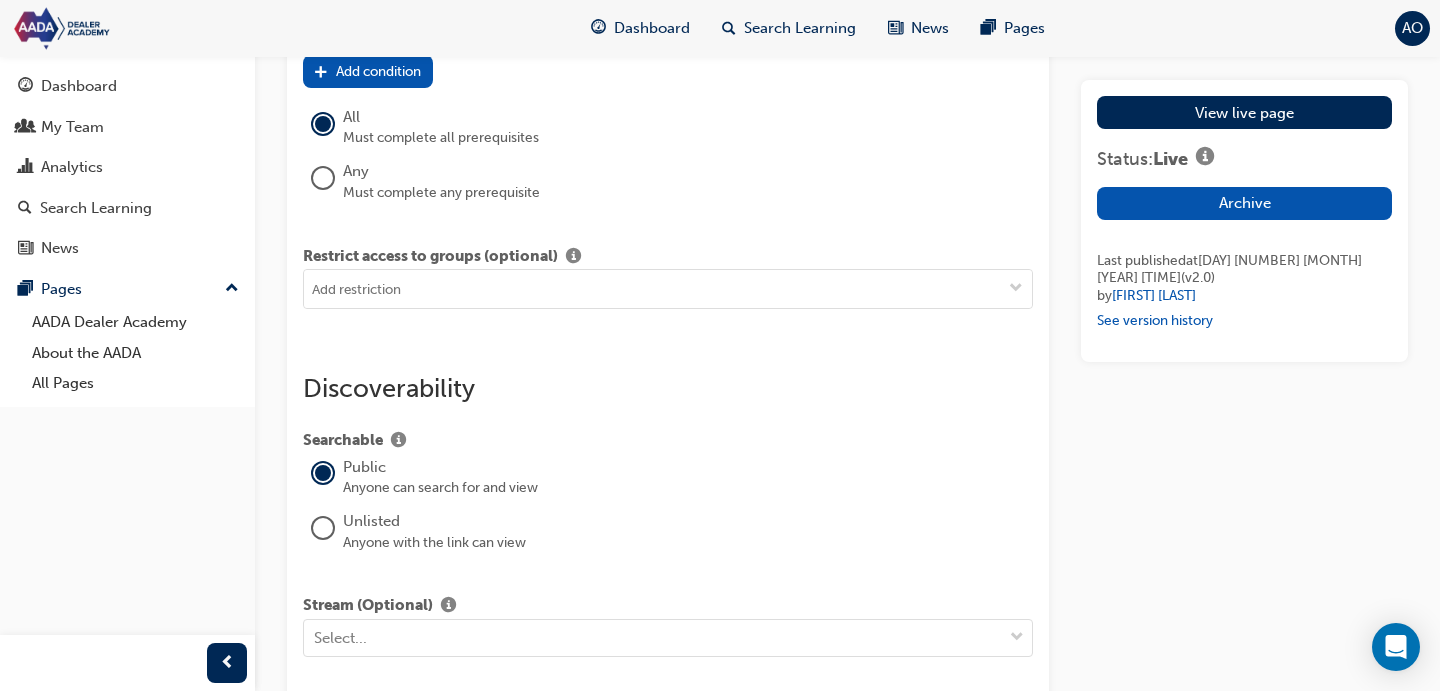 click on "Add condition" at bounding box center [378, 71] 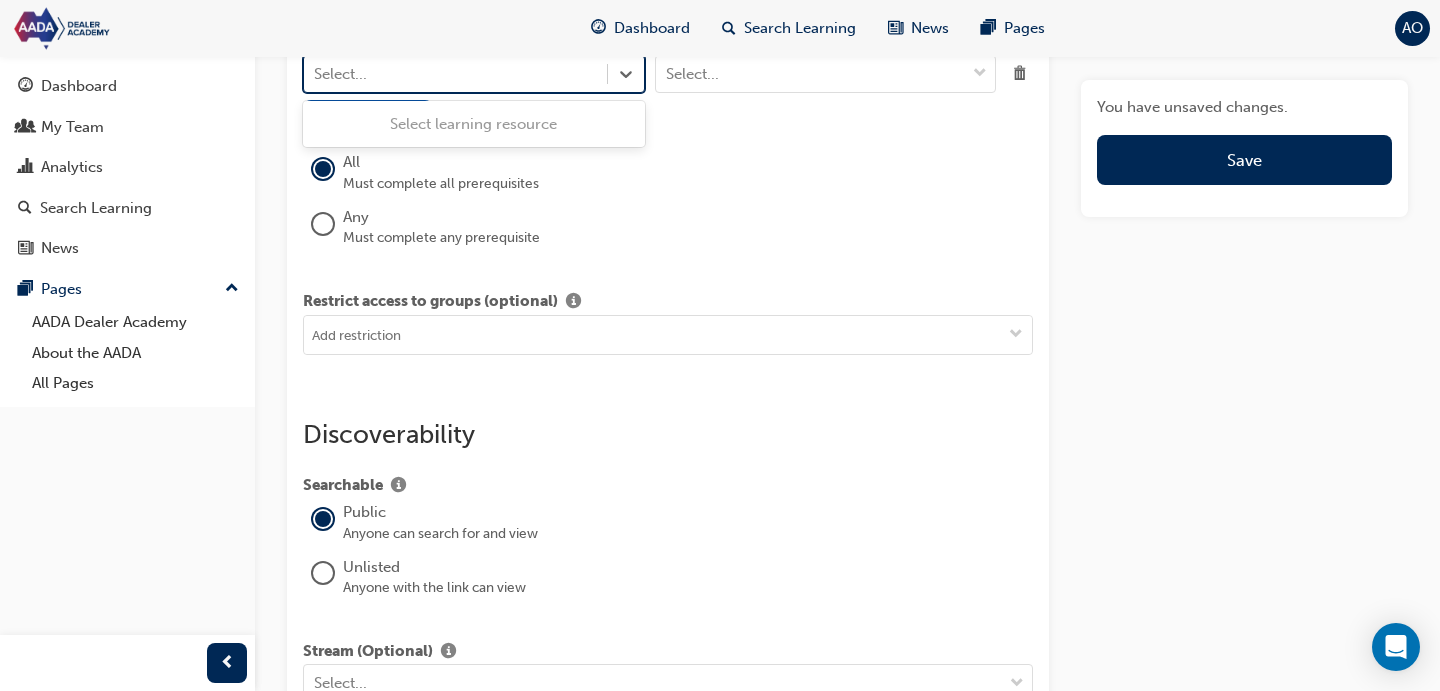 click on "Select..." at bounding box center [455, 73] 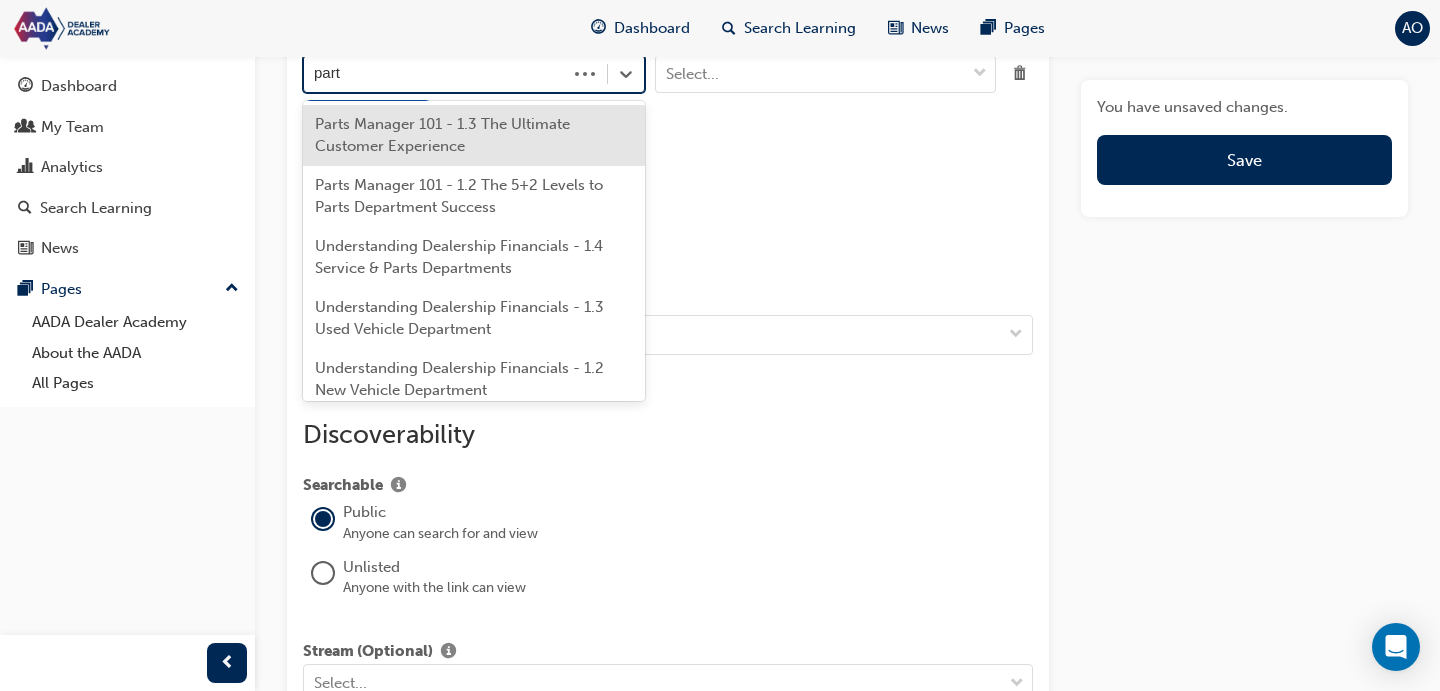 type on "parts" 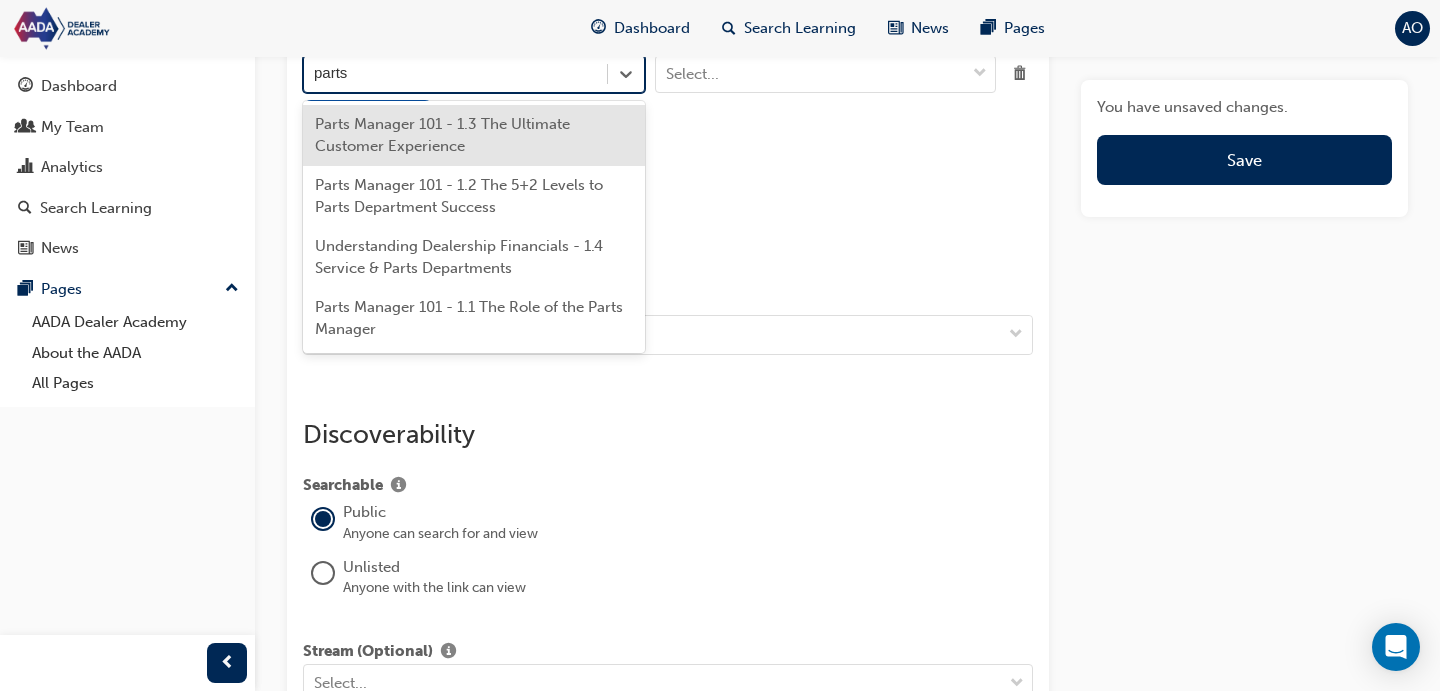 click on "Parts Manager 101 - 1.3 The Ultimate Customer Experience" at bounding box center (474, 135) 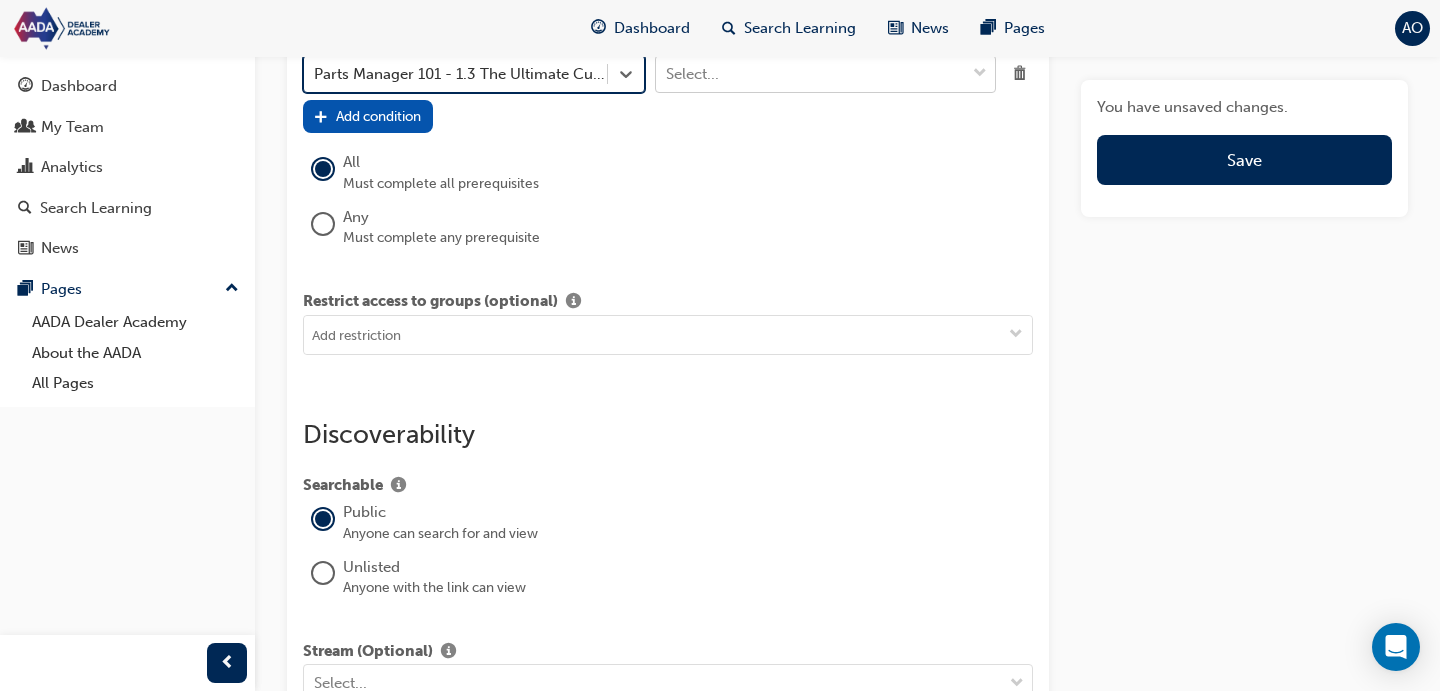 click on "Select..." at bounding box center (811, 73) 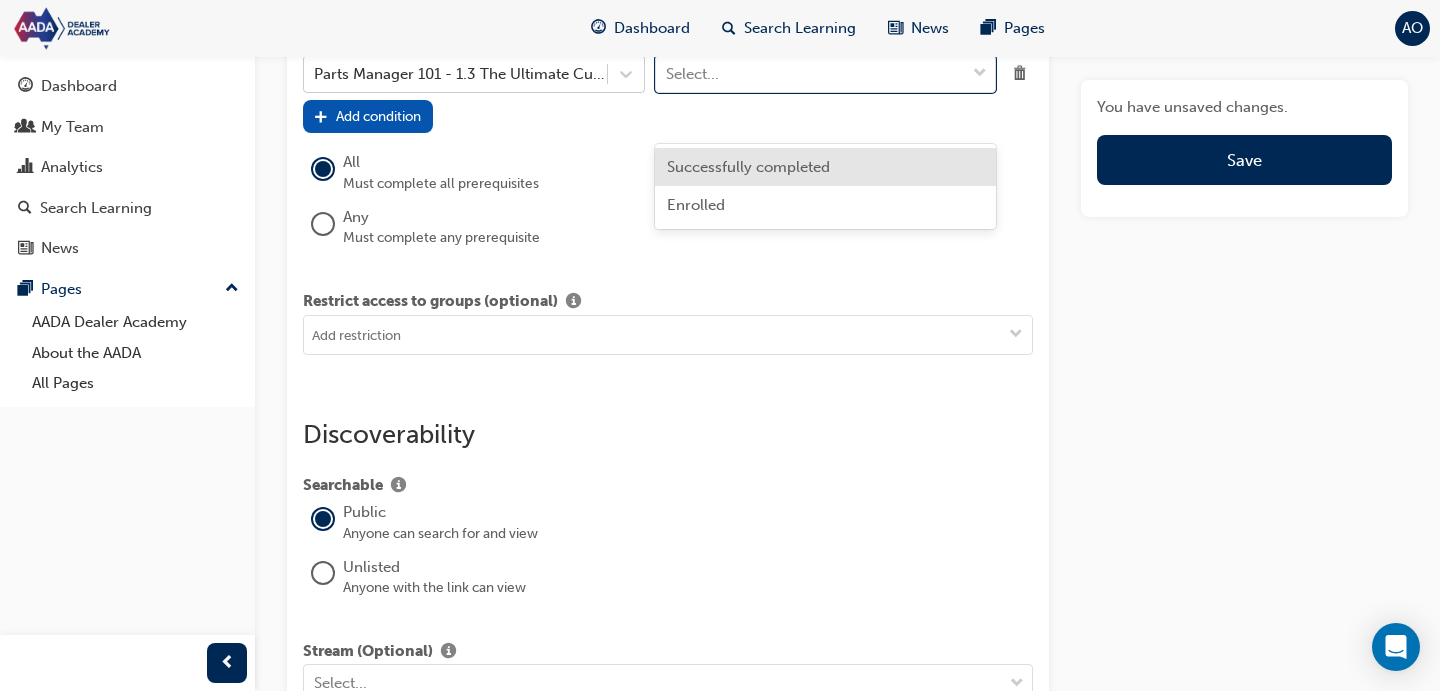 drag, startPoint x: 801, startPoint y: 170, endPoint x: 531, endPoint y: 181, distance: 270.22397 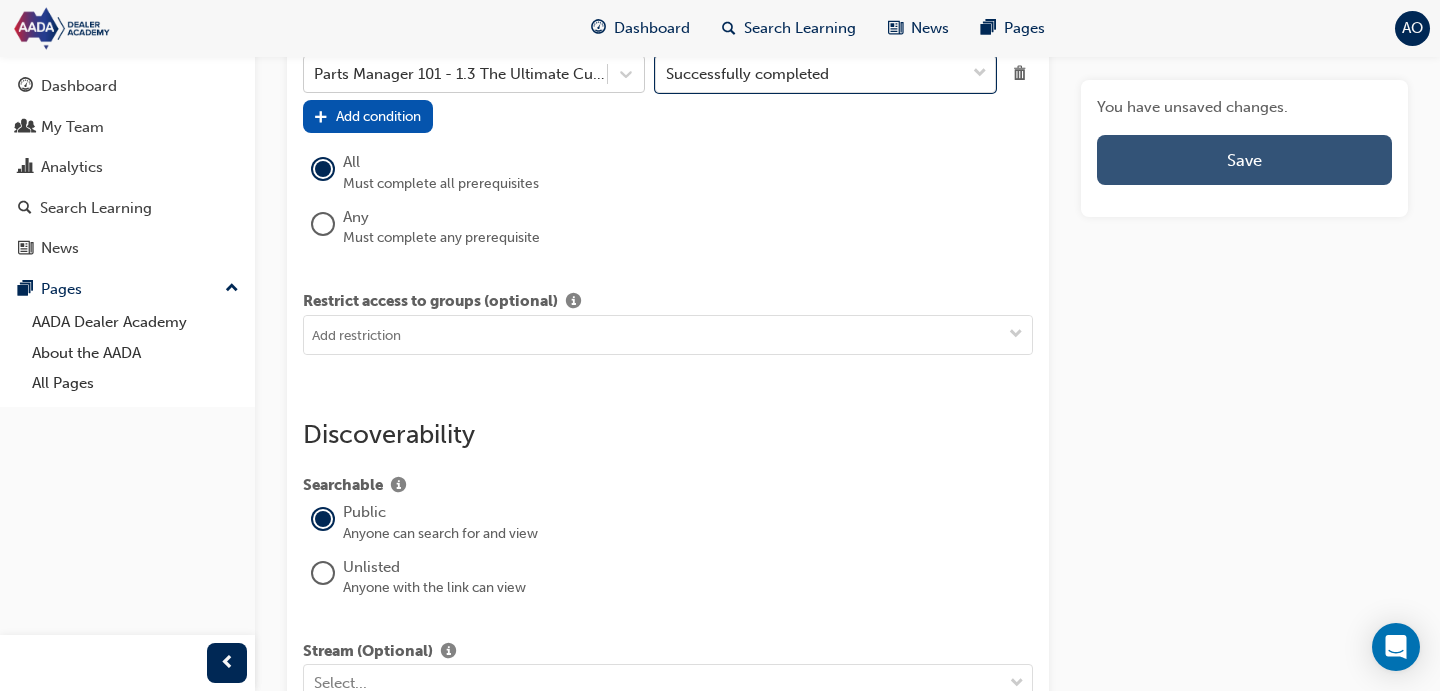 click on "Save" at bounding box center (1244, 160) 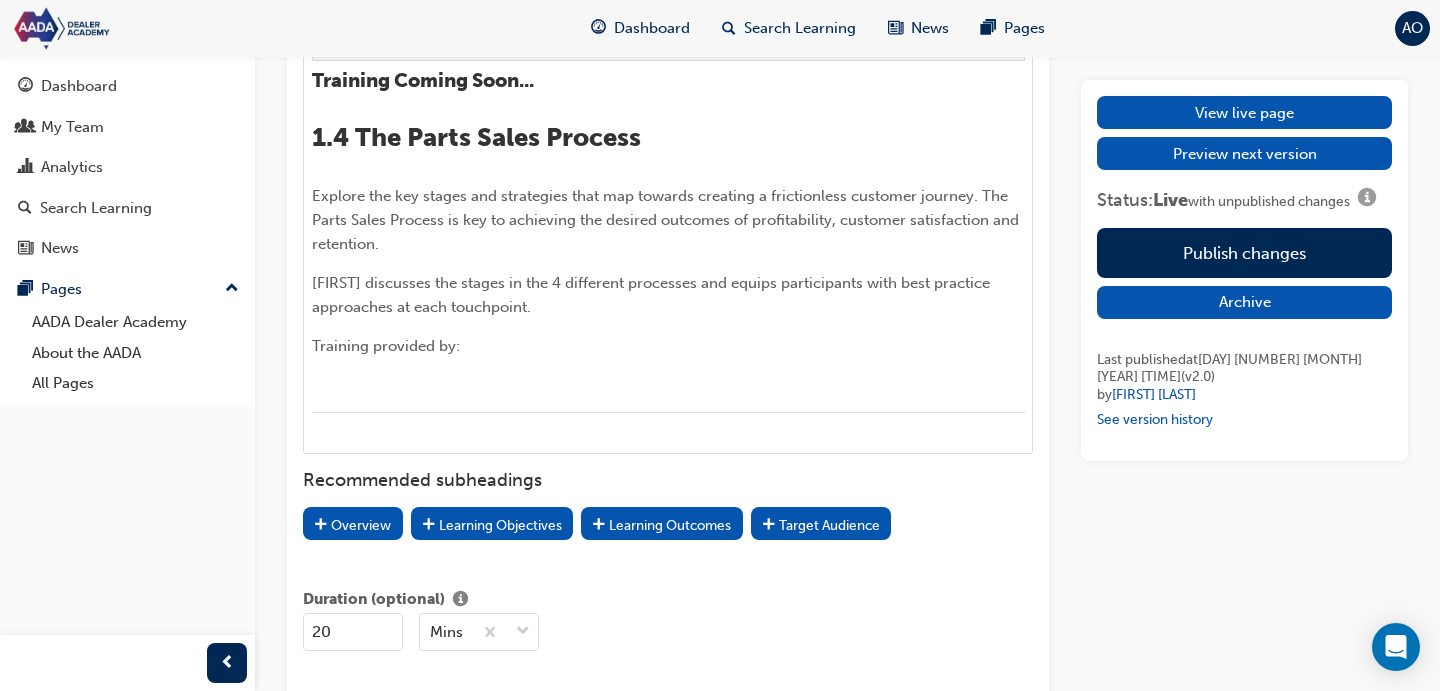 scroll, scrollTop: 1063, scrollLeft: 0, axis: vertical 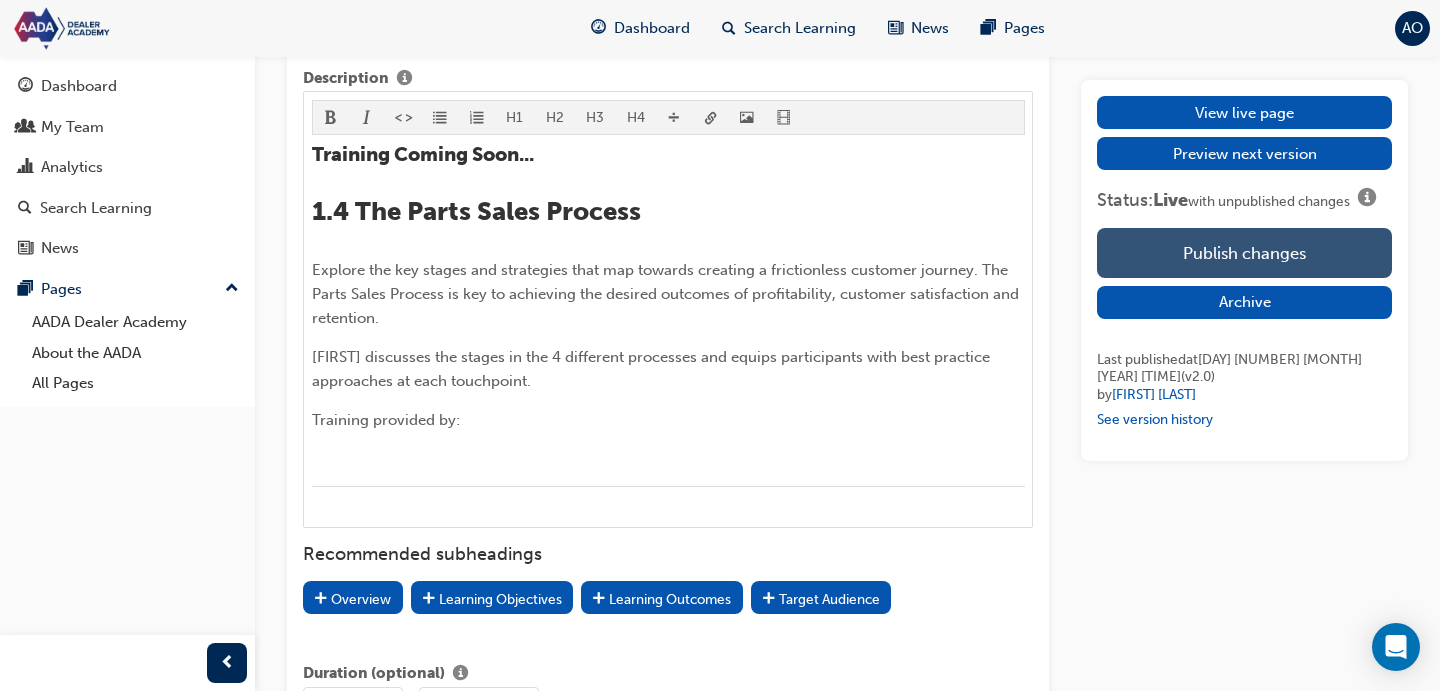 click on "Publish changes" at bounding box center (1244, 253) 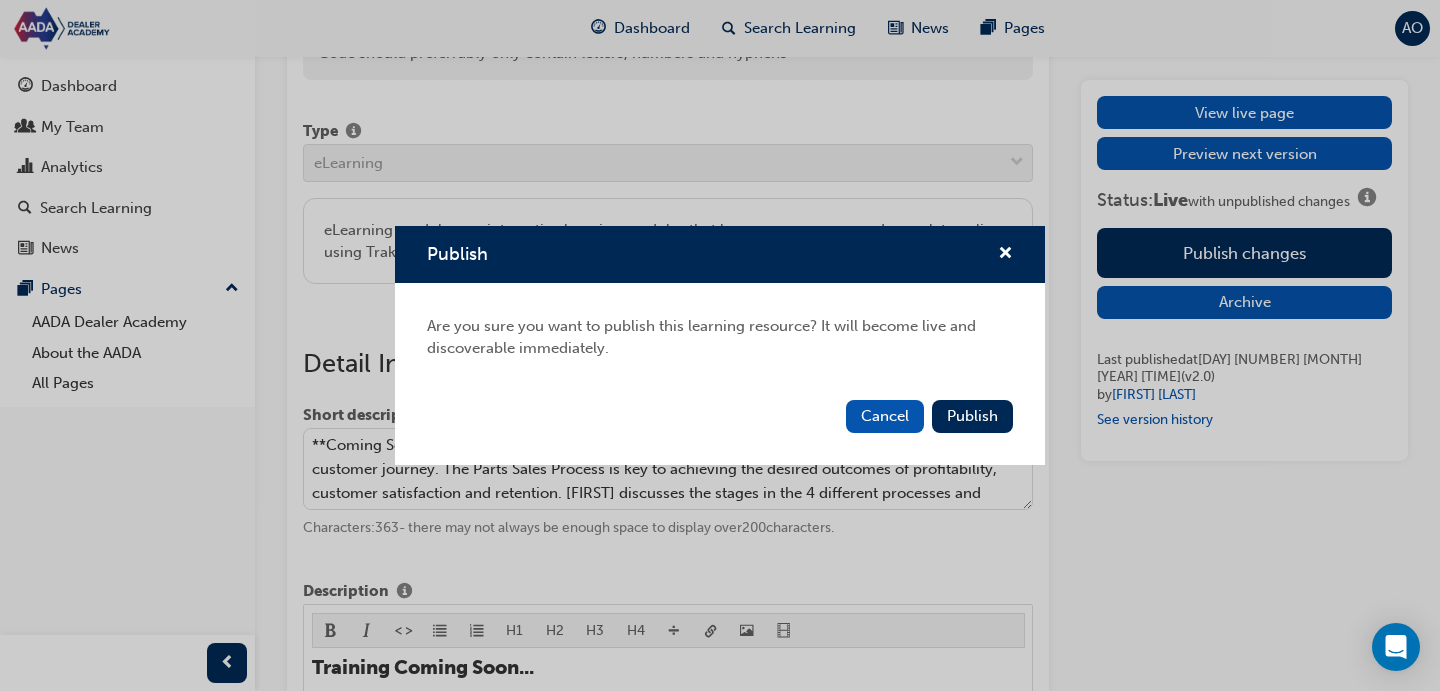 drag, startPoint x: 977, startPoint y: 410, endPoint x: 963, endPoint y: 385, distance: 28.653097 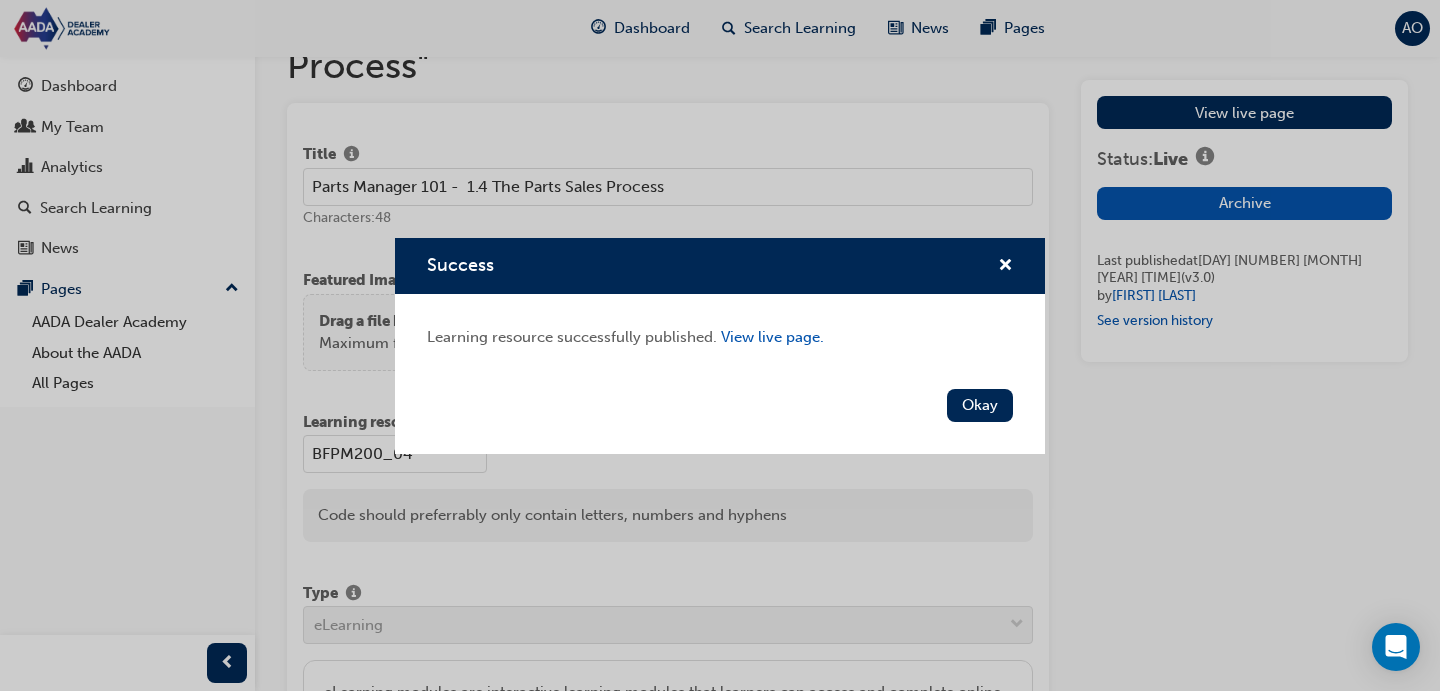 scroll, scrollTop: 0, scrollLeft: 0, axis: both 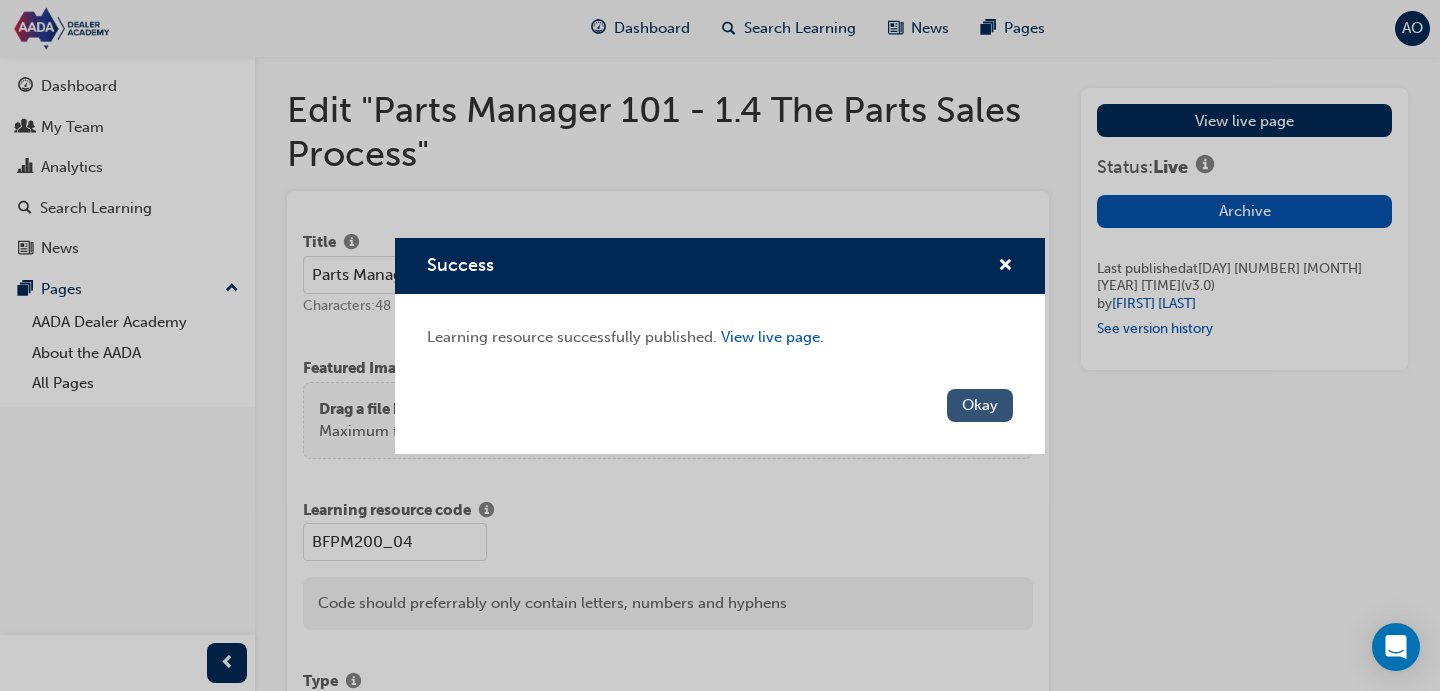 click on "Okay" at bounding box center [980, 405] 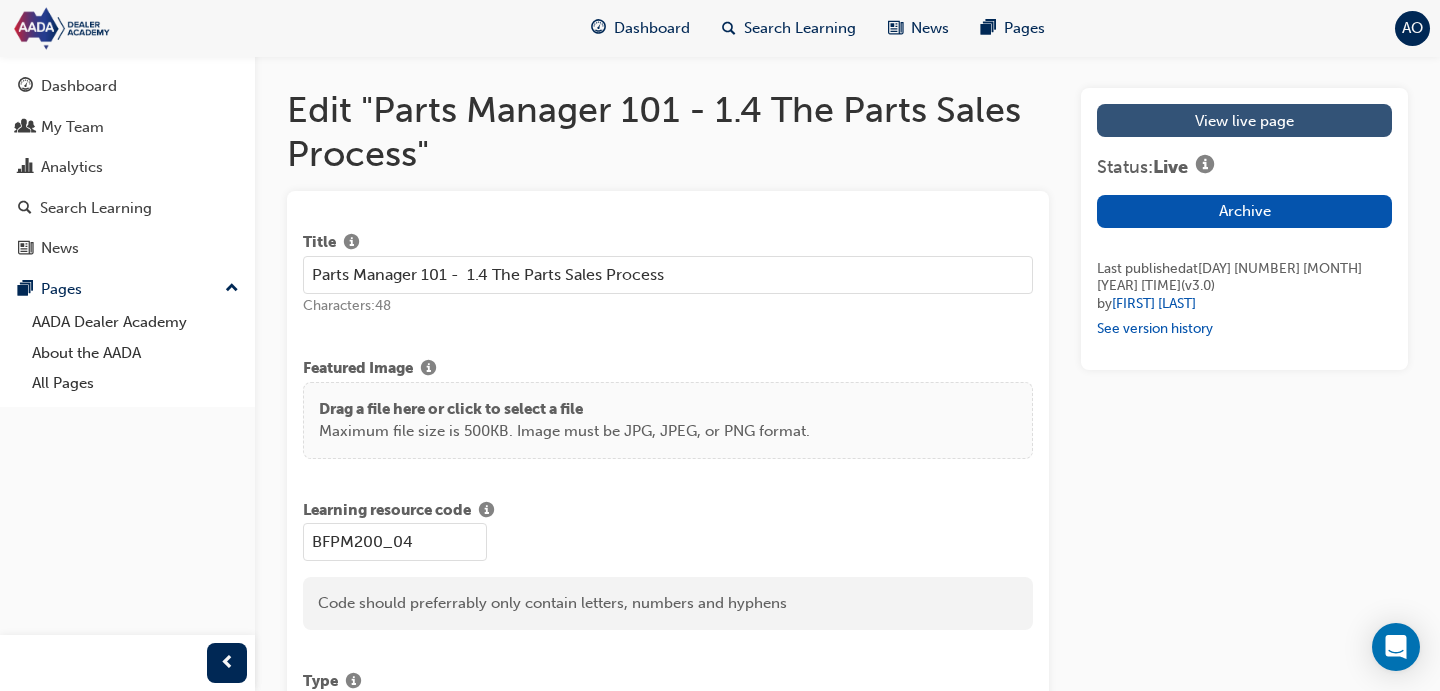 click on "View live page" at bounding box center (1244, 120) 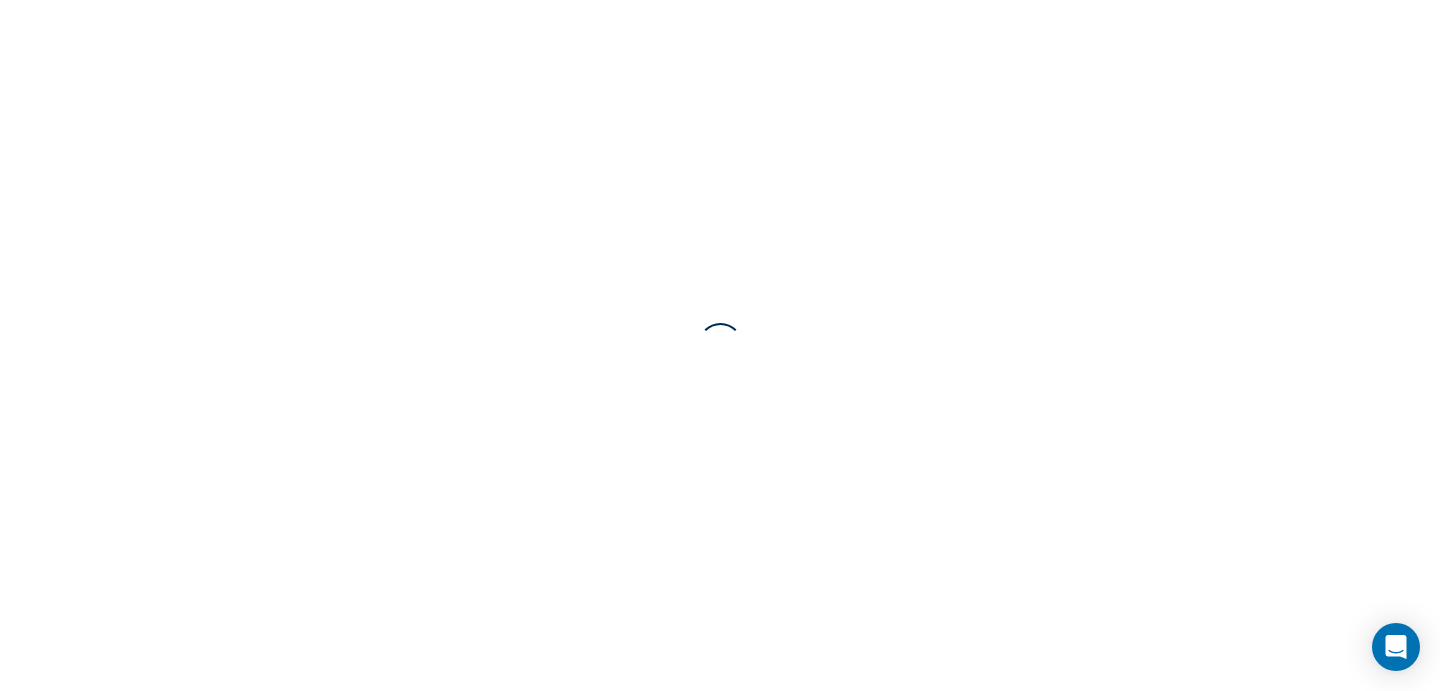 scroll, scrollTop: 0, scrollLeft: 0, axis: both 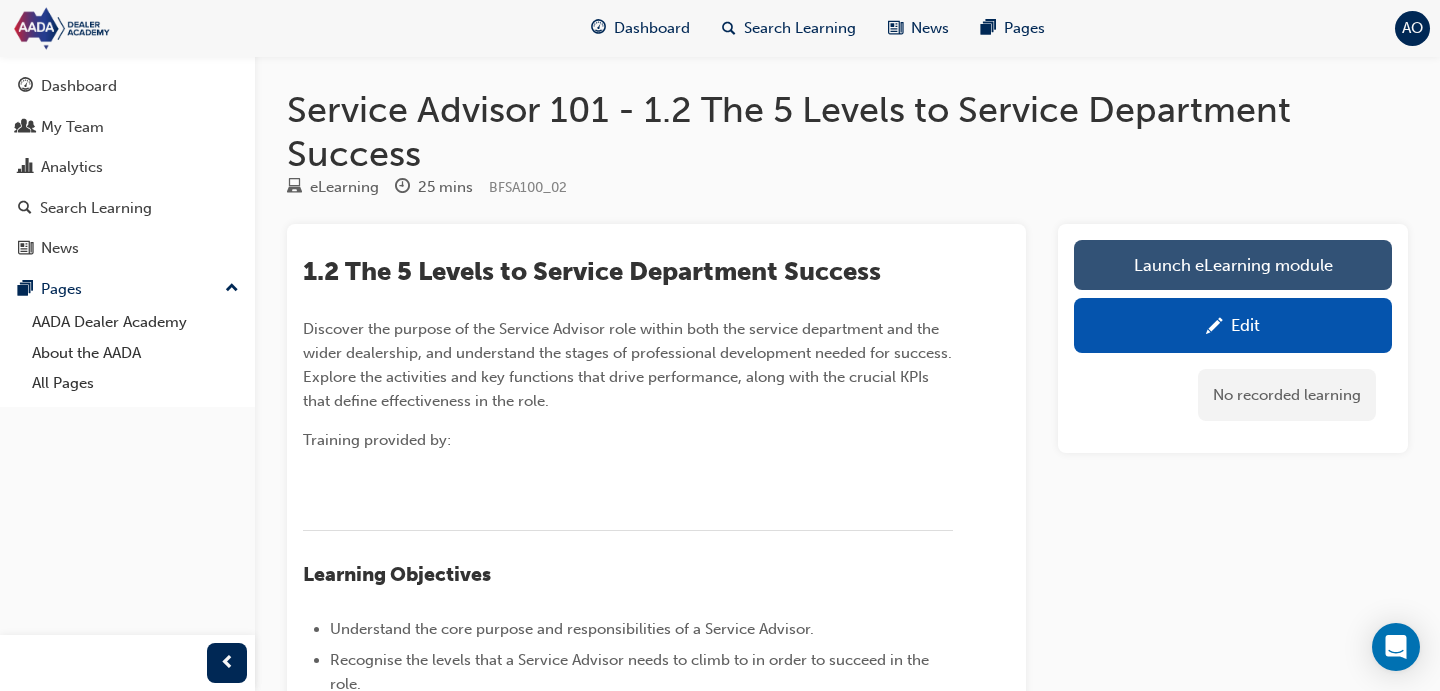 click on "Launch eLearning module" at bounding box center (1233, 265) 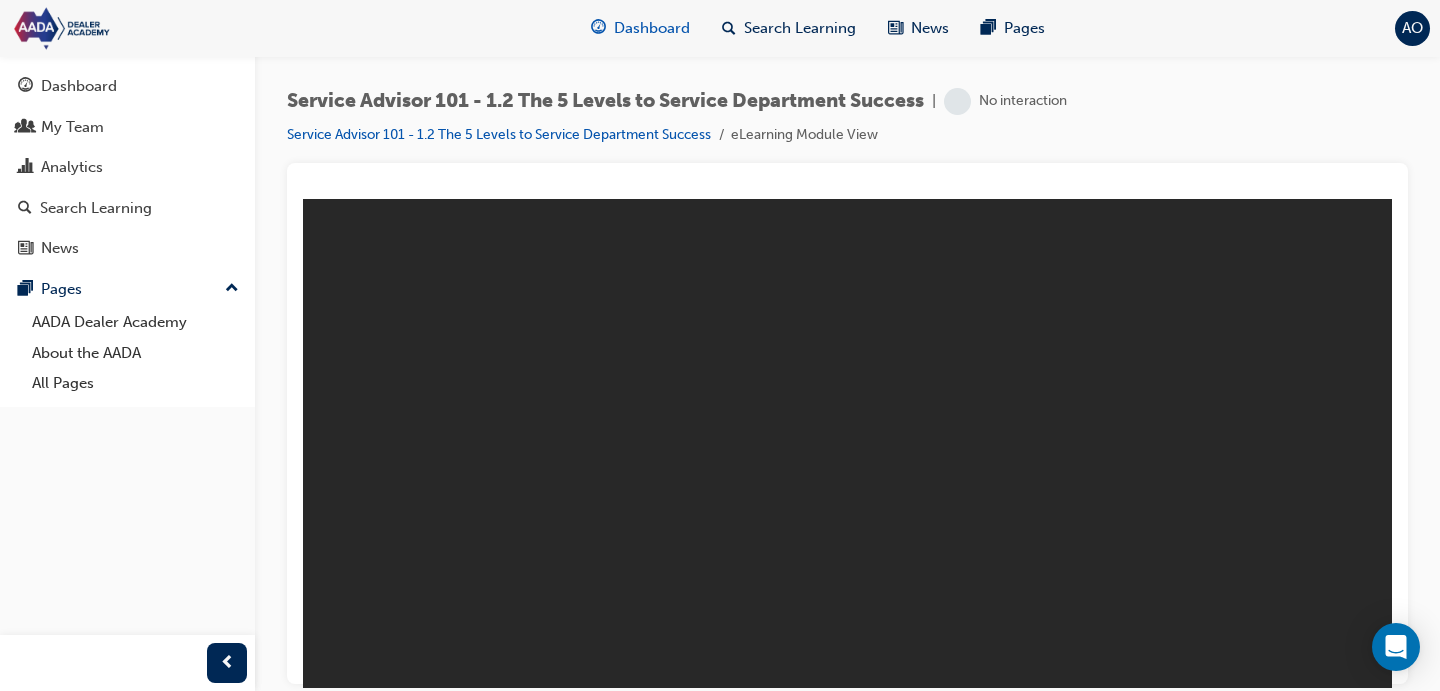 scroll, scrollTop: 0, scrollLeft: 0, axis: both 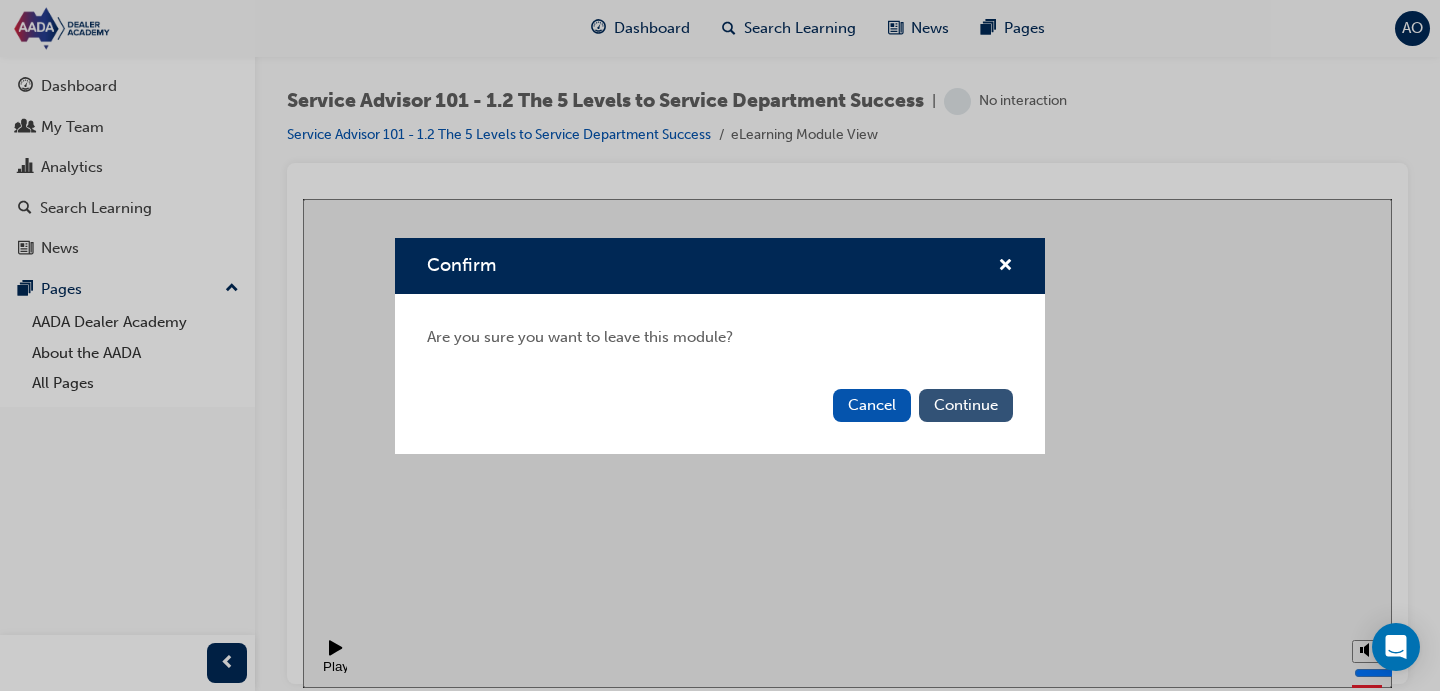 click on "Continue" at bounding box center (966, 405) 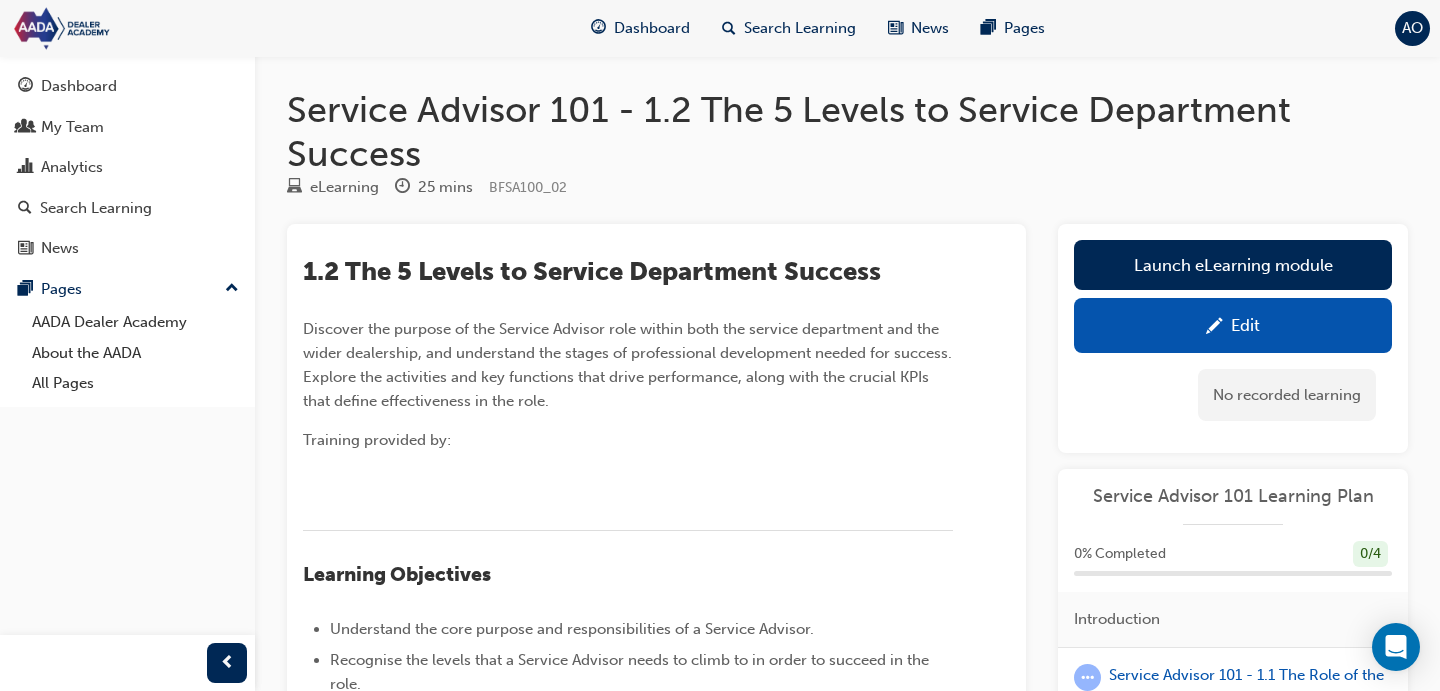 click on "Edit" at bounding box center [1233, 325] 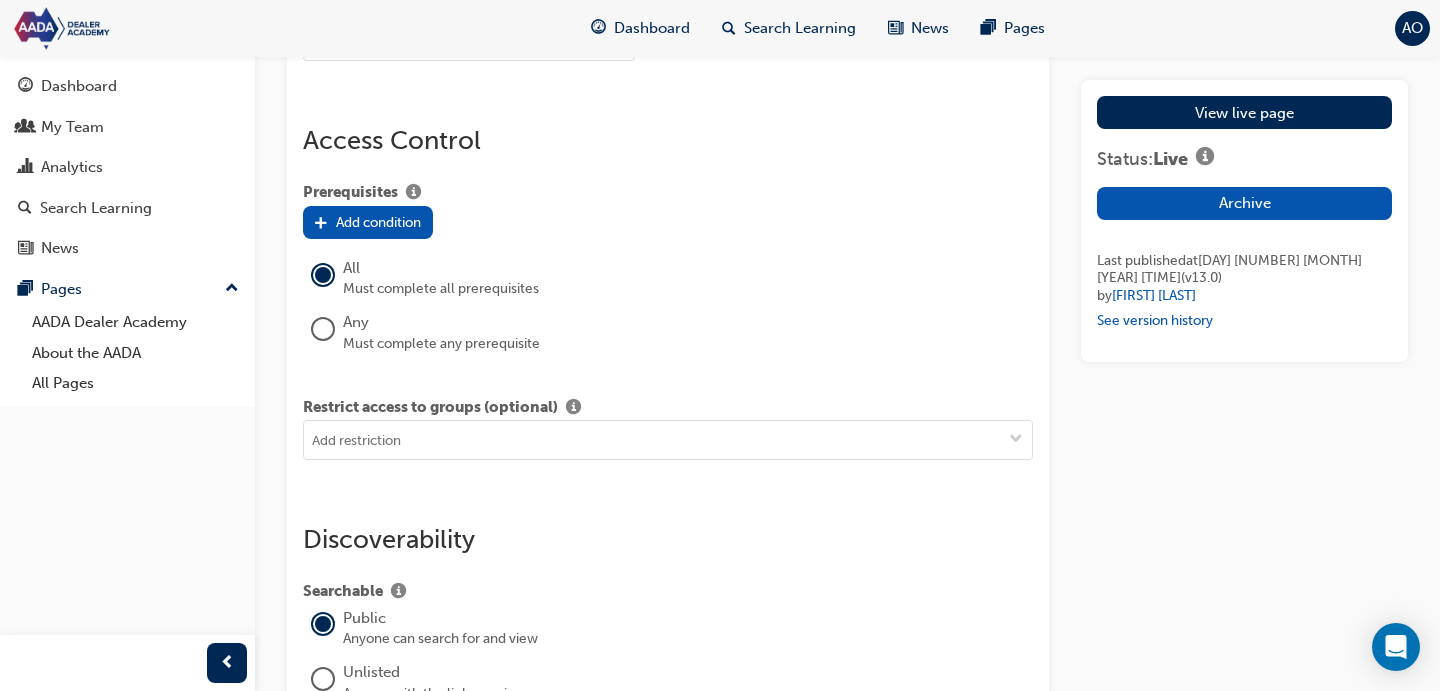 scroll, scrollTop: 2262, scrollLeft: 0, axis: vertical 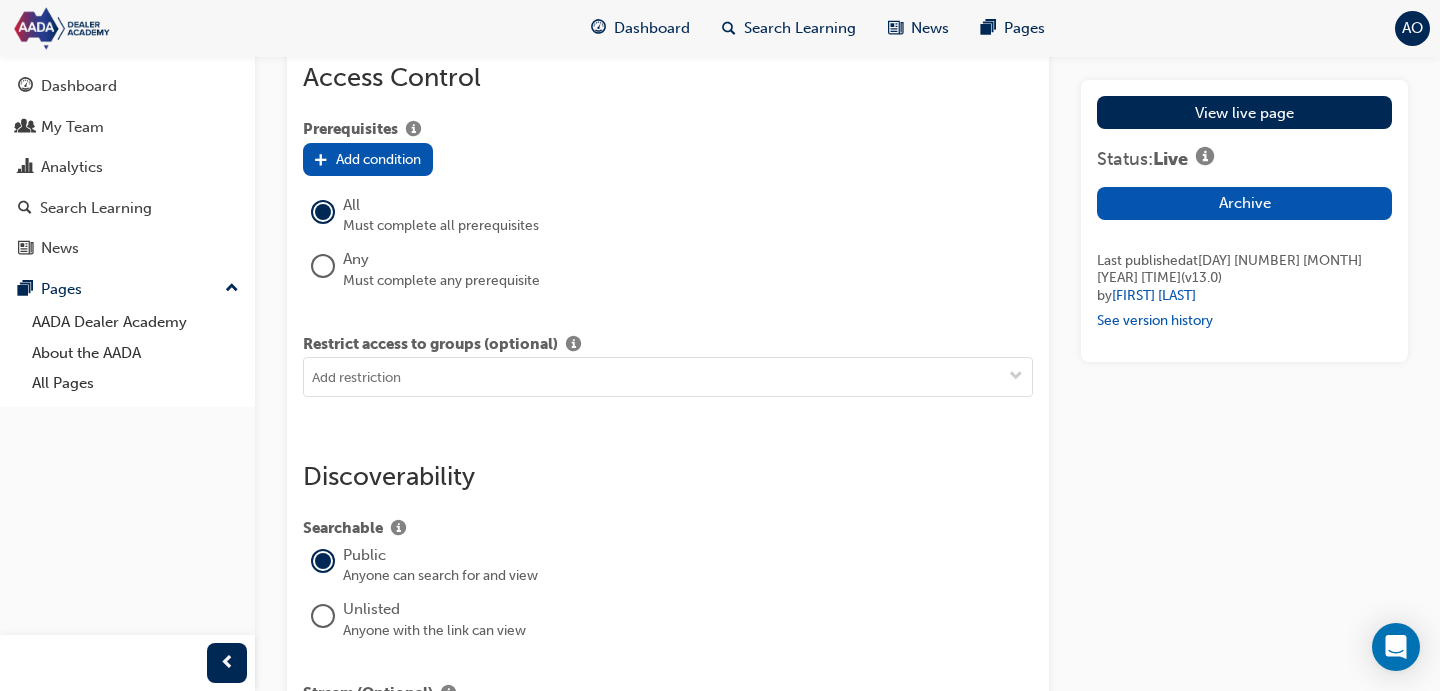 click on "Add condition" at bounding box center (378, 159) 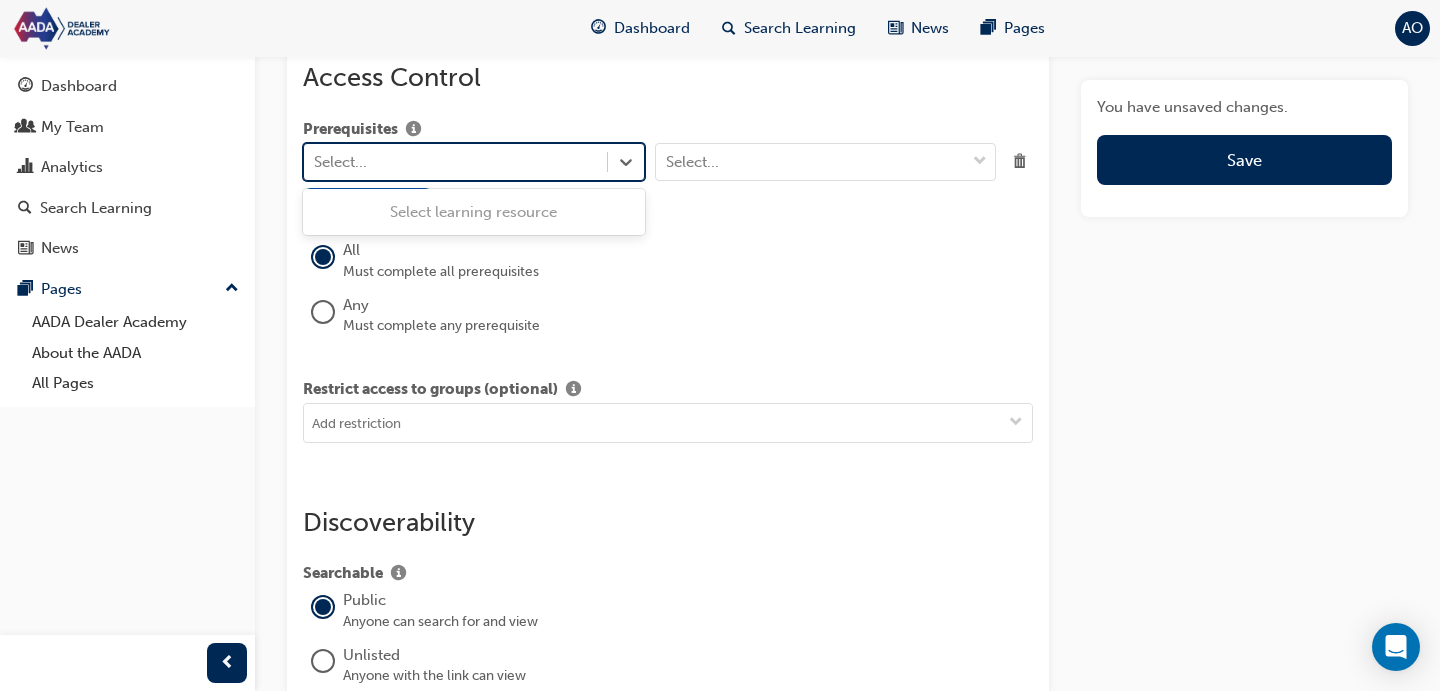 click on "Select..." at bounding box center [455, 161] 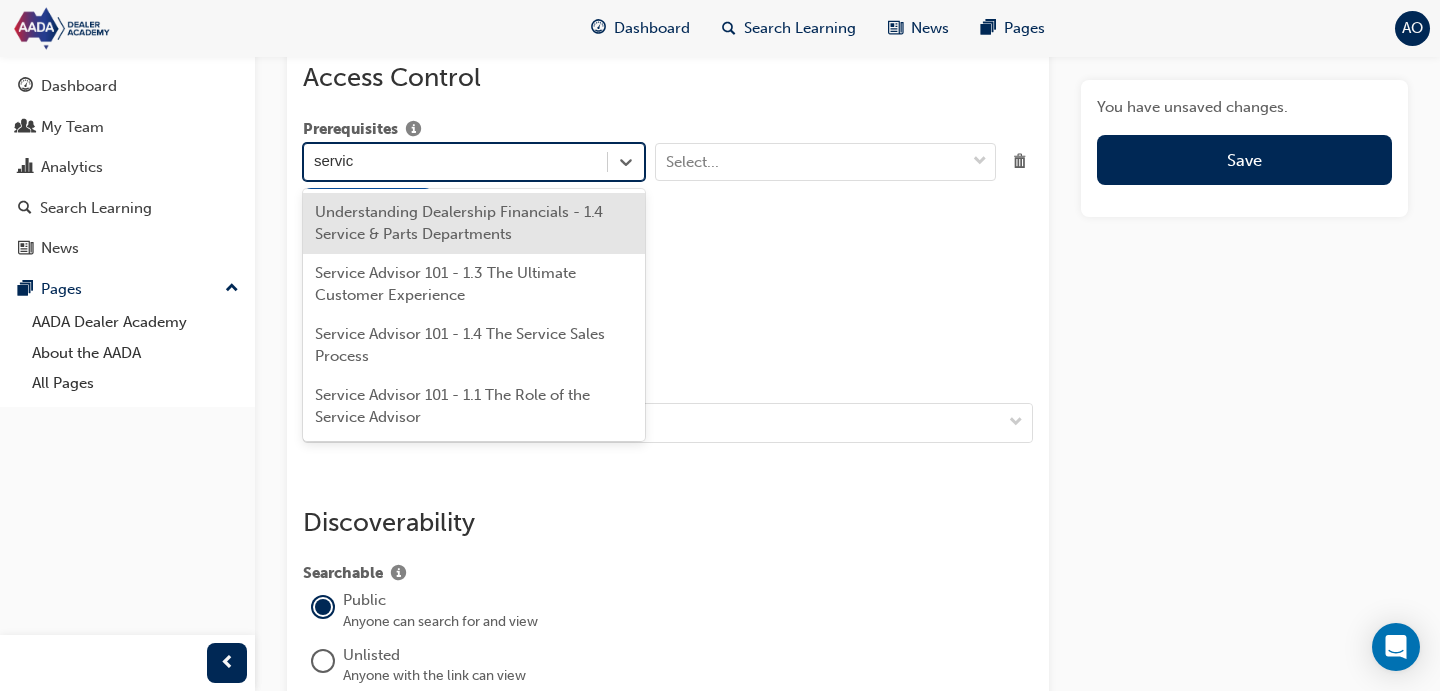 type on "service" 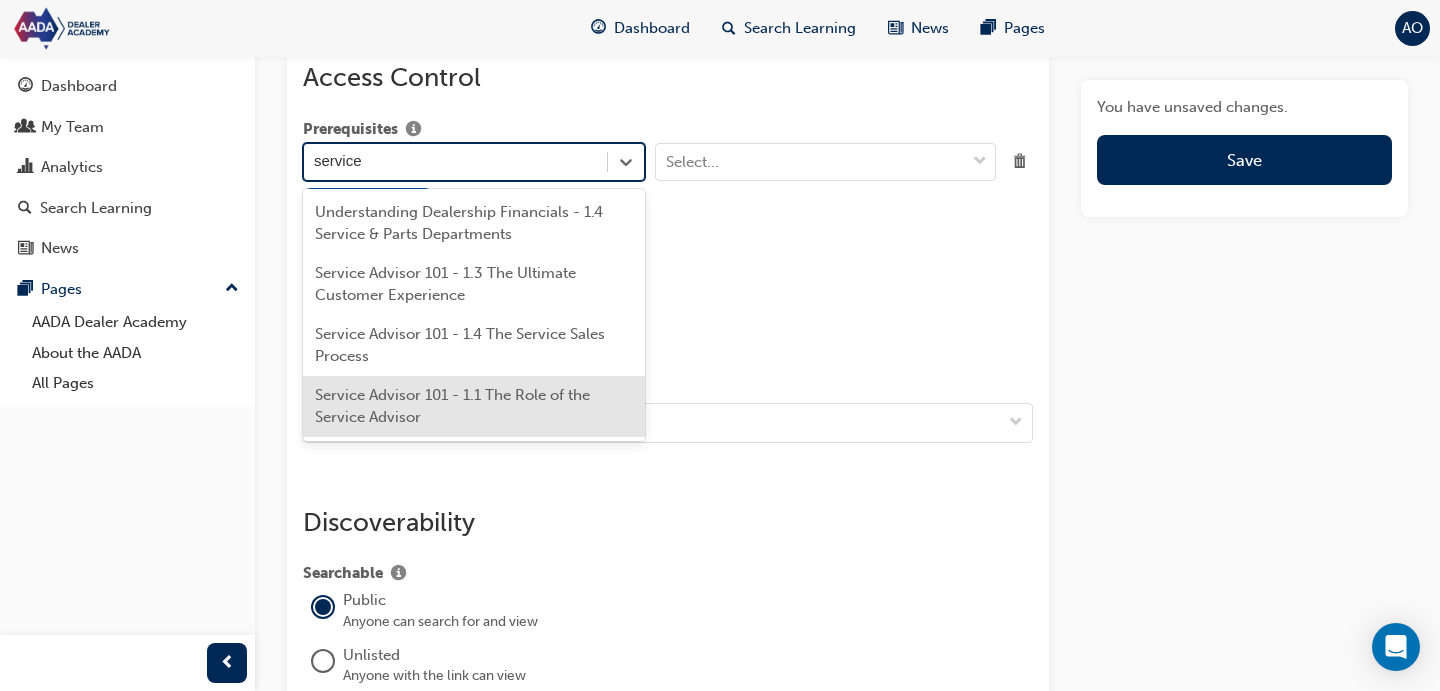 scroll, scrollTop: 2263, scrollLeft: 0, axis: vertical 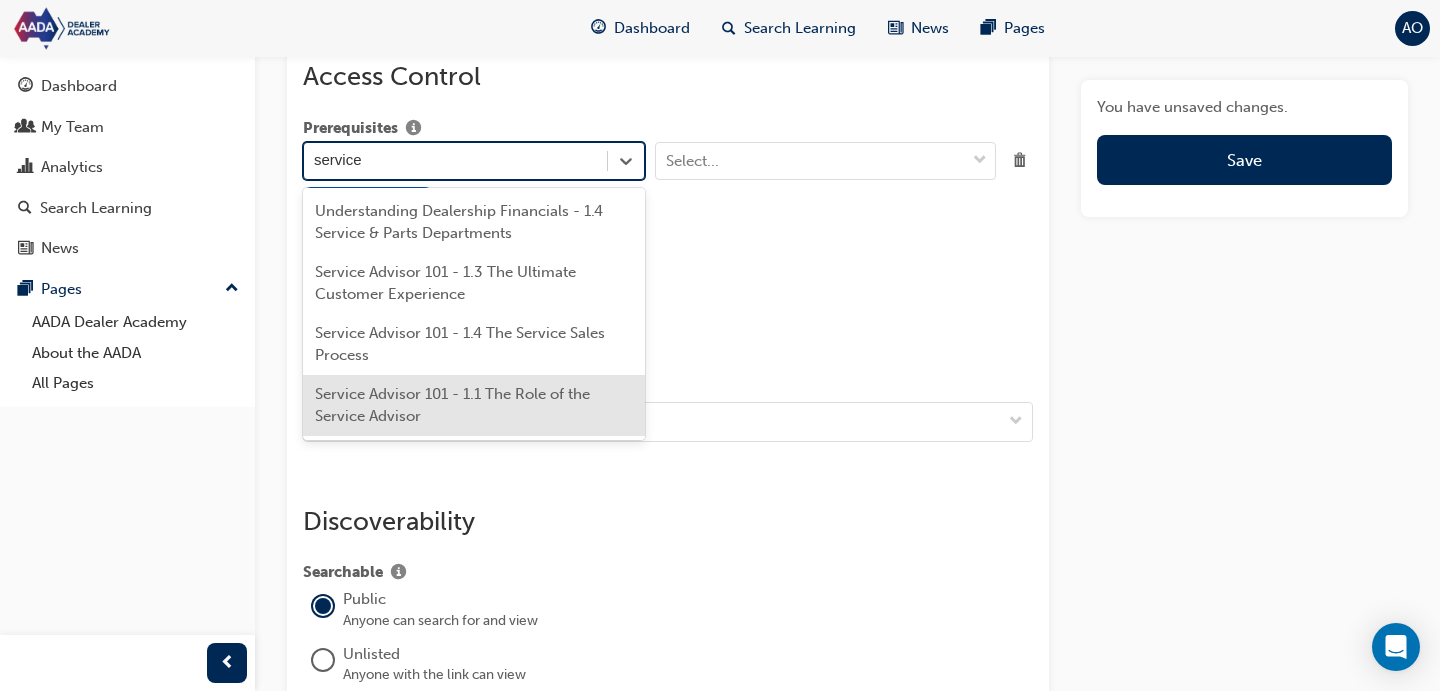 click on "Service Advisor 101 - 1.1 The Role of the Service Advisor" at bounding box center (474, 405) 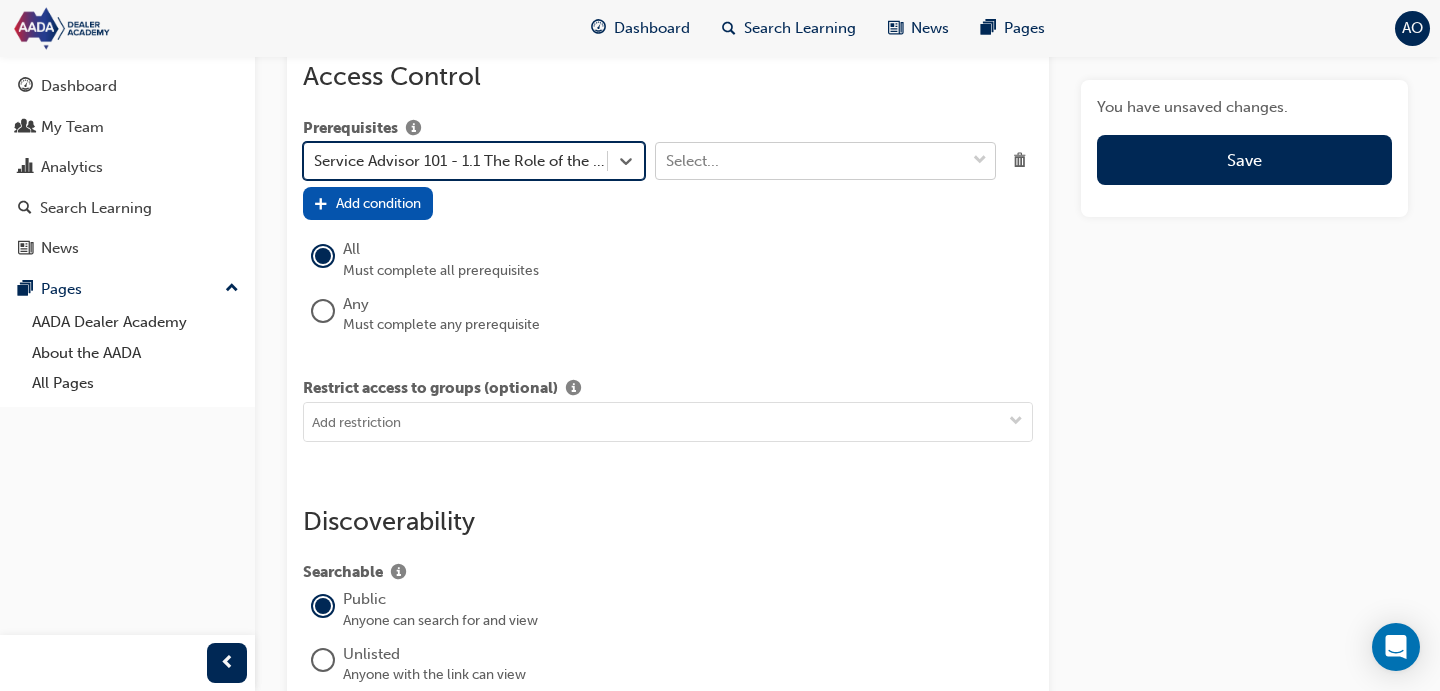 drag, startPoint x: 795, startPoint y: 364, endPoint x: 796, endPoint y: 381, distance: 17.029387 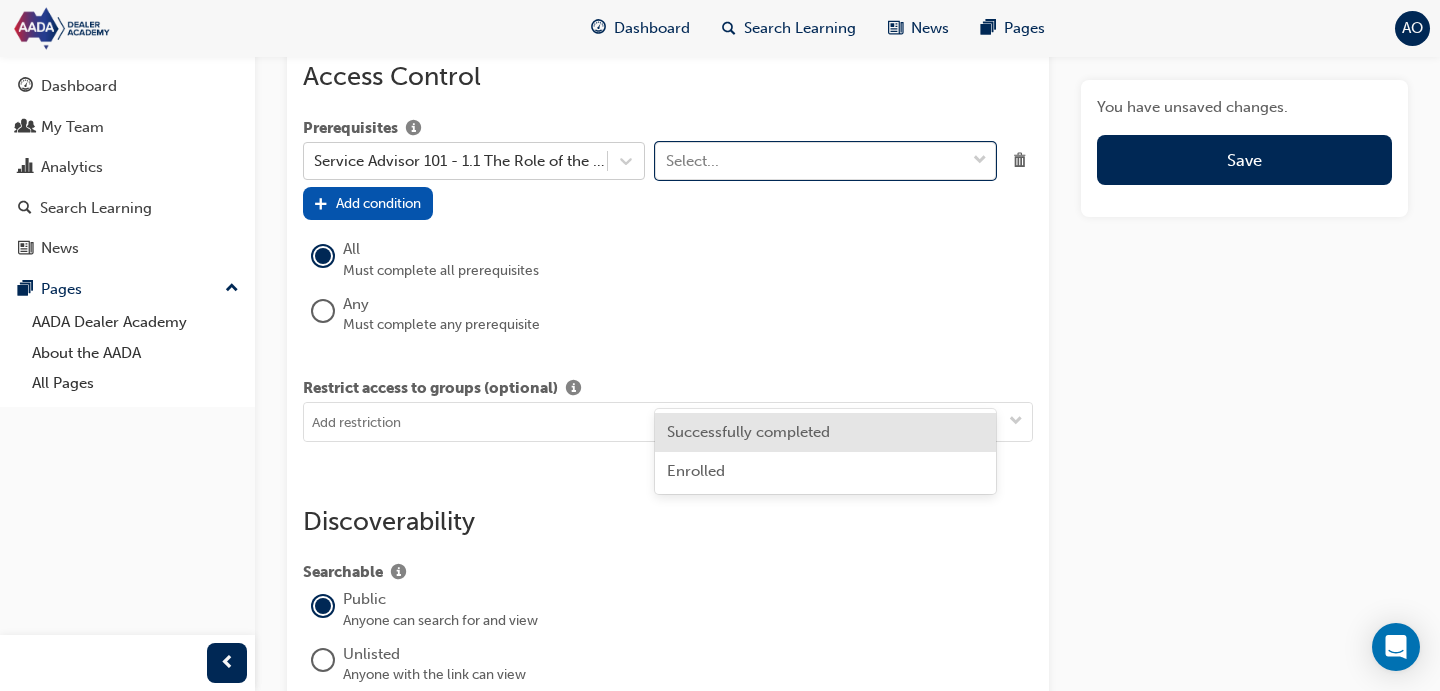 drag, startPoint x: 783, startPoint y: 429, endPoint x: 759, endPoint y: 432, distance: 24.186773 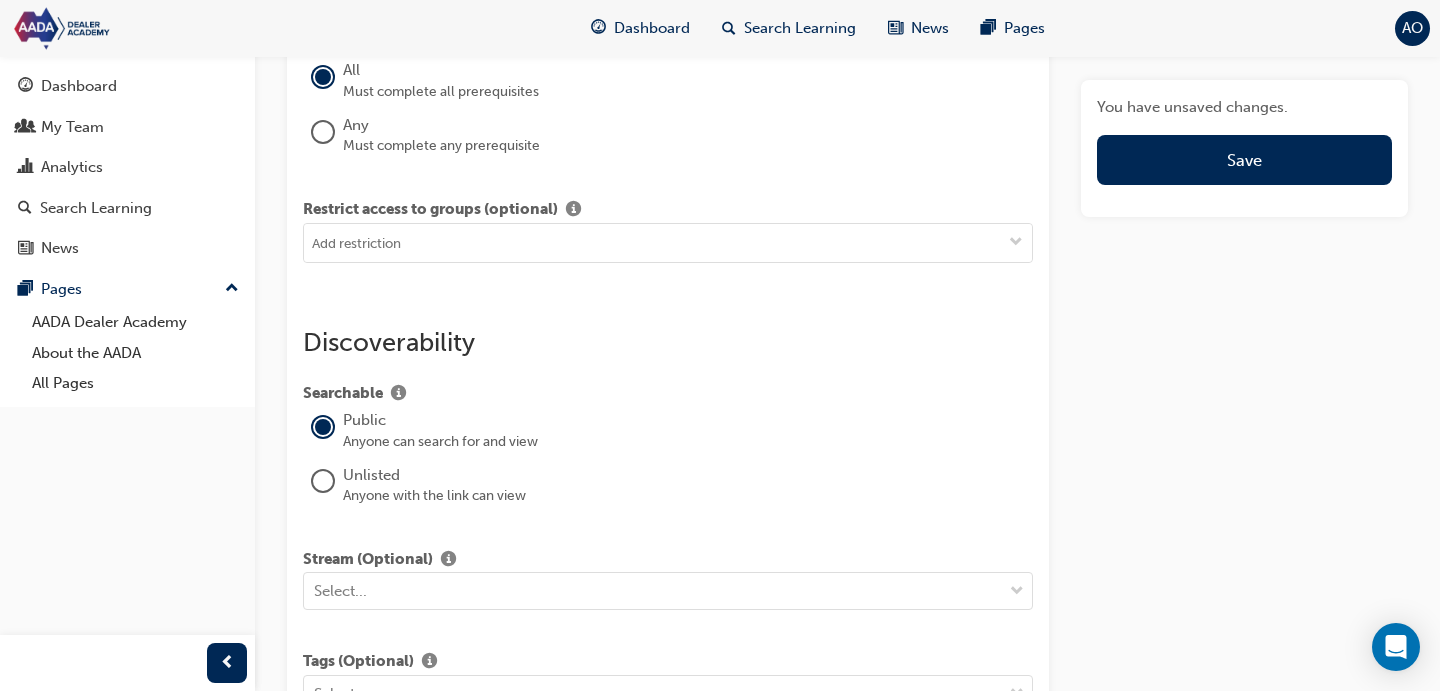 scroll, scrollTop: 2149, scrollLeft: 0, axis: vertical 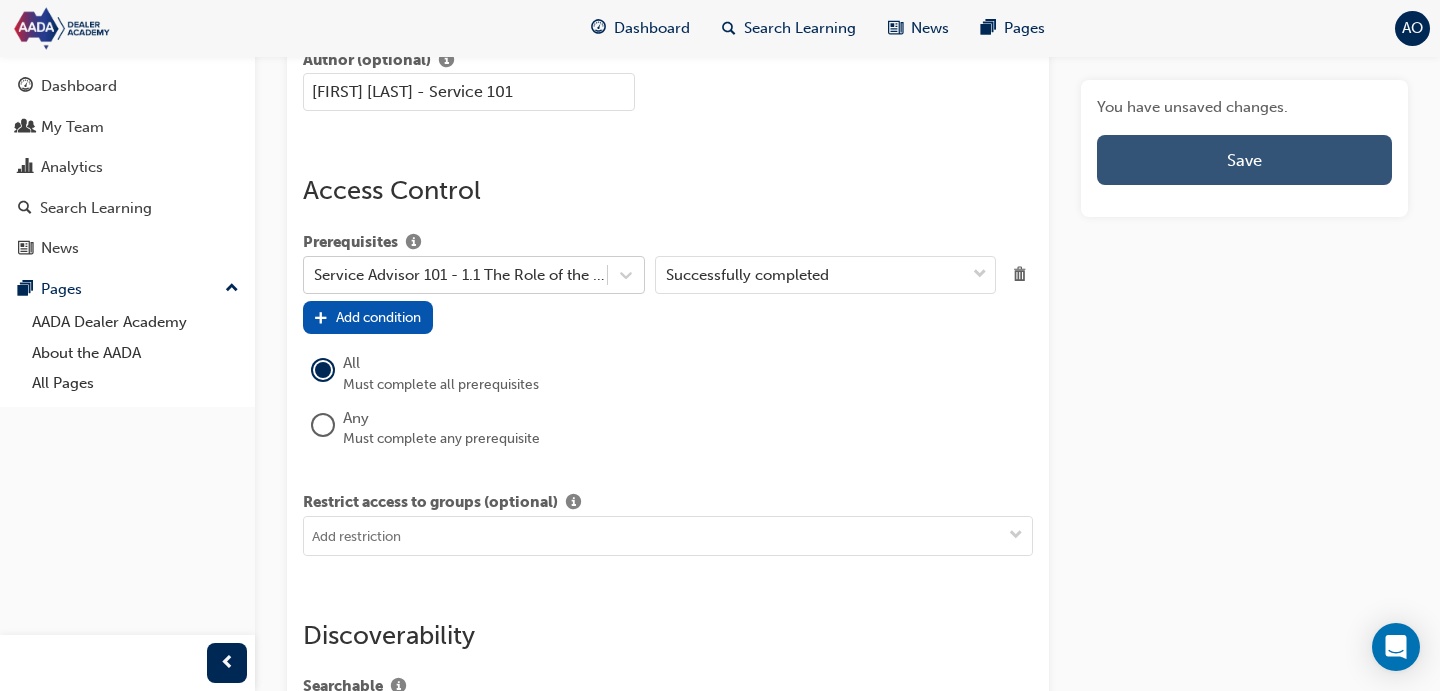 click on "Save" at bounding box center (1244, 160) 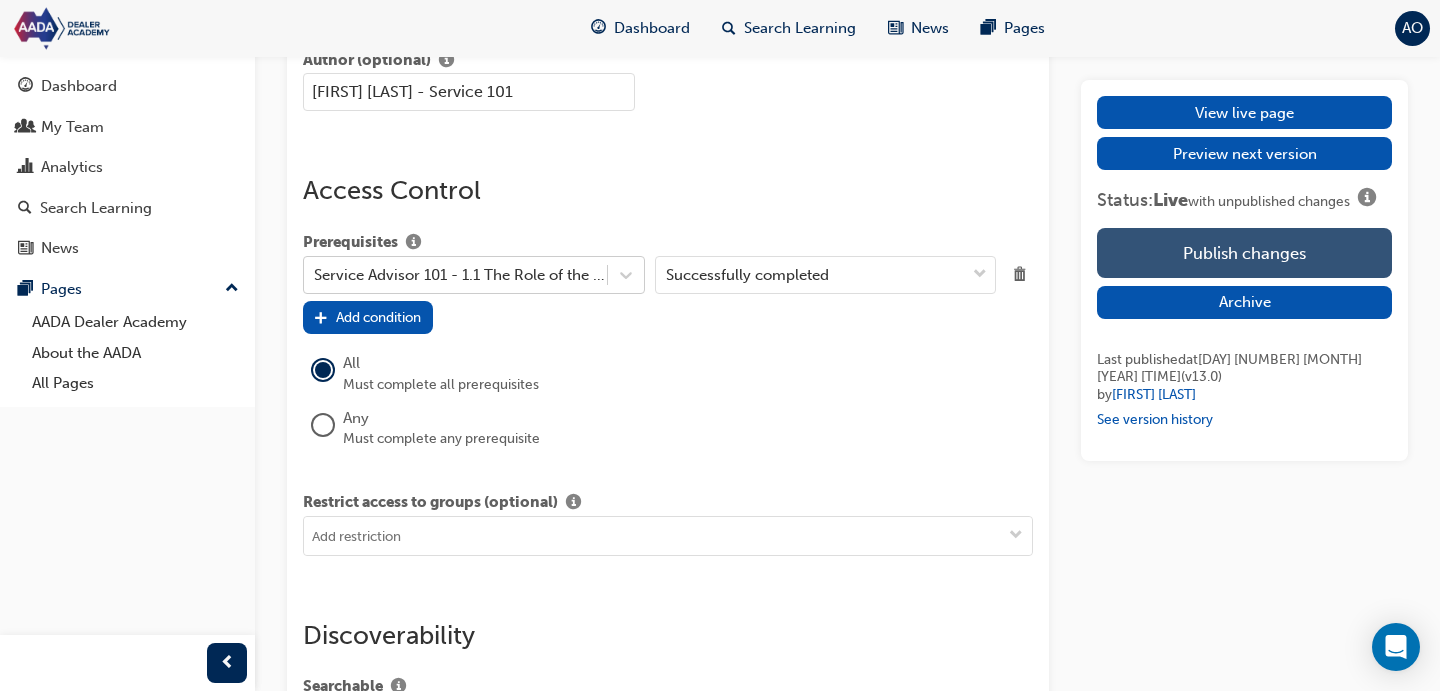 click on "Publish changes" at bounding box center (1244, 253) 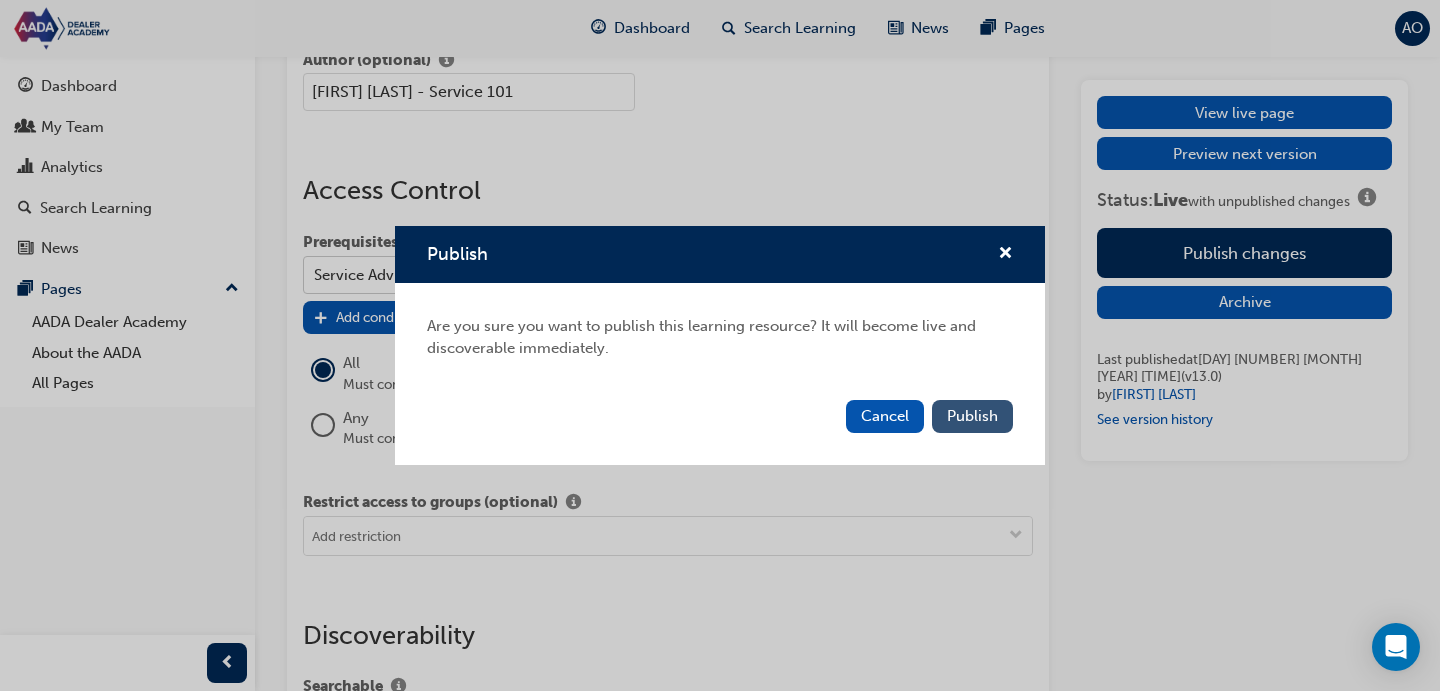 click on "Publish" at bounding box center [972, 416] 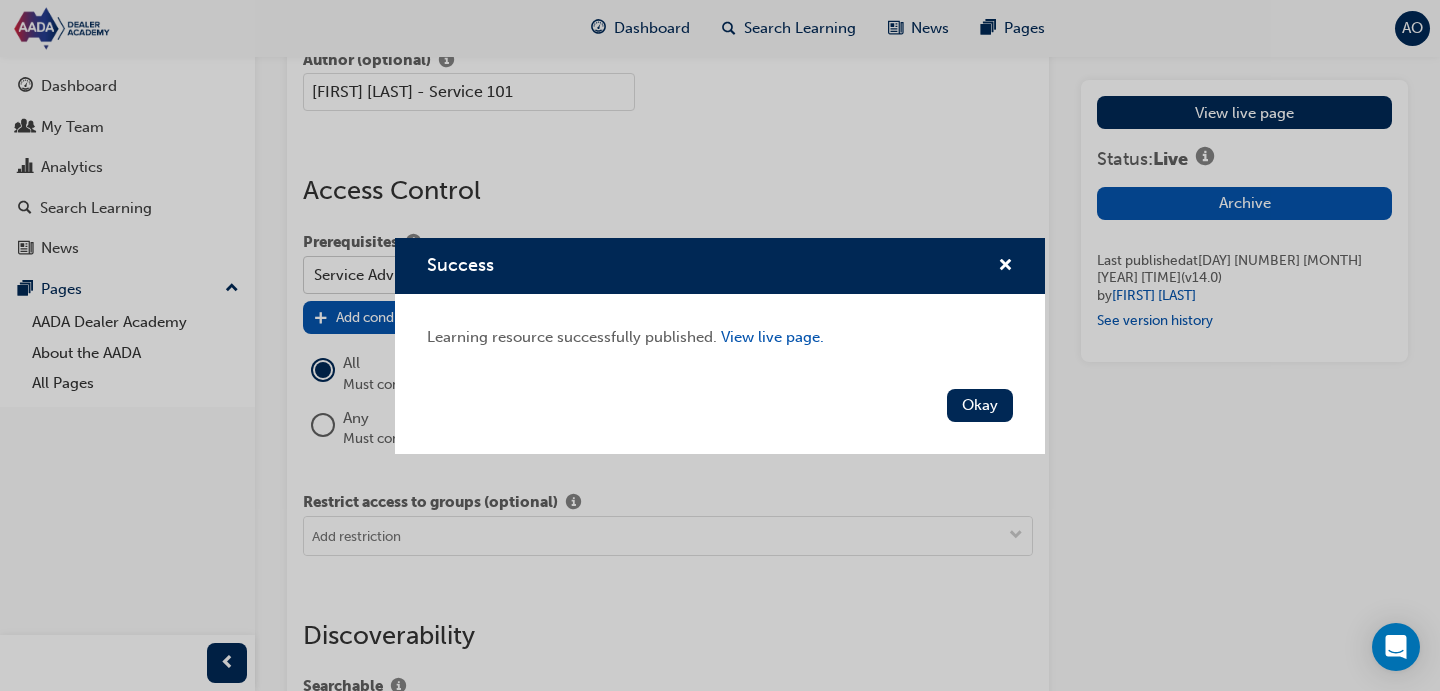 drag, startPoint x: 995, startPoint y: 392, endPoint x: 1027, endPoint y: 346, distance: 56.0357 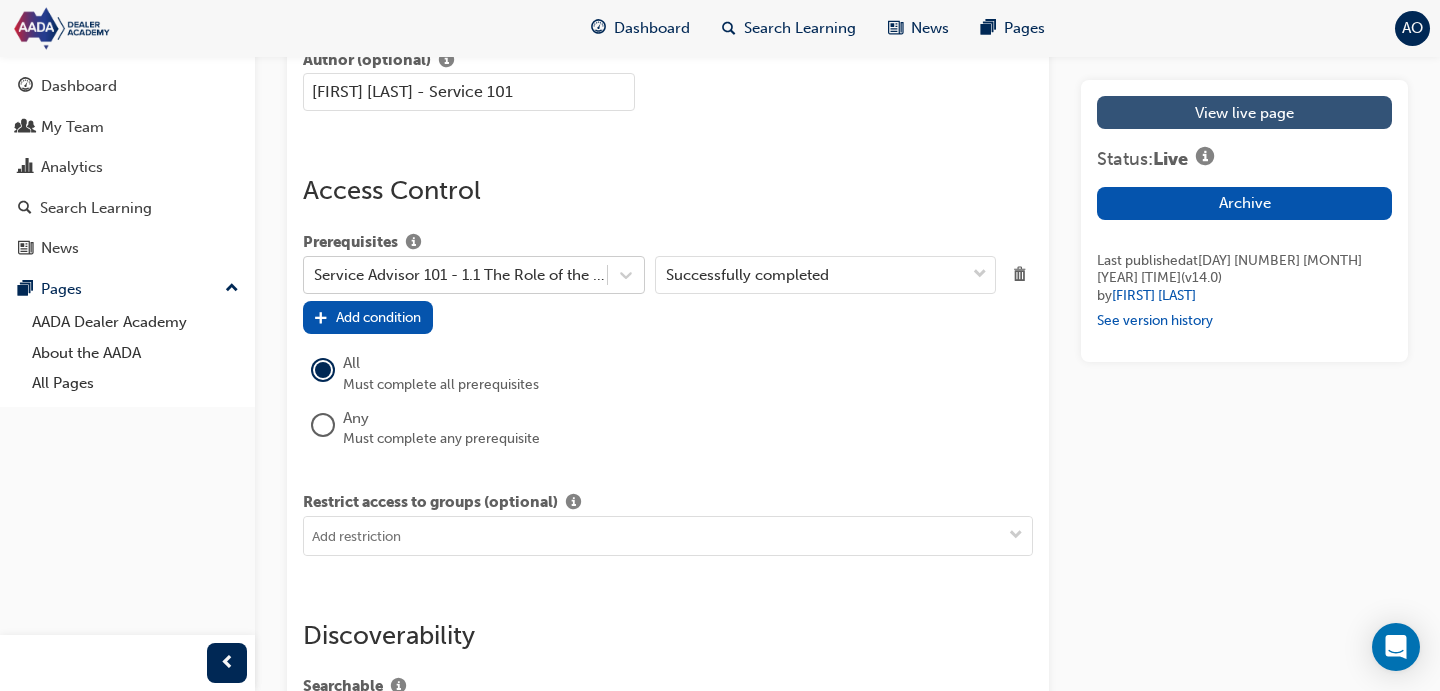 click on "View live page" at bounding box center [1244, 112] 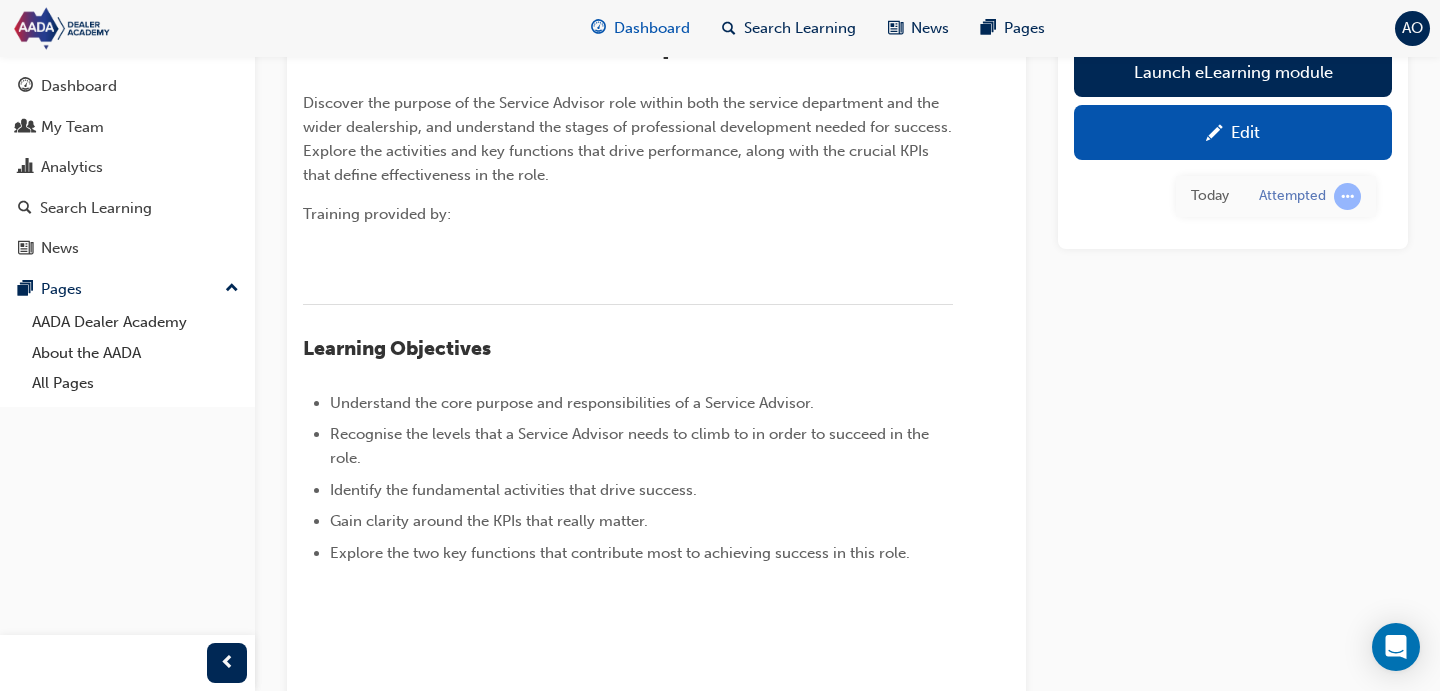 scroll, scrollTop: 0, scrollLeft: 0, axis: both 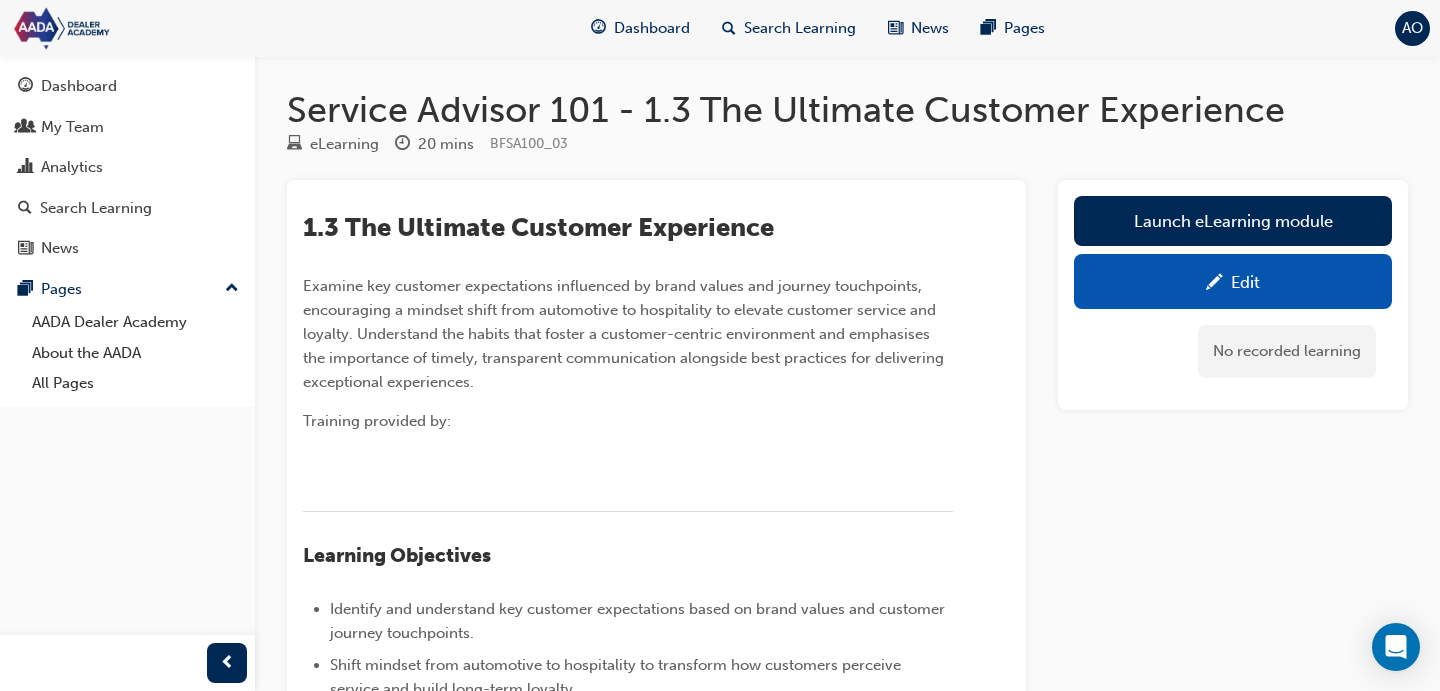 click on "Edit" at bounding box center (1233, 281) 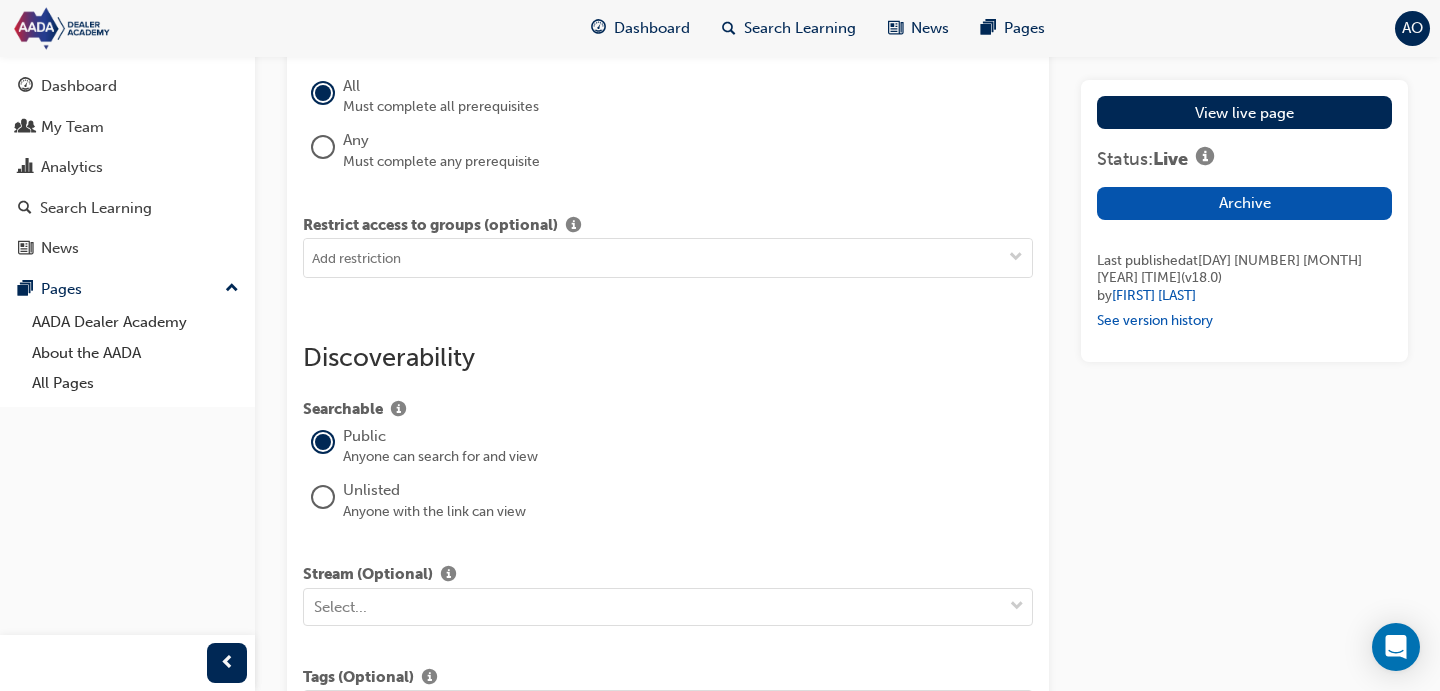 scroll, scrollTop: 2539, scrollLeft: 0, axis: vertical 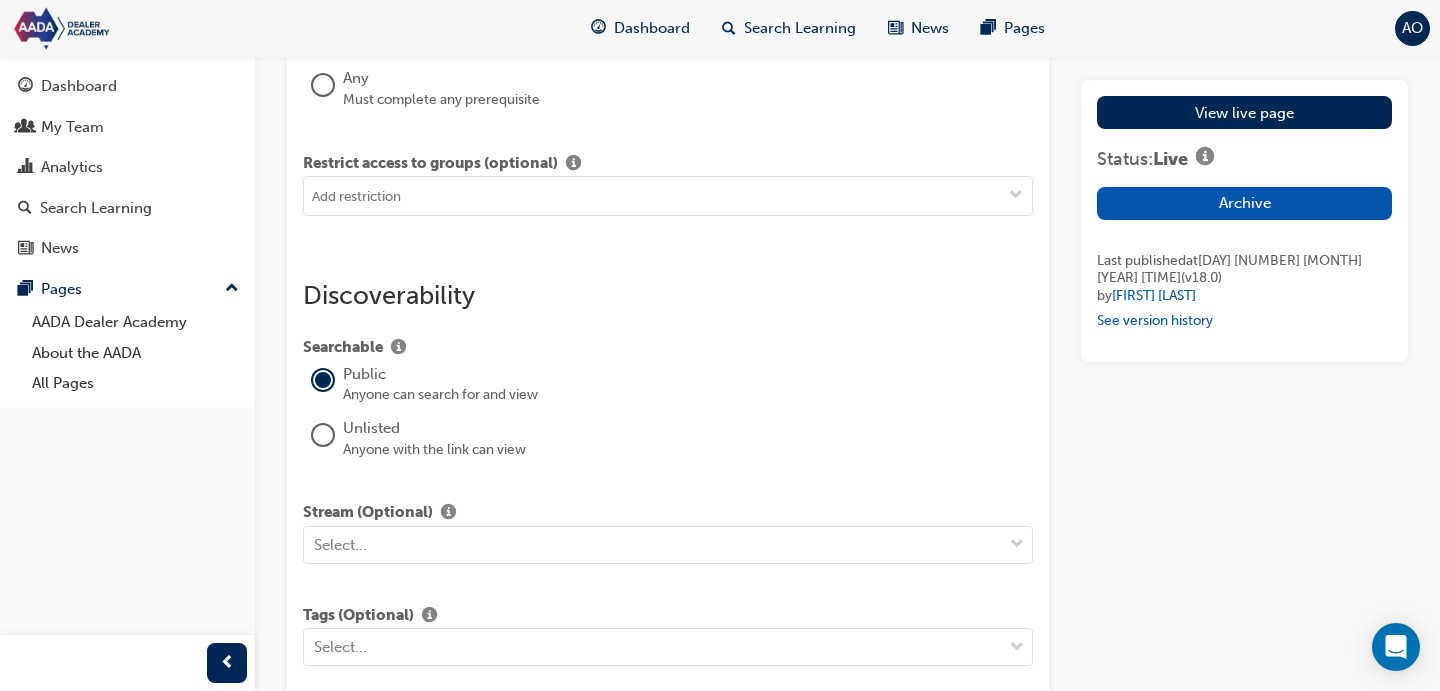 click on "Add condition" at bounding box center [368, -22] 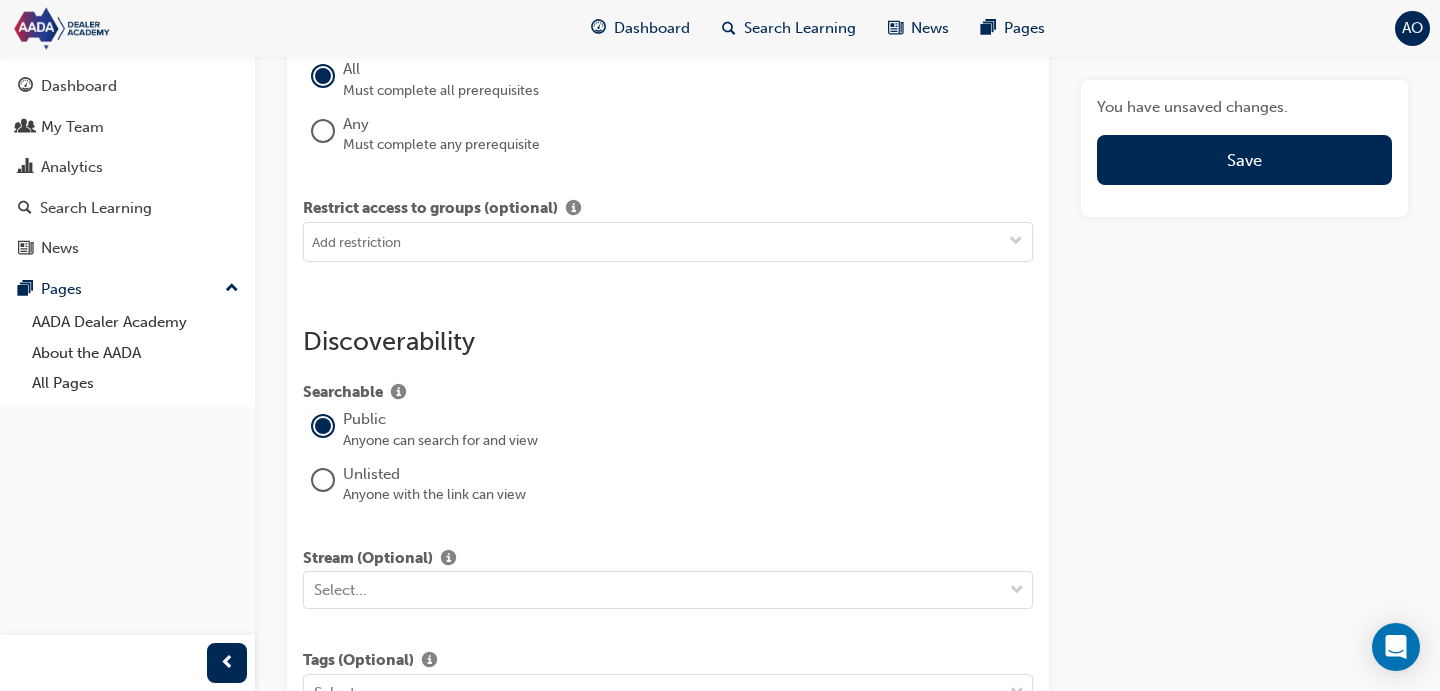 click on "Select..." at bounding box center (455, -20) 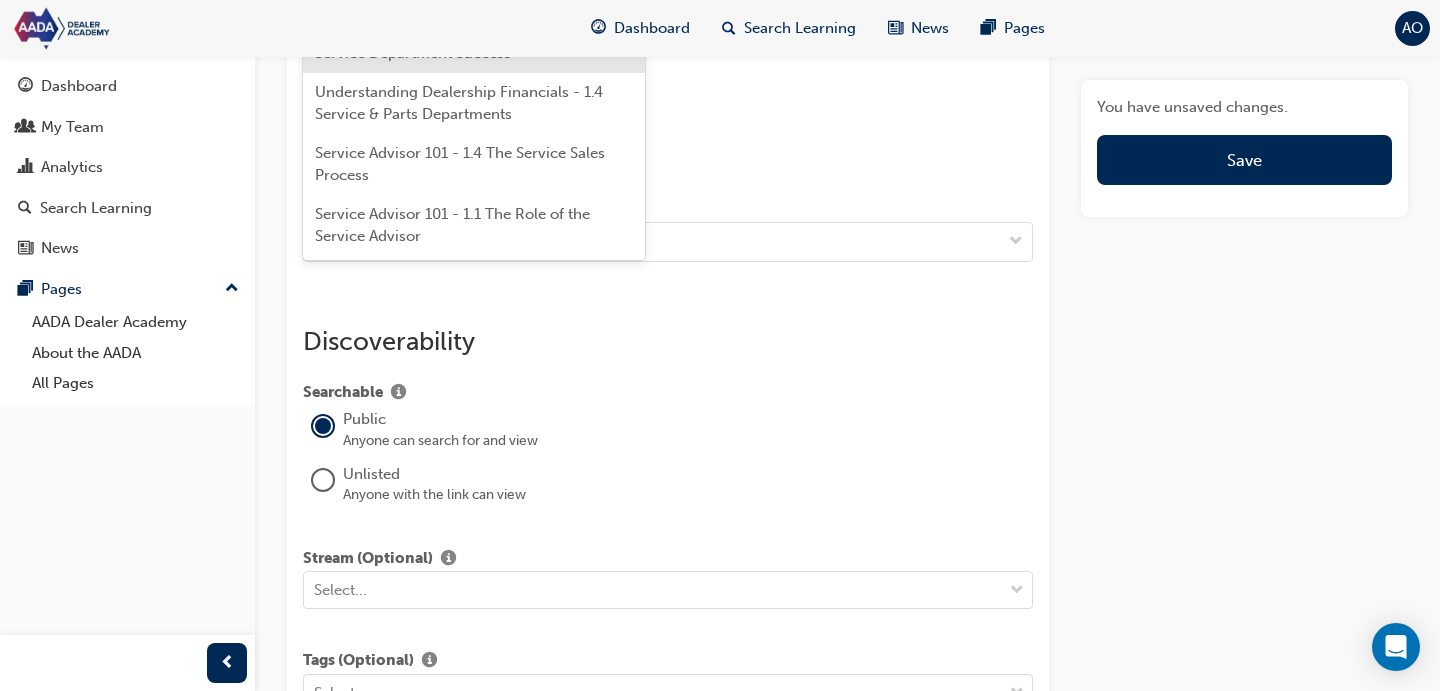 type on "service" 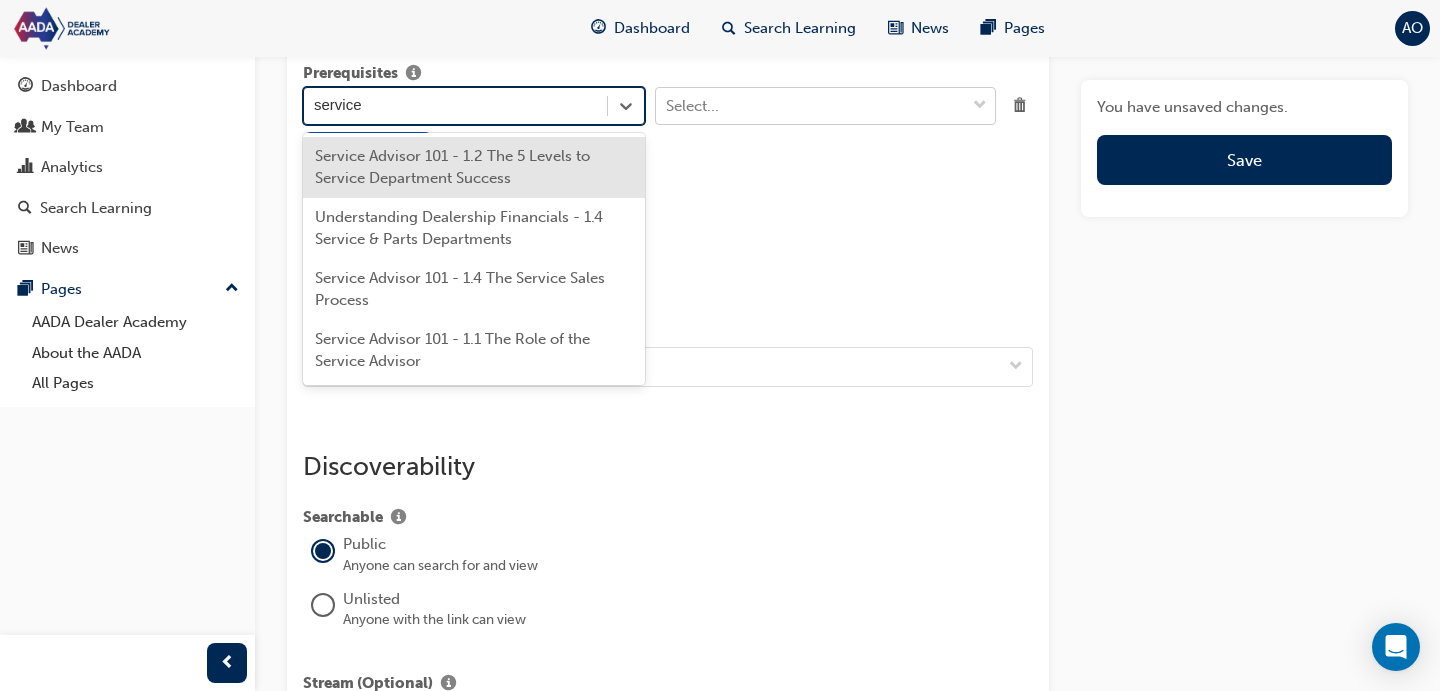 scroll, scrollTop: 2495, scrollLeft: 0, axis: vertical 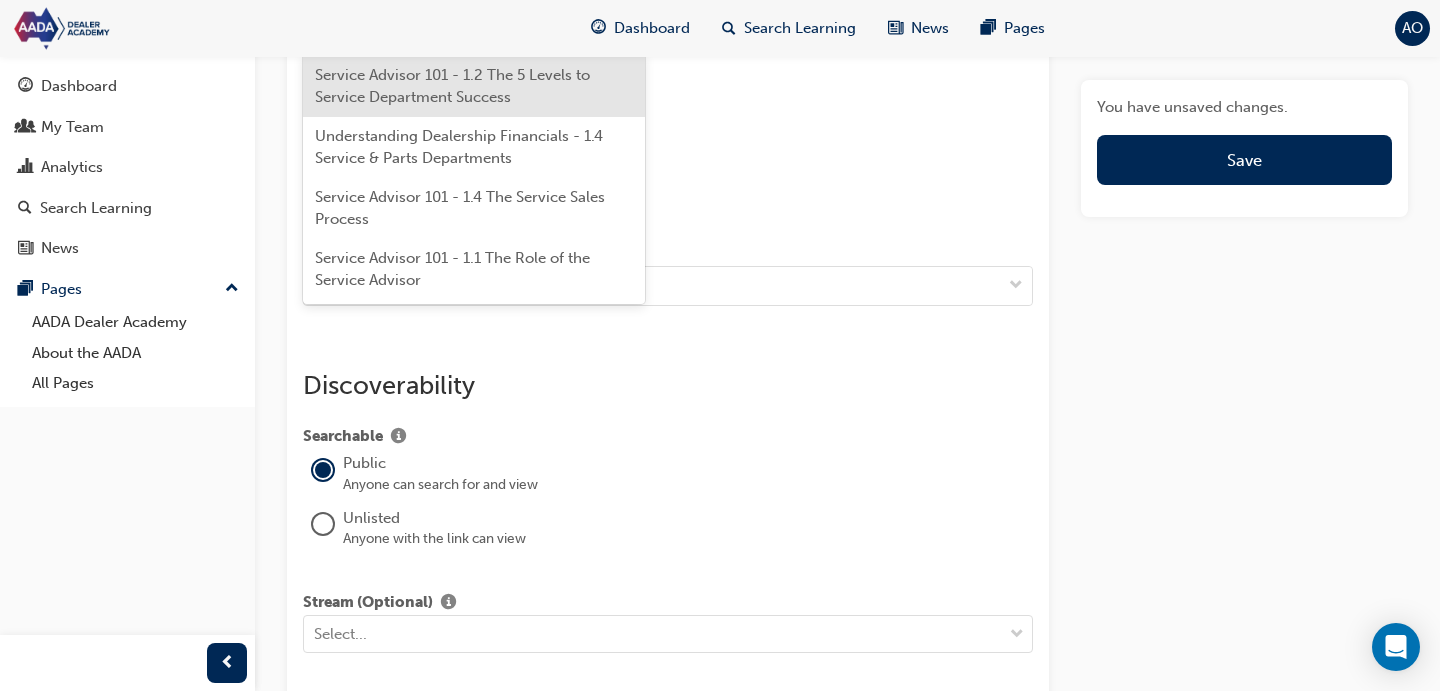 click on "Service Advisor 101 - 1.2 The 5 Levels to Service Department Success" at bounding box center [474, 86] 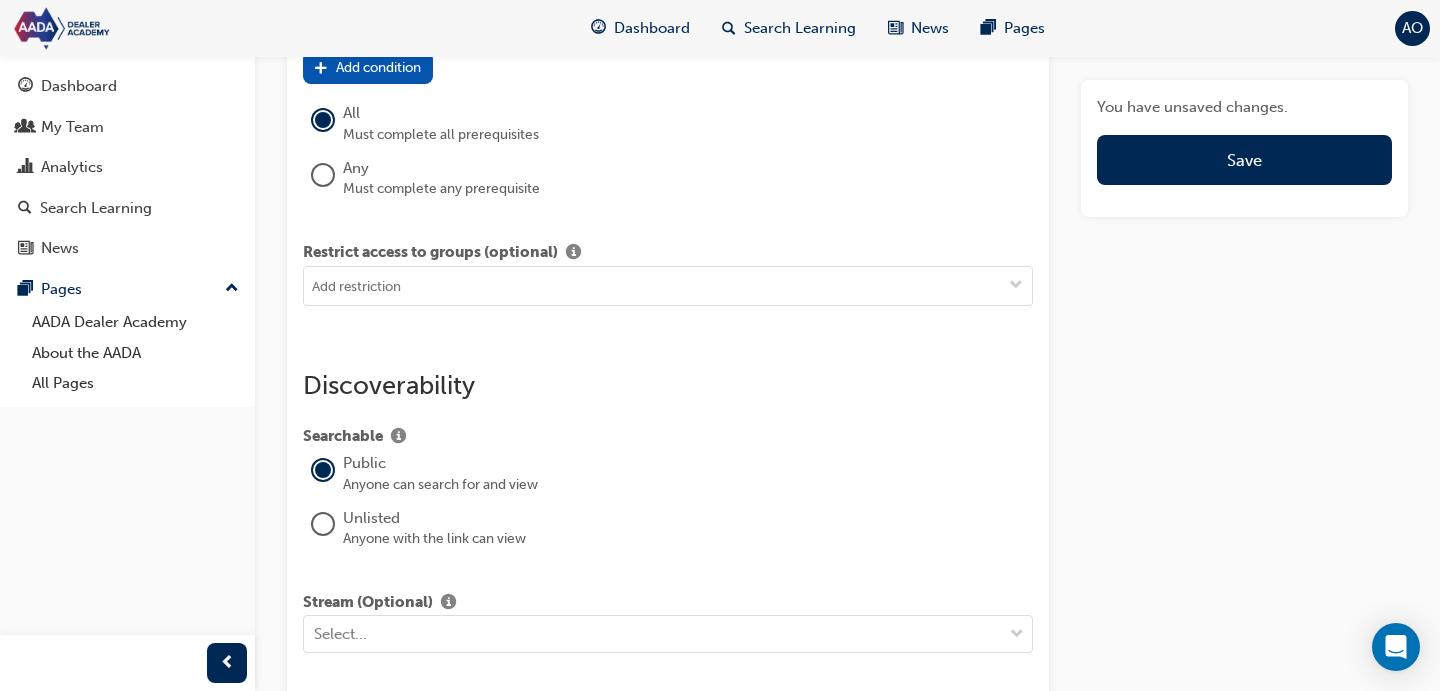 click on "Select..." at bounding box center [811, 24] 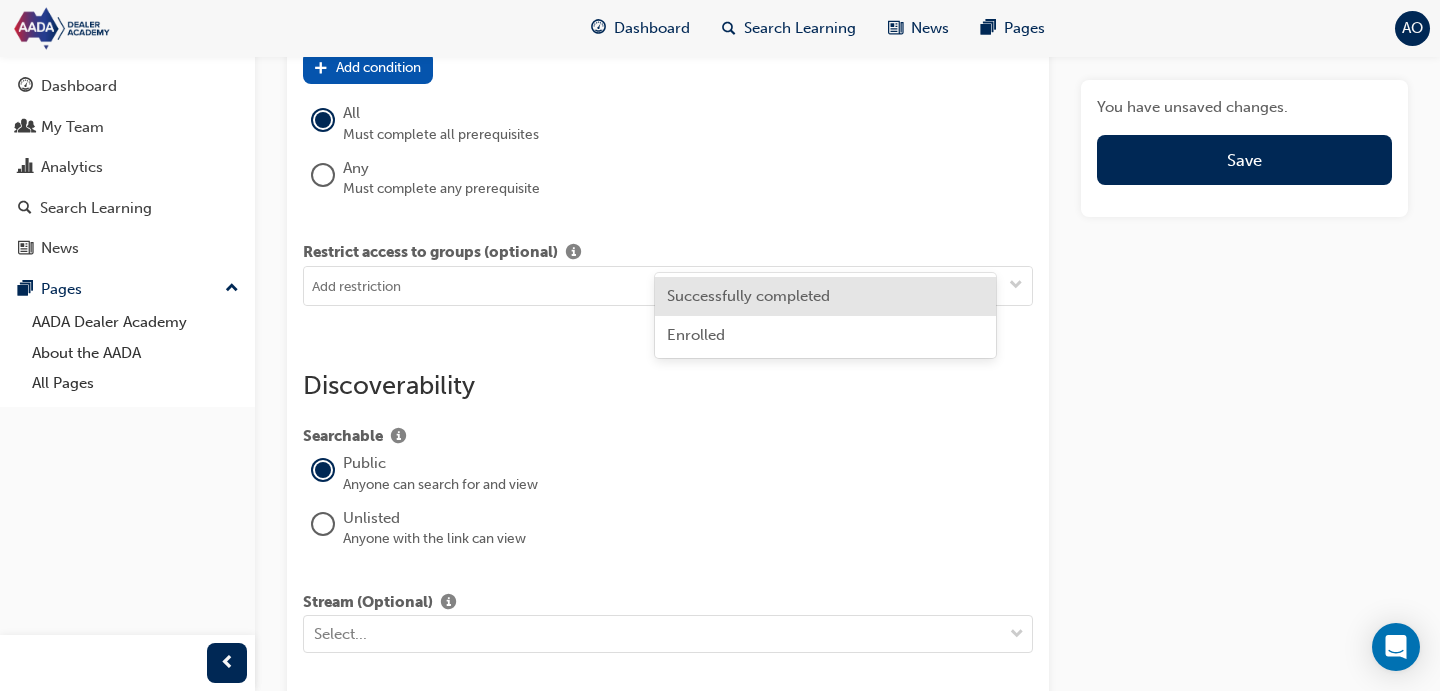 drag, startPoint x: 802, startPoint y: 302, endPoint x: 837, endPoint y: 279, distance: 41.880783 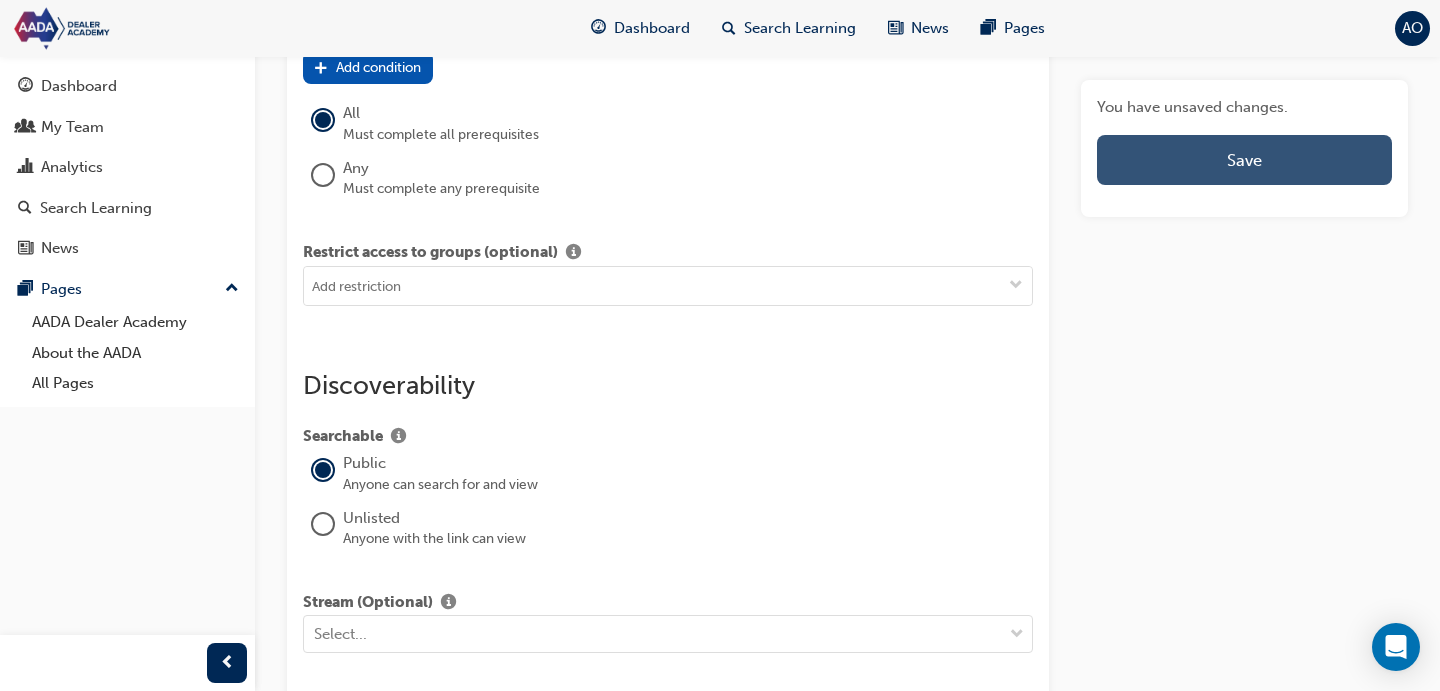 click on "Save" at bounding box center [1244, 160] 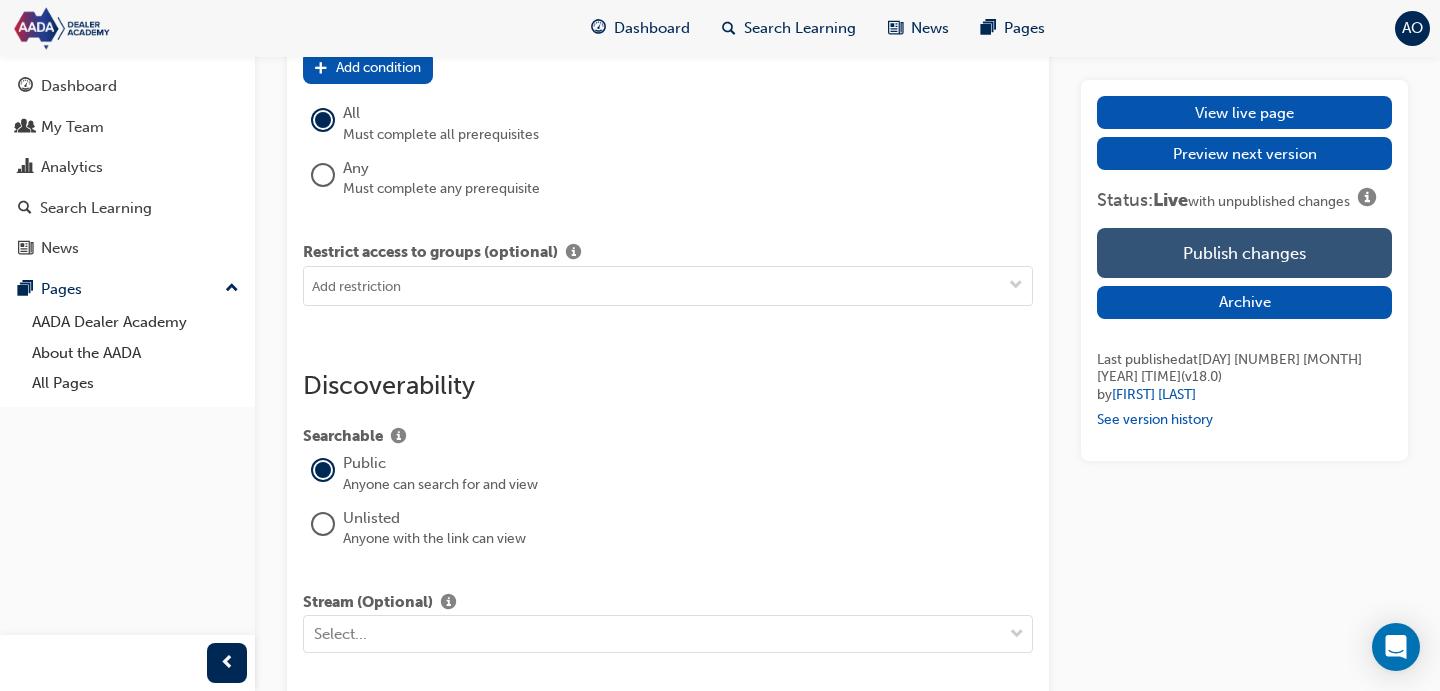 click on "Publish changes" at bounding box center [1244, 253] 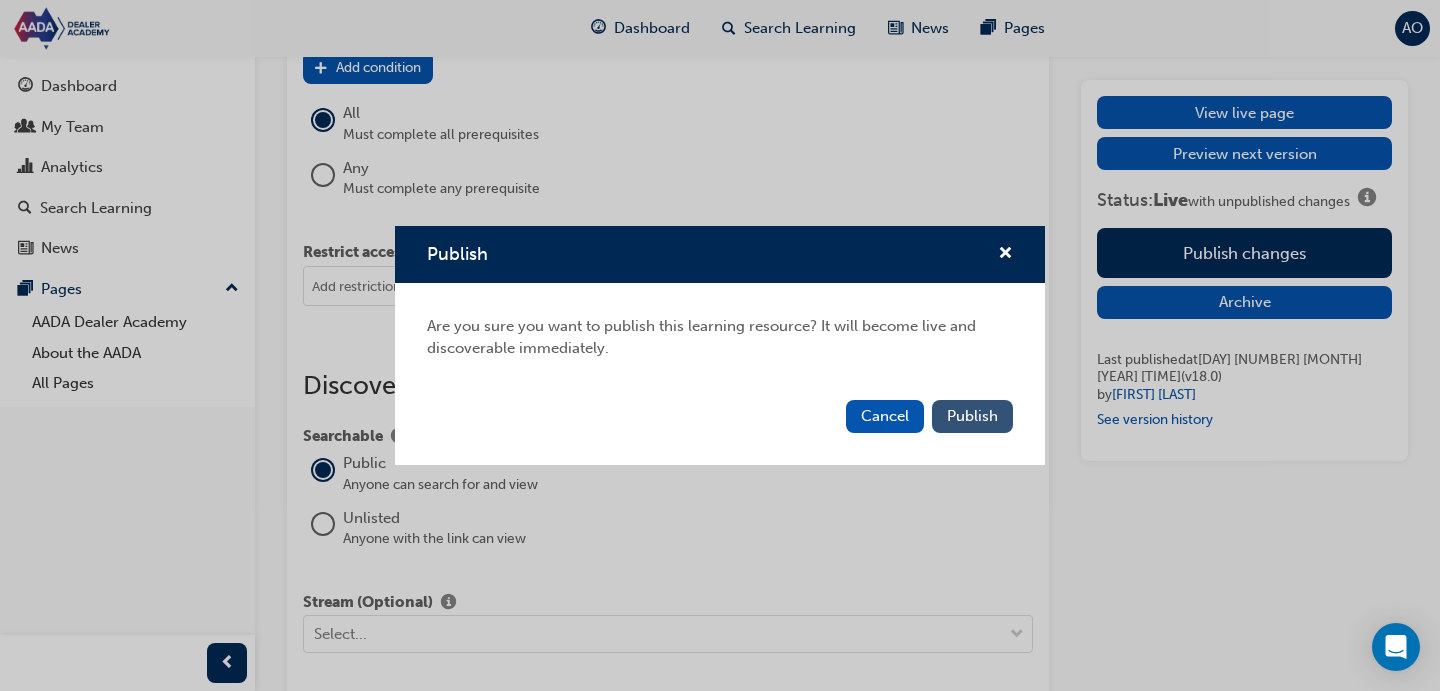 drag, startPoint x: 989, startPoint y: 444, endPoint x: 984, endPoint y: 431, distance: 13.928389 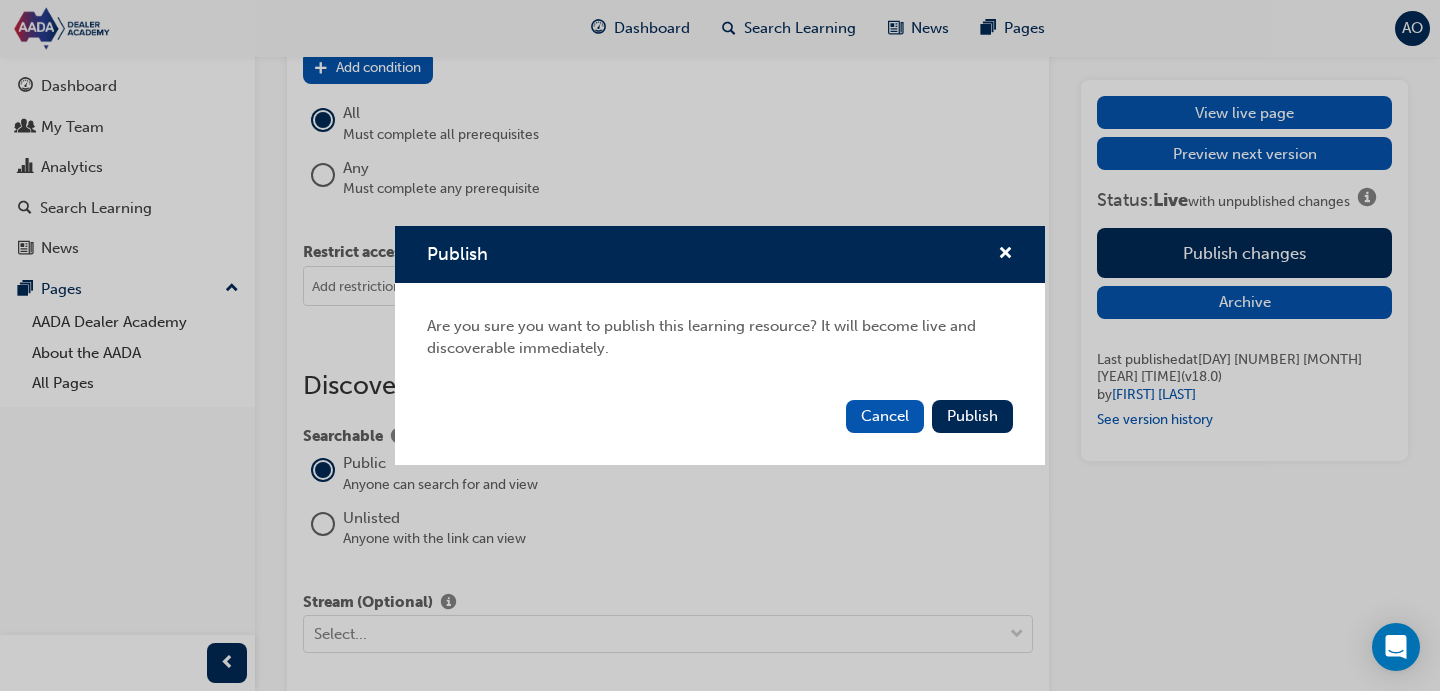 drag, startPoint x: 983, startPoint y: 429, endPoint x: 1003, endPoint y: 363, distance: 68.96376 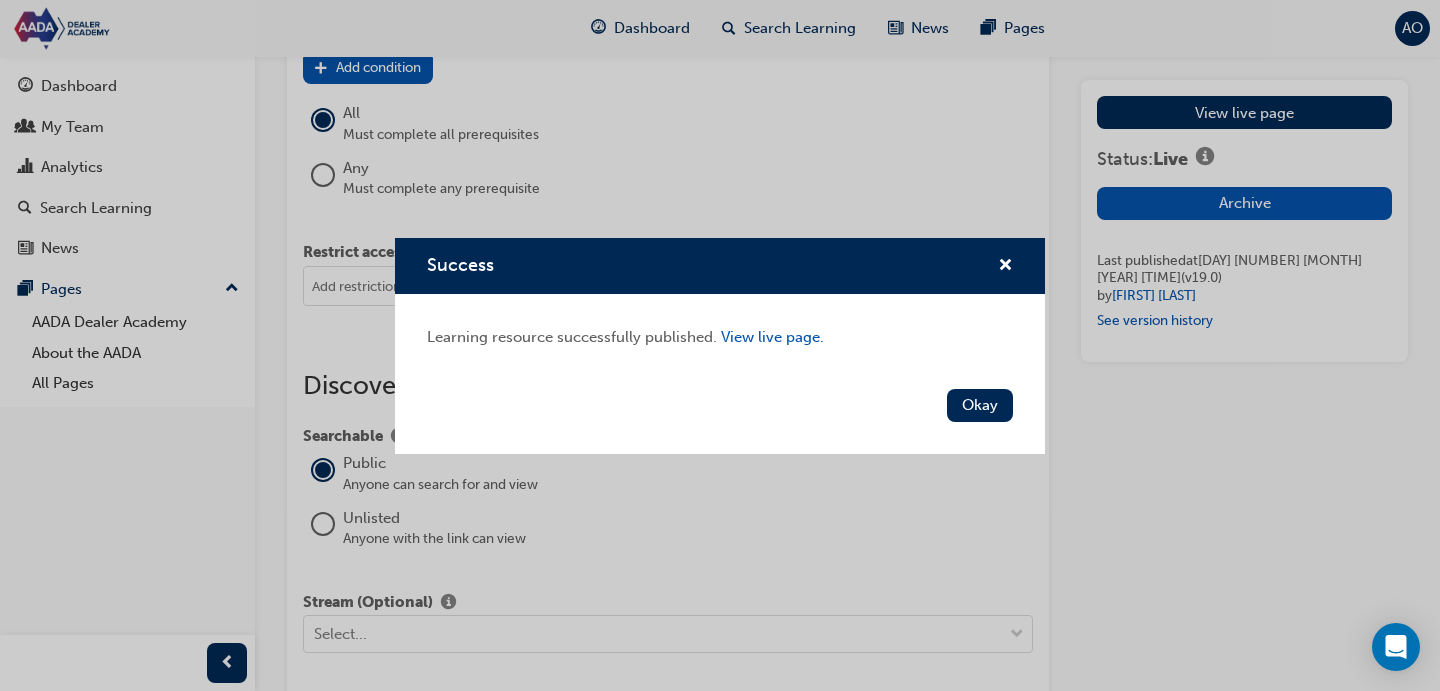 click on "Okay" at bounding box center (980, 405) 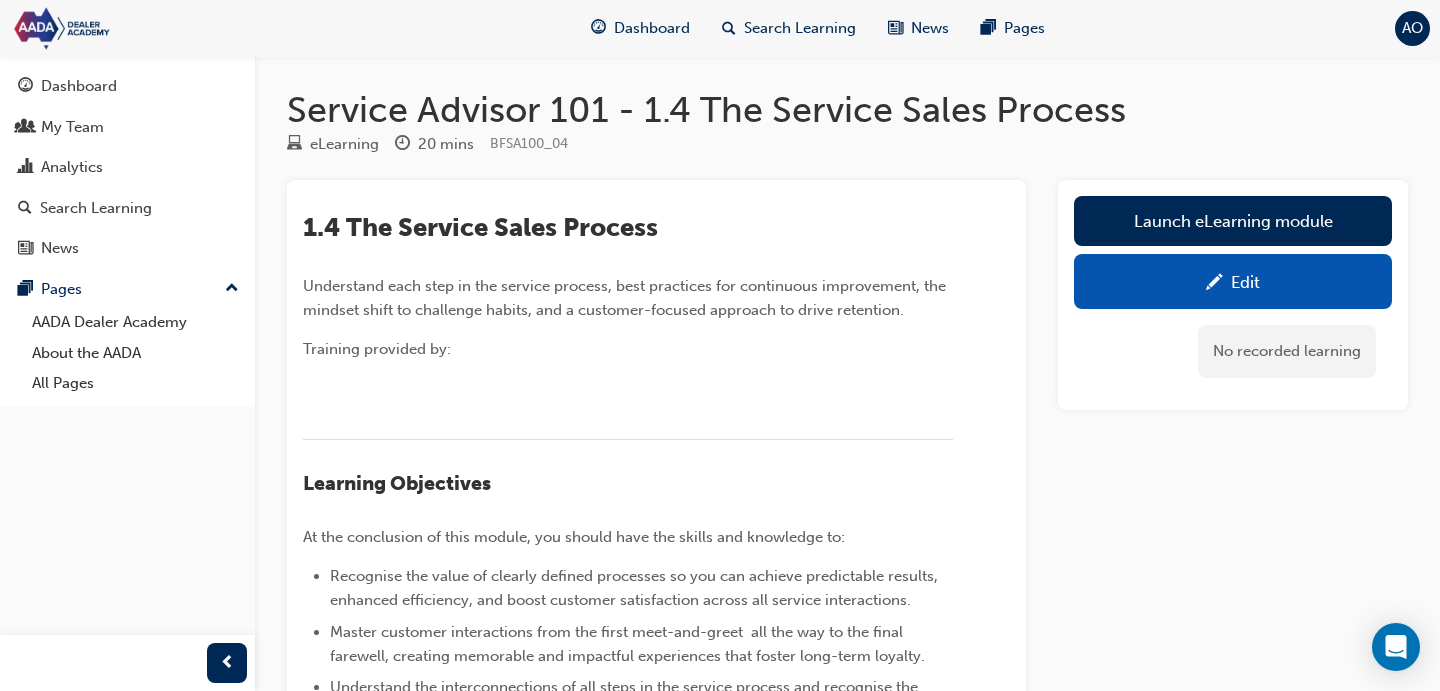 scroll, scrollTop: 5, scrollLeft: 0, axis: vertical 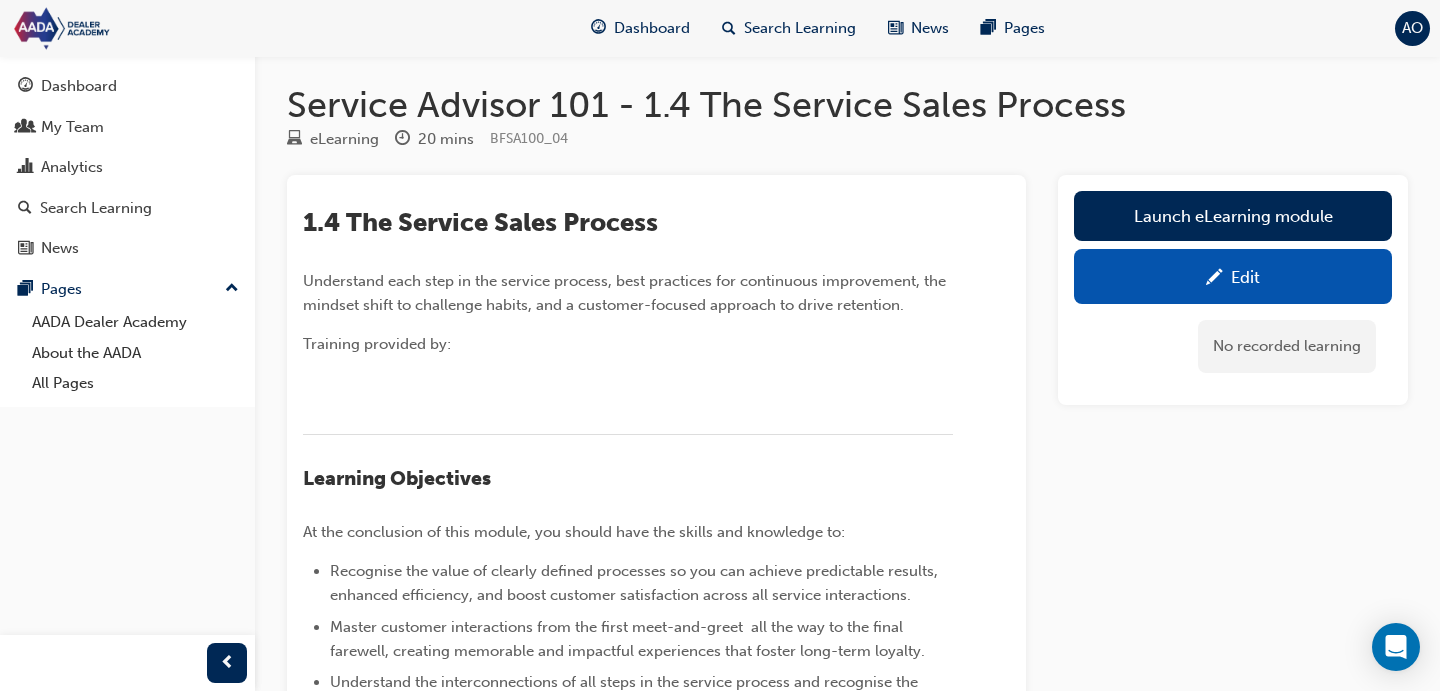 click on "Edit" at bounding box center [1233, 276] 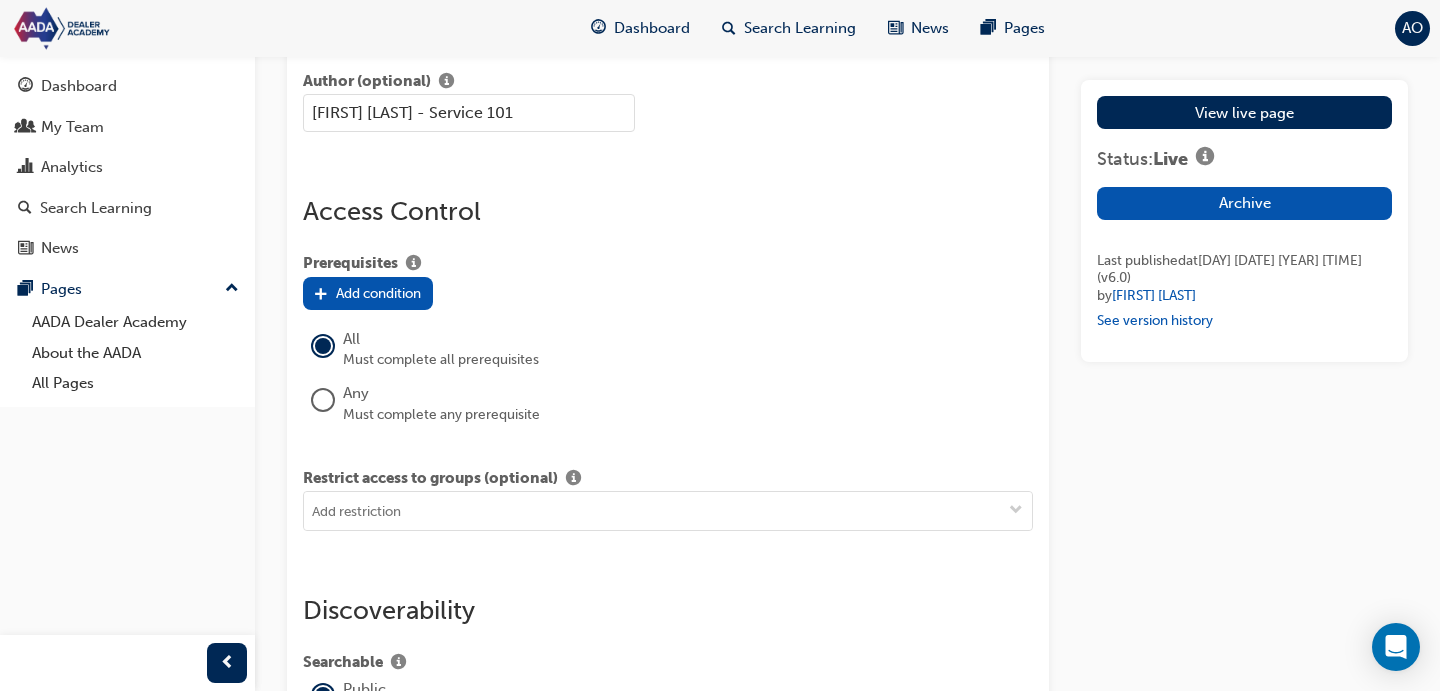 scroll, scrollTop: 2359, scrollLeft: 0, axis: vertical 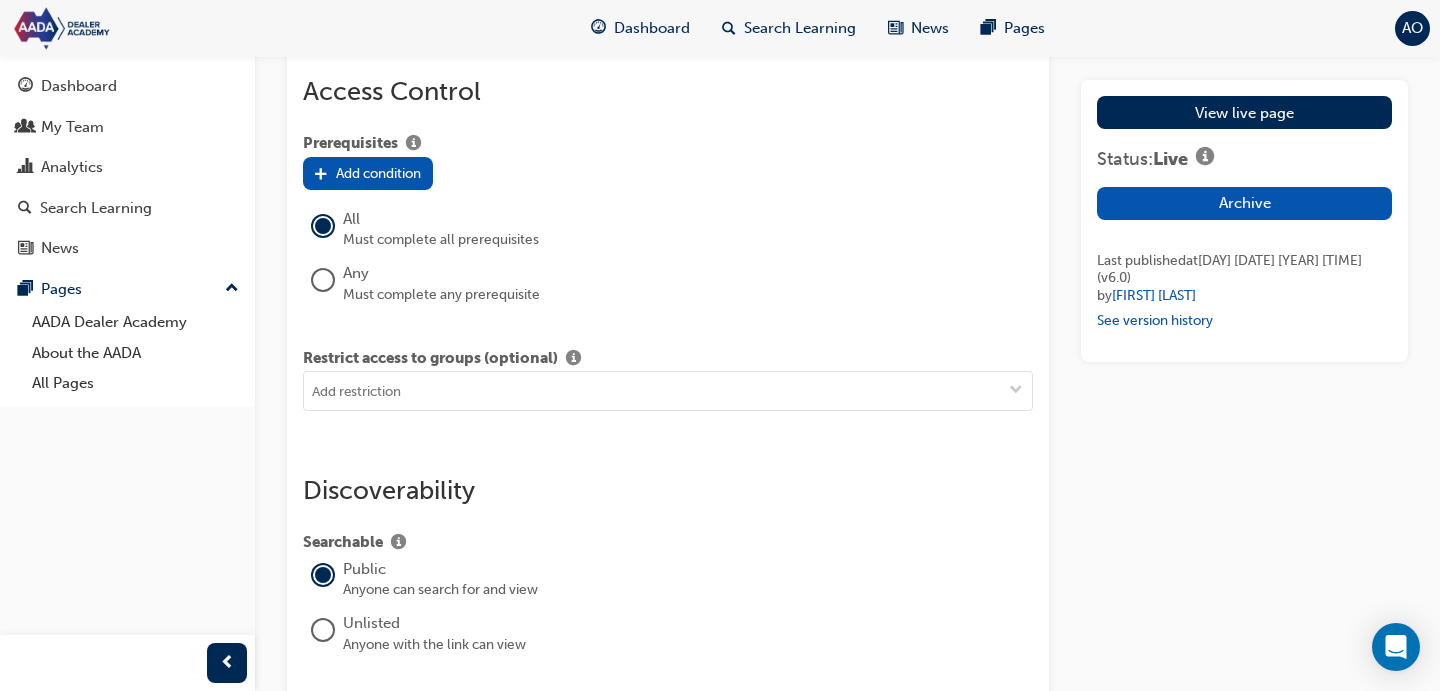 click on "Add condition" at bounding box center (378, 173) 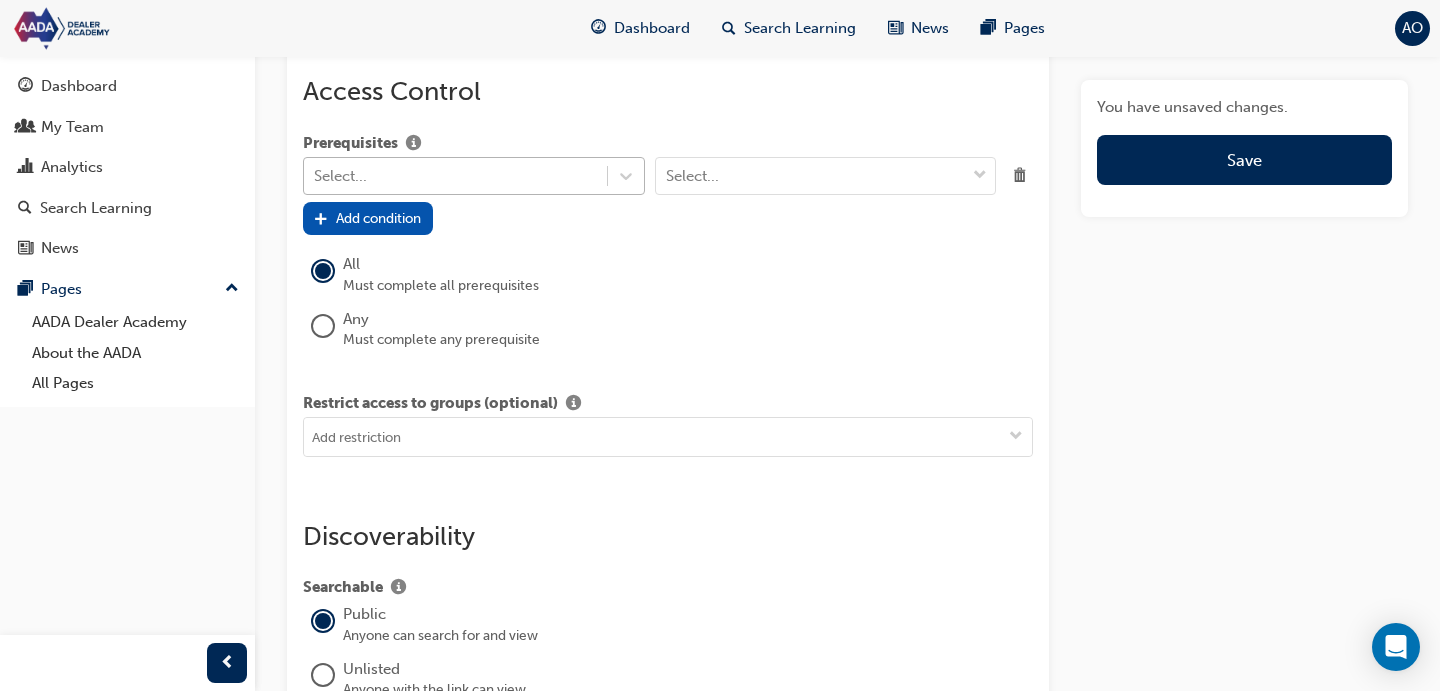 click on "Select..." at bounding box center [455, 175] 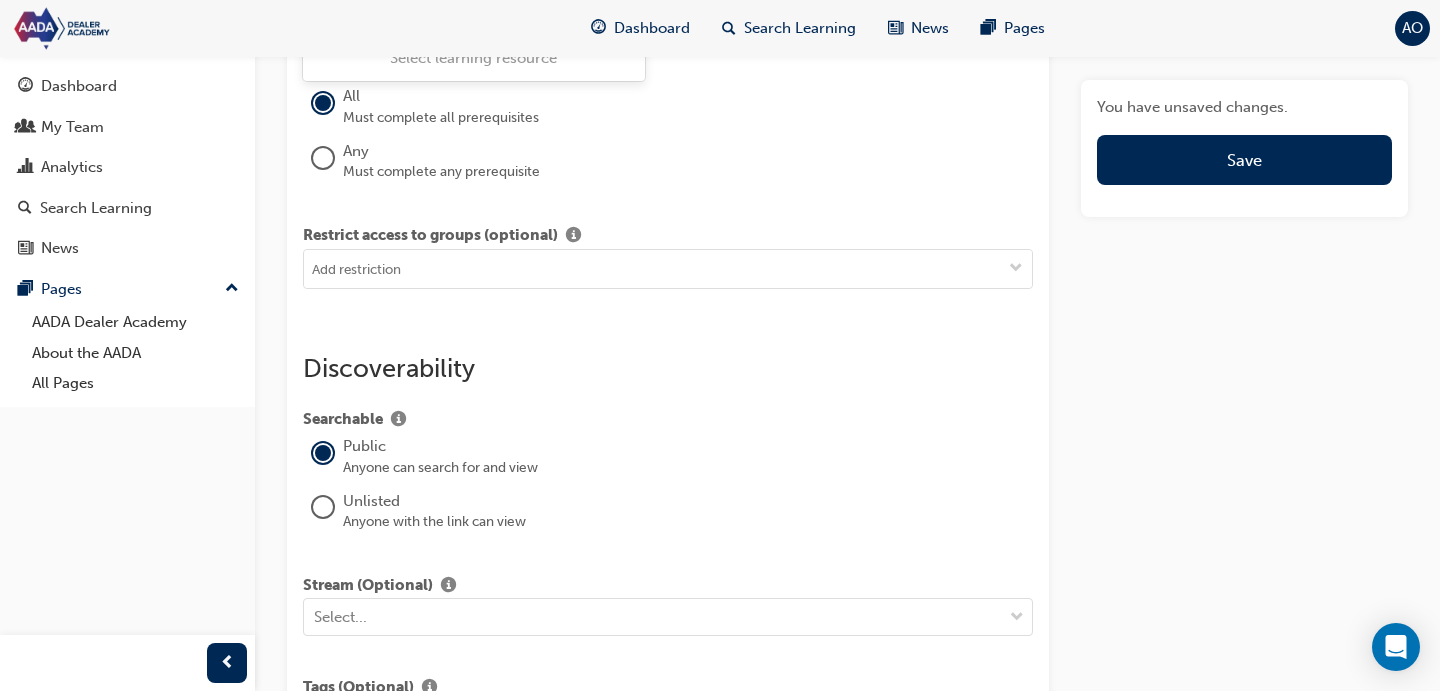 scroll, scrollTop: 2530, scrollLeft: 0, axis: vertical 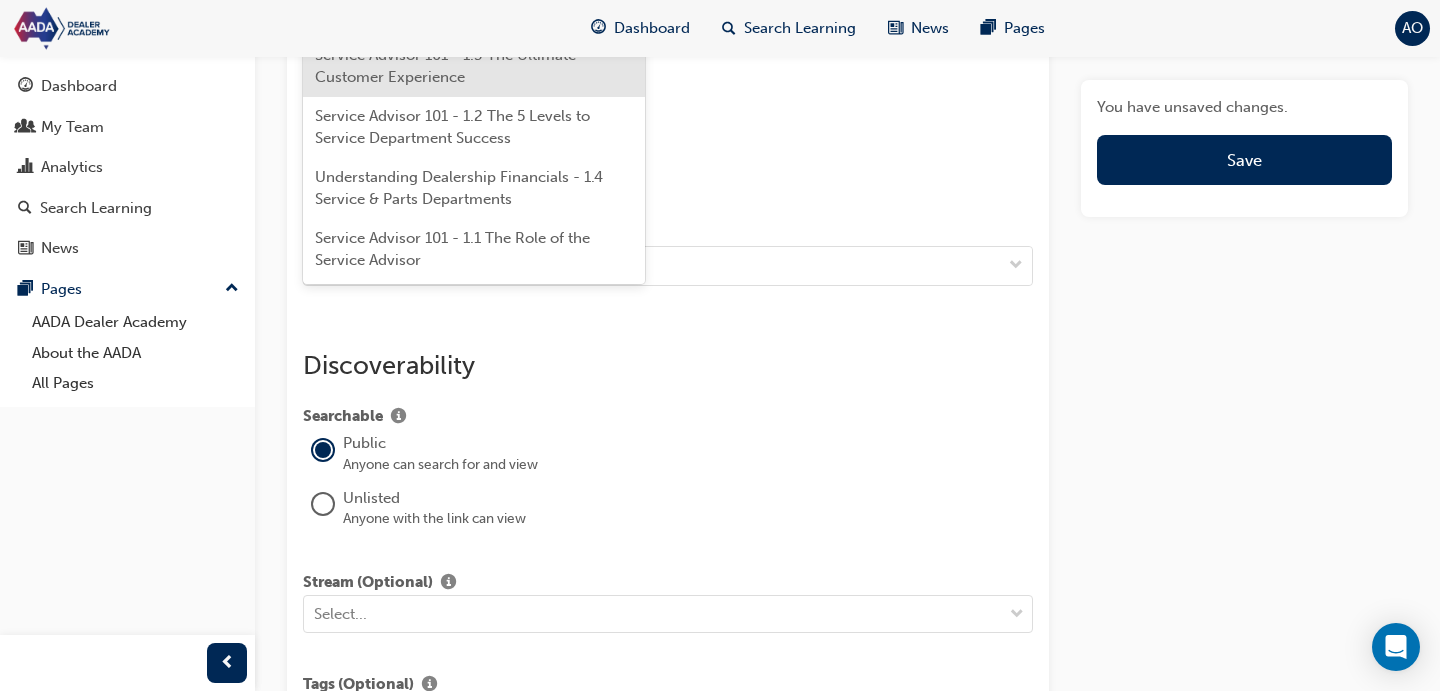type on "service" 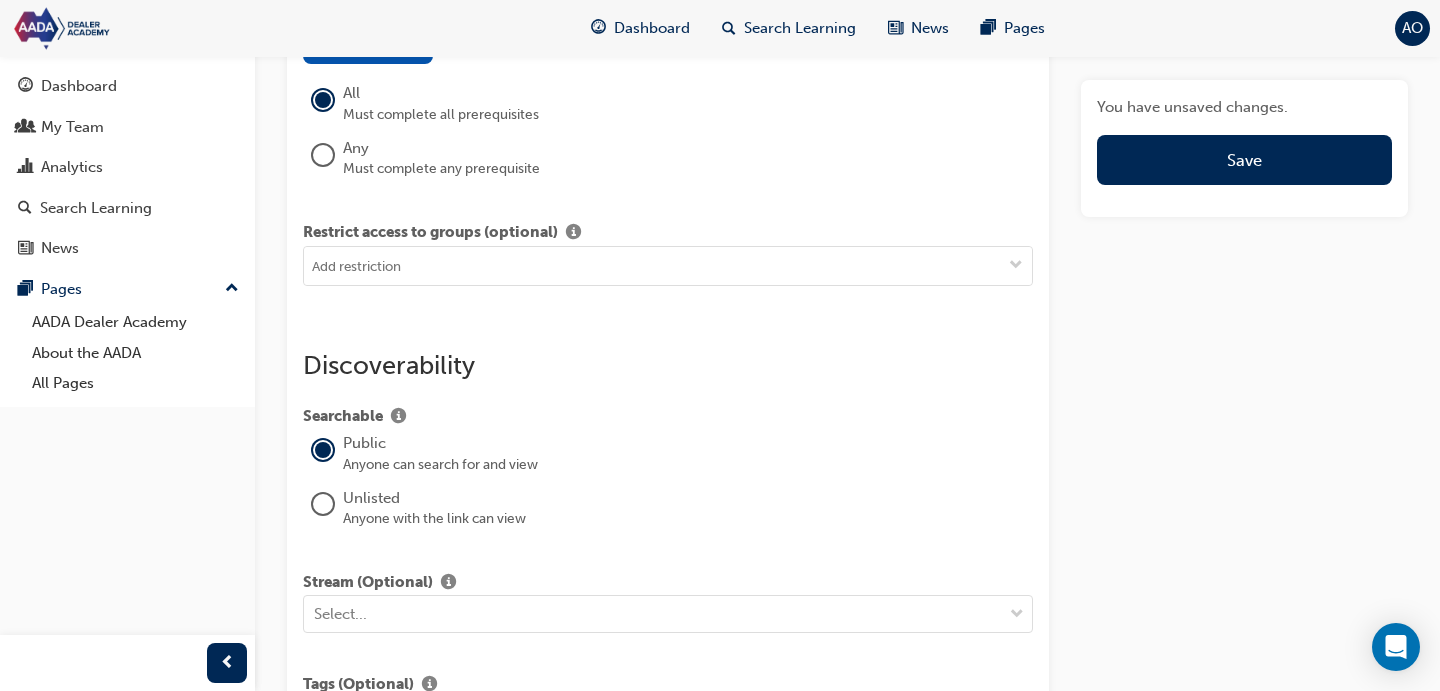 click on "Select..." at bounding box center (811, 4) 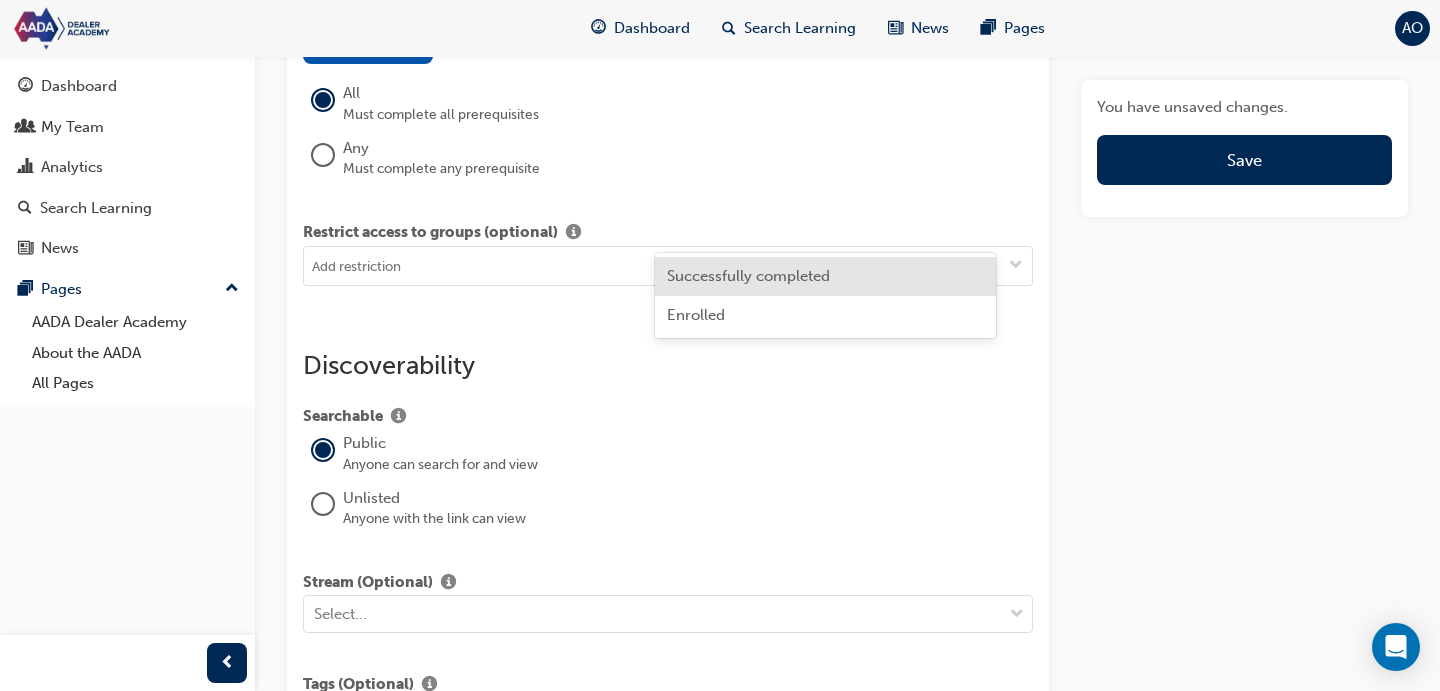 drag, startPoint x: 747, startPoint y: 258, endPoint x: 731, endPoint y: 265, distance: 17.464249 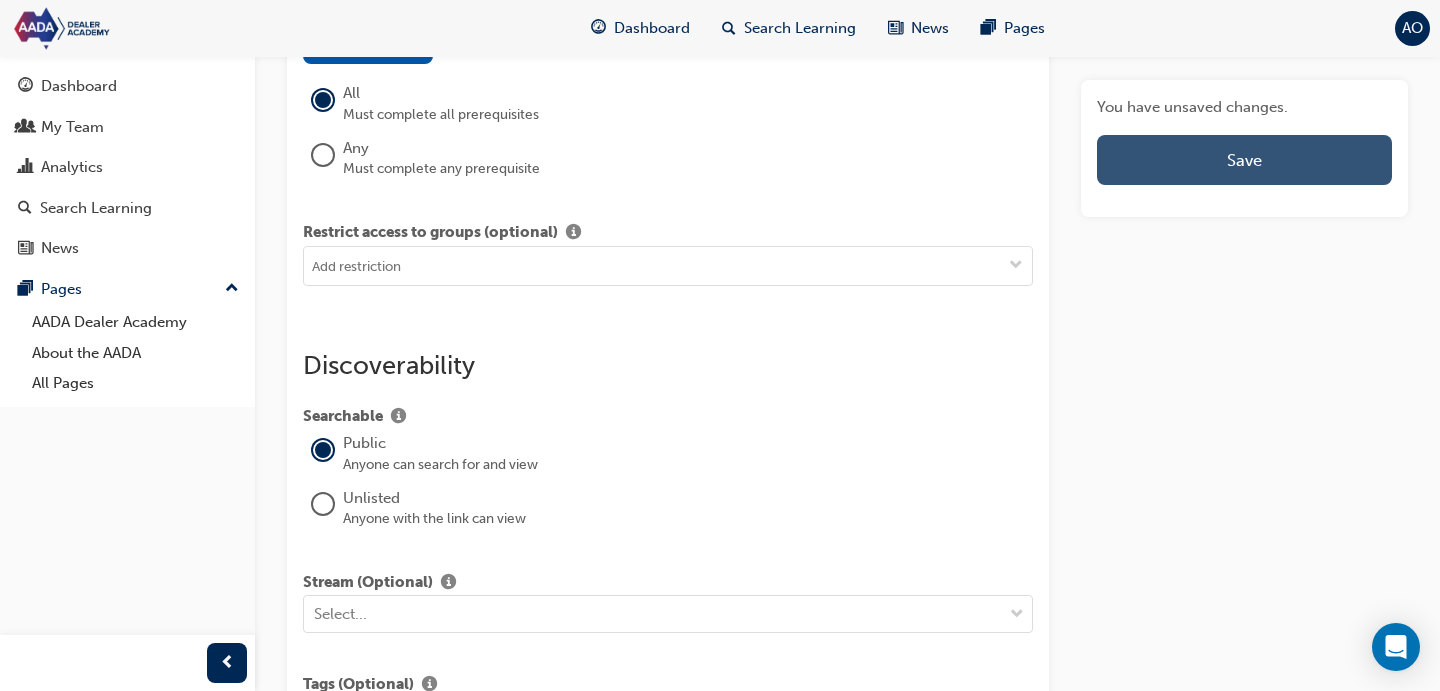 click on "Save" at bounding box center [1244, 160] 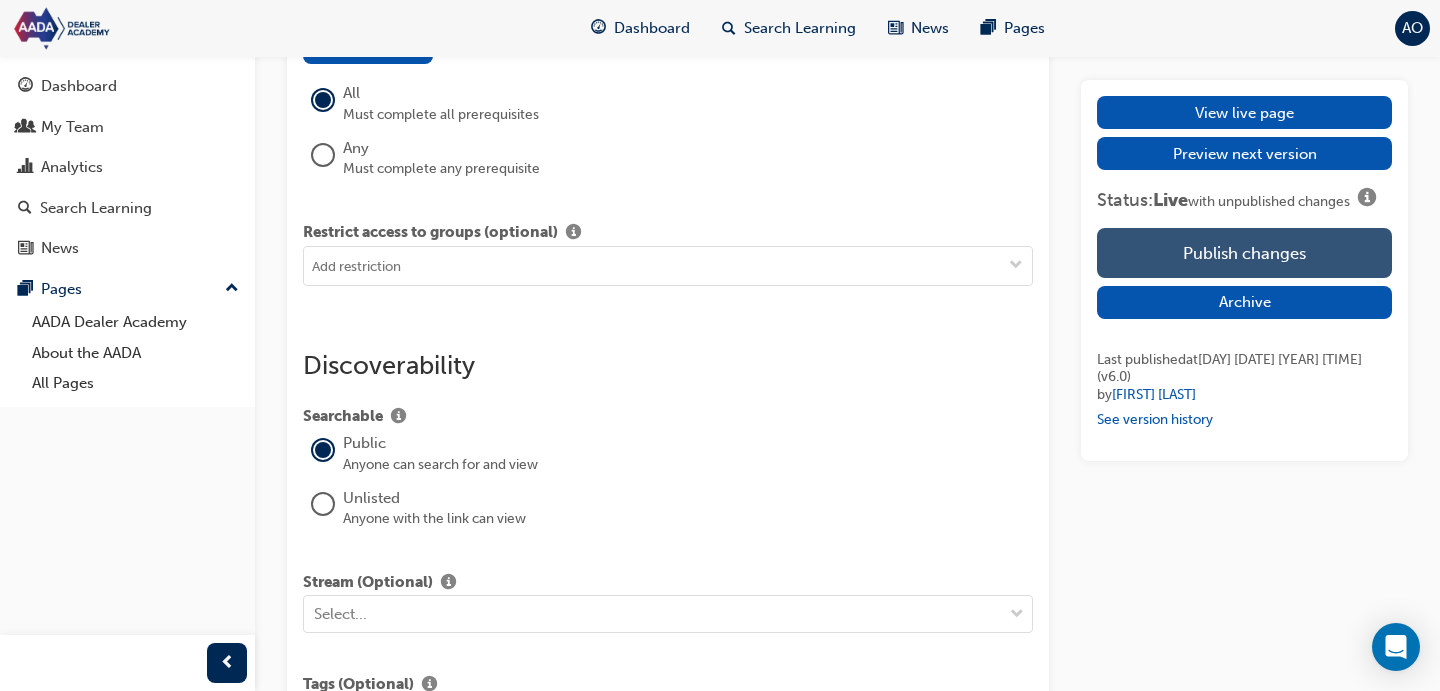 click on "Publish changes" at bounding box center [1244, 253] 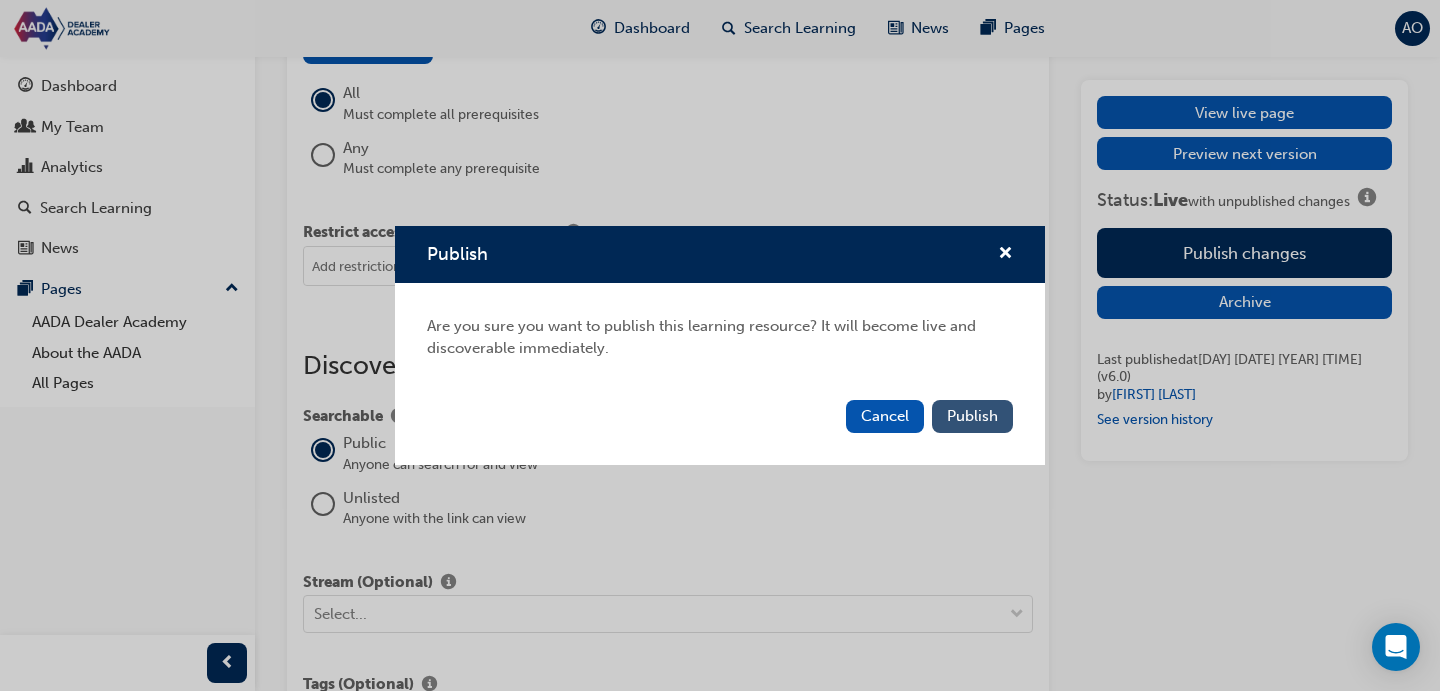 click on "Publish" at bounding box center (972, 416) 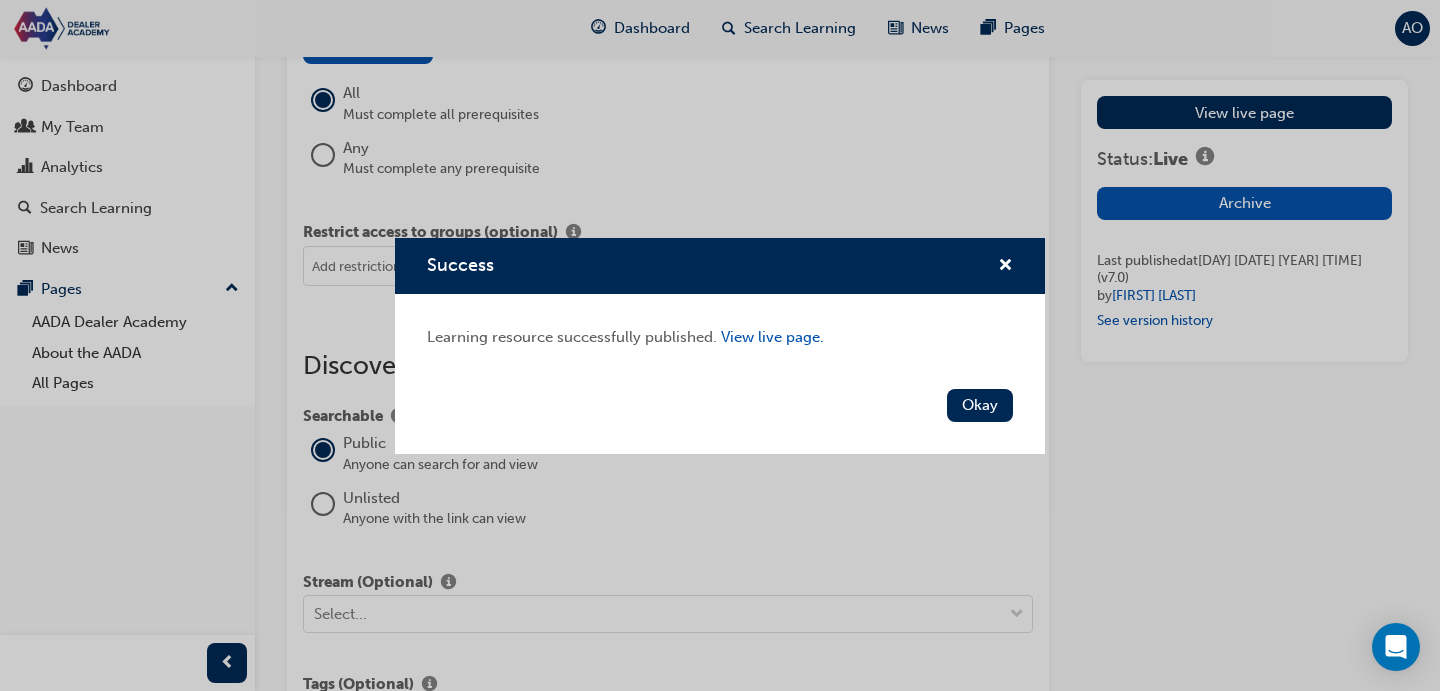 click on "Okay" at bounding box center (980, 405) 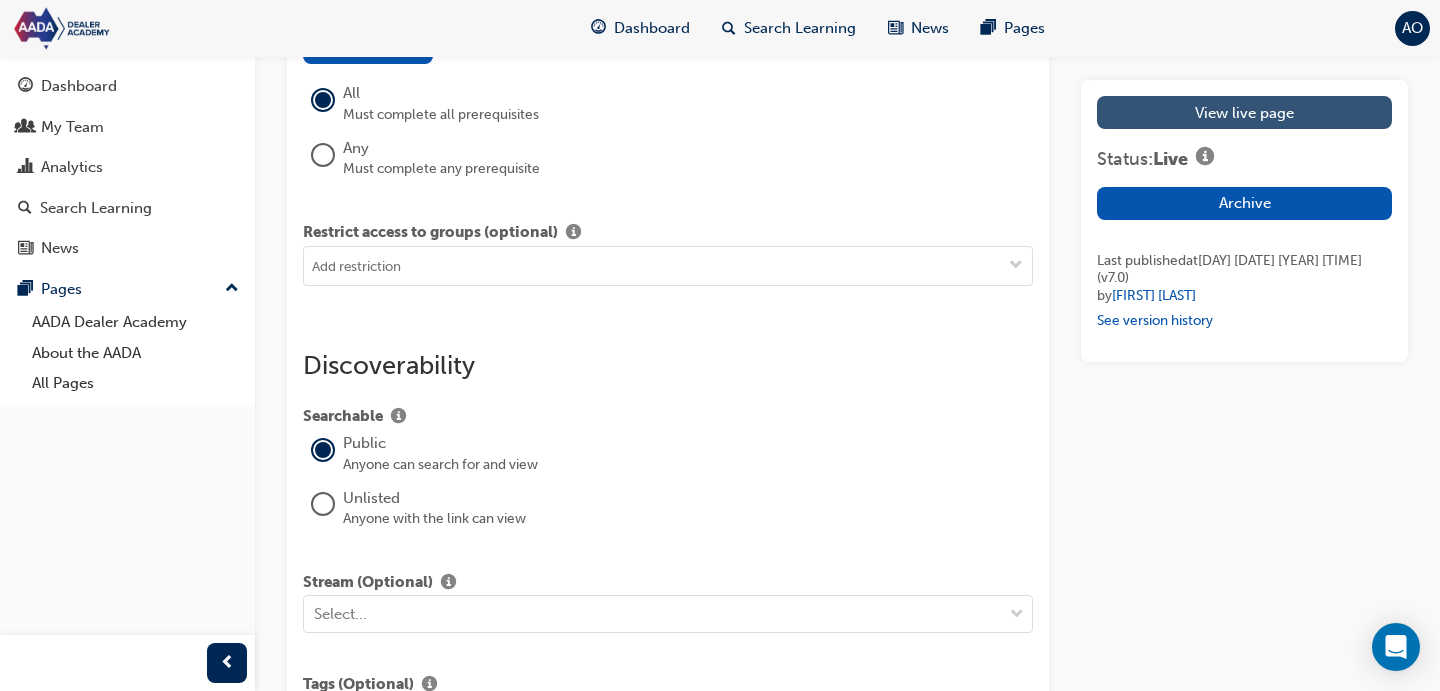 click on "View live page" at bounding box center [1244, 112] 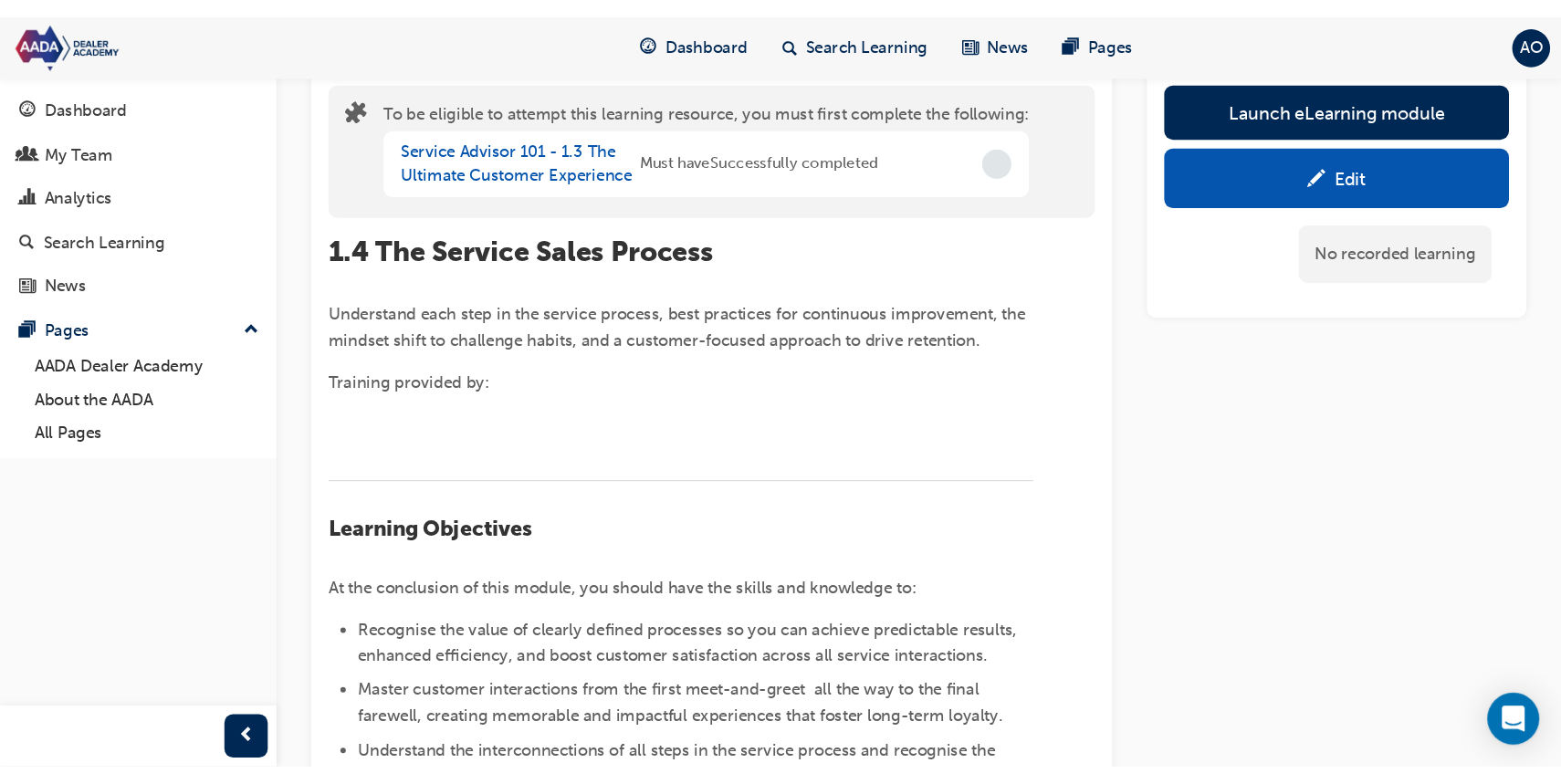 scroll, scrollTop: 0, scrollLeft: 0, axis: both 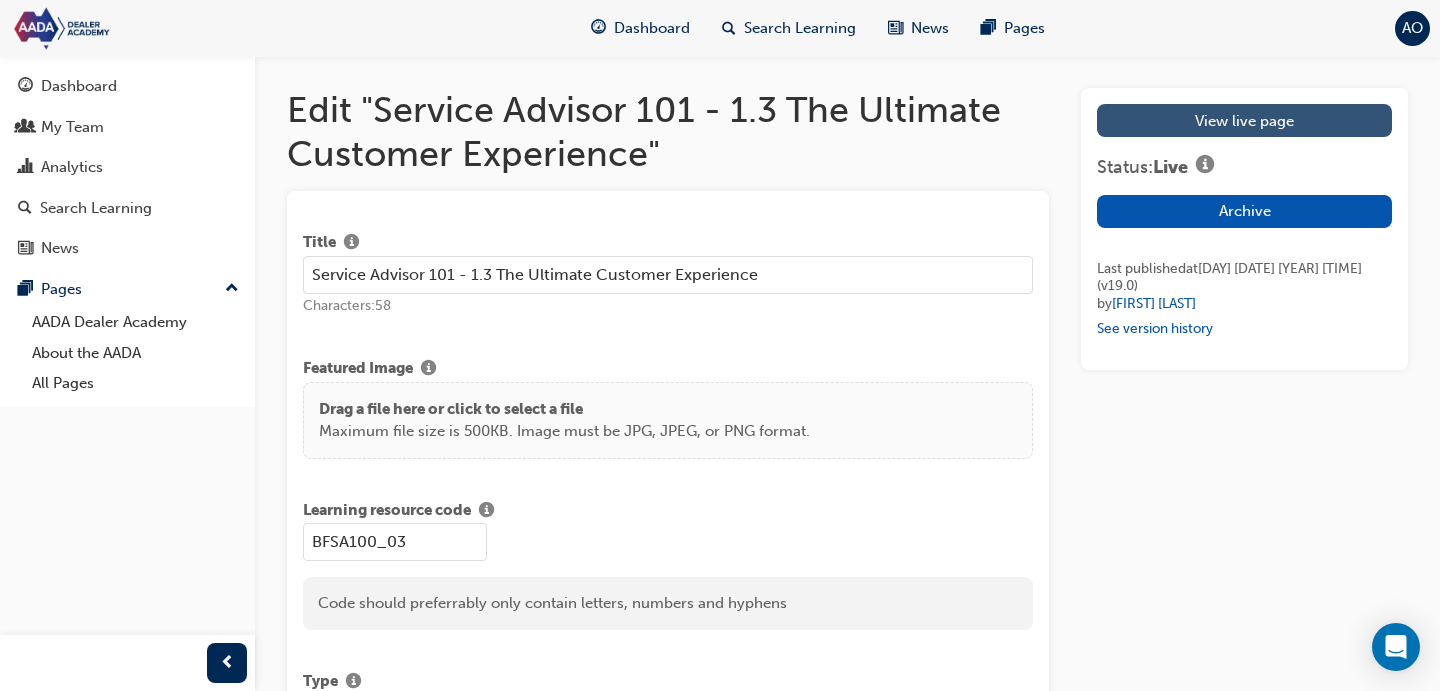 click on "View live page" at bounding box center [1244, 120] 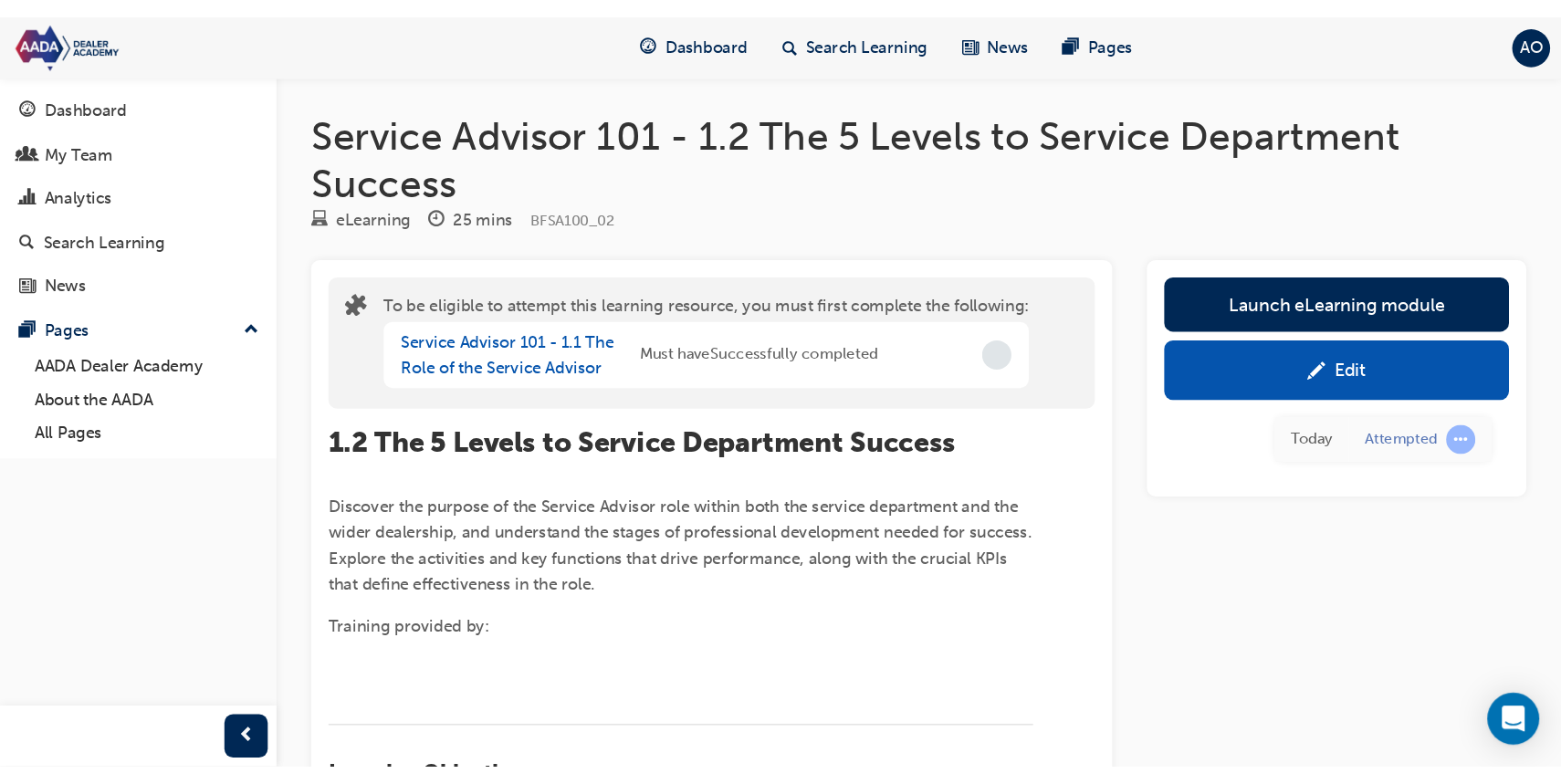 scroll, scrollTop: 0, scrollLeft: 0, axis: both 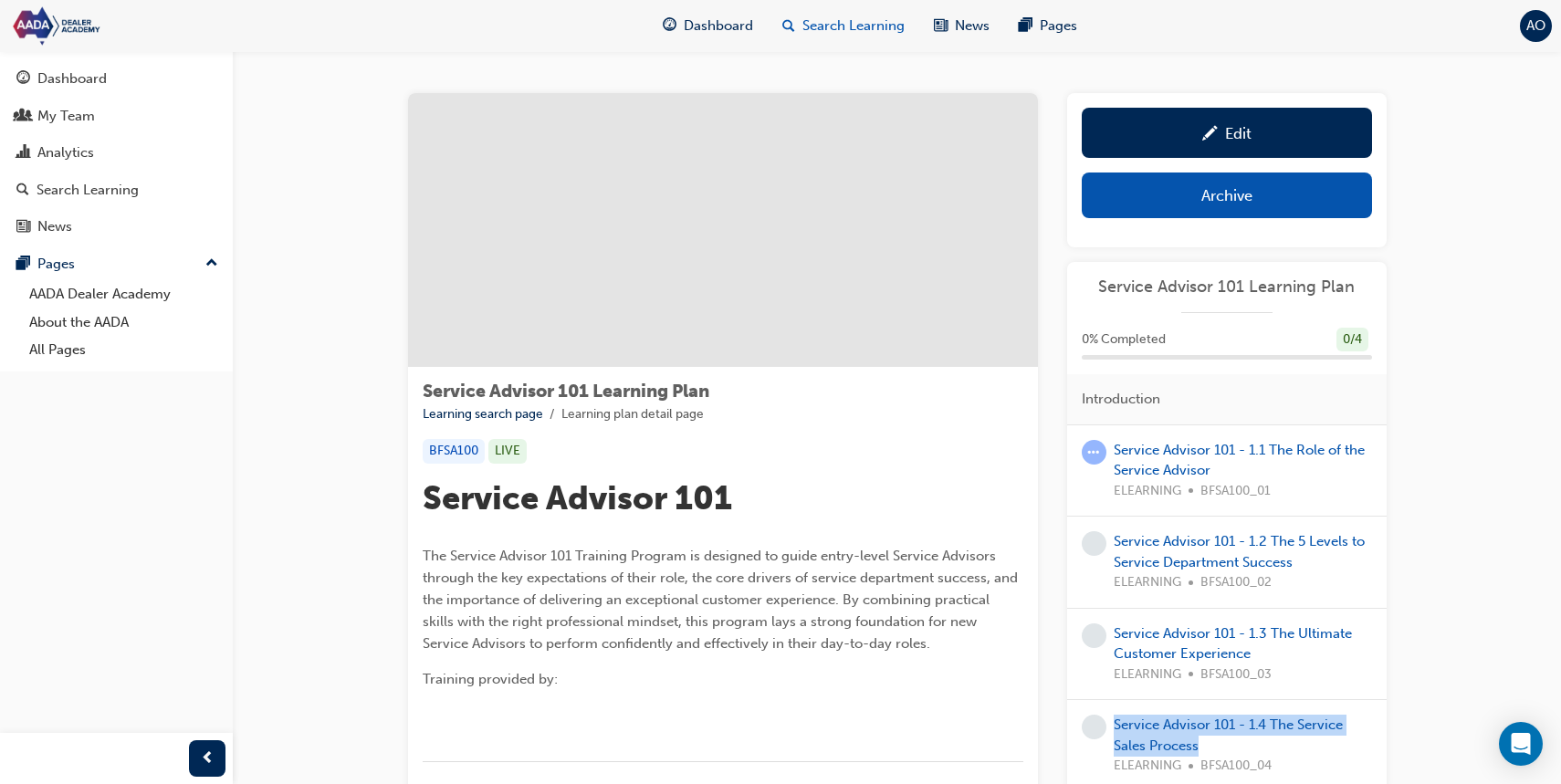 click on "Search Learning" at bounding box center (854, 26) 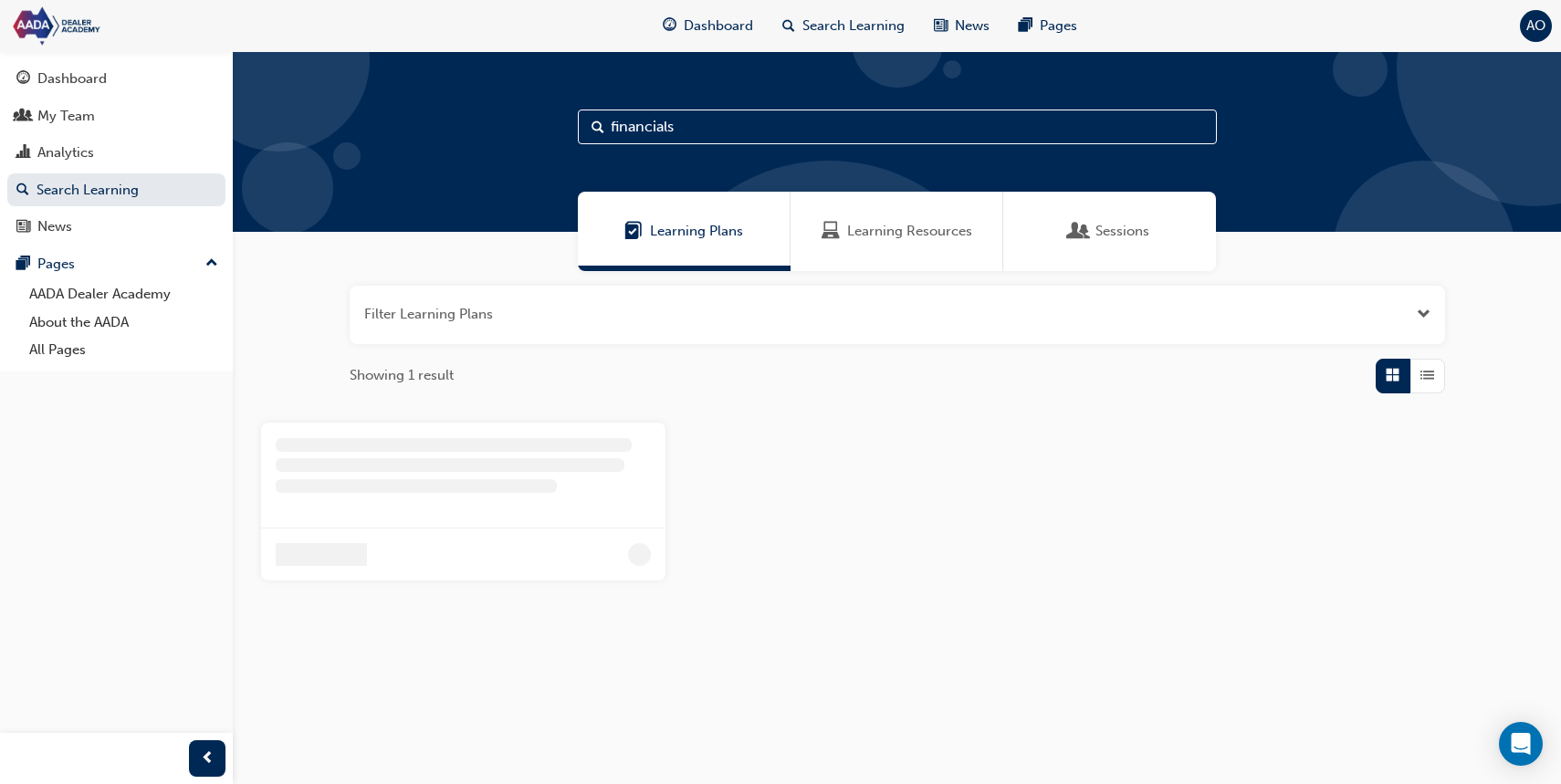 scroll, scrollTop: 0, scrollLeft: 0, axis: both 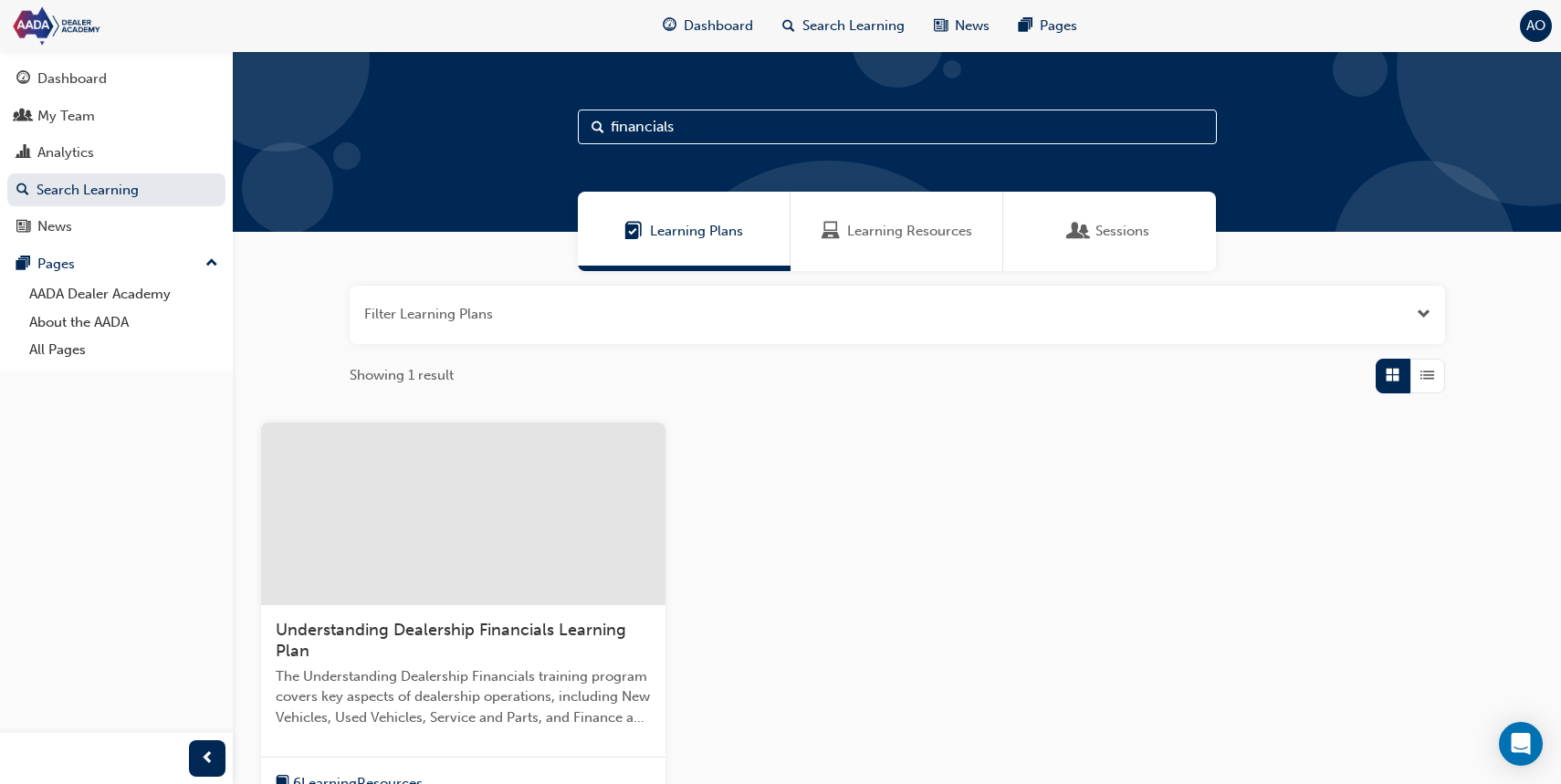 click on "financials" at bounding box center (897, 127) 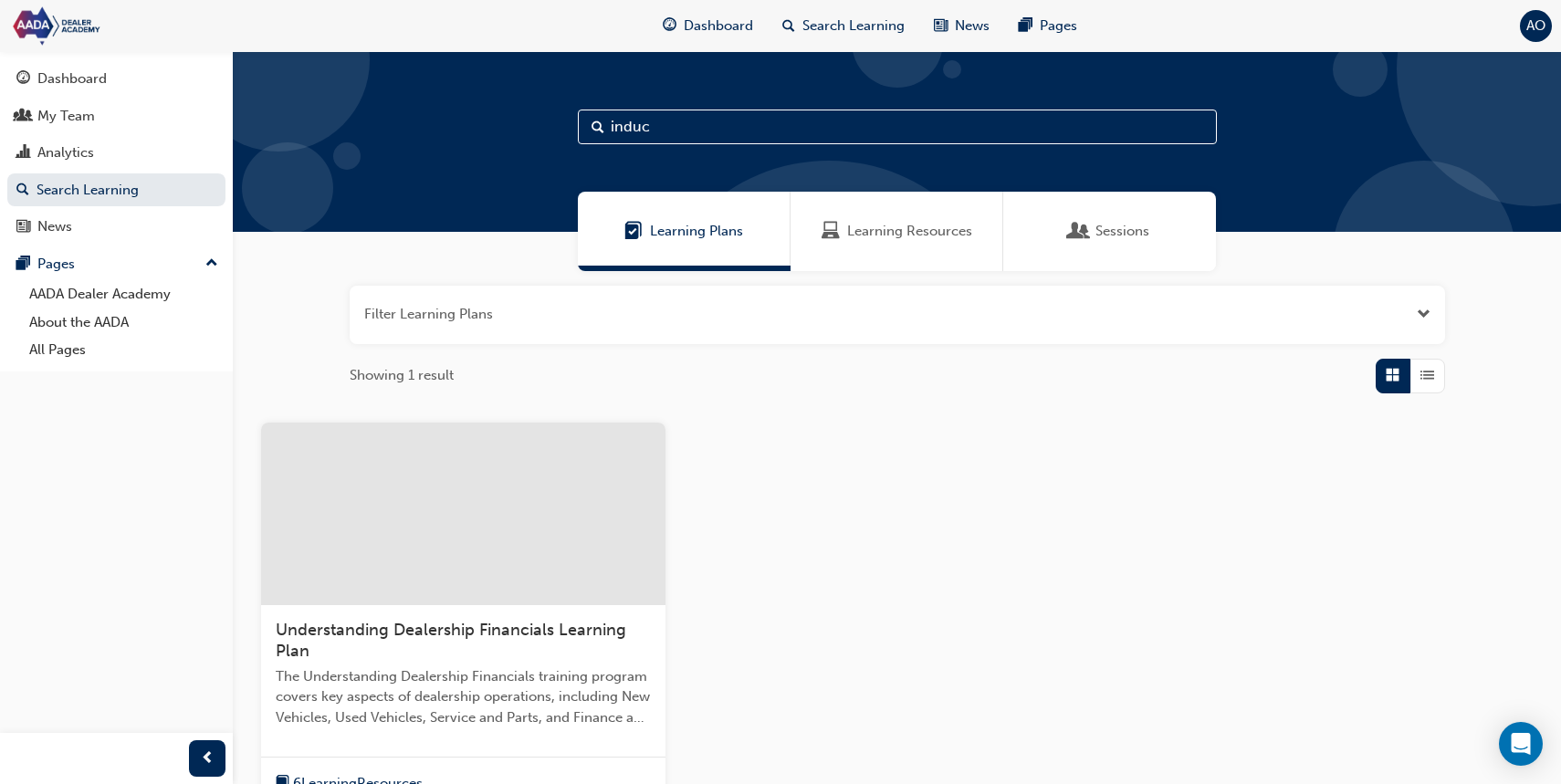 type on "induc" 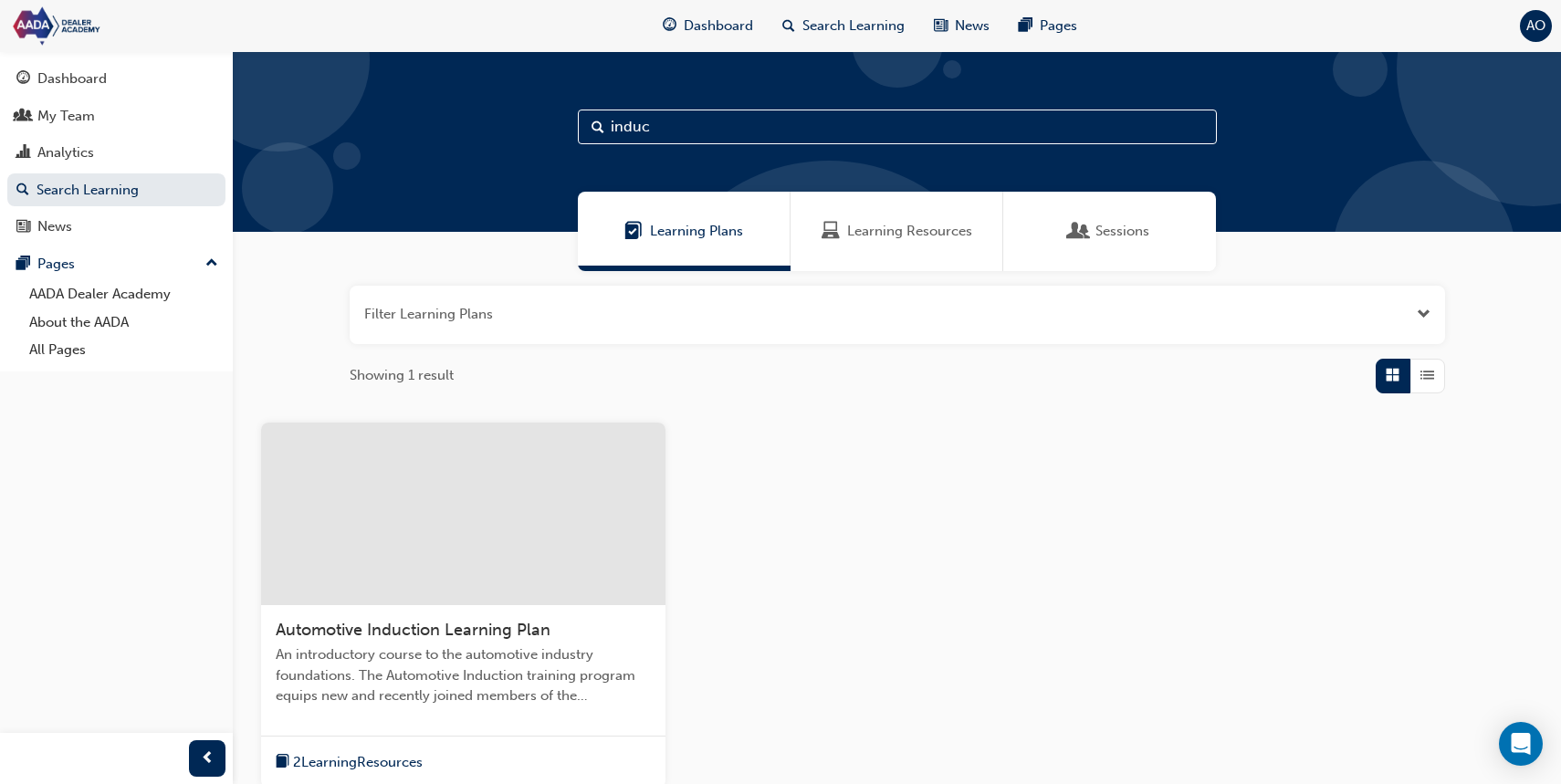 click at bounding box center [463, 514] 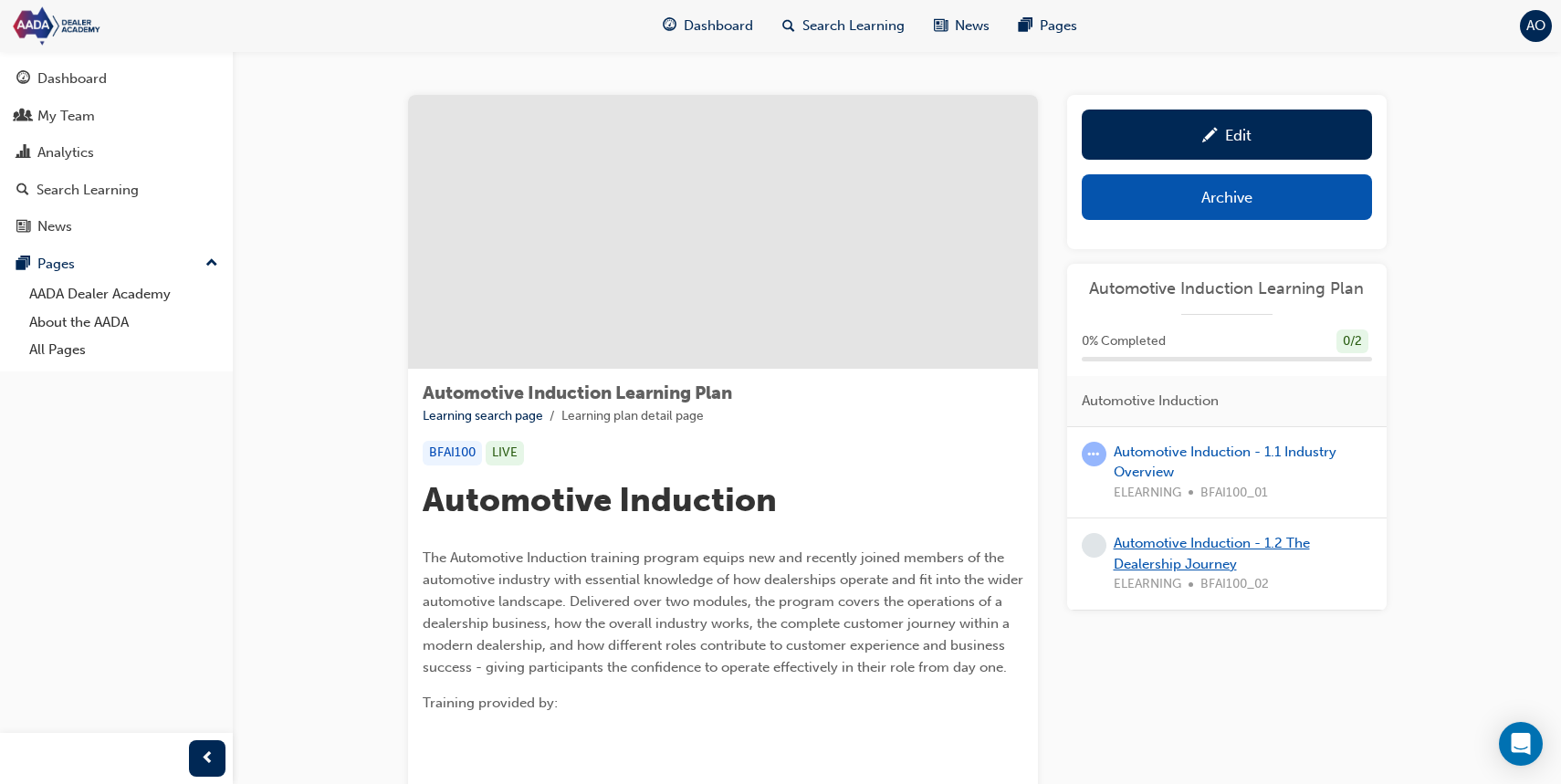 click on "Automotive Induction - 1.2 The Dealership Journey" at bounding box center (1211, 553) 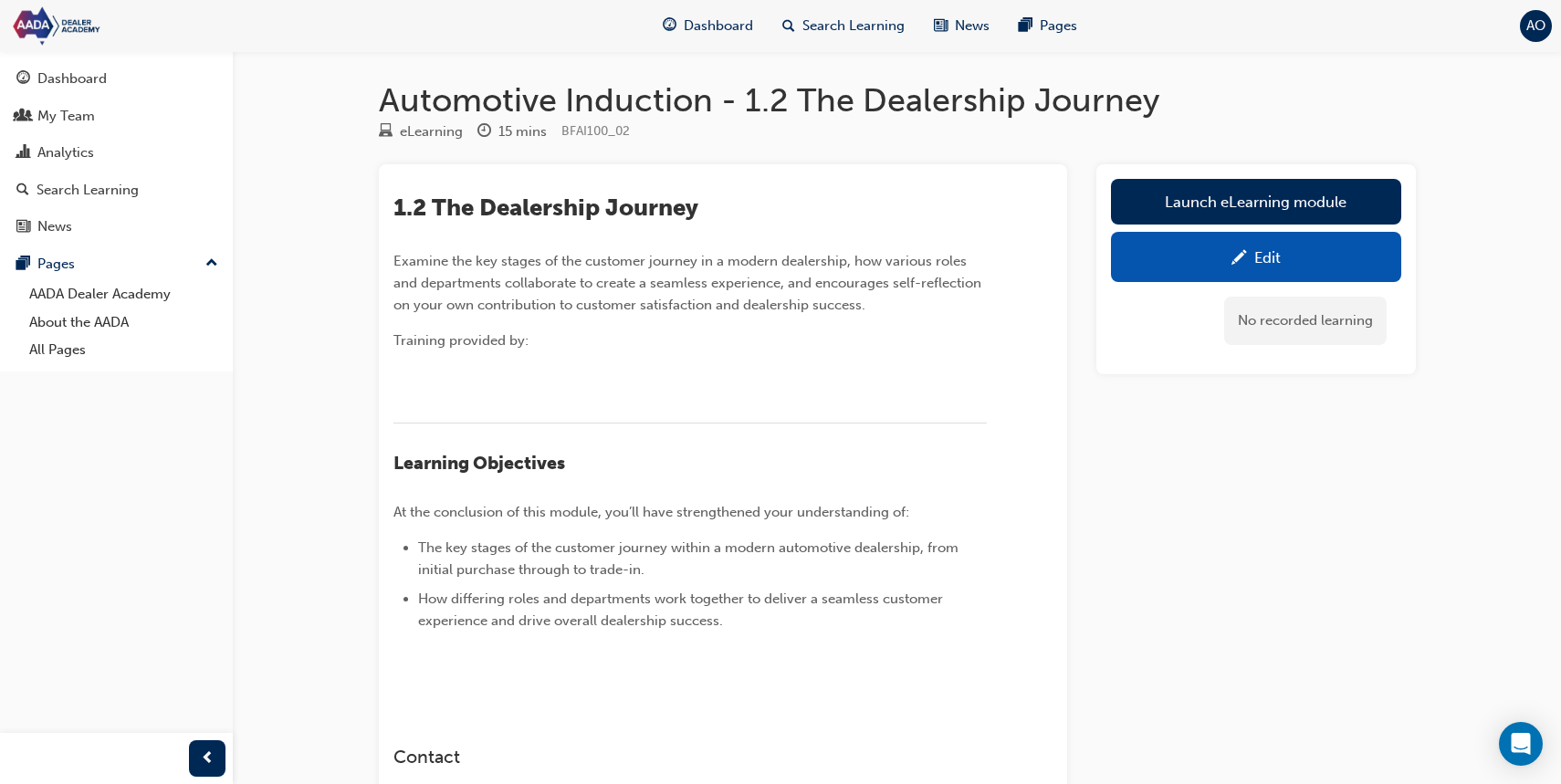 click on "Edit" at bounding box center [1256, 256] 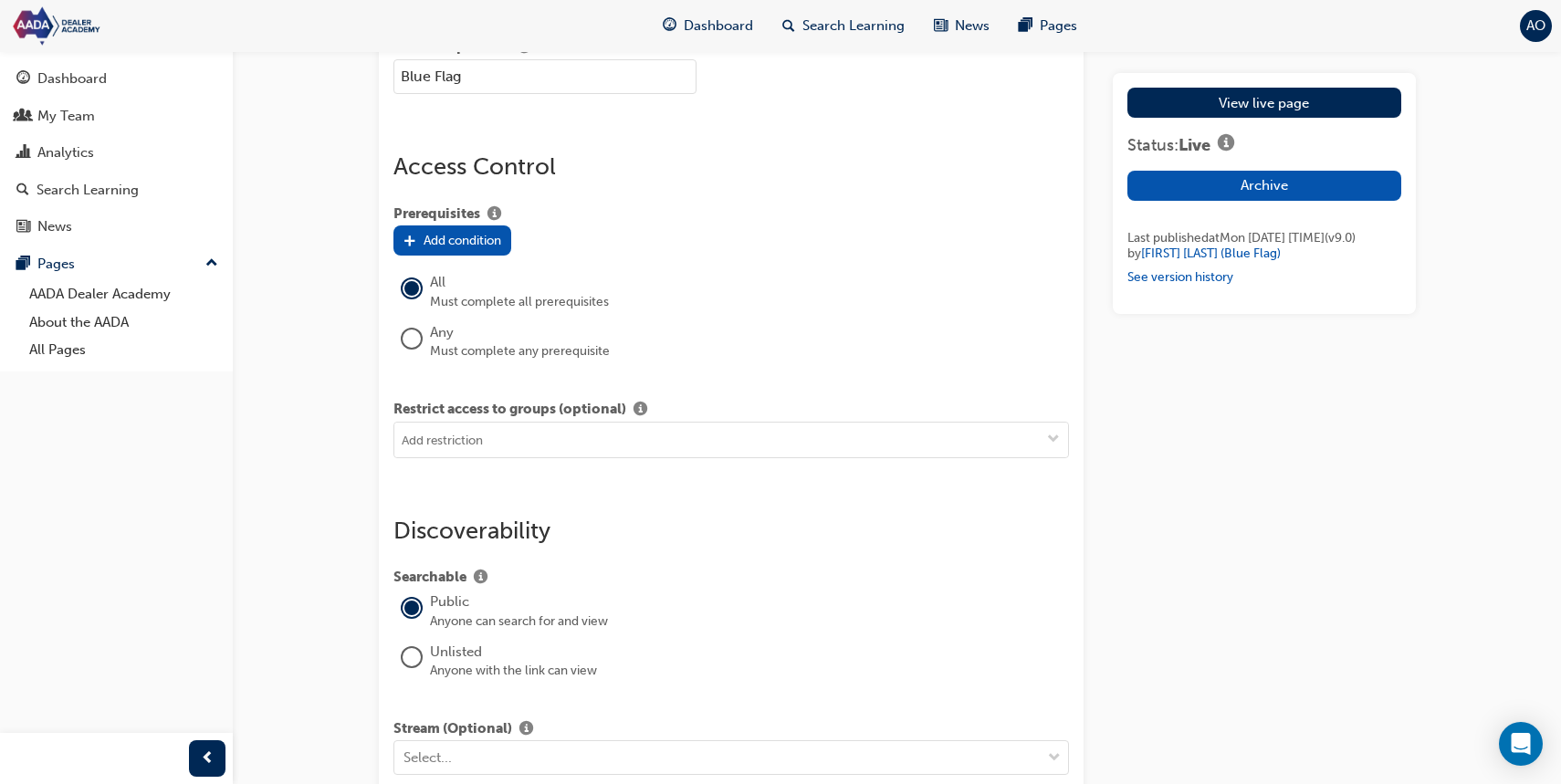 scroll, scrollTop: 1970, scrollLeft: 0, axis: vertical 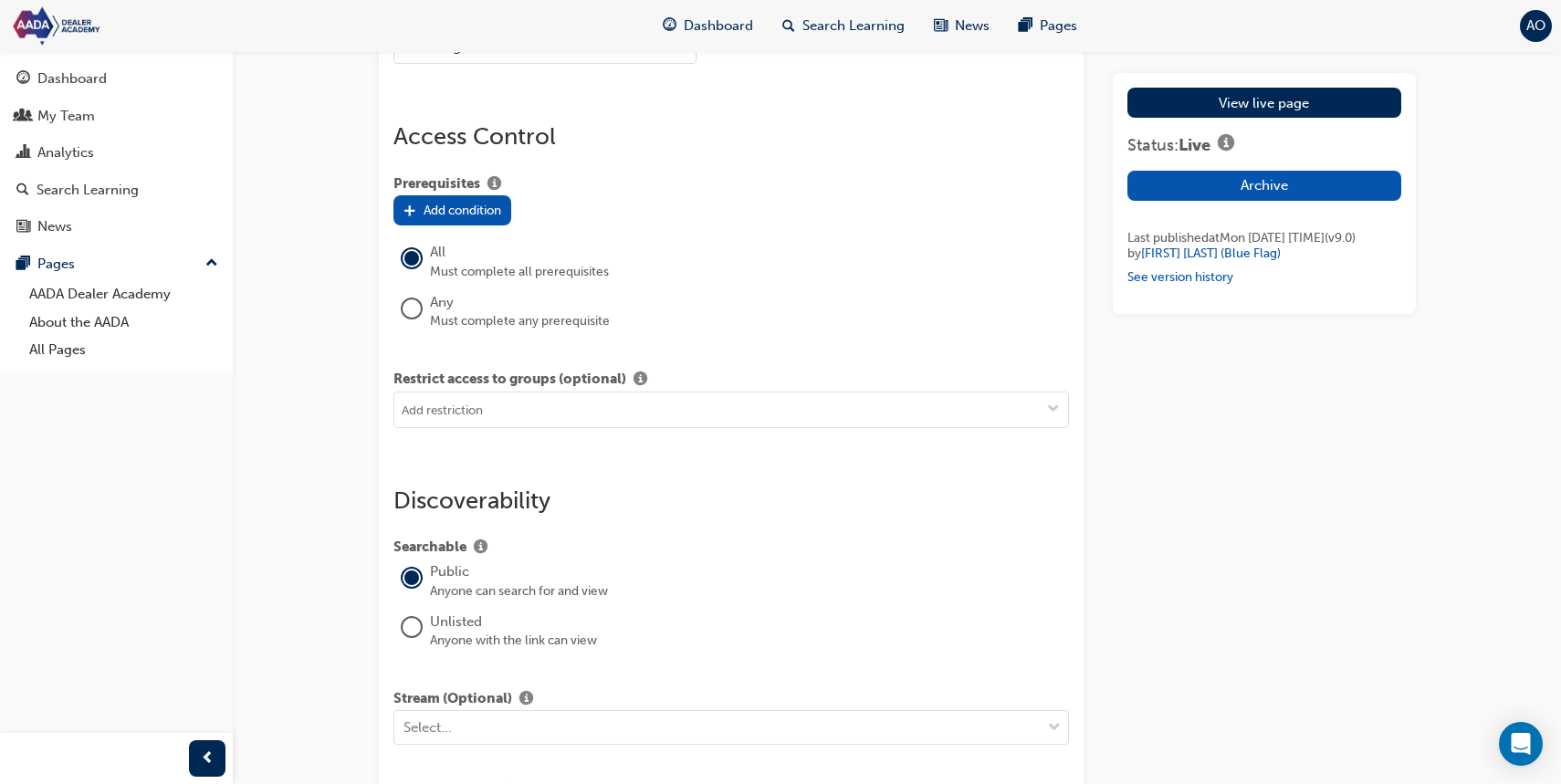 click on "Add condition" at bounding box center [453, 210] 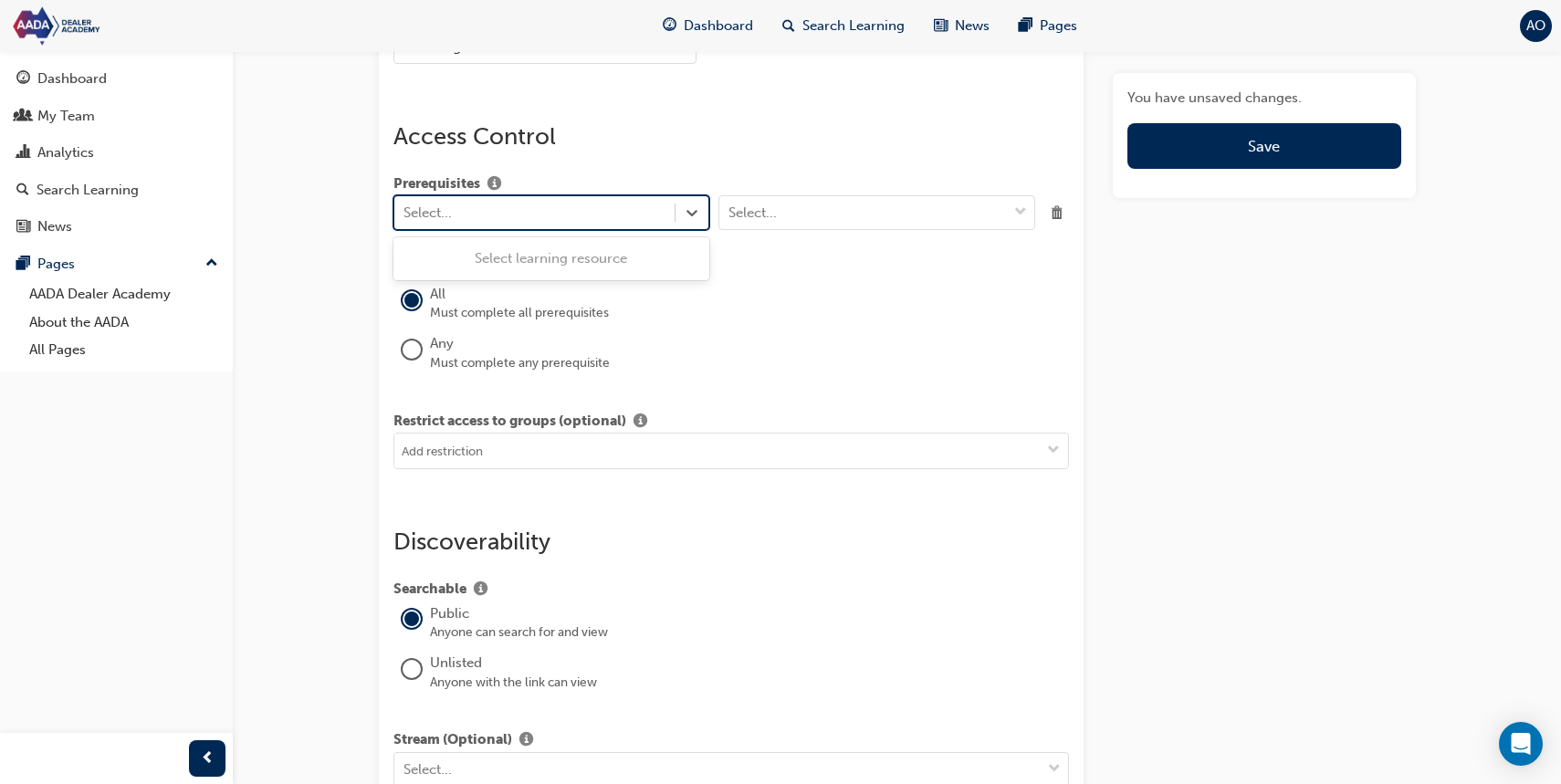 click on "Select..." at bounding box center [535, 213] 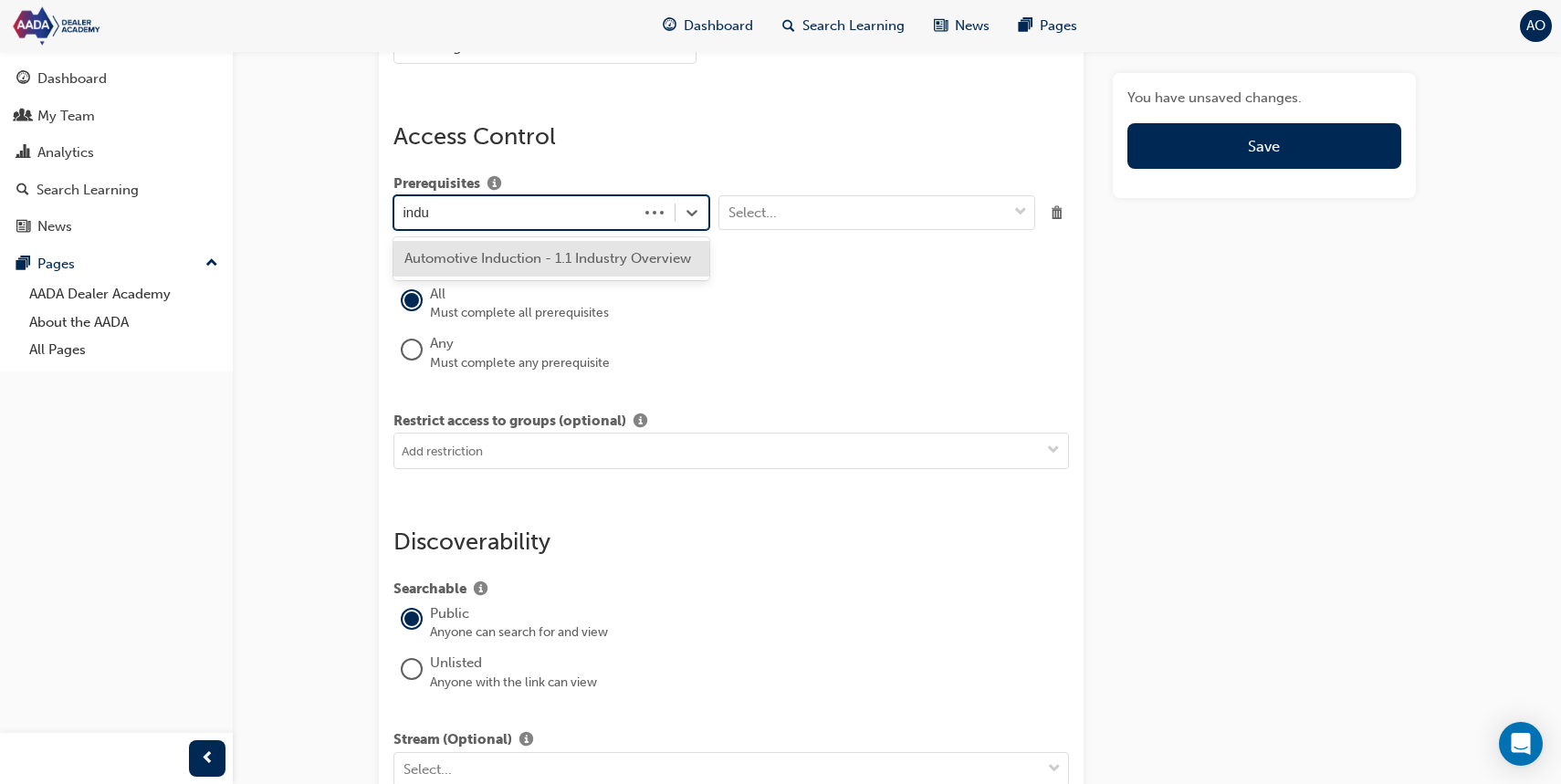 type on "induc" 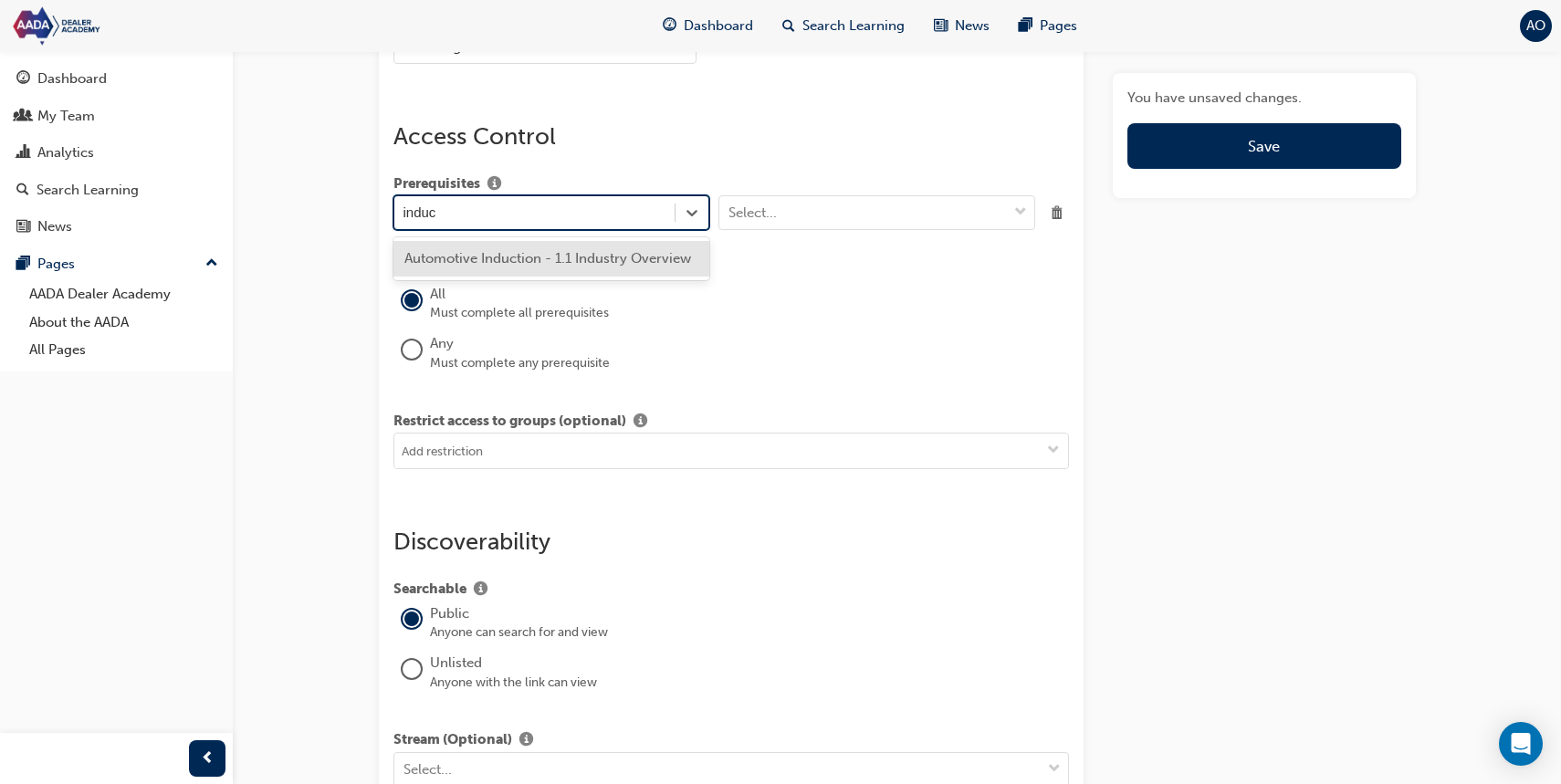 click on "Automotive Induction - 1.1 Industry Overview" at bounding box center (551, 258) 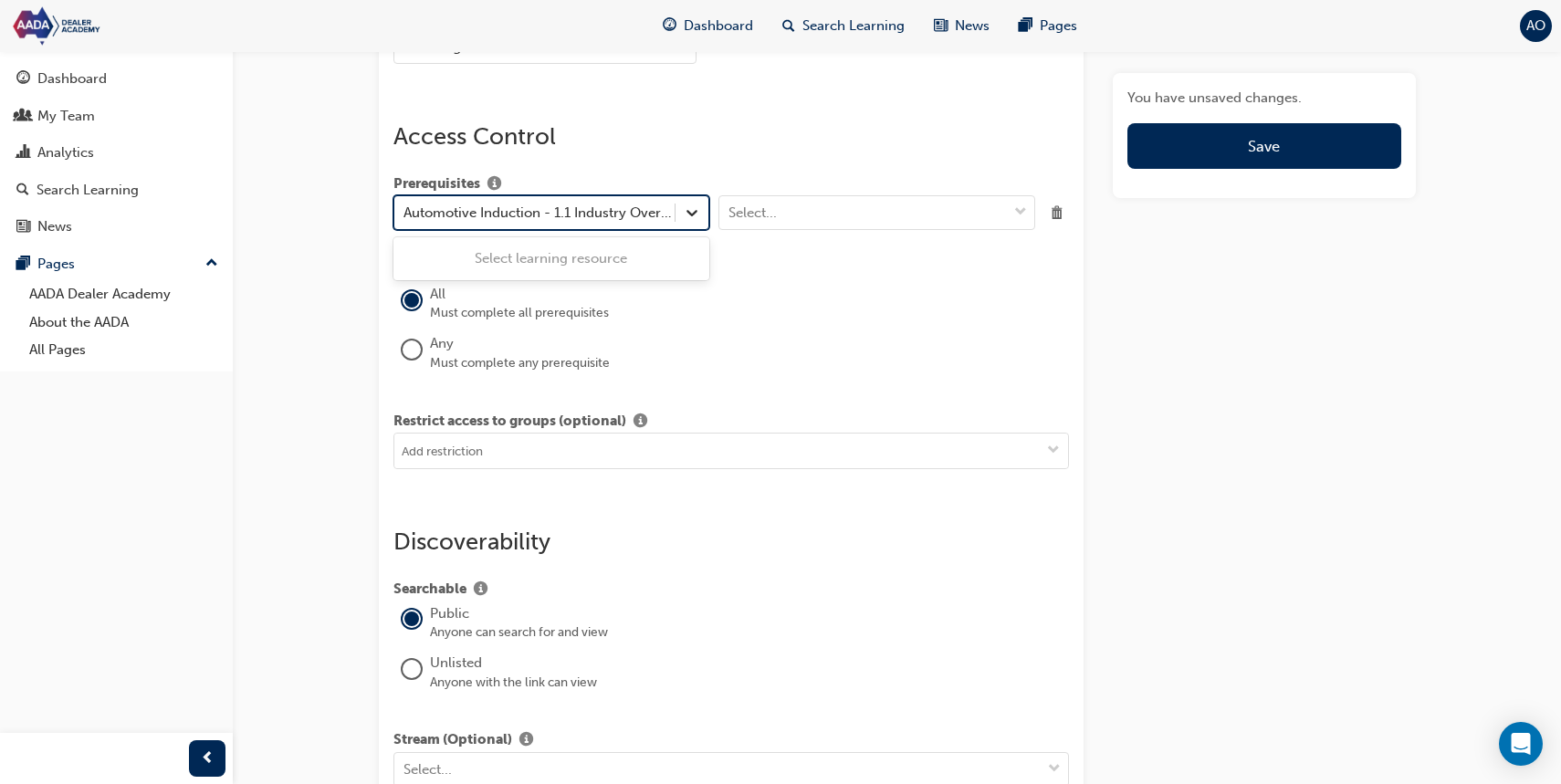 click at bounding box center [692, 213] 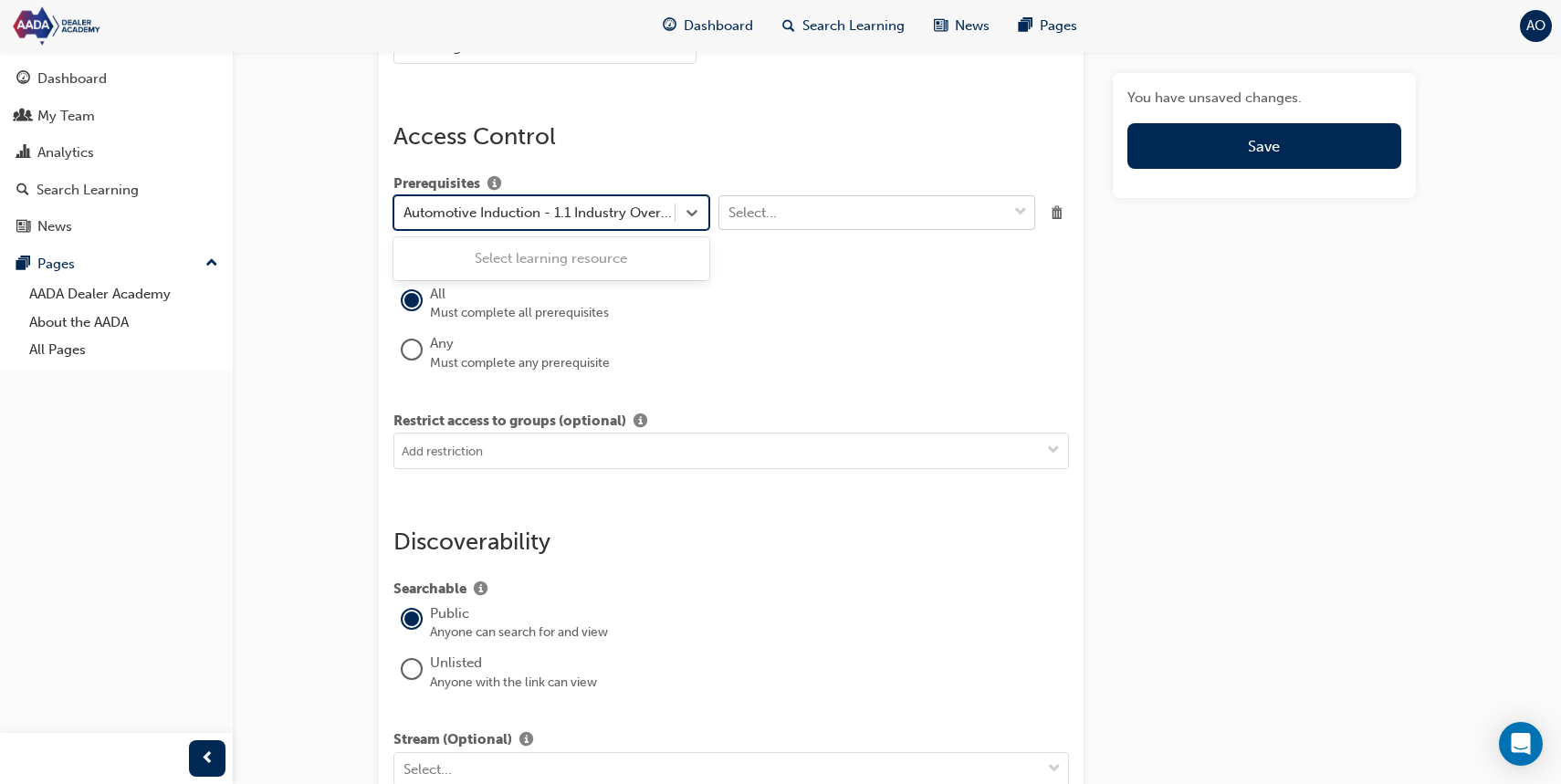 type 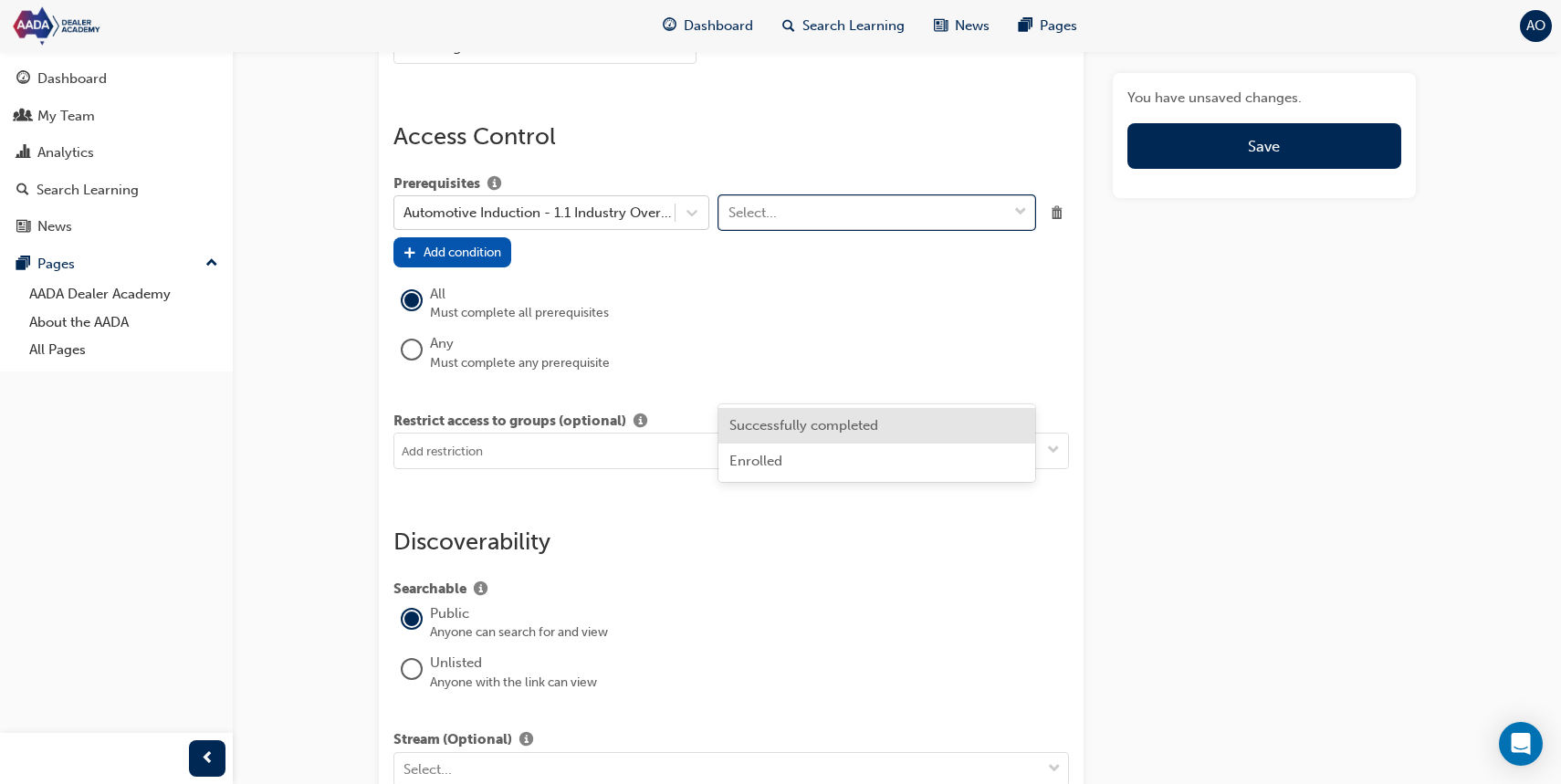 click on "Select..." at bounding box center (863, 213) 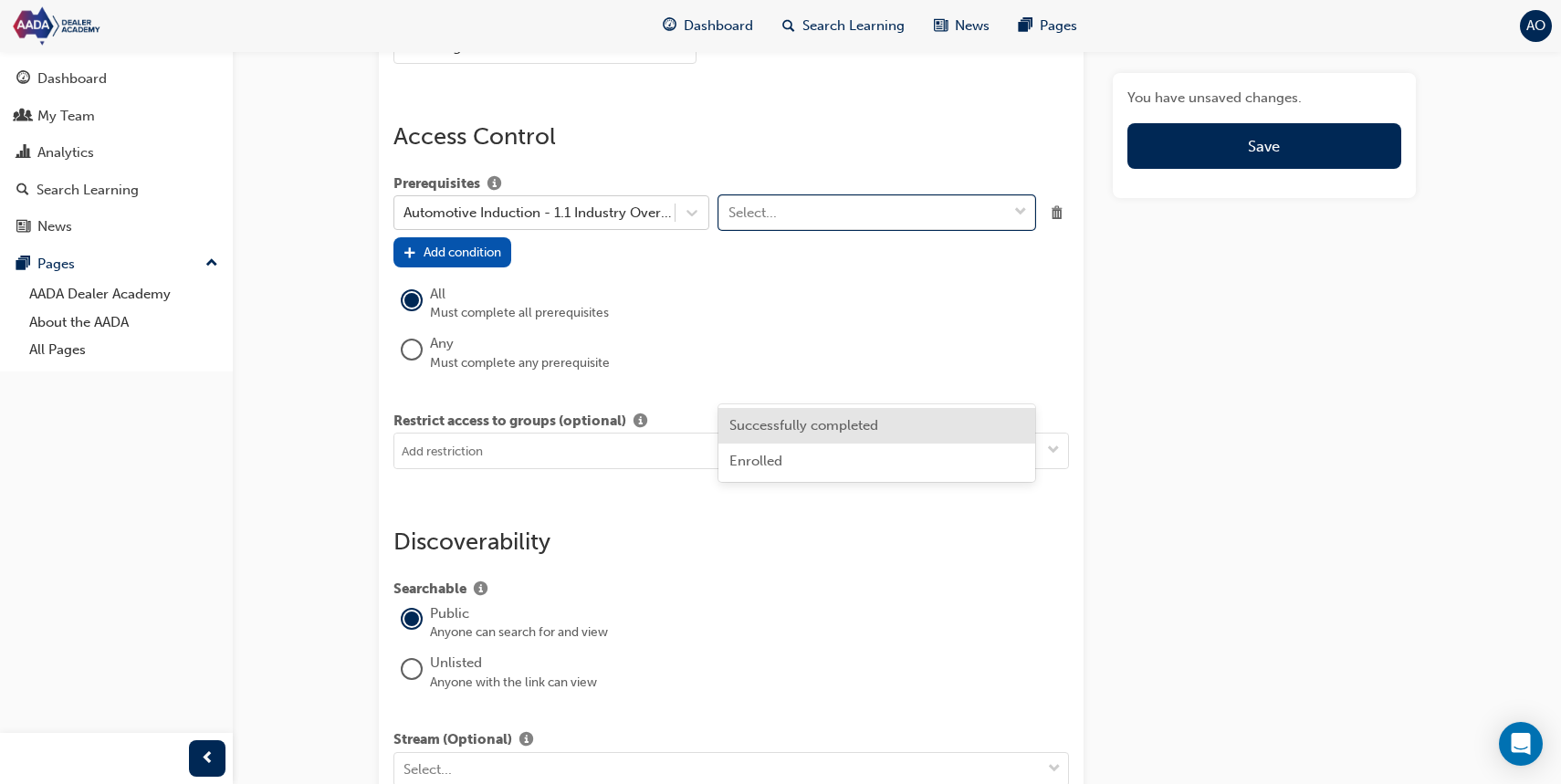 click on "Successfully completed" at bounding box center [876, 425] 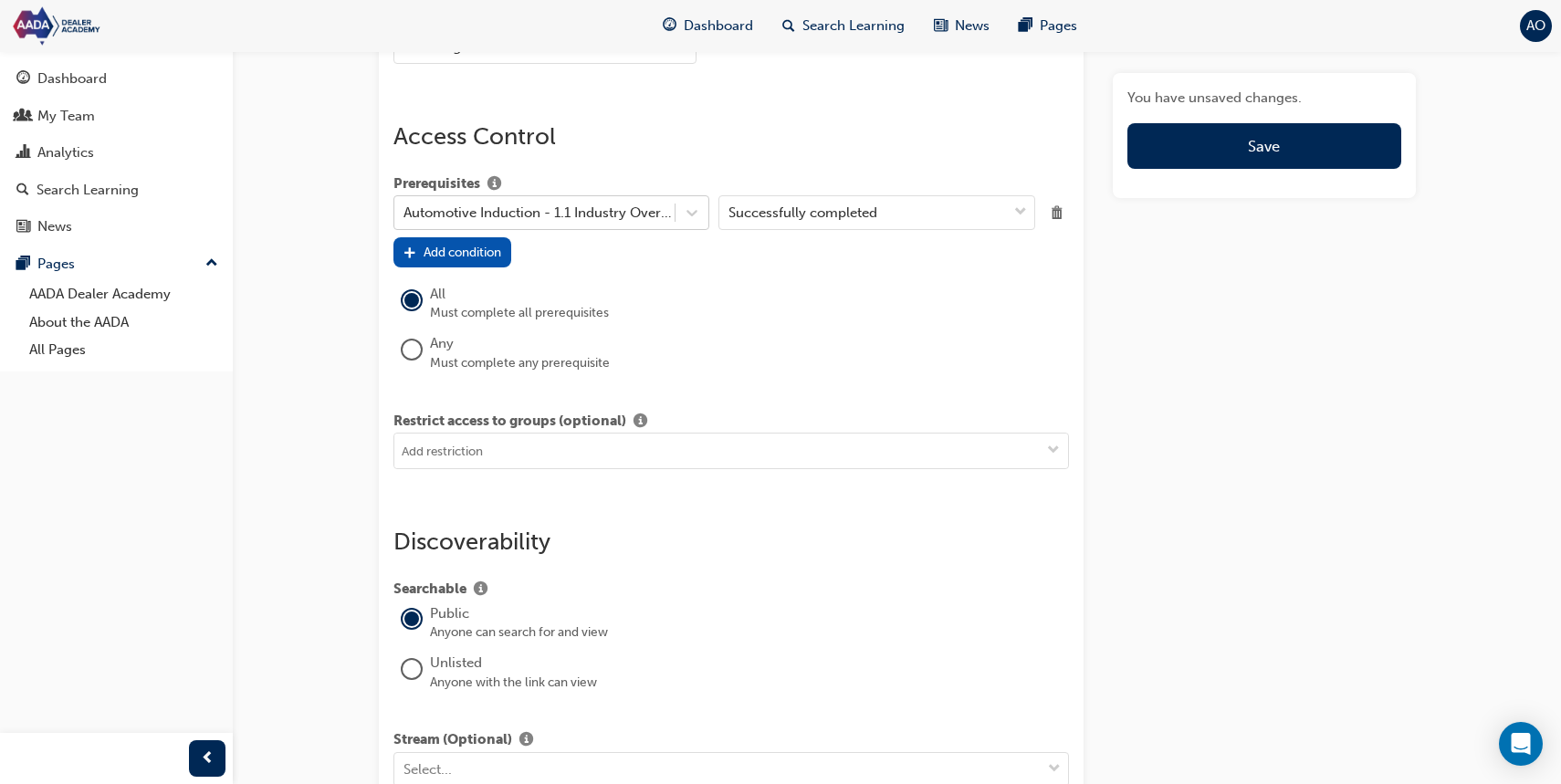 click on "Add condition" at bounding box center (452, 252) 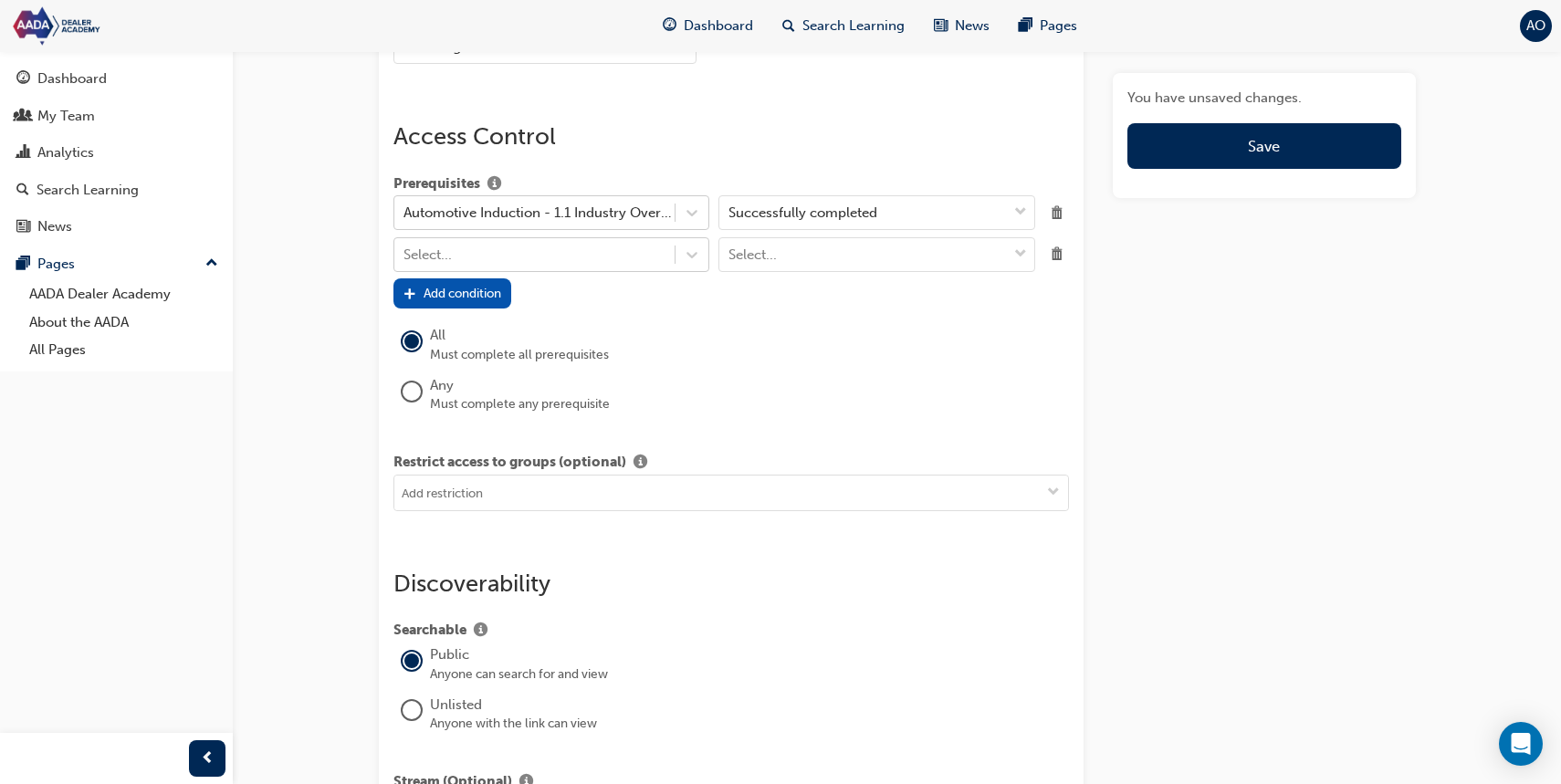 click on "You have unsaved changes. Save" at bounding box center (1263, 128) 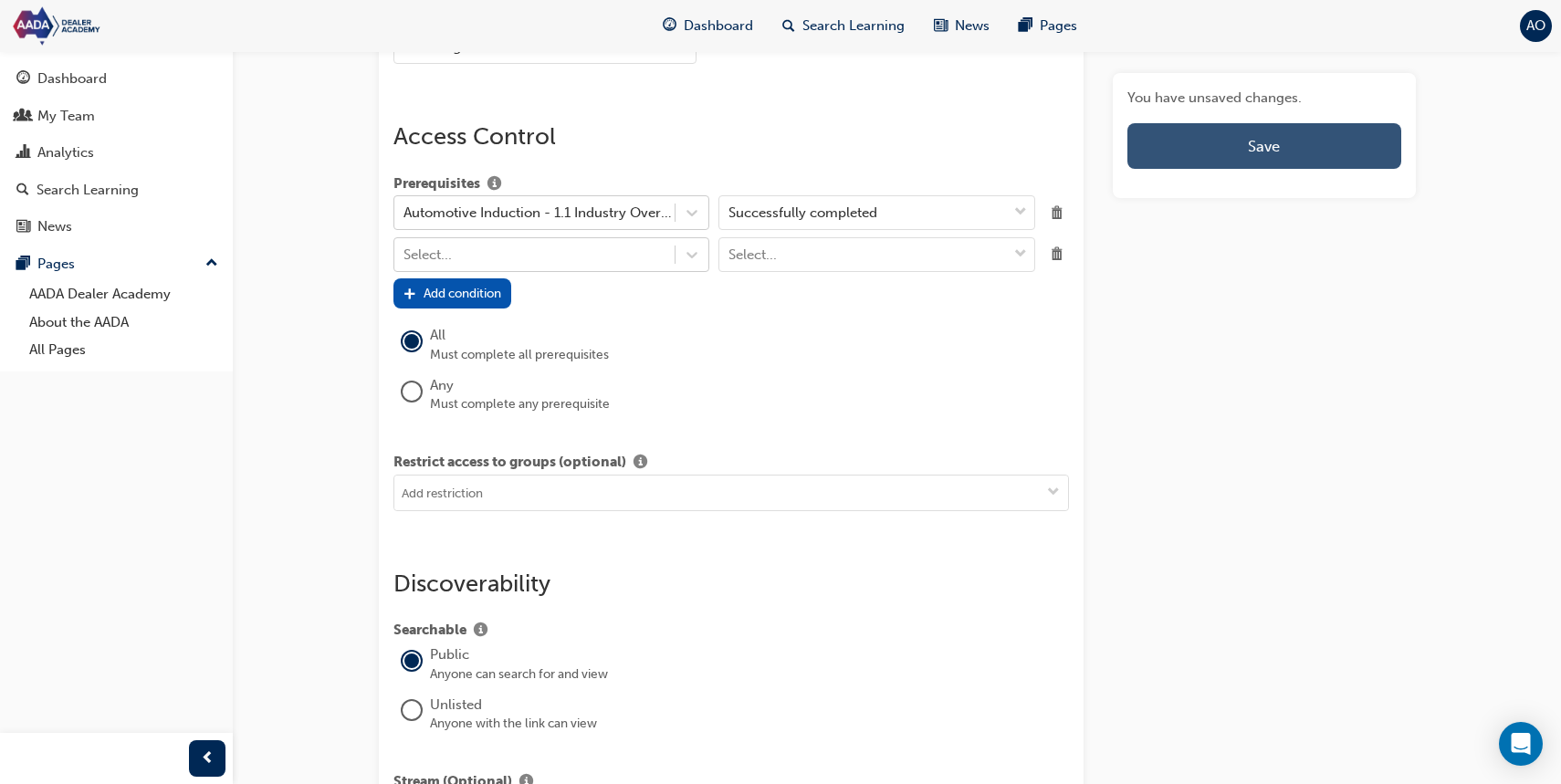 click on "Save" at bounding box center (1263, 146) 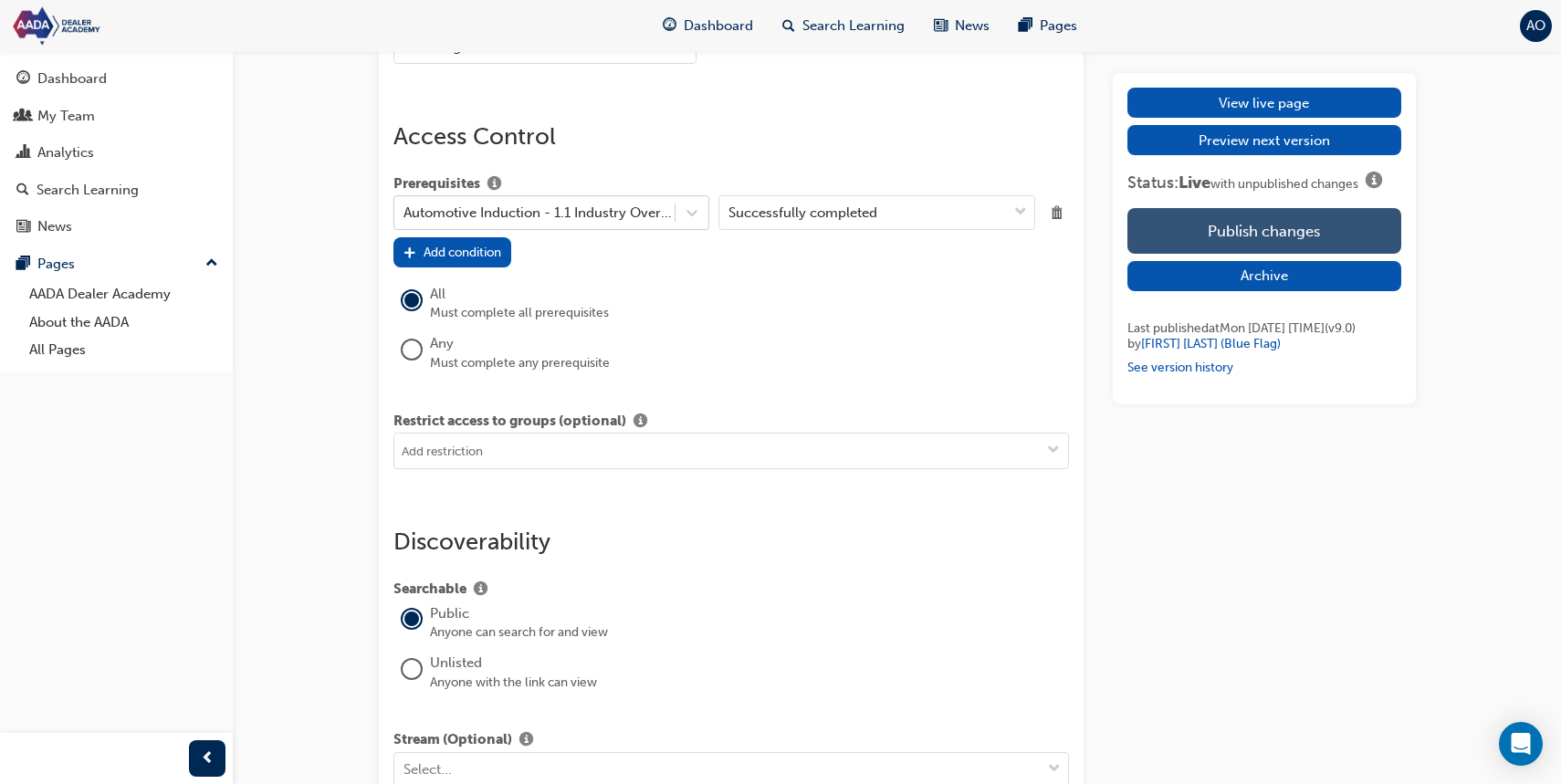 click on "Publish changes" at bounding box center [1263, 231] 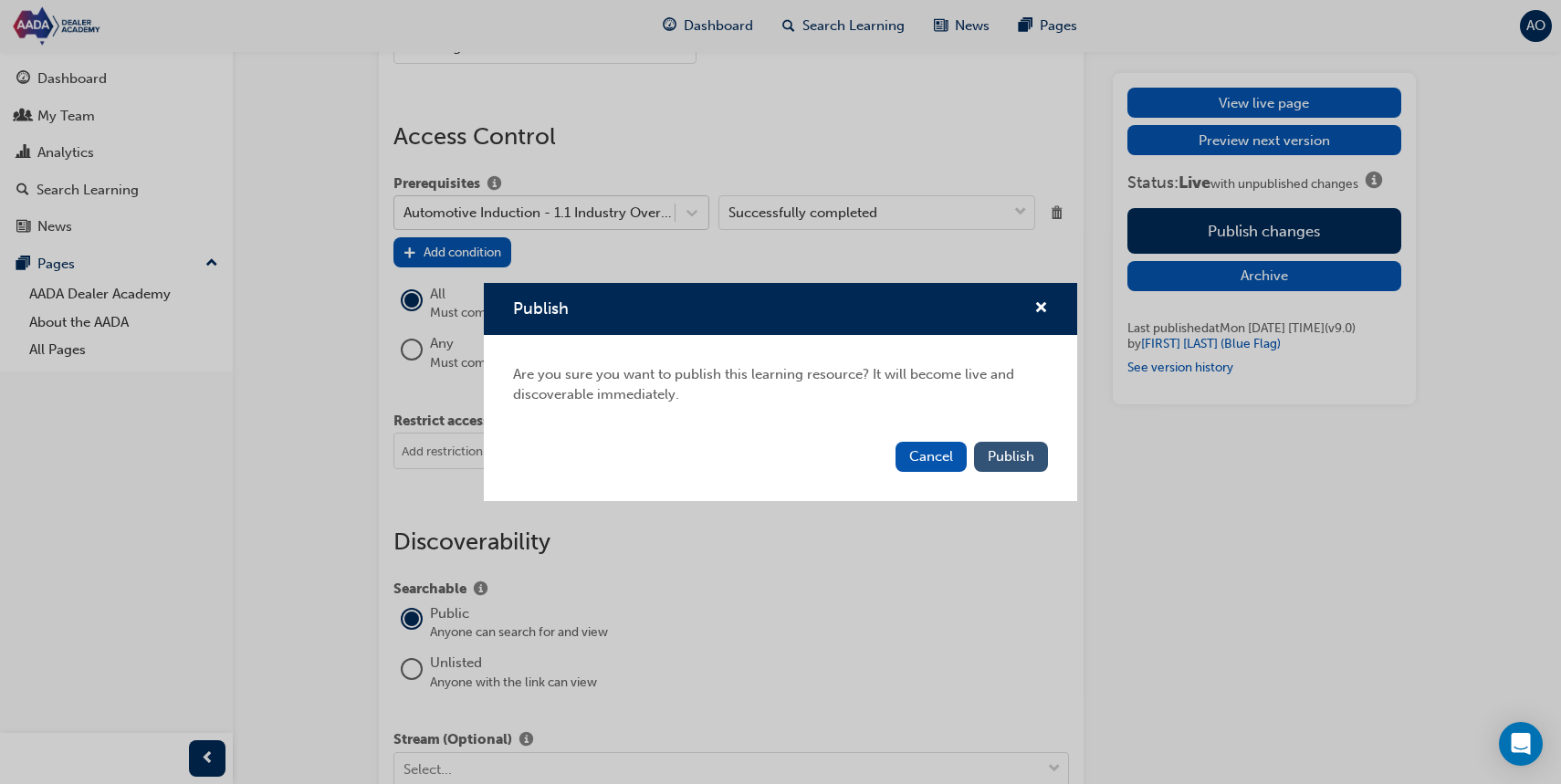 click on "Publish" at bounding box center (1011, 456) 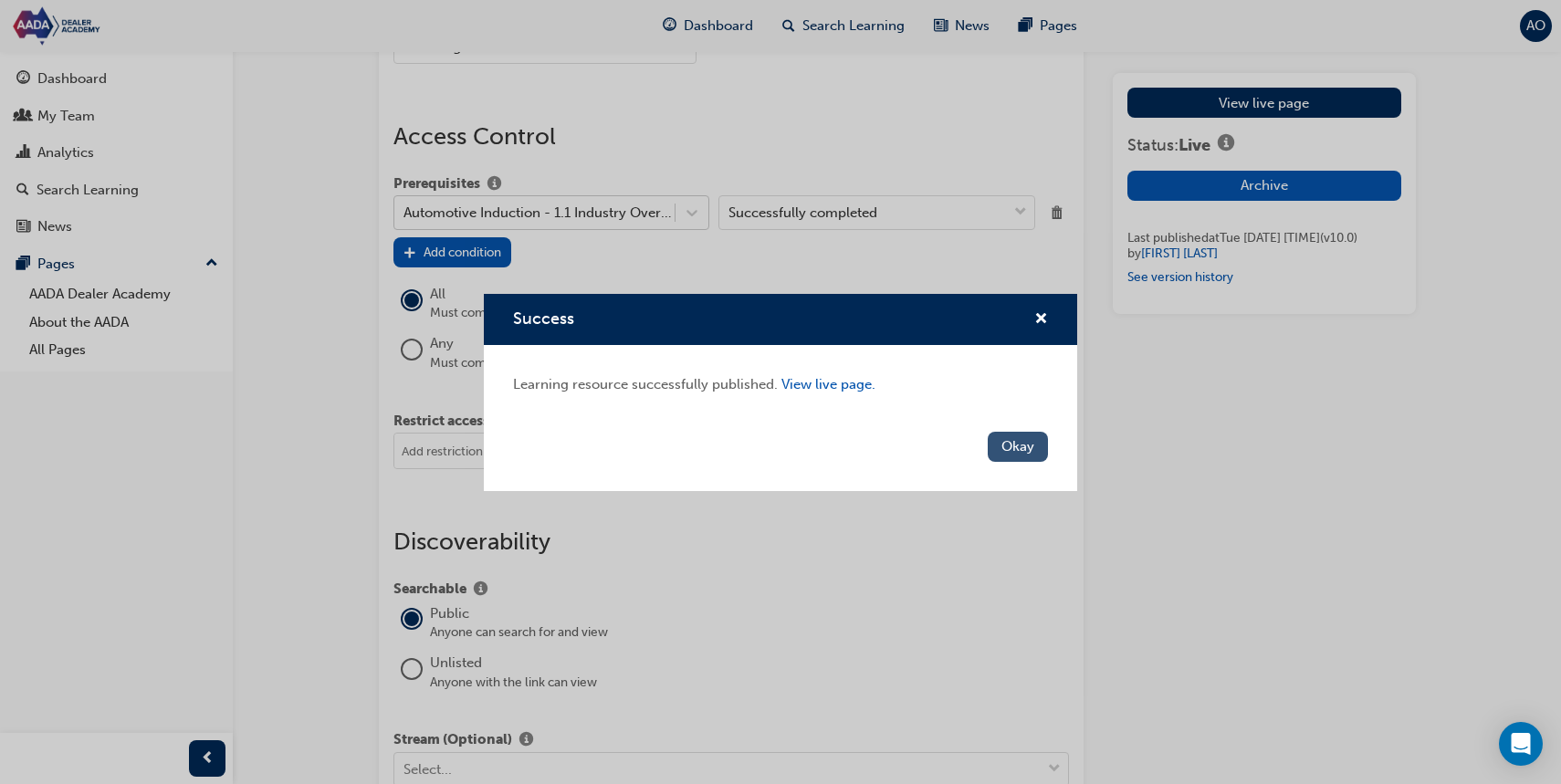 click on "Okay" at bounding box center (1018, 446) 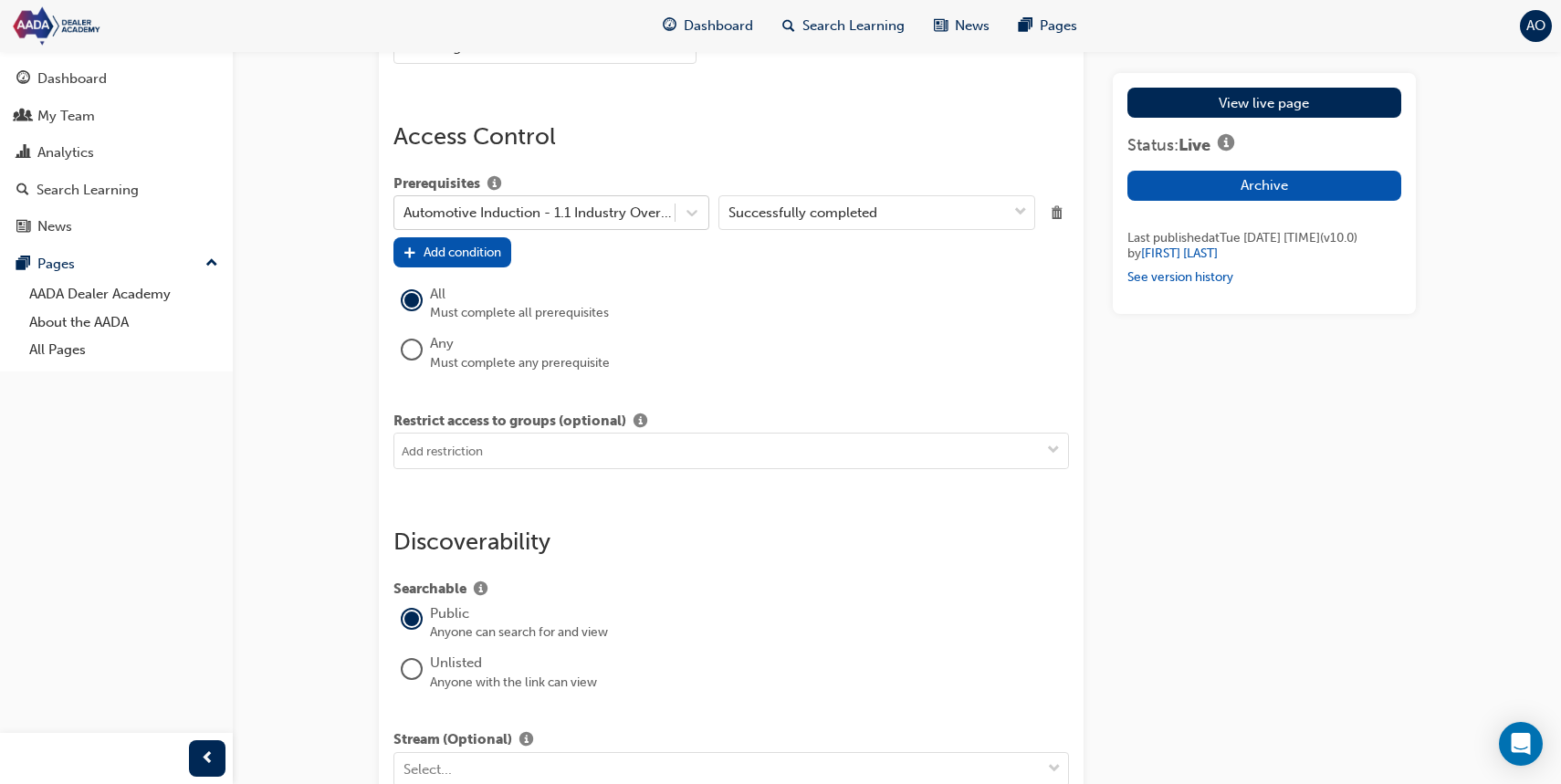click on "View live page Status:  Live Archive Last published  at  Tue 5 Aug 2025 10:09am  (v 10 . 0 ) by  Amy O'Neill See version history" at bounding box center (1263, 193) 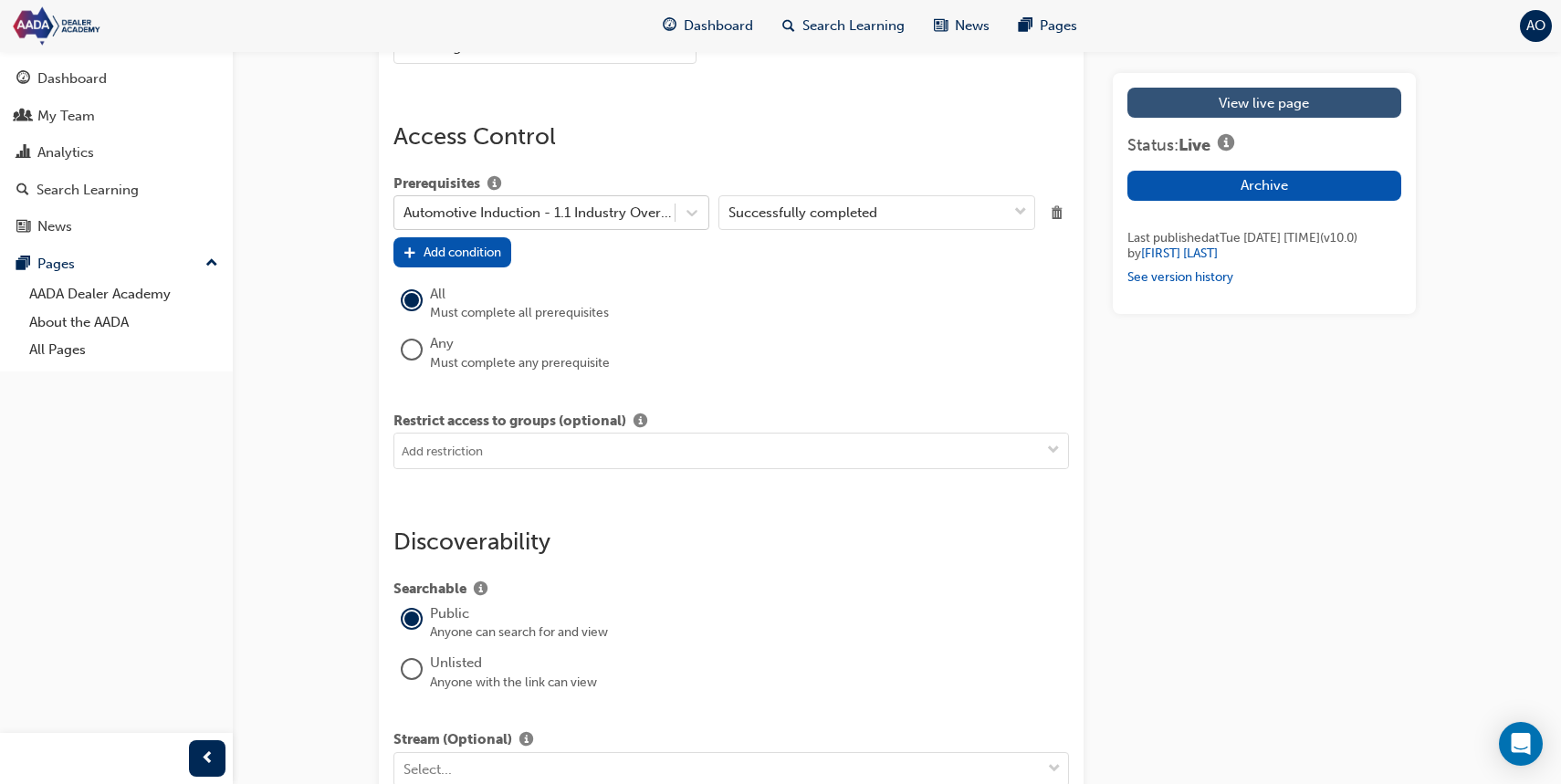 click on "View live page" at bounding box center [1263, 102] 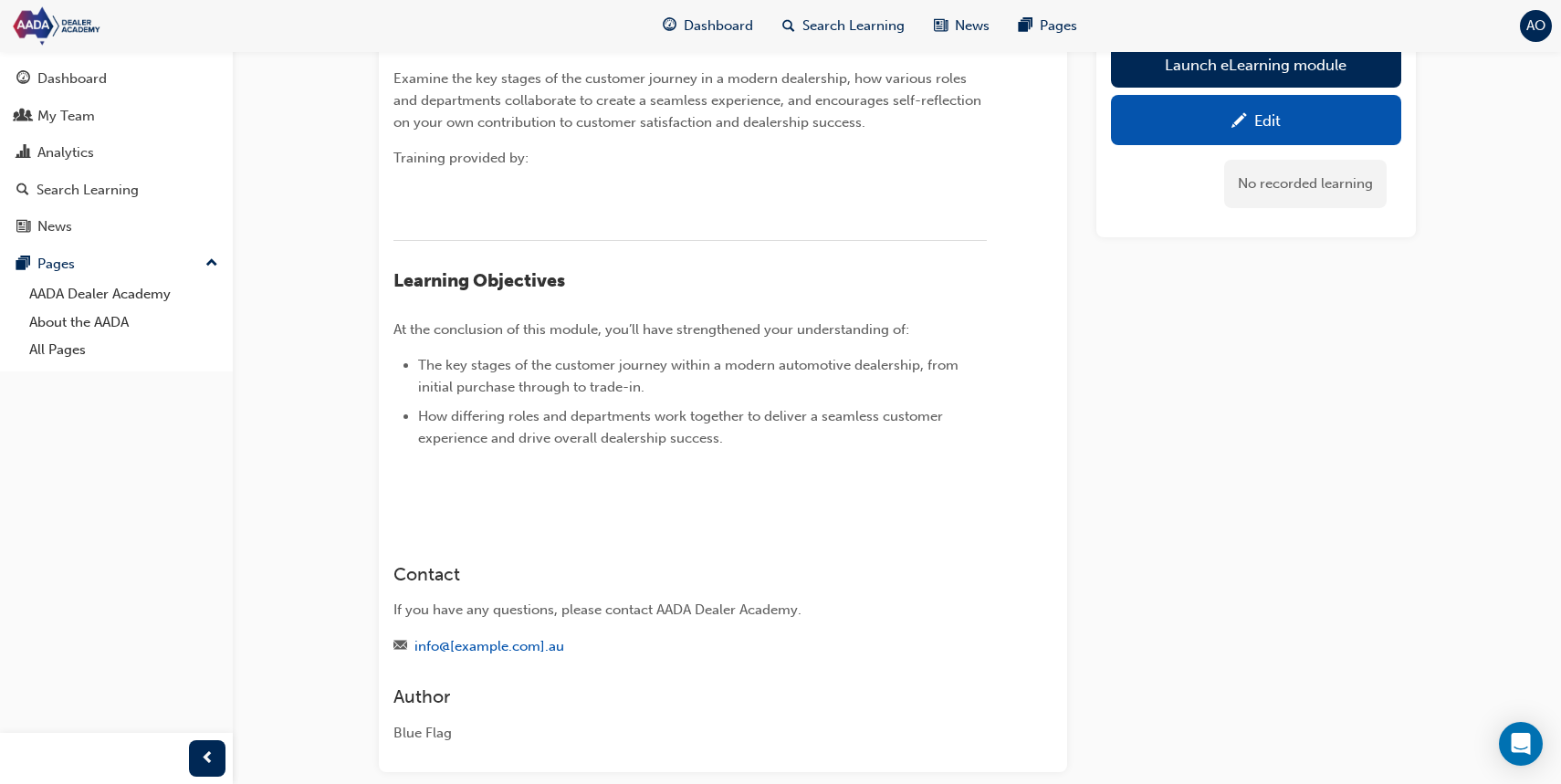 scroll, scrollTop: 0, scrollLeft: 0, axis: both 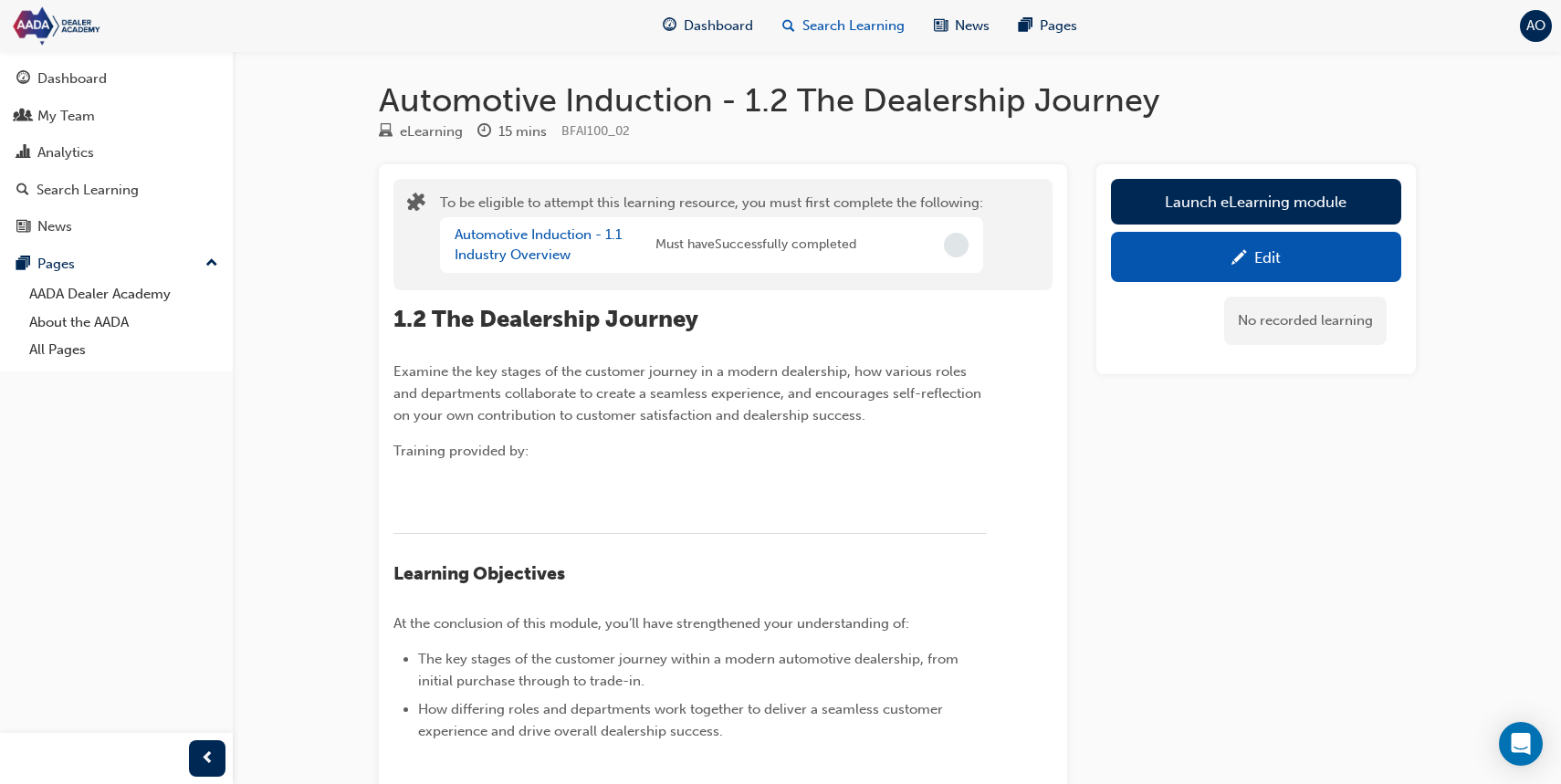 click on "Search Learning" at bounding box center [854, 26] 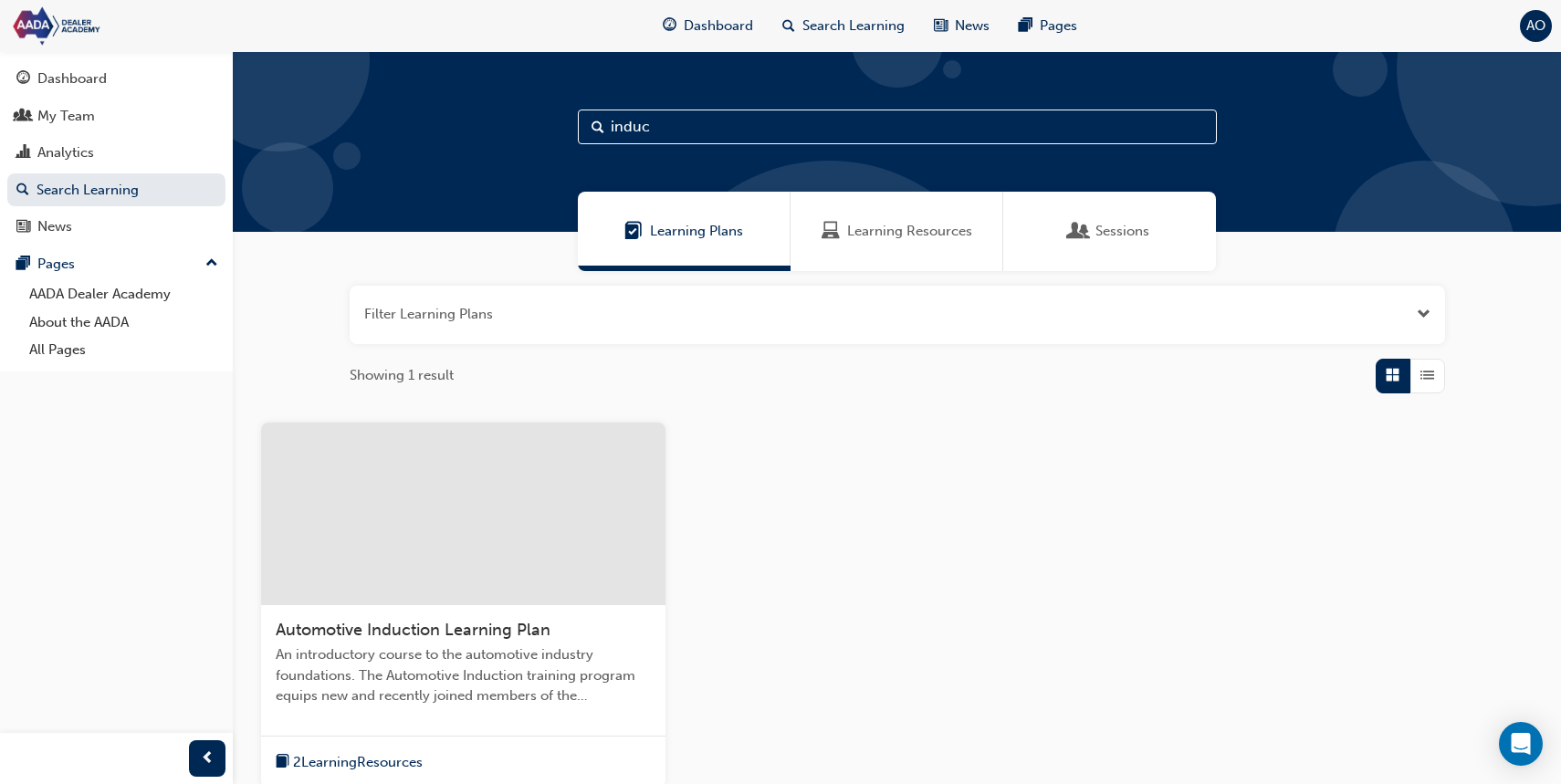 click at bounding box center [897, 315] 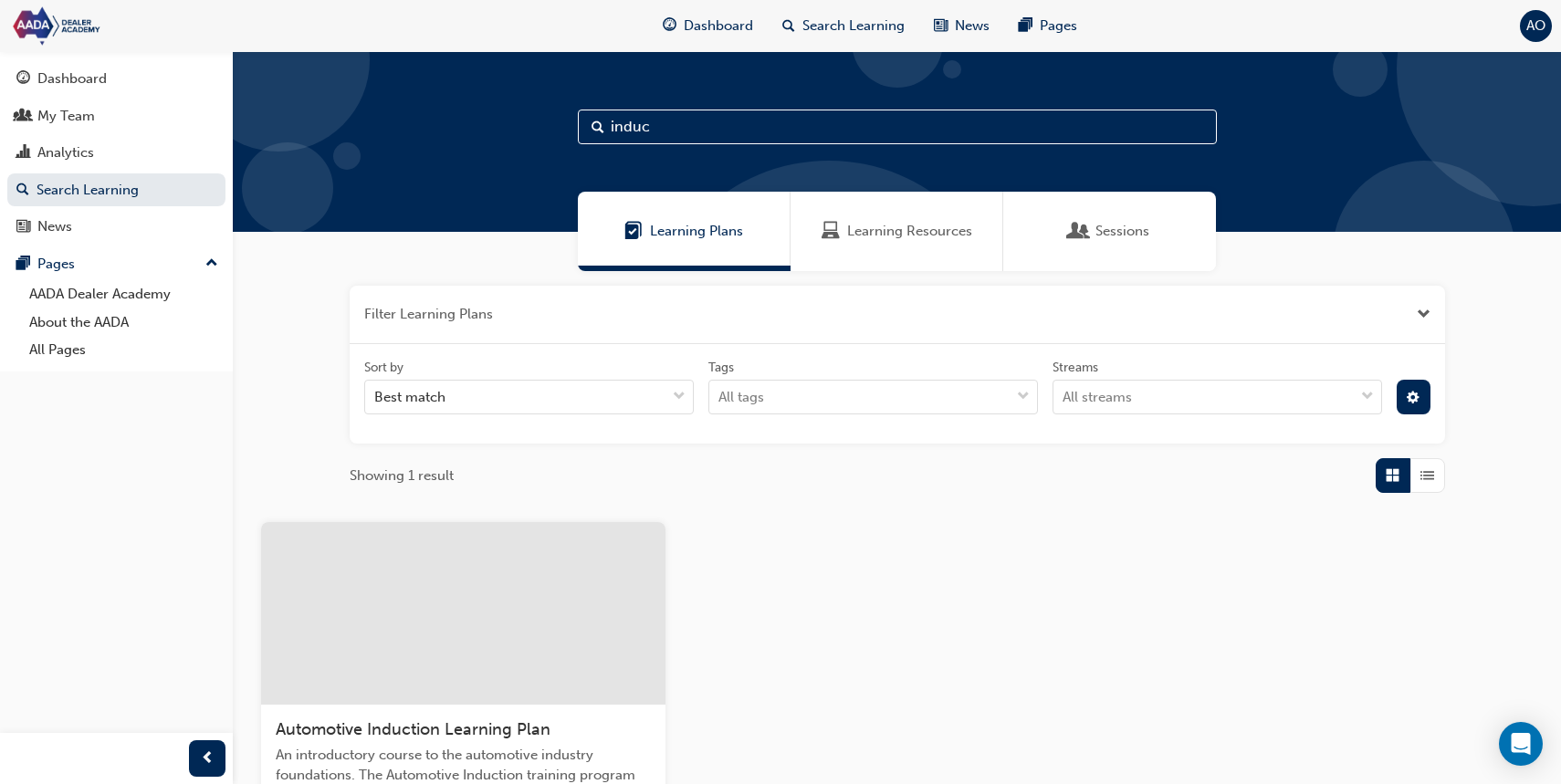 drag, startPoint x: 653, startPoint y: 132, endPoint x: 570, endPoint y: 137, distance: 83.15047 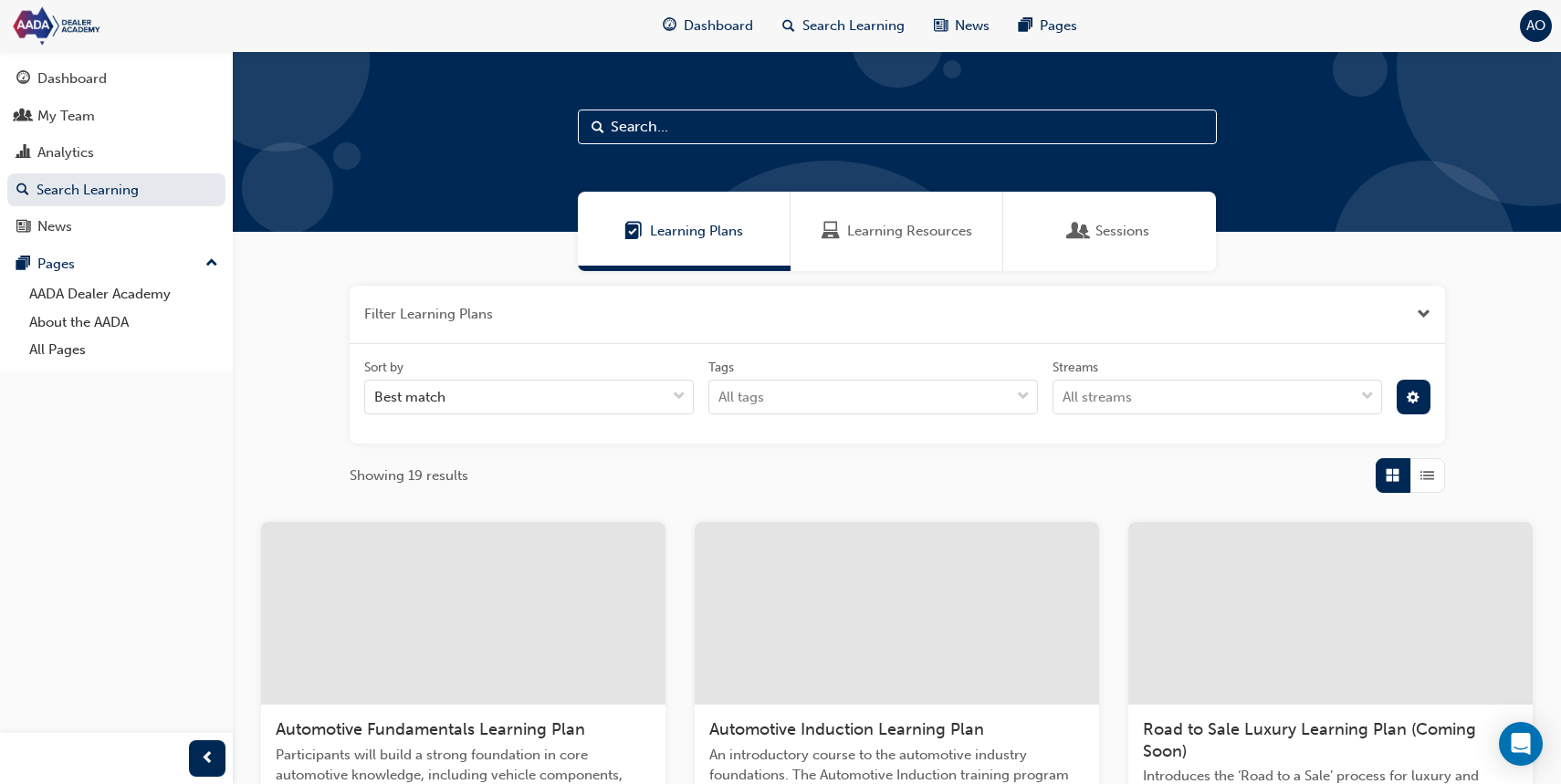 type 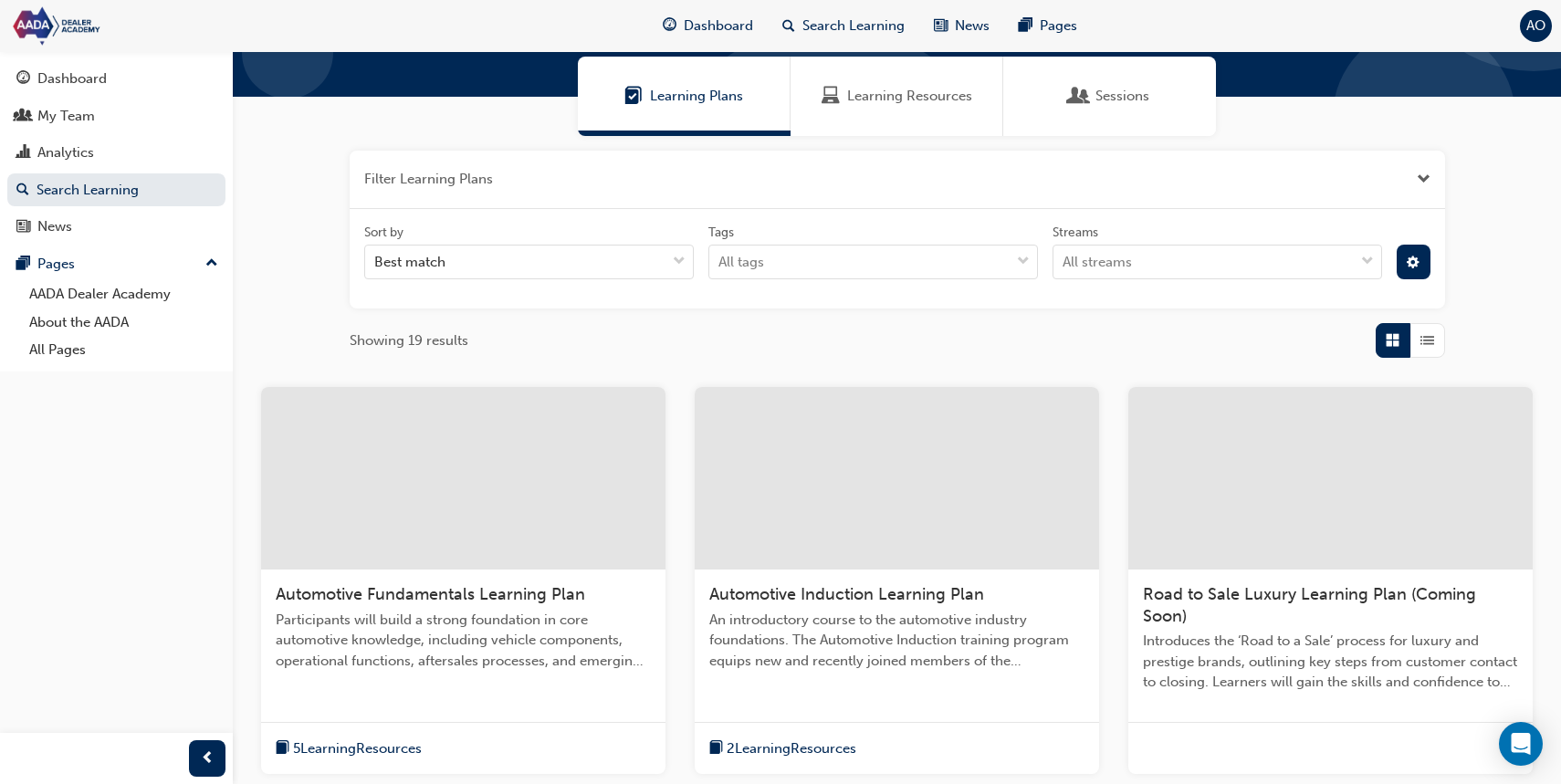 click on "Showing 19 results" at bounding box center [897, 340] 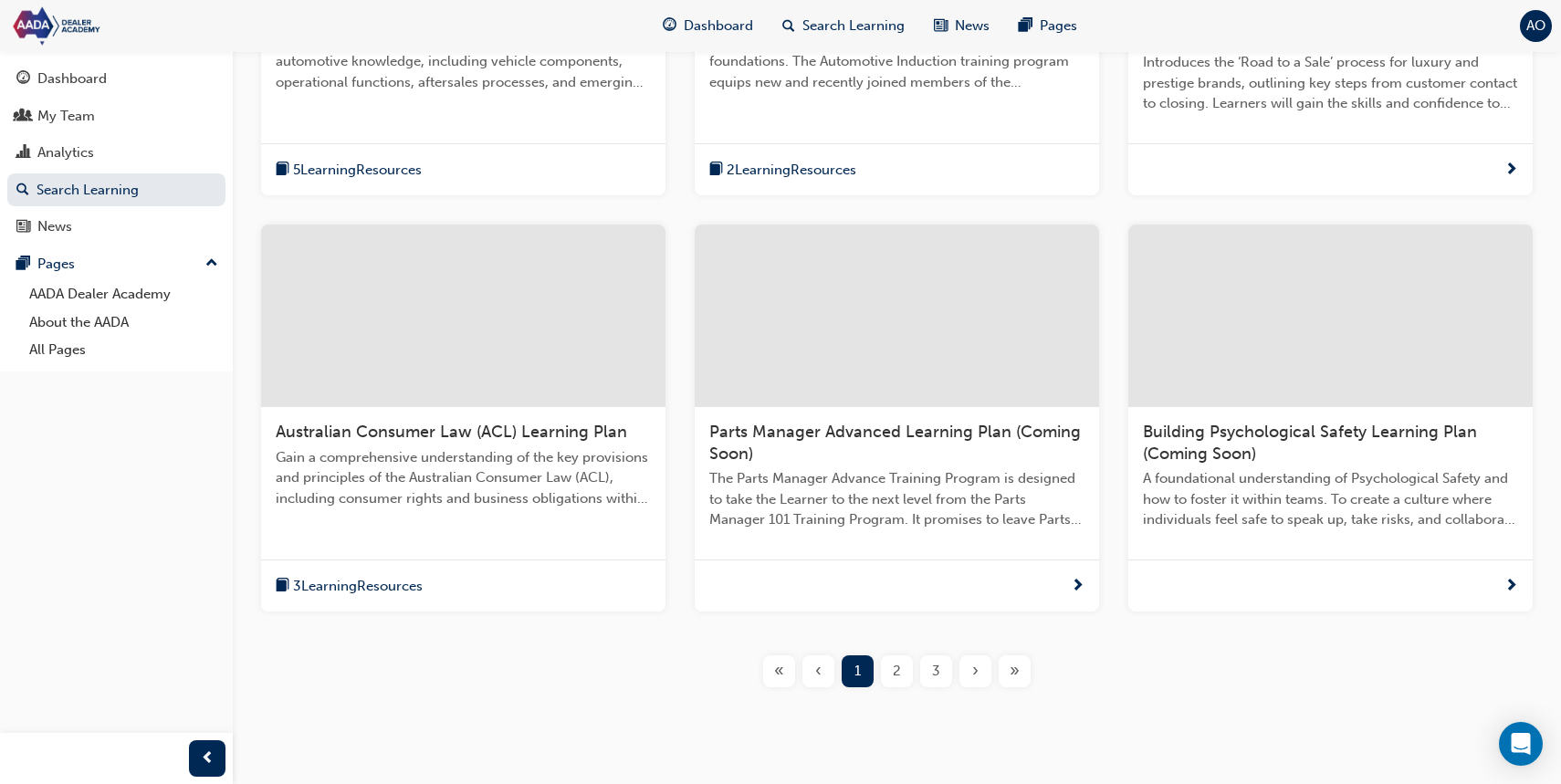 scroll, scrollTop: 742, scrollLeft: 0, axis: vertical 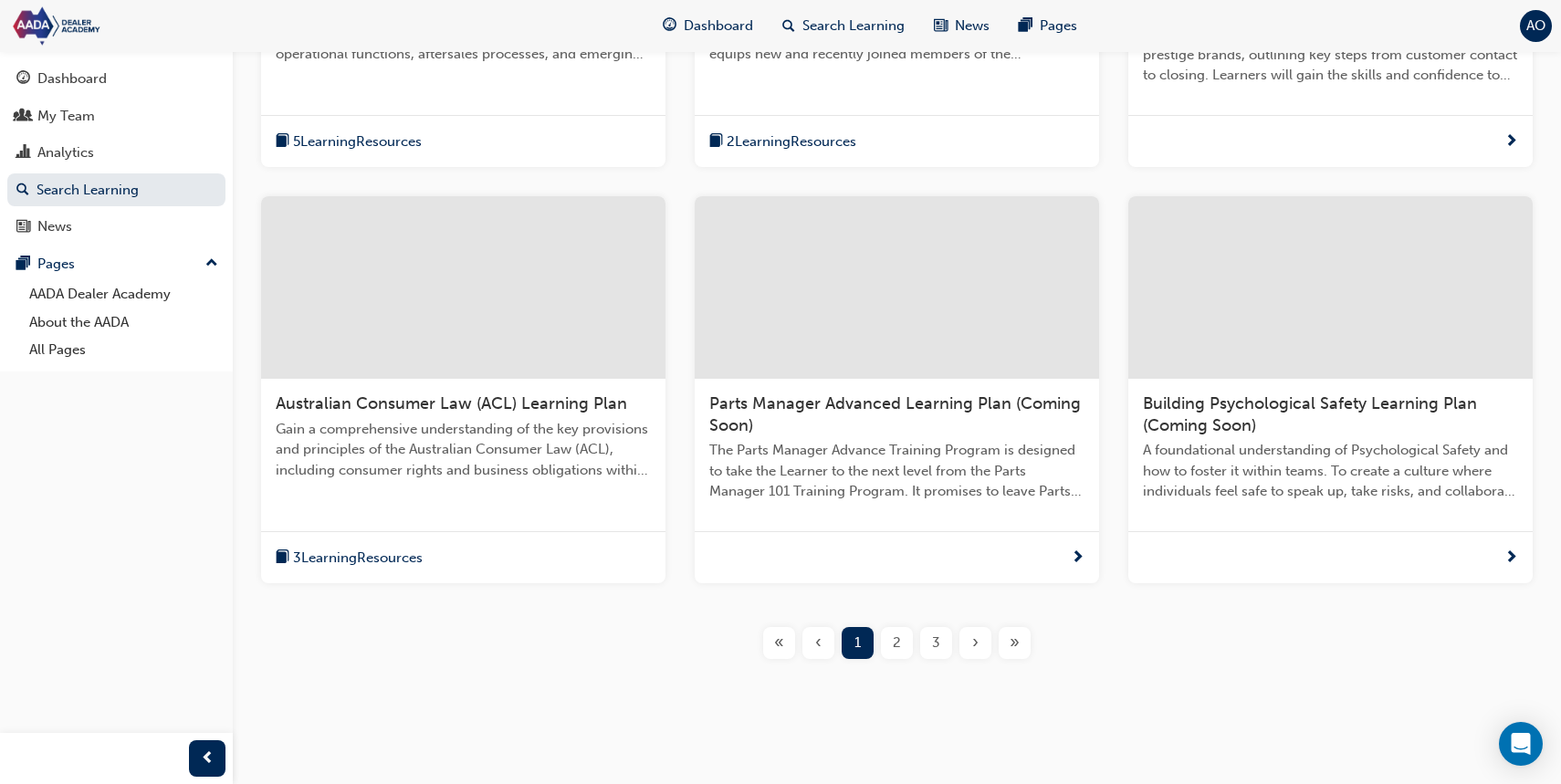 click on "Australian Consumer Law (ACL) Learning Plan" at bounding box center (451, 403) 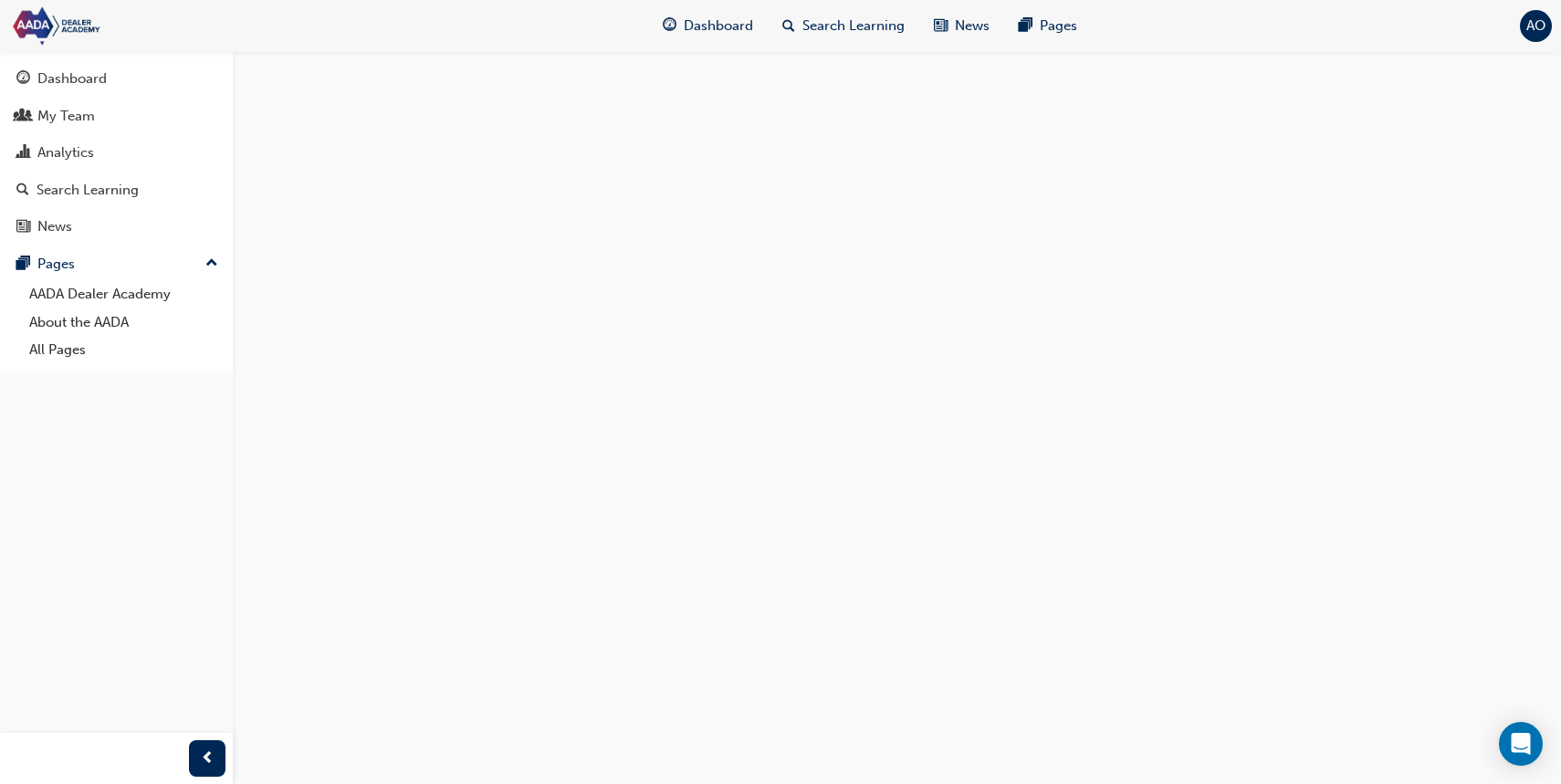 scroll, scrollTop: 0, scrollLeft: 0, axis: both 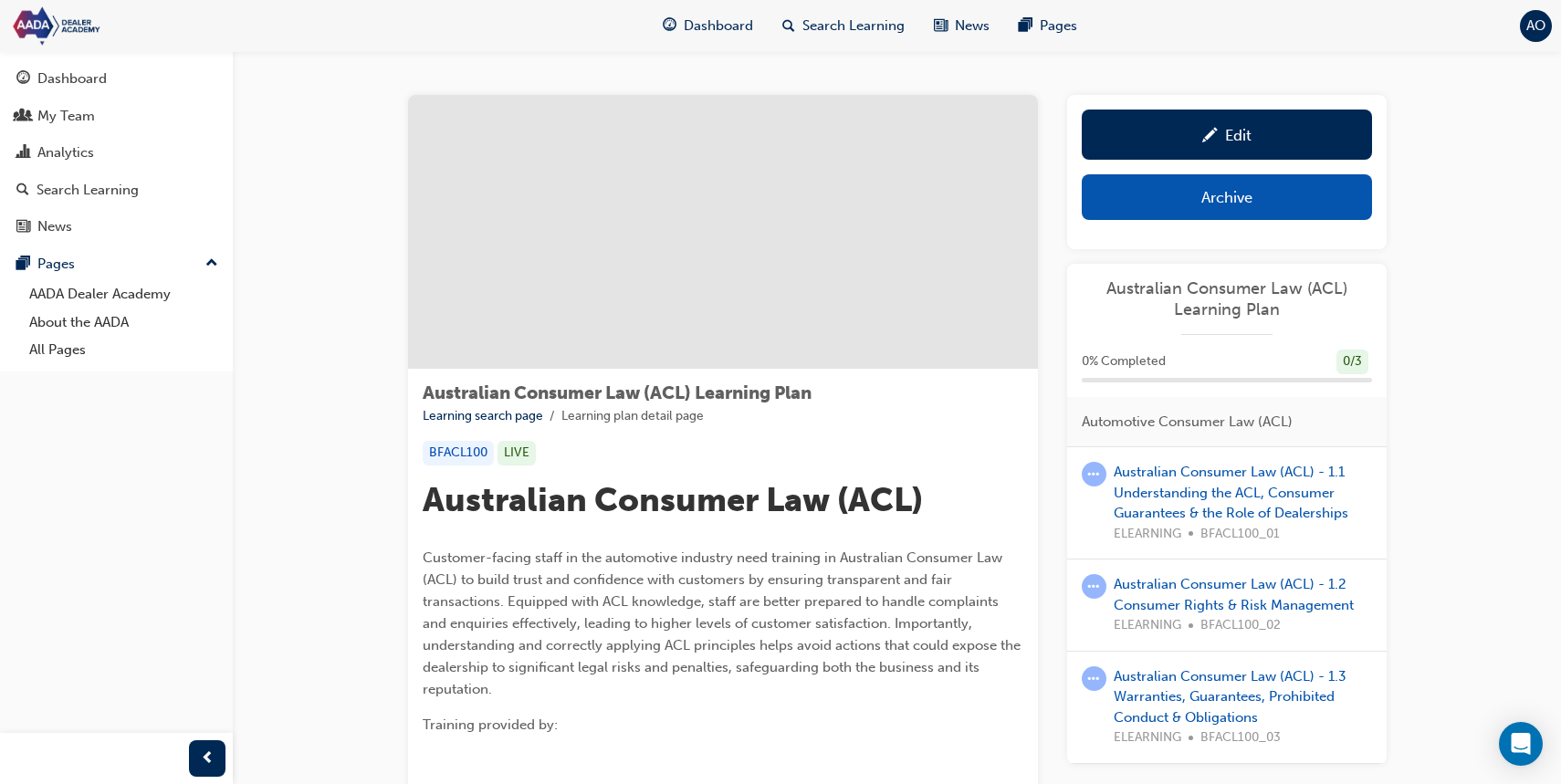 click on "Australian Consumer Law (ACL) - 1.2 Consumer Rights & Risk Management ELEARNING BFACL100_02" at bounding box center (1242, 605) 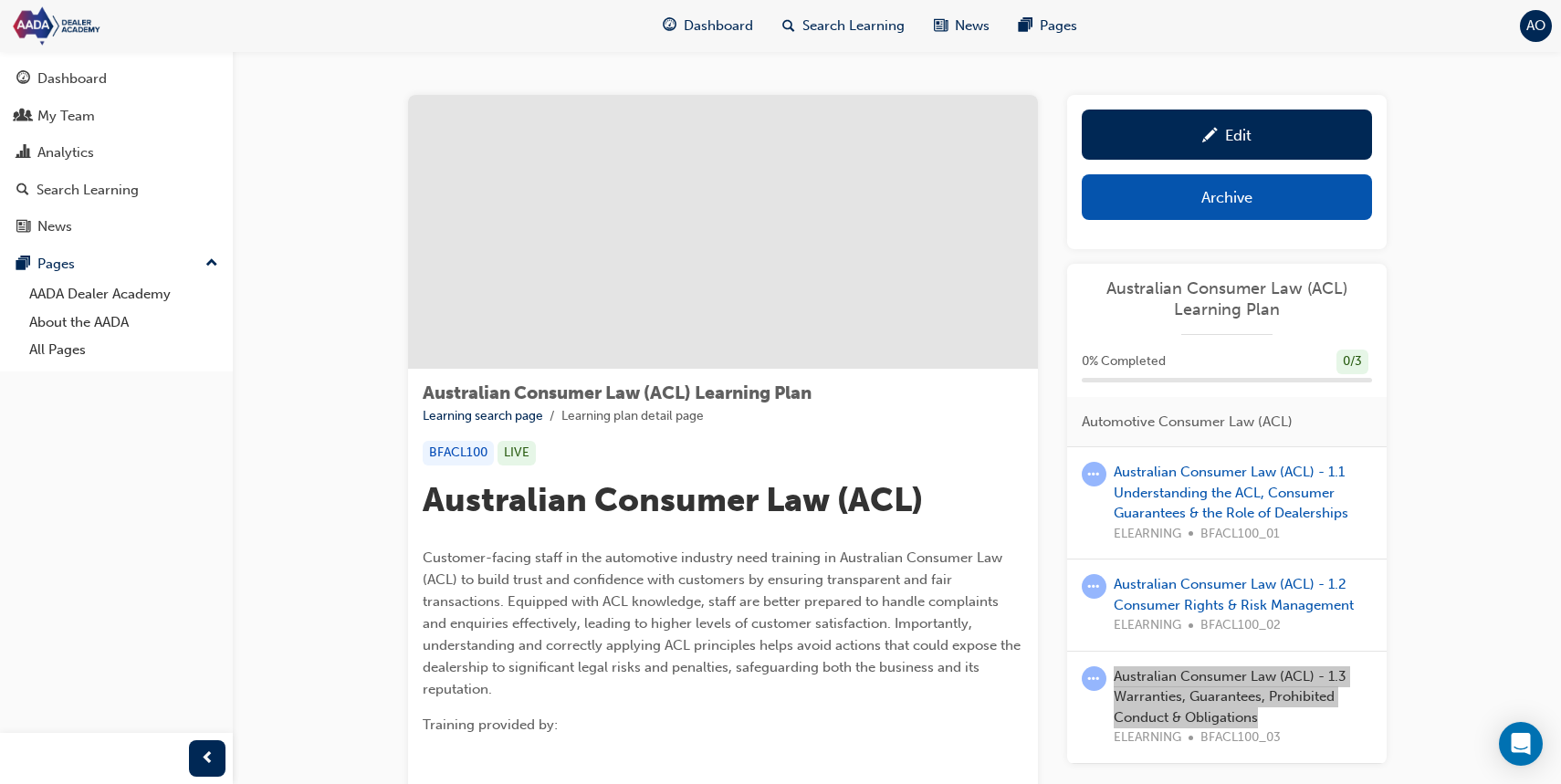 drag, startPoint x: 1160, startPoint y: 702, endPoint x: 658, endPoint y: 3, distance: 860.5841 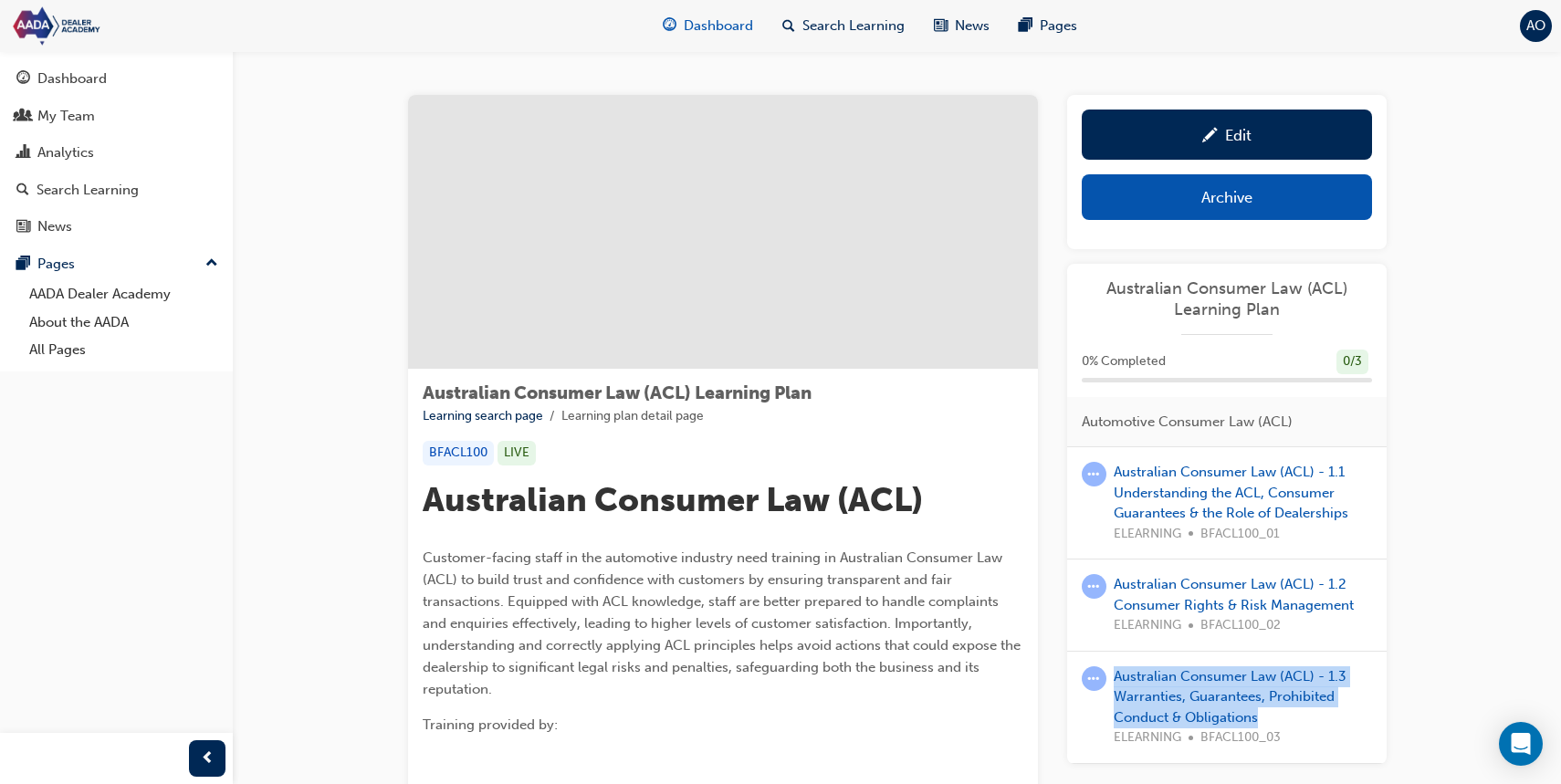 click on "Dashboard" at bounding box center (718, 26) 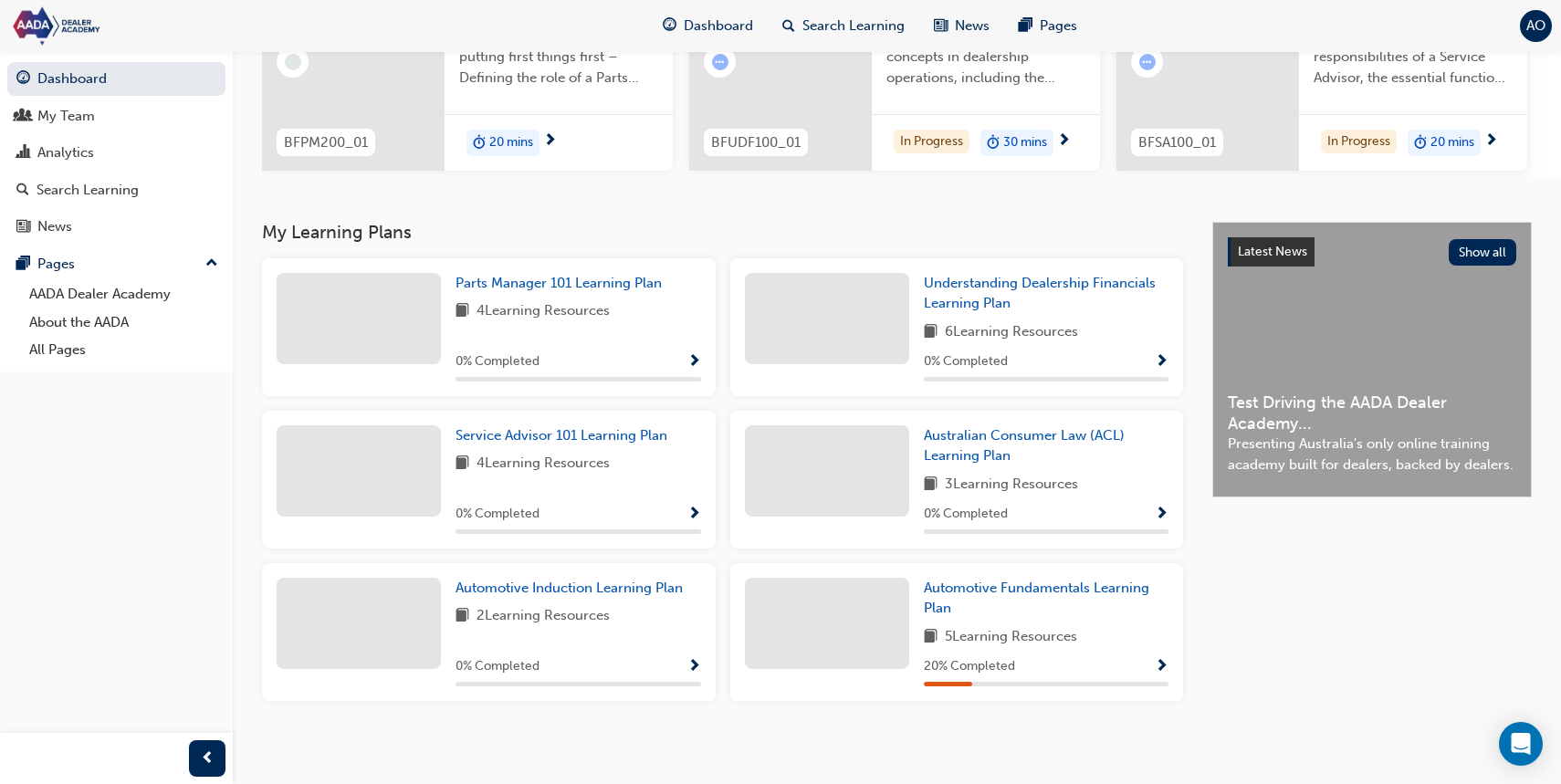 scroll, scrollTop: 258, scrollLeft: 0, axis: vertical 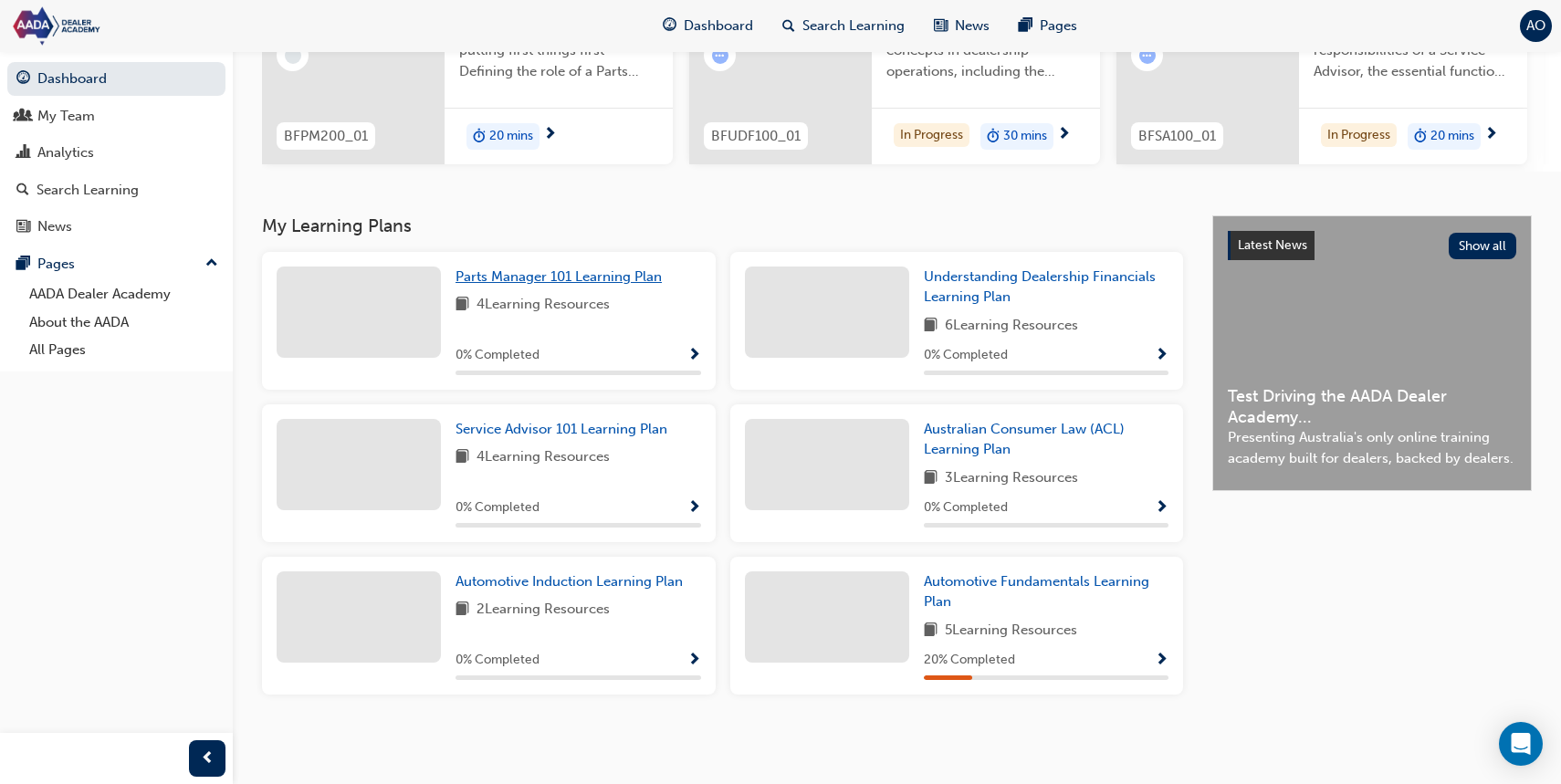 click on "Parts Manager 101 Learning Plan" at bounding box center [559, 277] 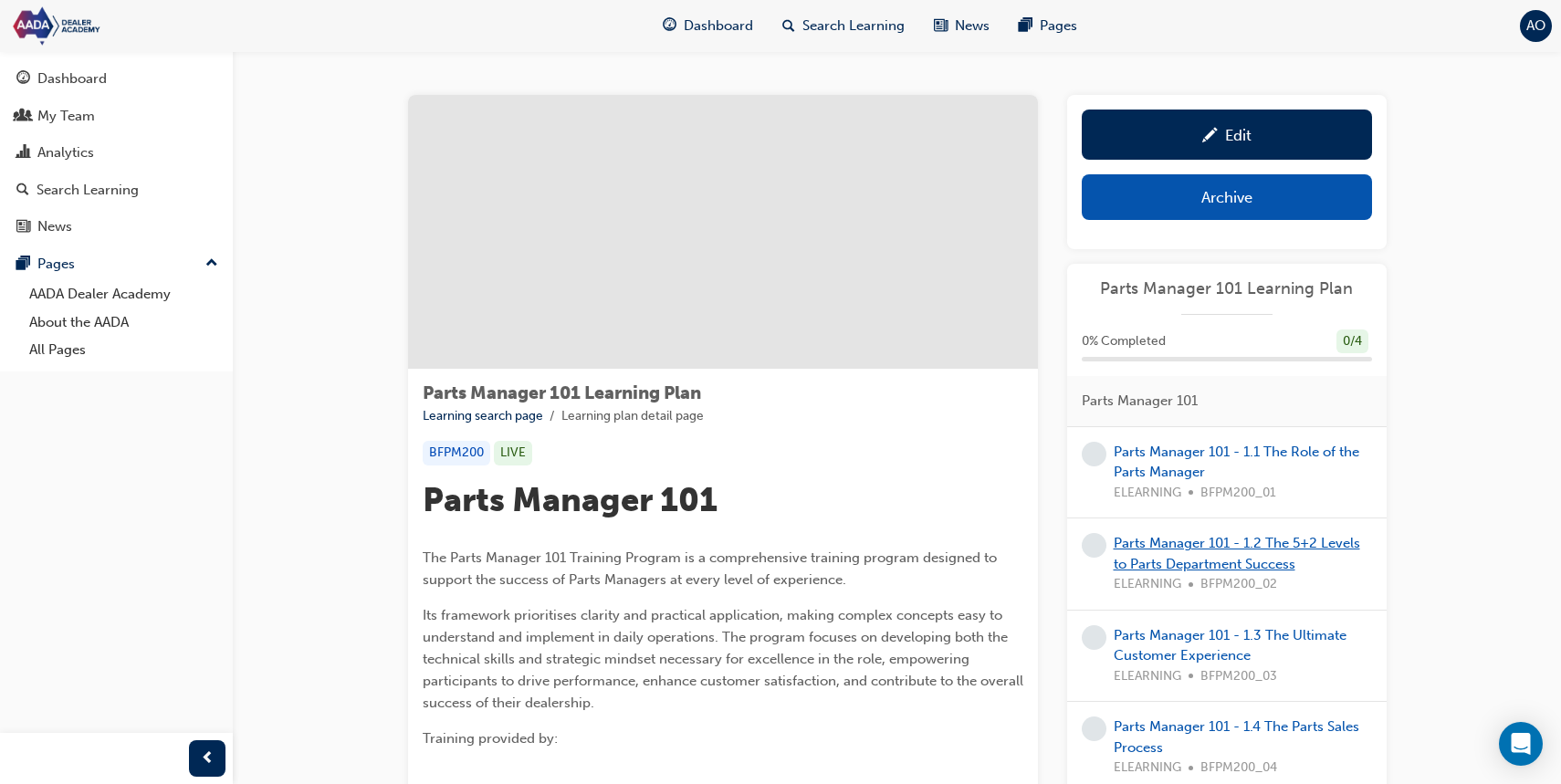 click on "Parts Manager 101 - 1.2 The 5+2 Levels to Parts Department Success" at bounding box center (1237, 553) 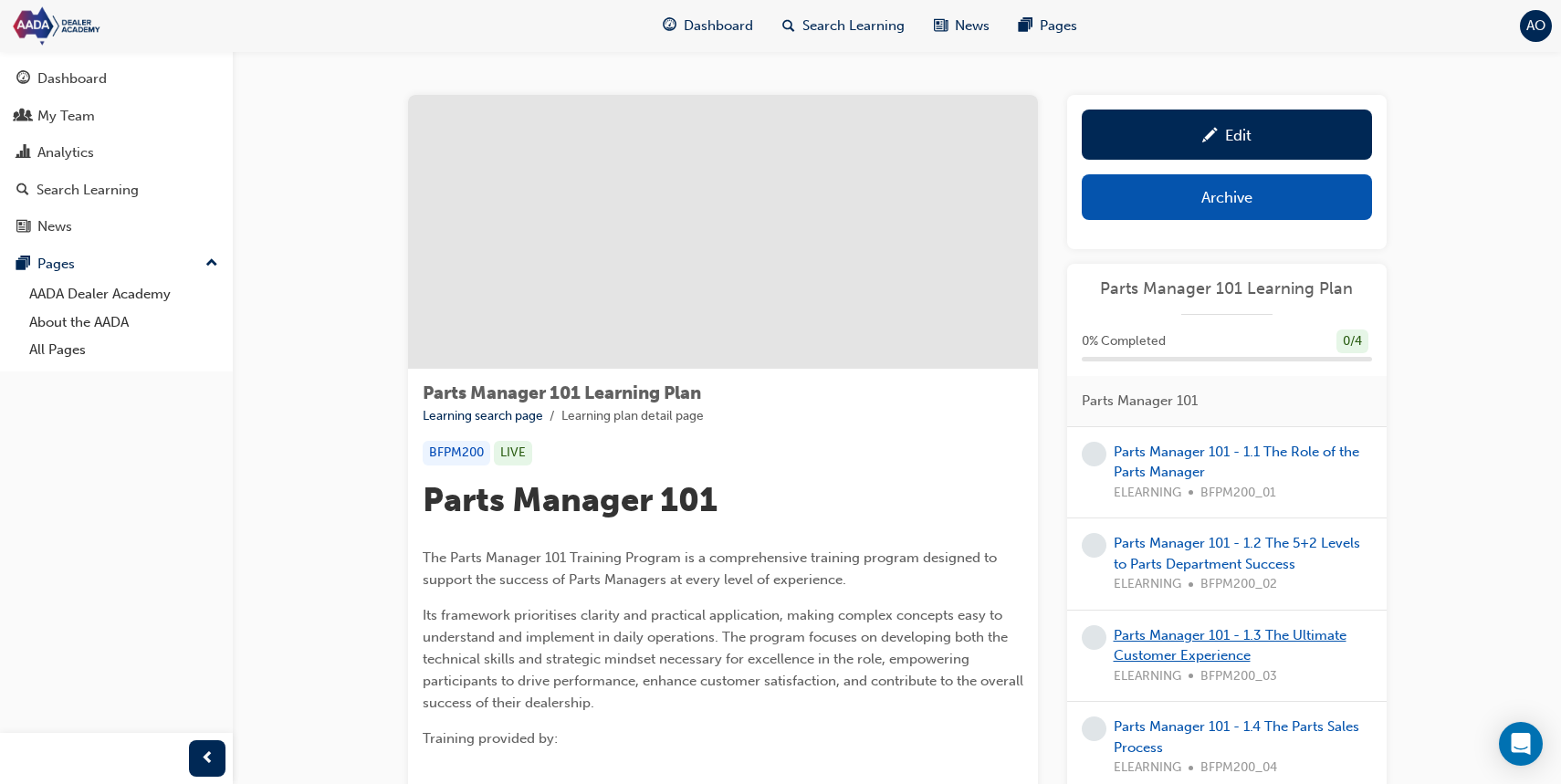 click on "Parts Manager 101 - 1.3 The Ultimate Customer Experience" at bounding box center [1230, 645] 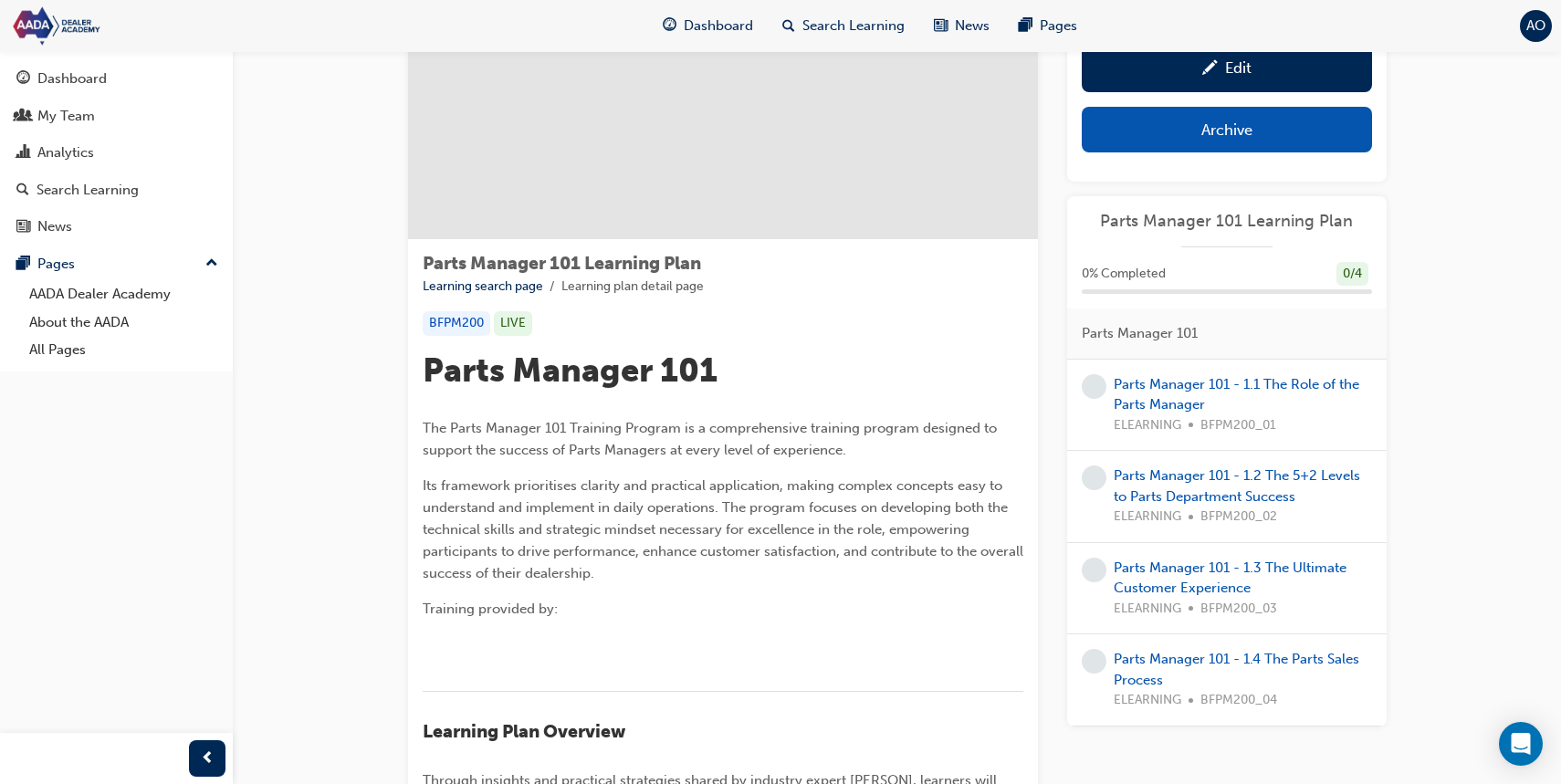 scroll, scrollTop: 144, scrollLeft: 0, axis: vertical 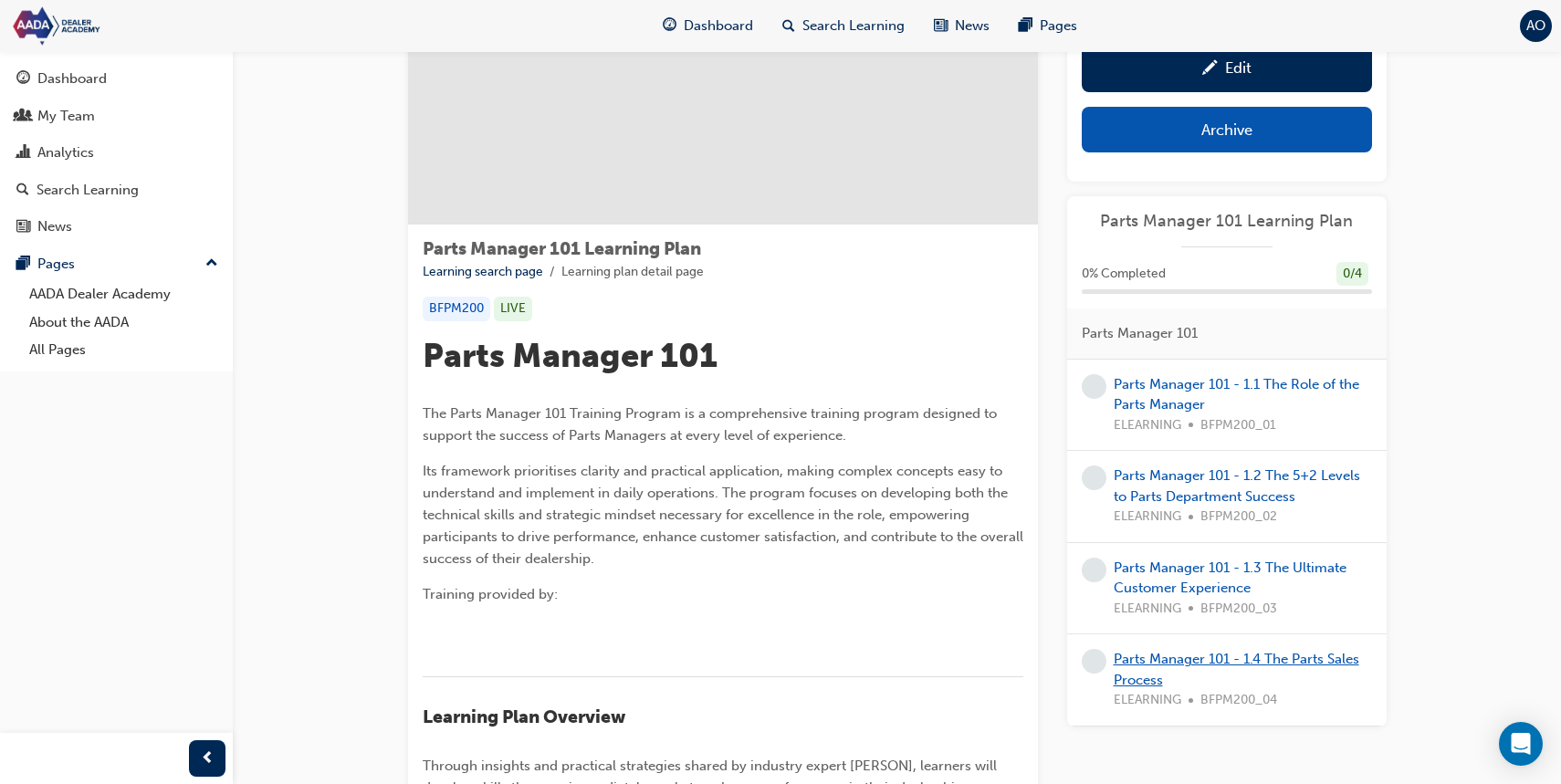 click on "Parts Manager 101 -  1.4 The Parts Sales Process" at bounding box center (1236, 669) 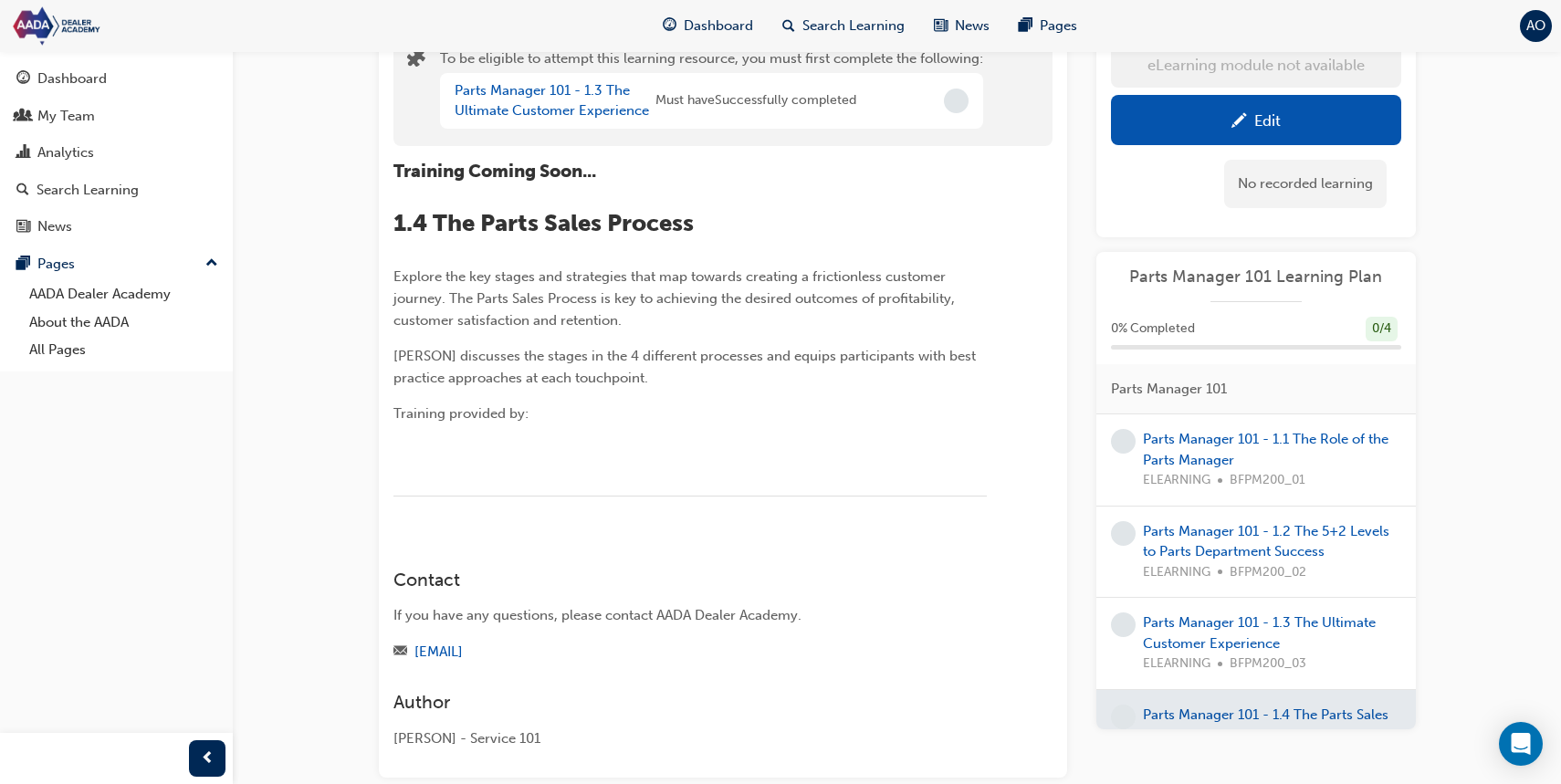 scroll, scrollTop: 0, scrollLeft: 0, axis: both 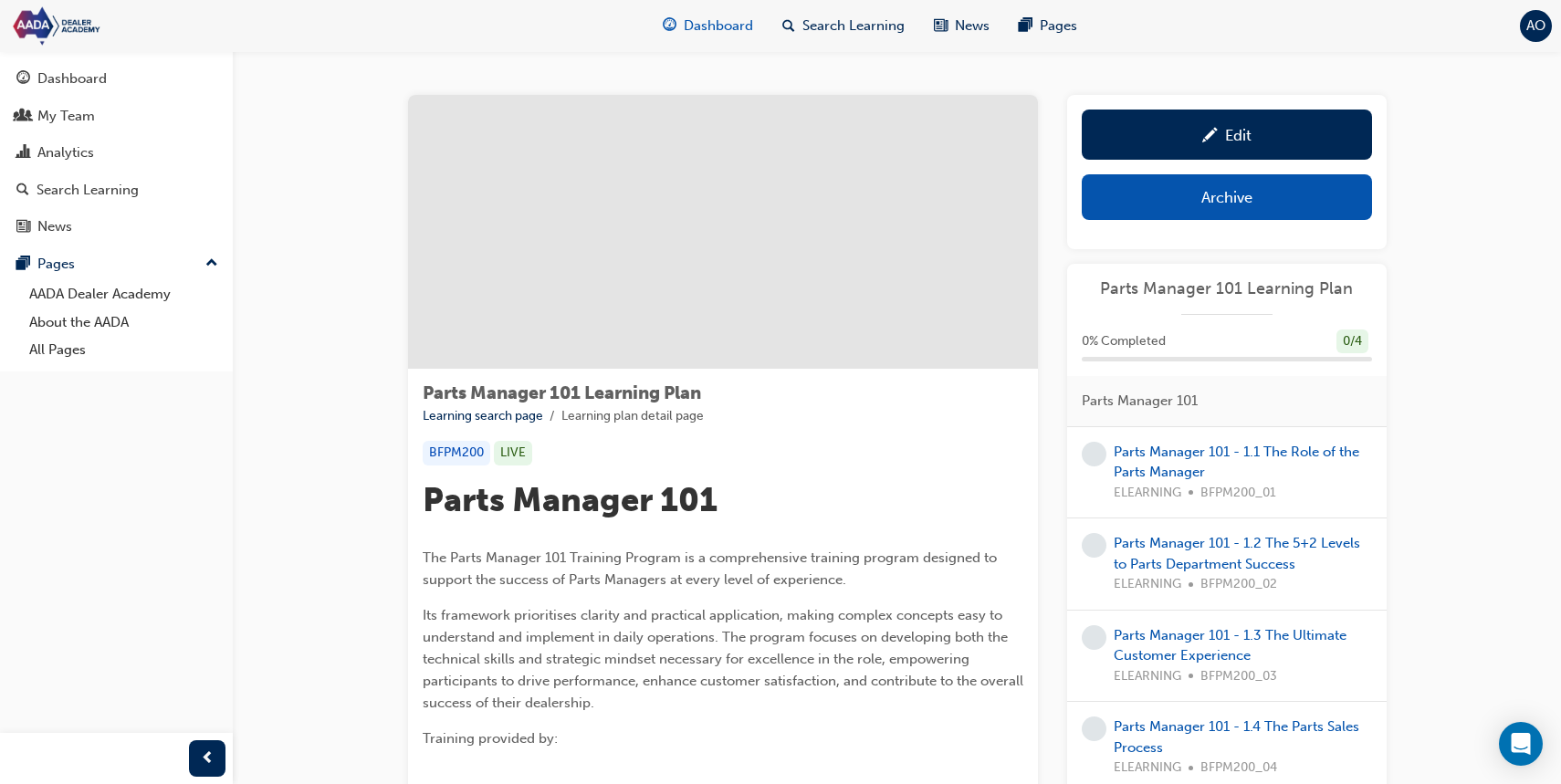 click on "Dashboard" at bounding box center (718, 26) 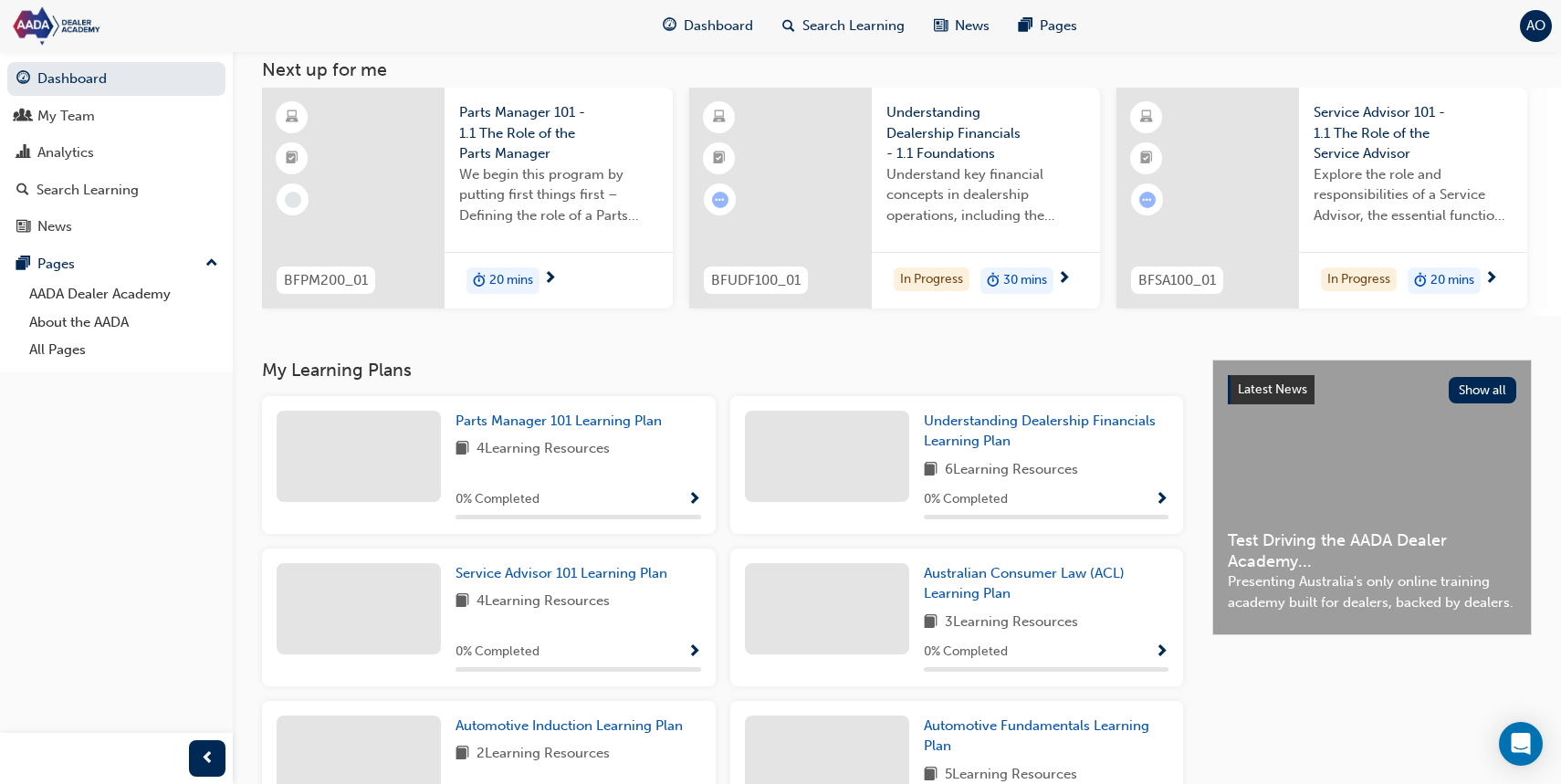 scroll, scrollTop: 106, scrollLeft: 0, axis: vertical 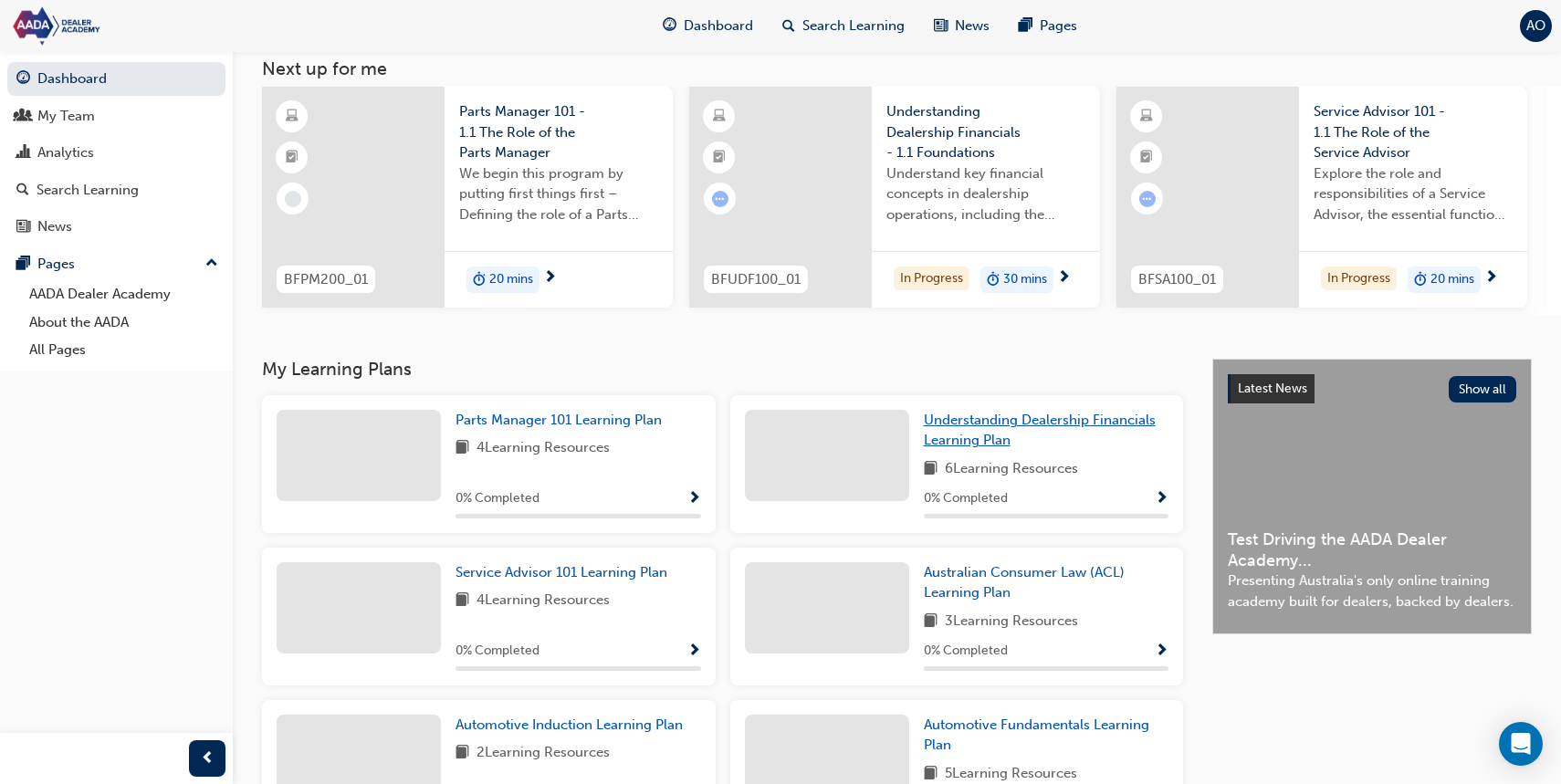 click on "Understanding Dealership Financials Learning Plan" at bounding box center [1046, 430] 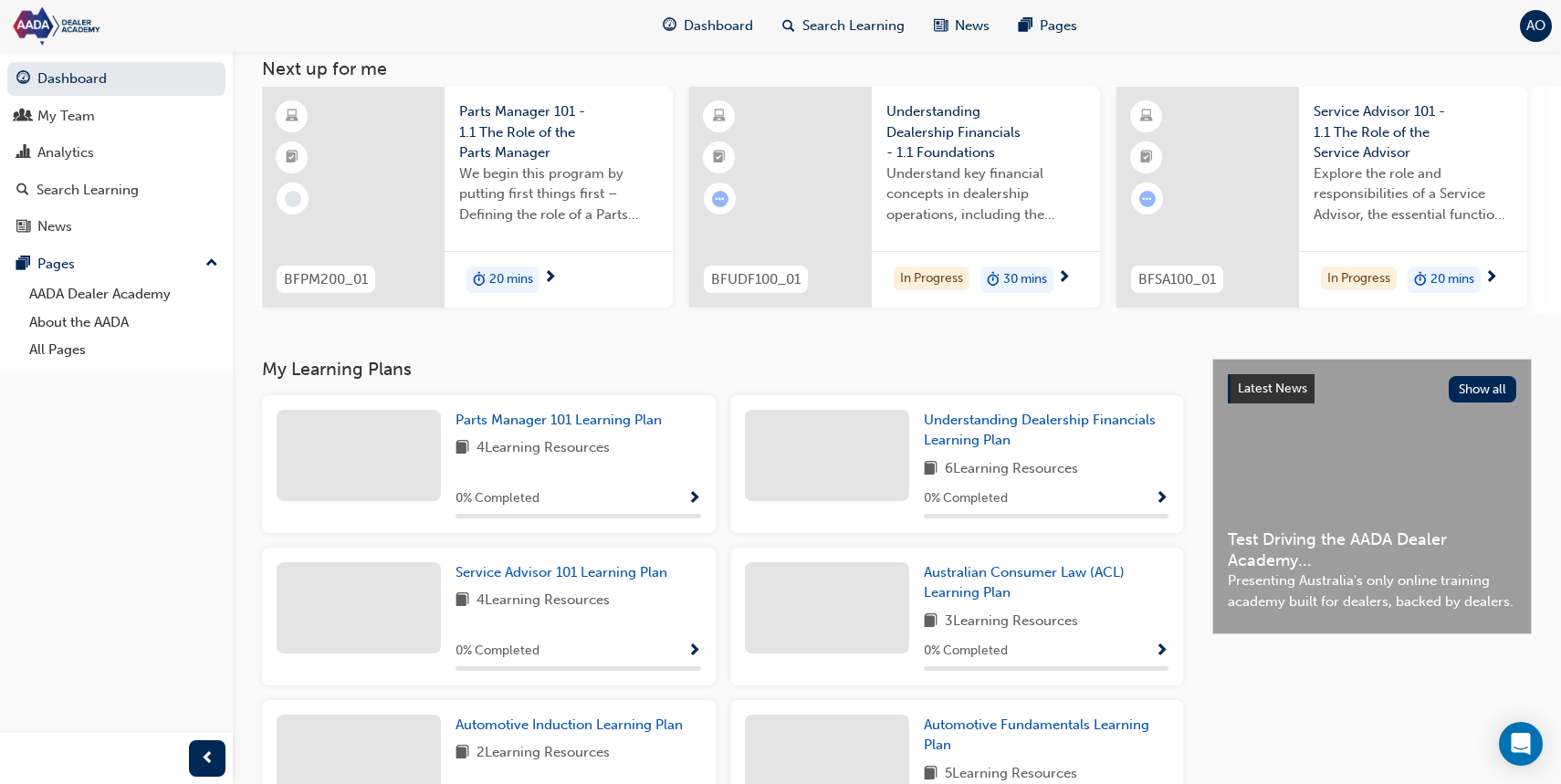 scroll, scrollTop: 0, scrollLeft: 0, axis: both 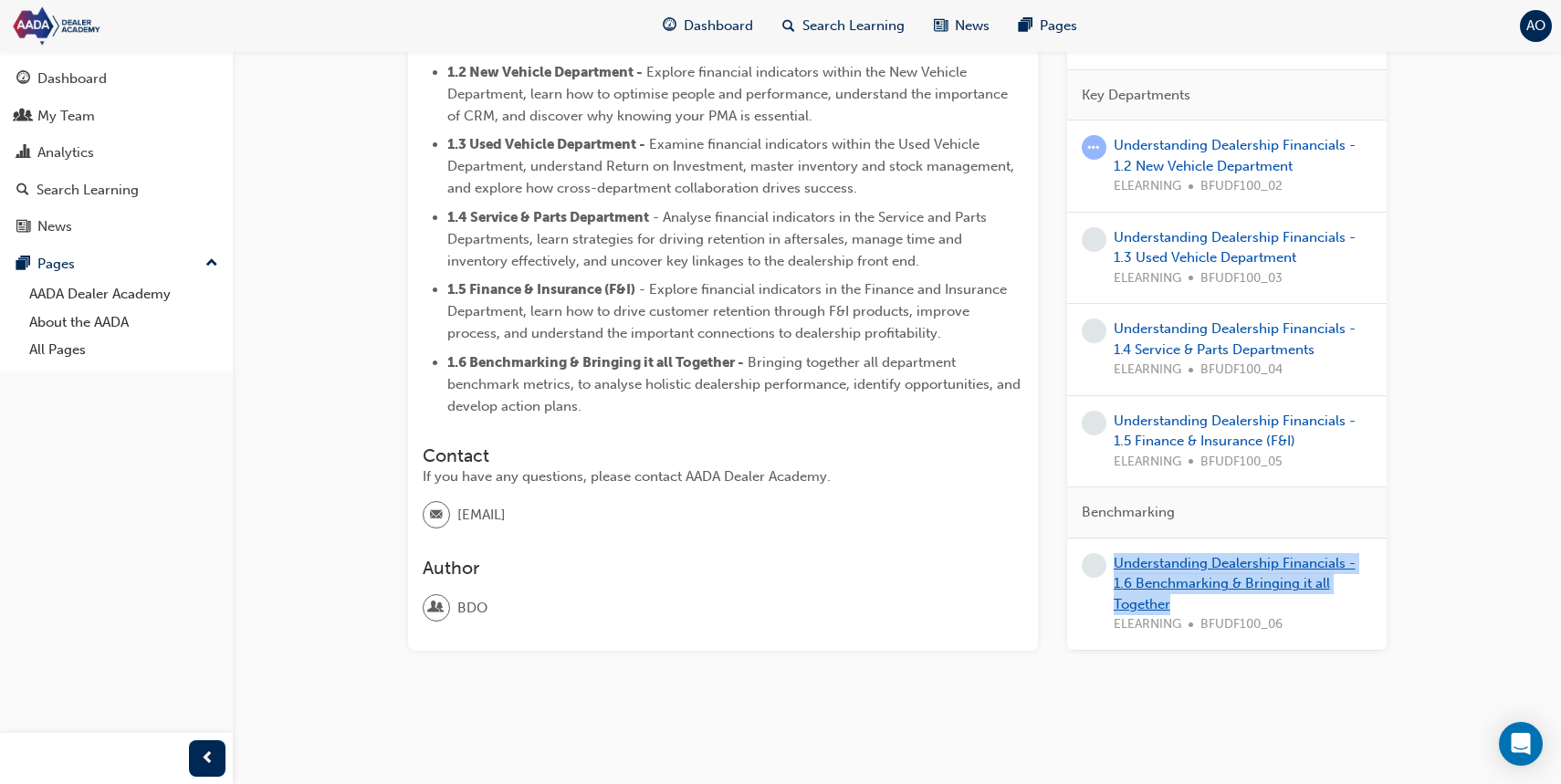 drag, startPoint x: 1226, startPoint y: 570, endPoint x: 562, endPoint y: 0, distance: 875.0977 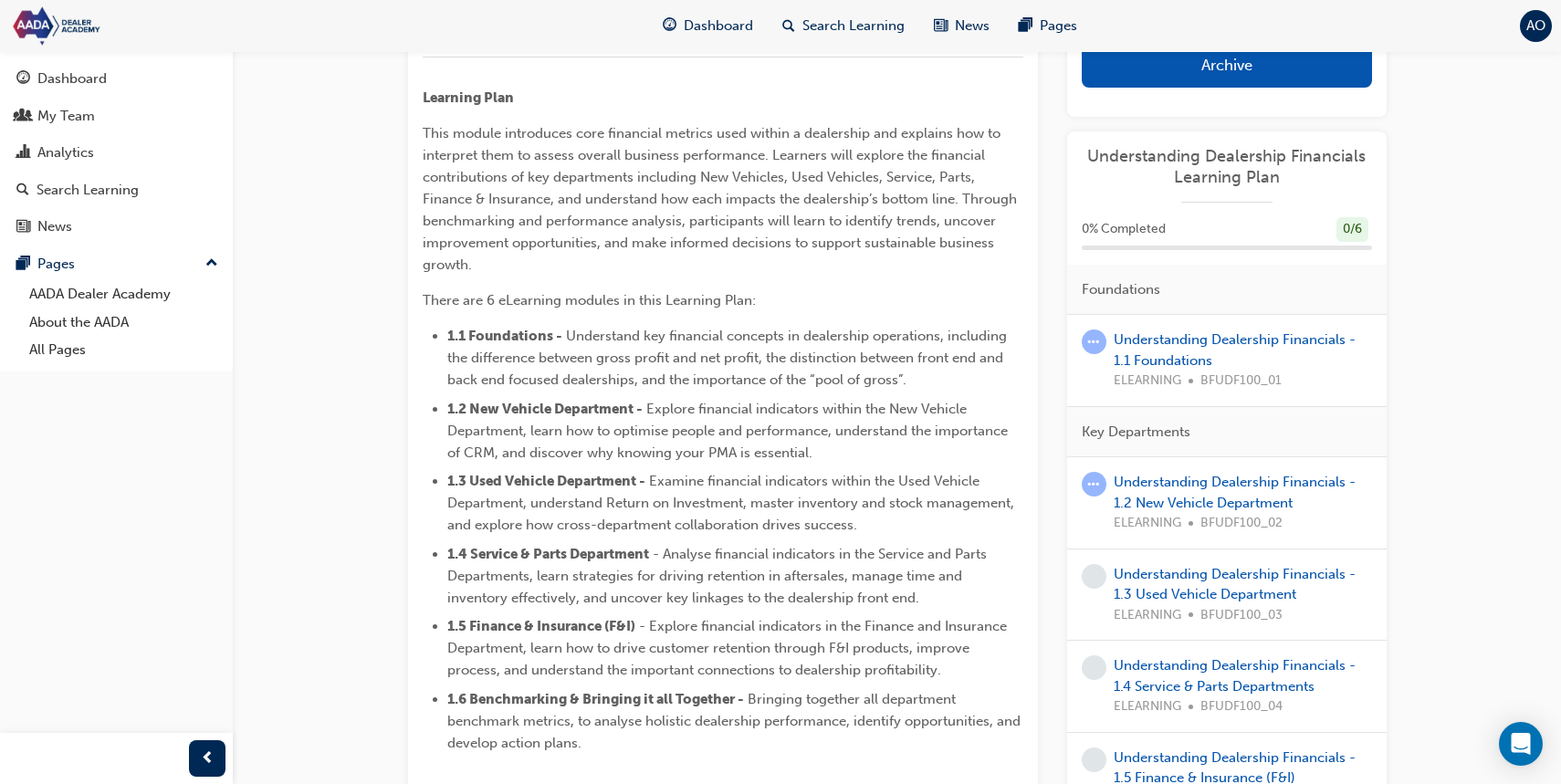 scroll, scrollTop: 404, scrollLeft: 0, axis: vertical 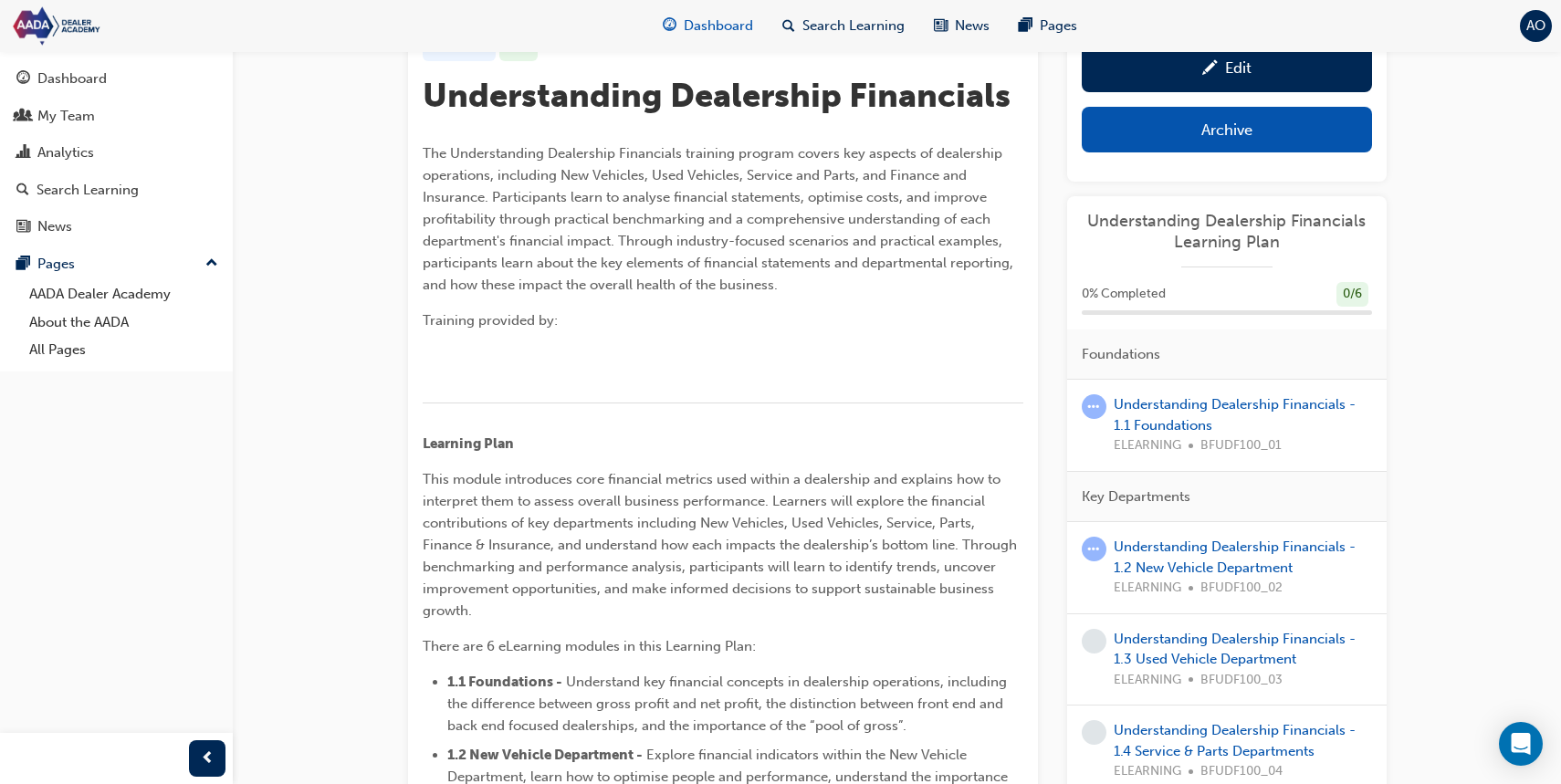 click on "Dashboard" at bounding box center [707, 26] 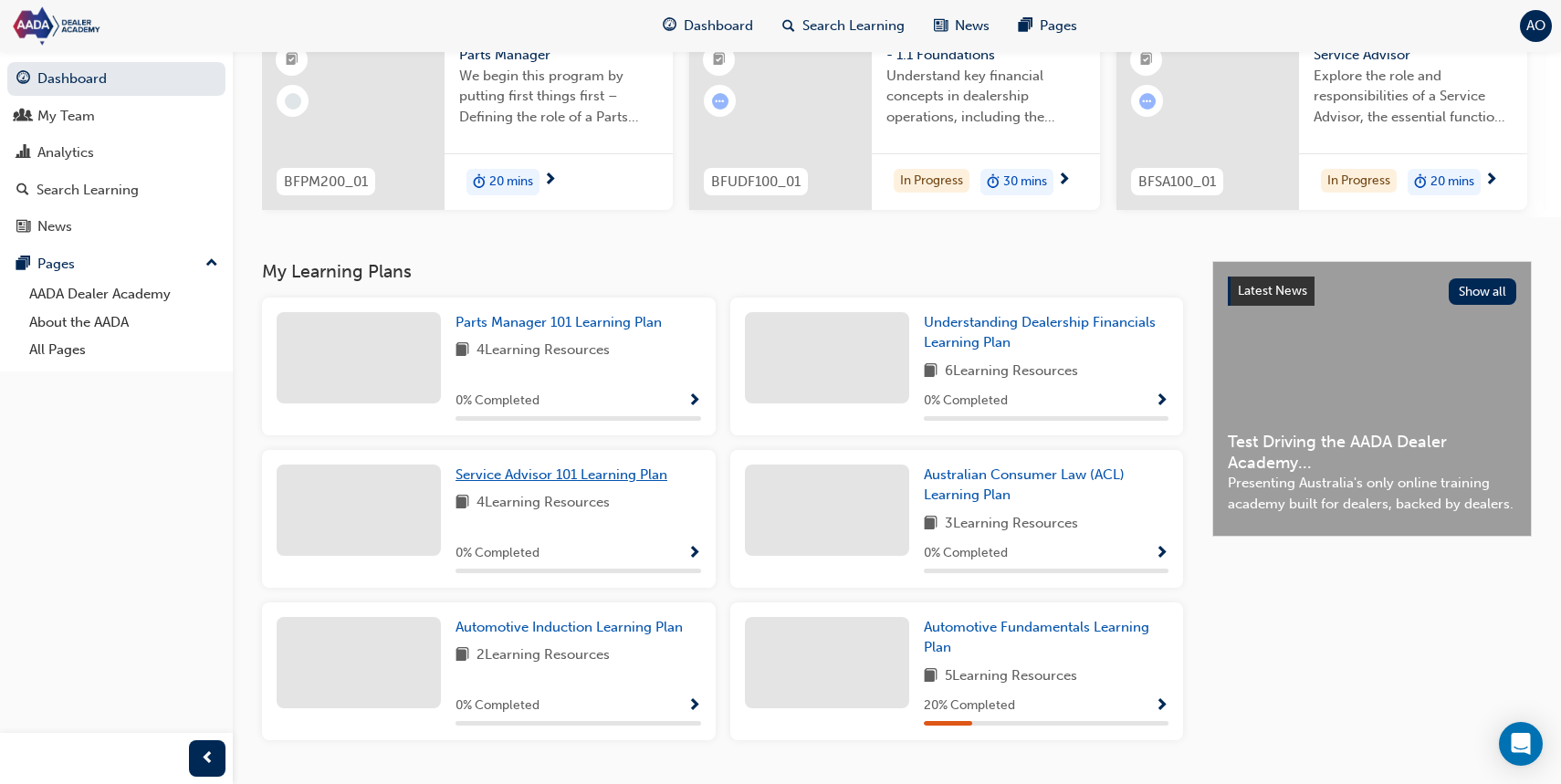 scroll, scrollTop: 223, scrollLeft: 0, axis: vertical 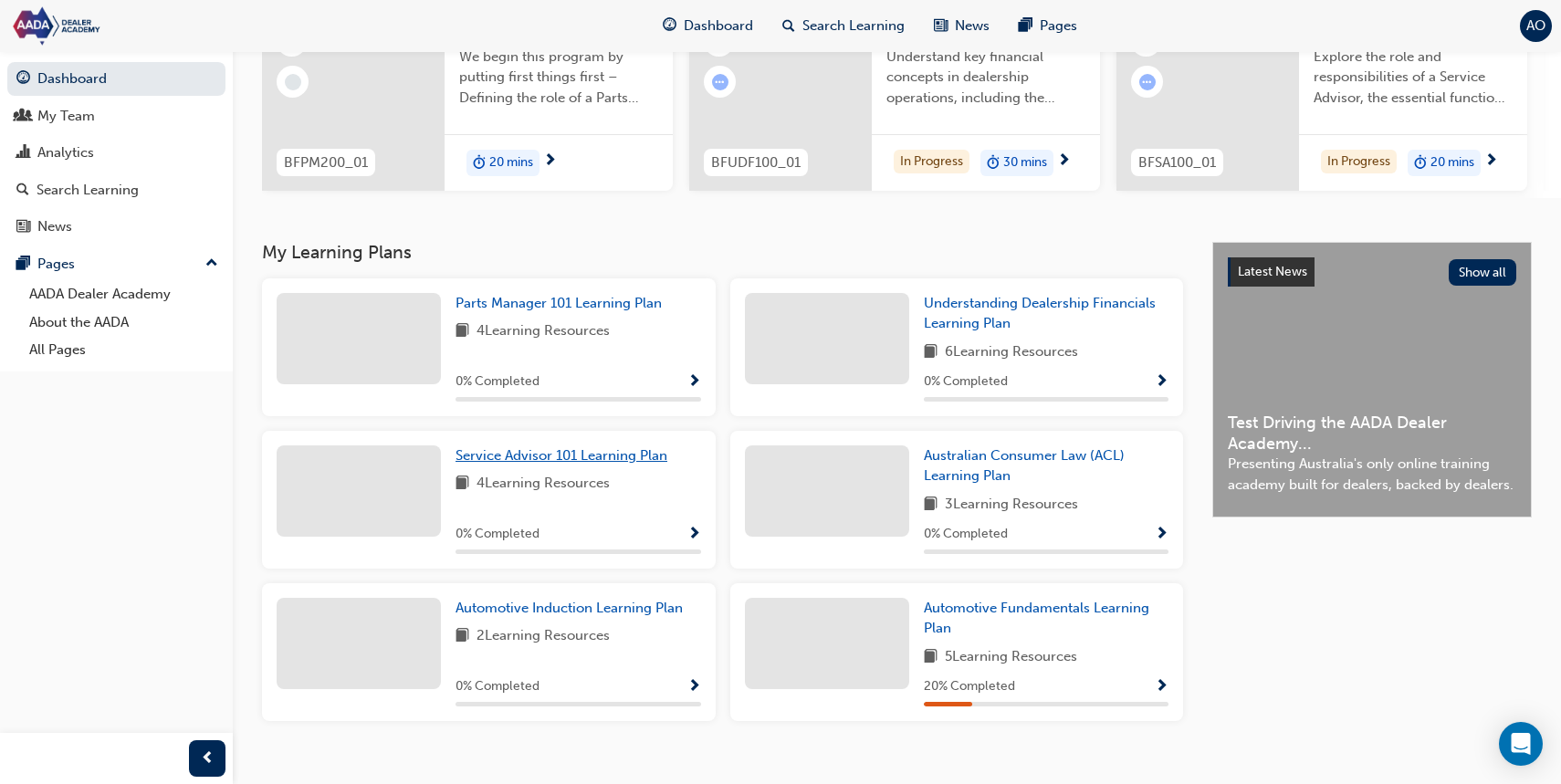 click on "Service Advisor 101 Learning Plan" at bounding box center [561, 455] 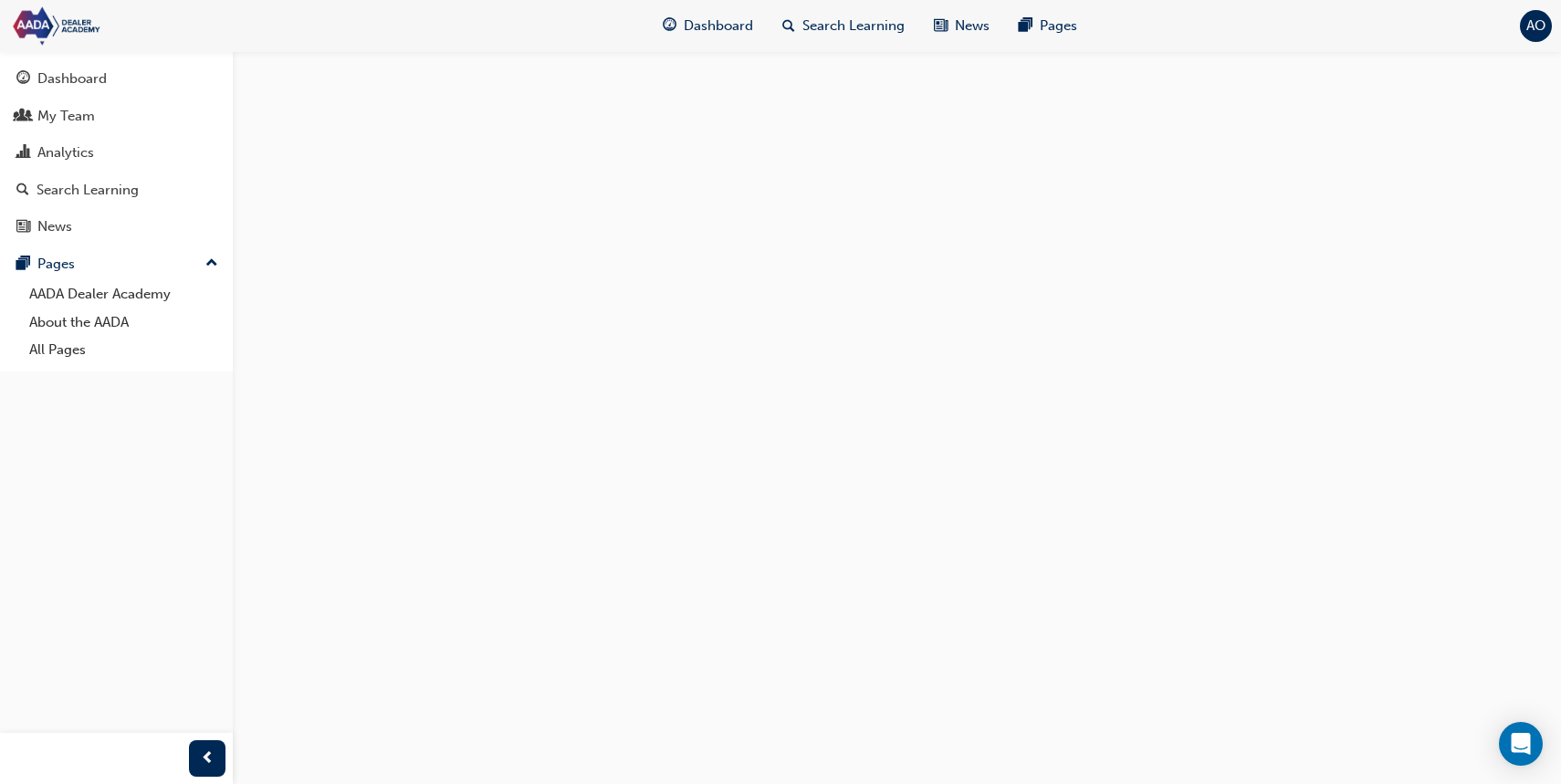 scroll, scrollTop: 0, scrollLeft: 0, axis: both 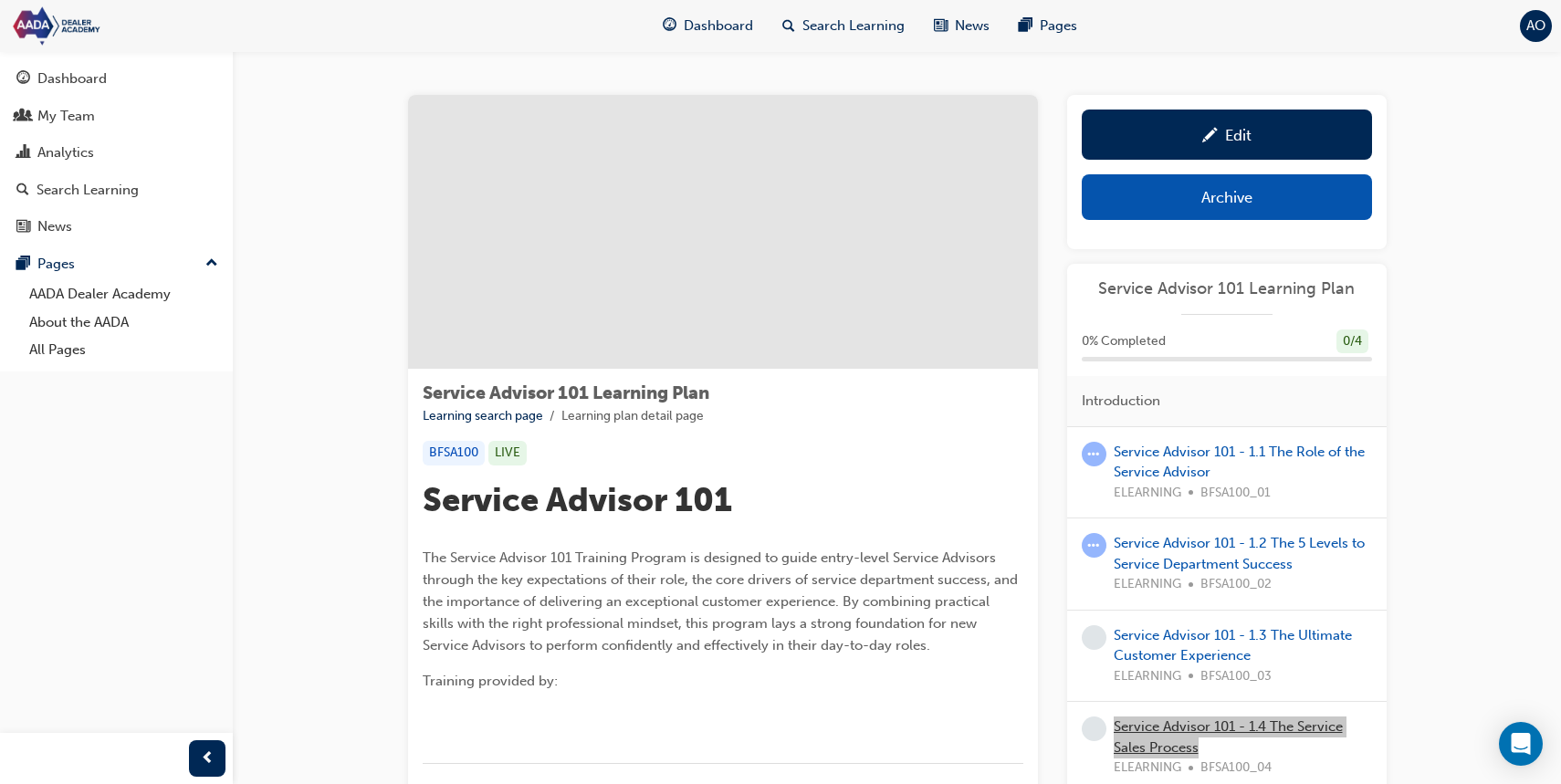 click on "Dashboard Search Learning News Pages AO Dashboard My Team Analytics Search Learning News Pages Pages AADA Dealer Academy About the AADA All Pages Service Advisor 101 Learning Plan   Learning search page Learning plan detail page Service Advisor 101 Learning Plan   Learning search page Learning plan detail page BFSA100 LIVE Service Advisor 101 The Service Advisor 101 Training Program is designed to guide entry-level Service Advisors through the key expectations of their role, the core drivers of service department success, and the importance of delivering an exceptional customer experience. By combining practical skills with the right professional mindset, this program lays a strong foundation for new Service Advisors to perform confidently and effectively in their day-to-day roles.	 Training provided by: ﻿ ﻿ Learning Plan Overview There are 4 eLearning modules in this Learning Plan: 1.1 The Role of the Service Advisor - 1.2 The 5 Levels to Service Department Success - 1.4  The Service Process - Contact 0" at bounding box center [780, 392] 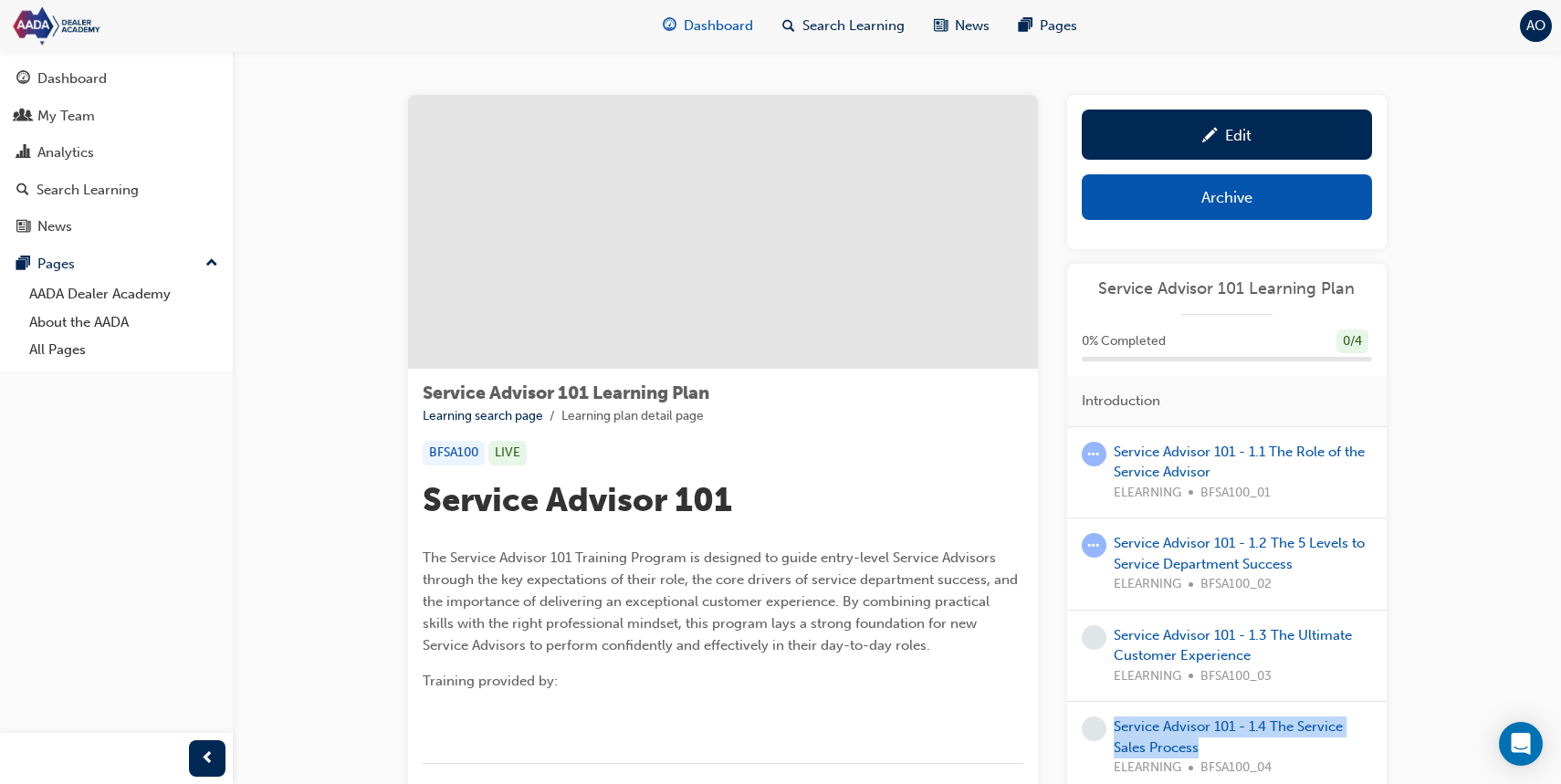 click on "Dashboard" at bounding box center (718, 26) 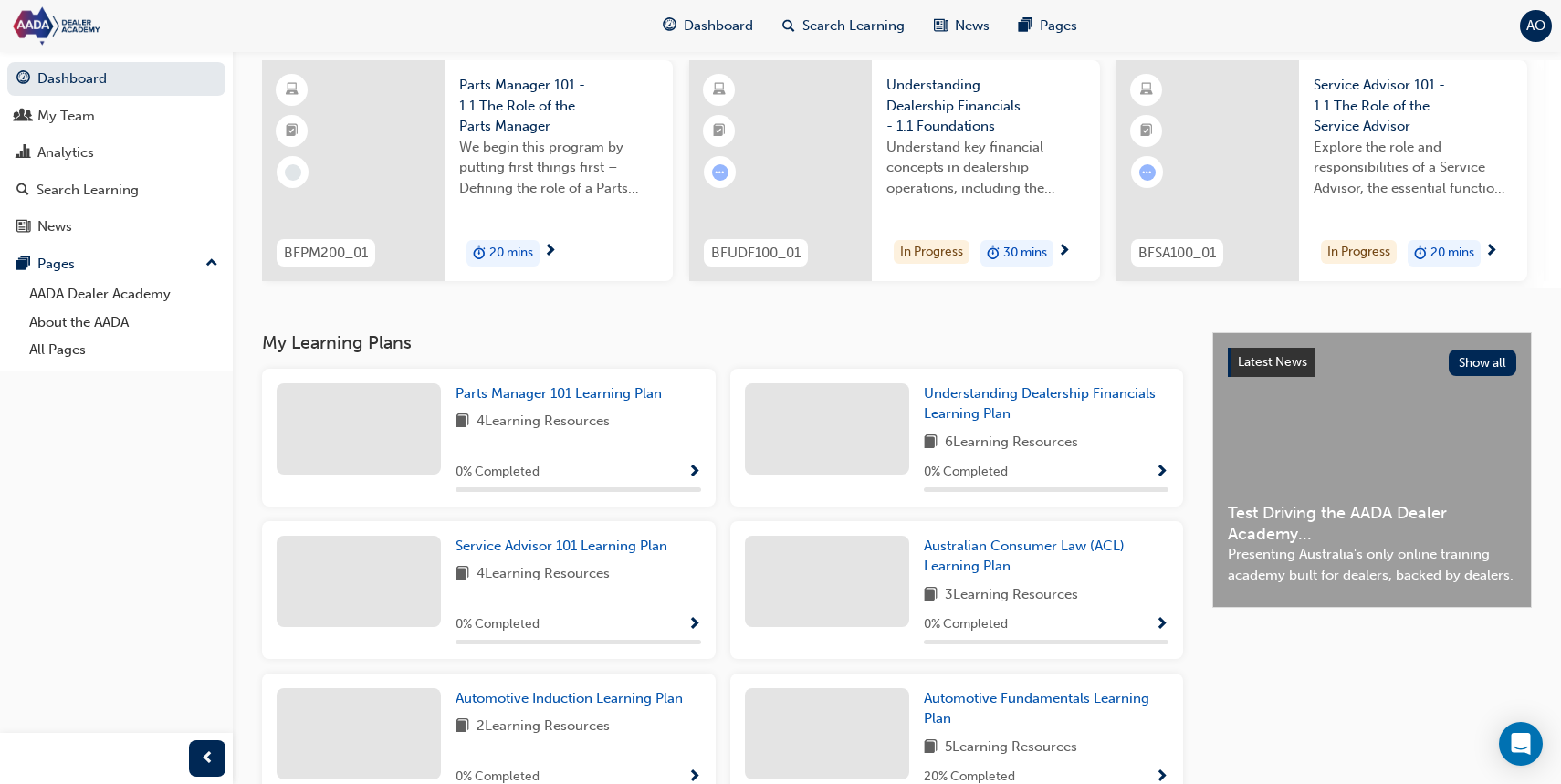 scroll, scrollTop: 258, scrollLeft: 0, axis: vertical 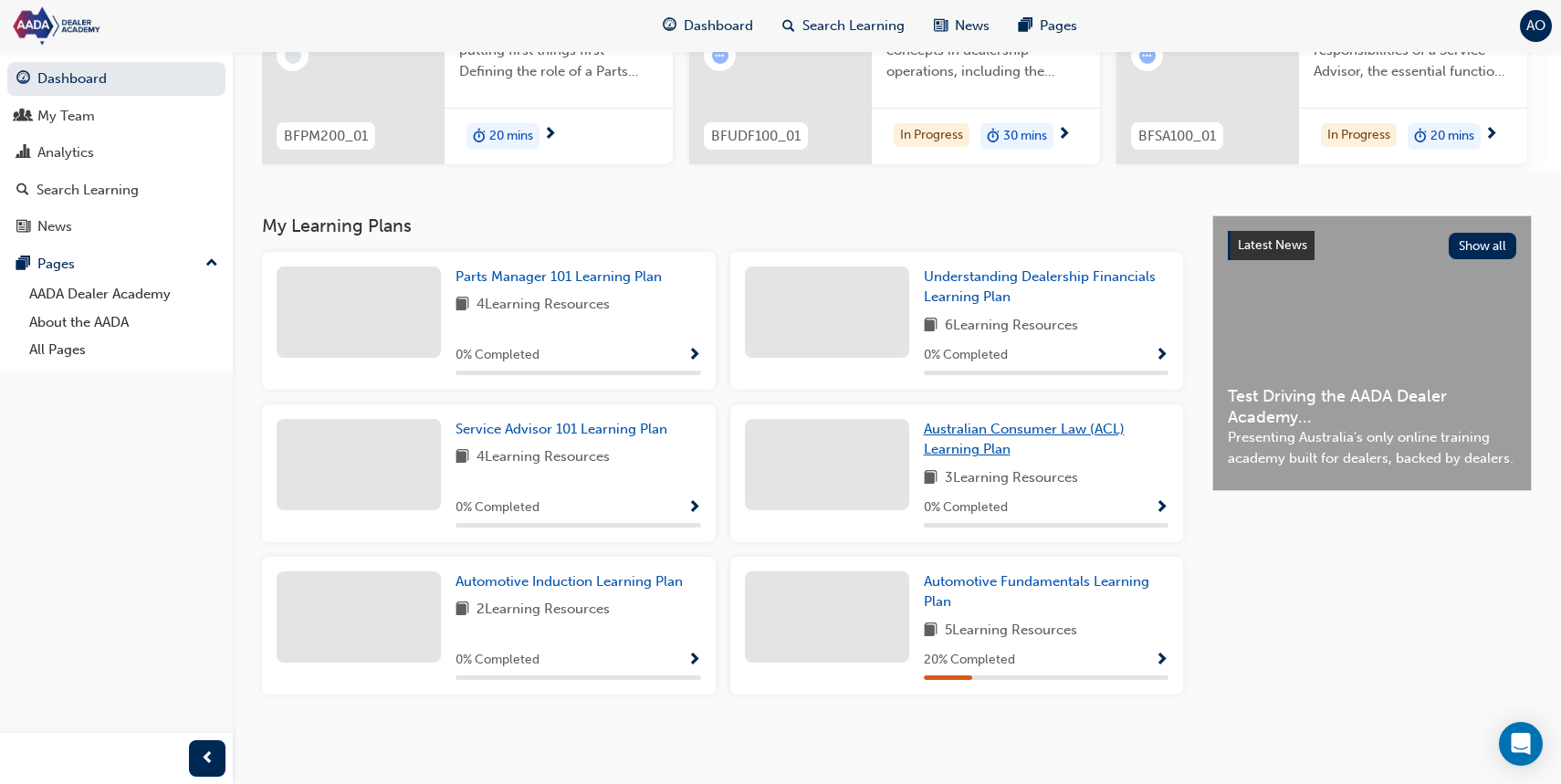 click on "Australian Consumer Law (ACL) Learning Plan" at bounding box center (1024, 439) 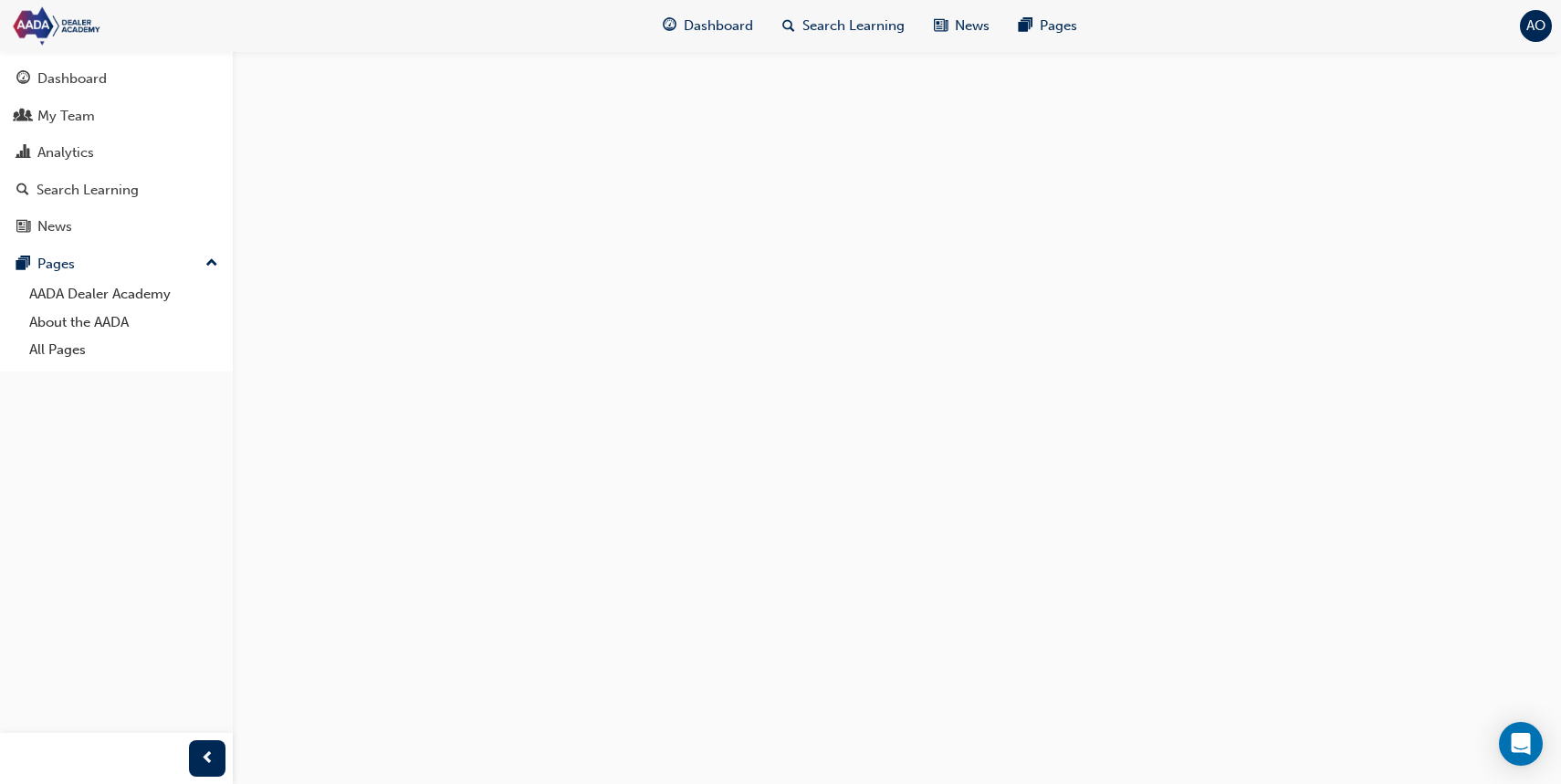 scroll, scrollTop: 0, scrollLeft: 0, axis: both 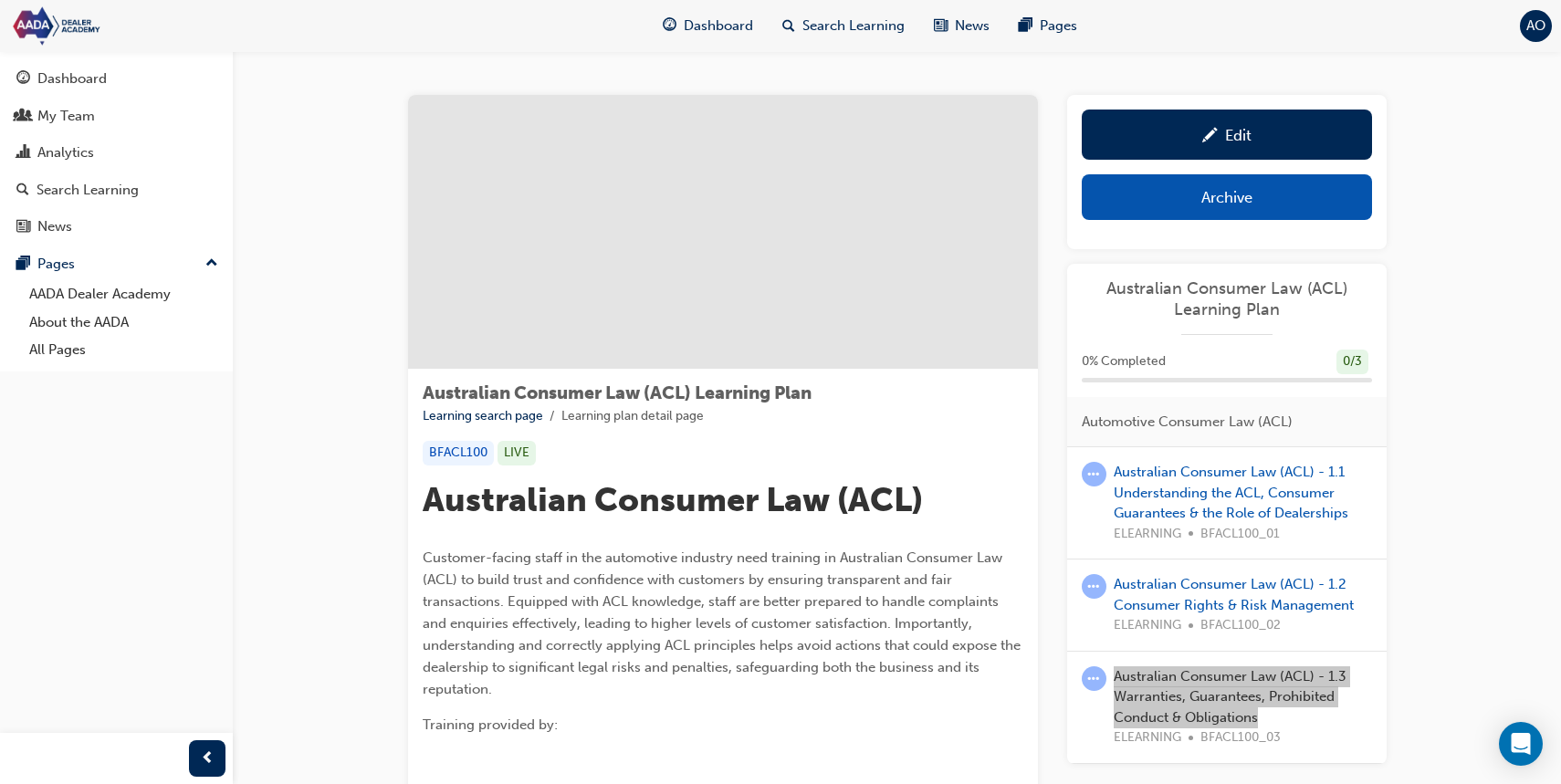 drag, startPoint x: 1193, startPoint y: 683, endPoint x: 585, endPoint y: 0, distance: 914.414 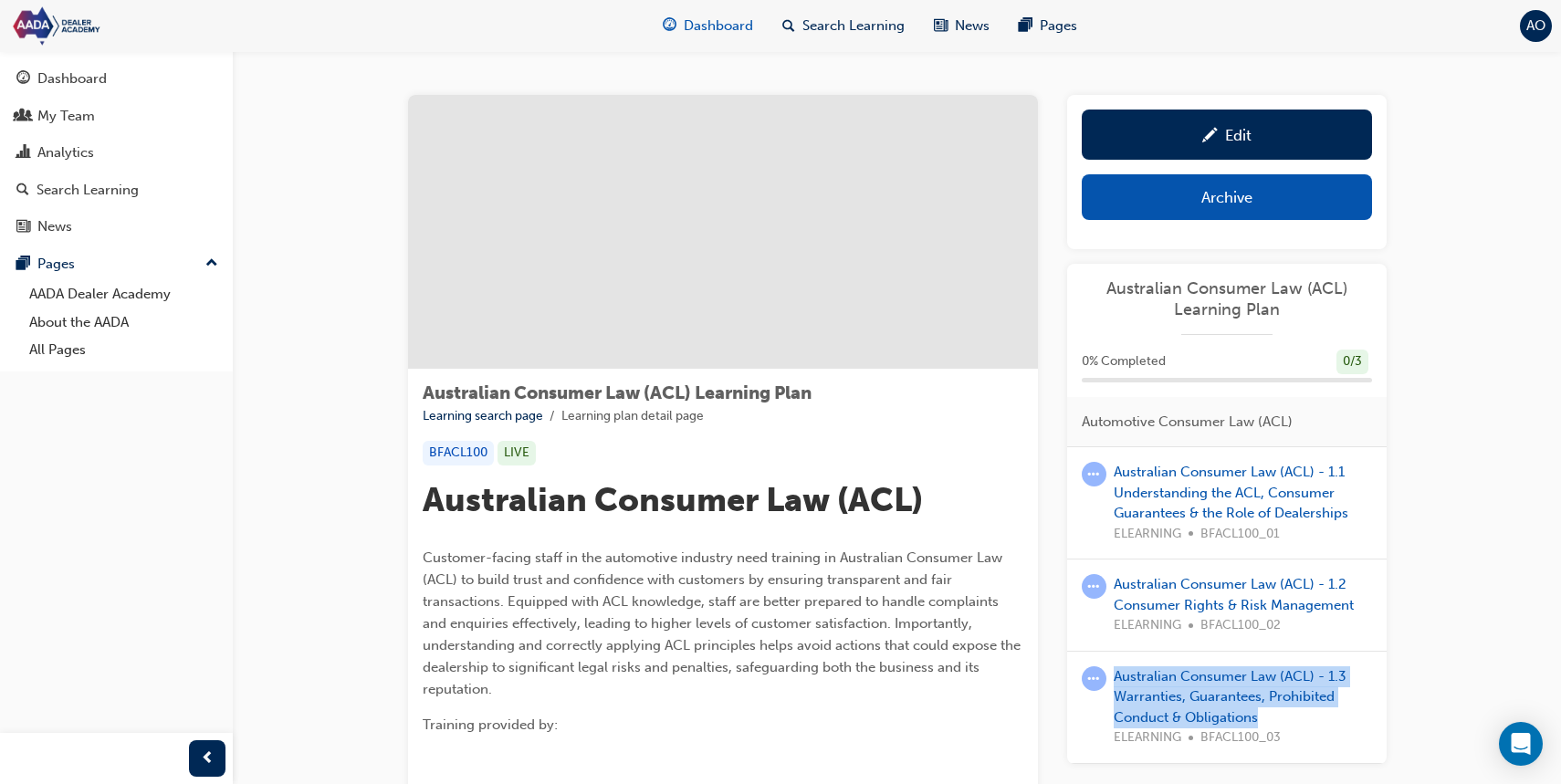 click on "Dashboard" at bounding box center (718, 26) 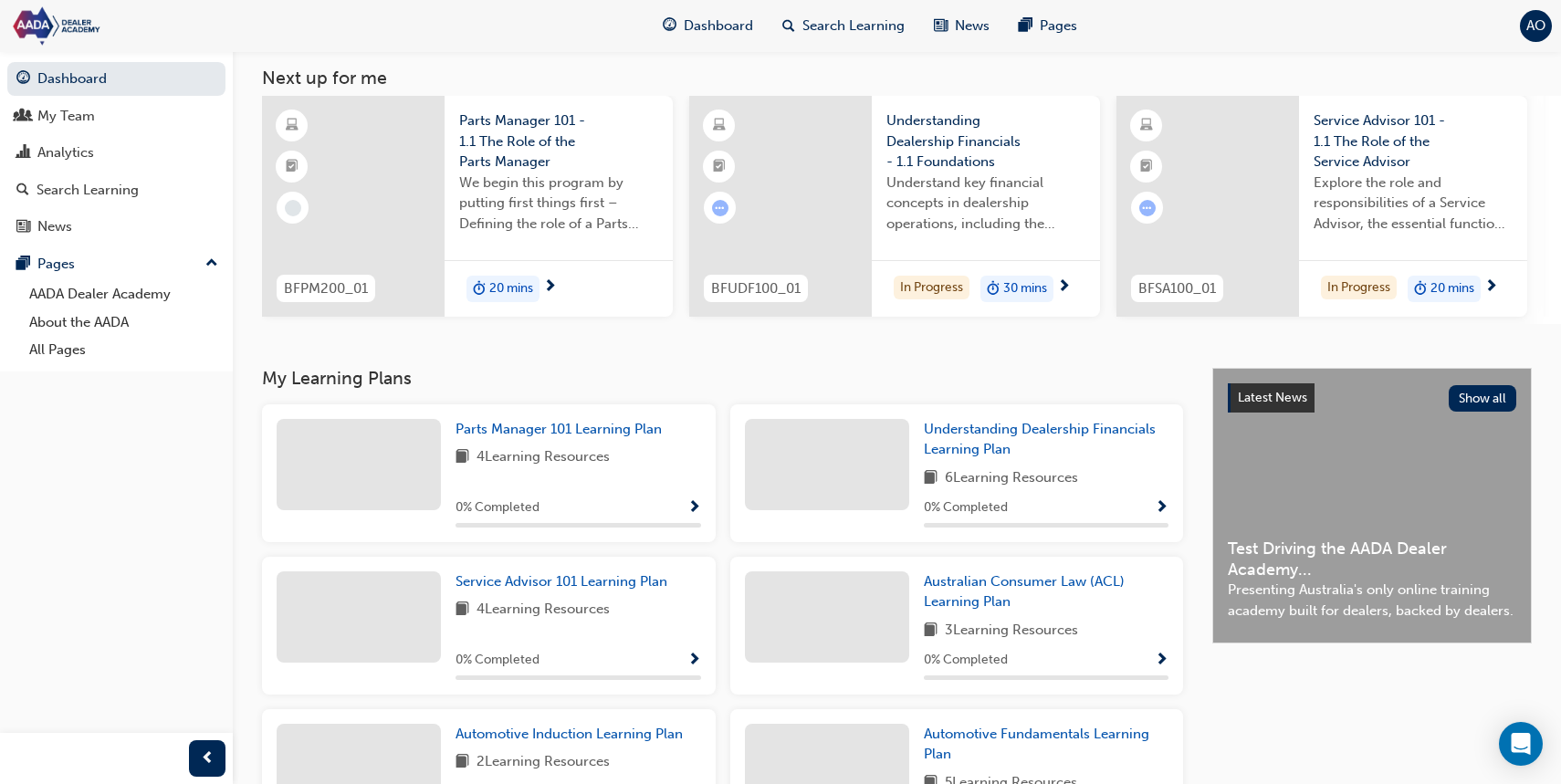 scroll, scrollTop: 258, scrollLeft: 0, axis: vertical 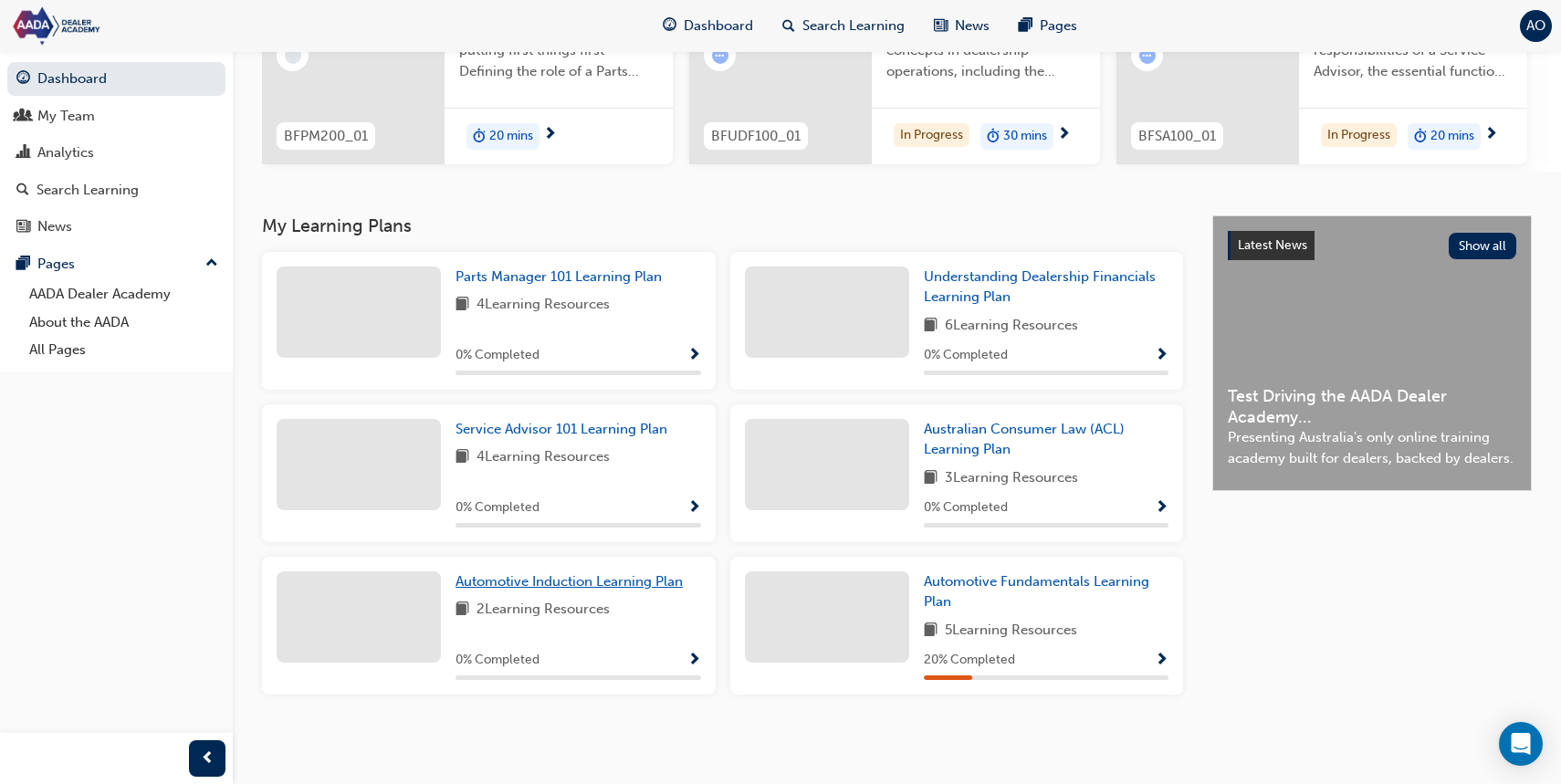 click on "Automotive Induction Learning Plan" at bounding box center (569, 581) 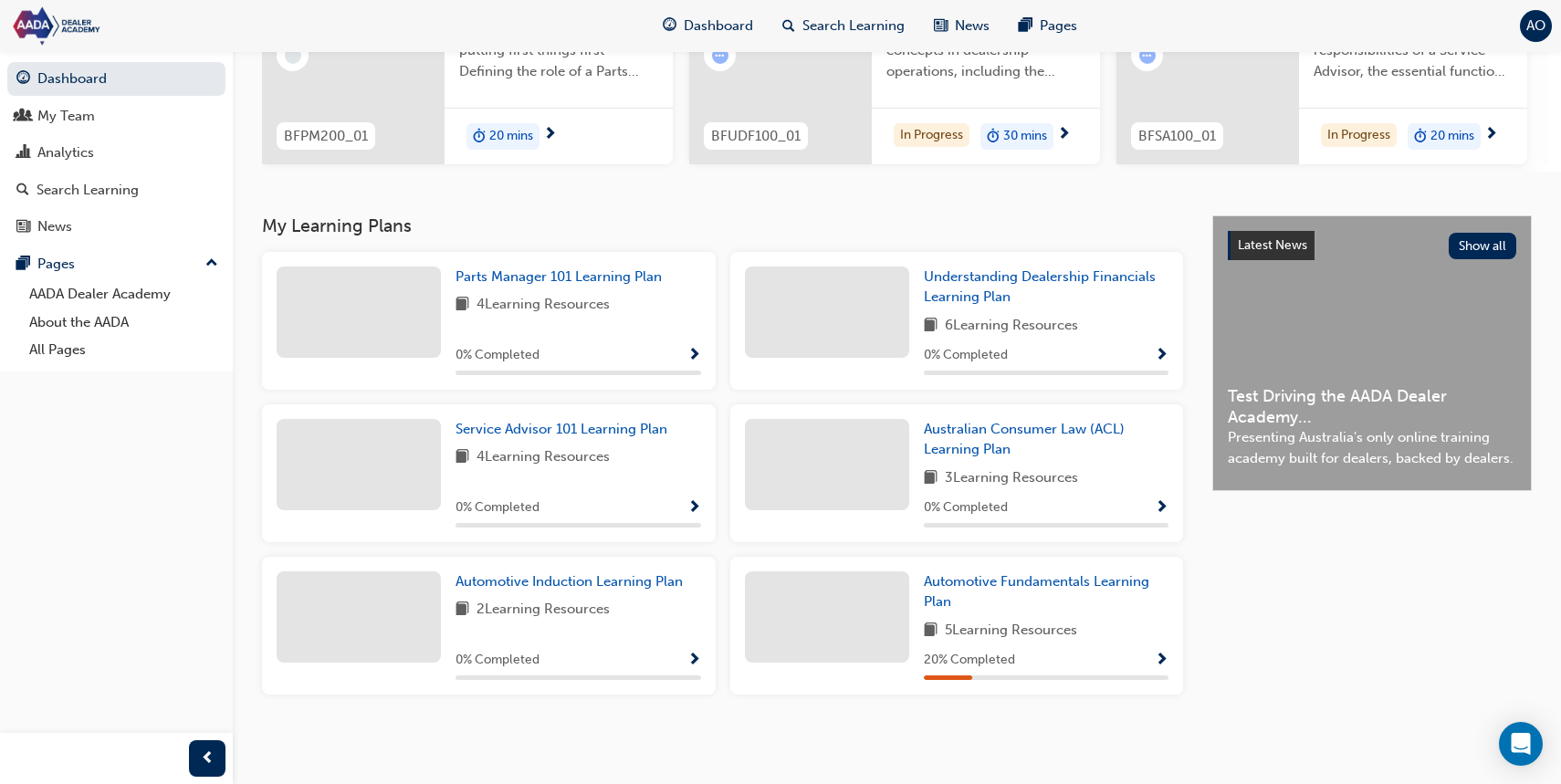 scroll, scrollTop: 0, scrollLeft: 0, axis: both 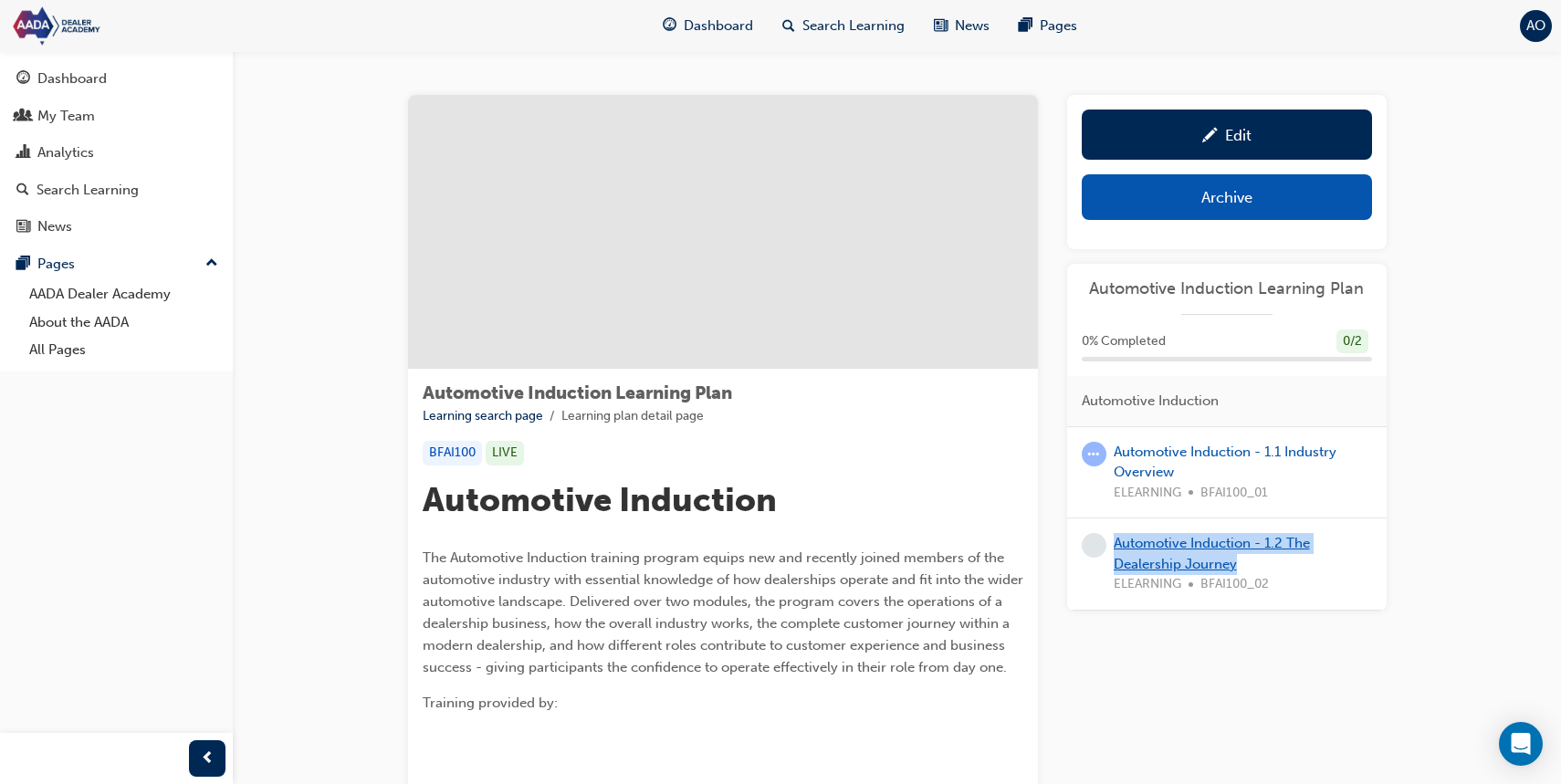 drag, startPoint x: 1169, startPoint y: 550, endPoint x: 712, endPoint y: 1, distance: 714.3179 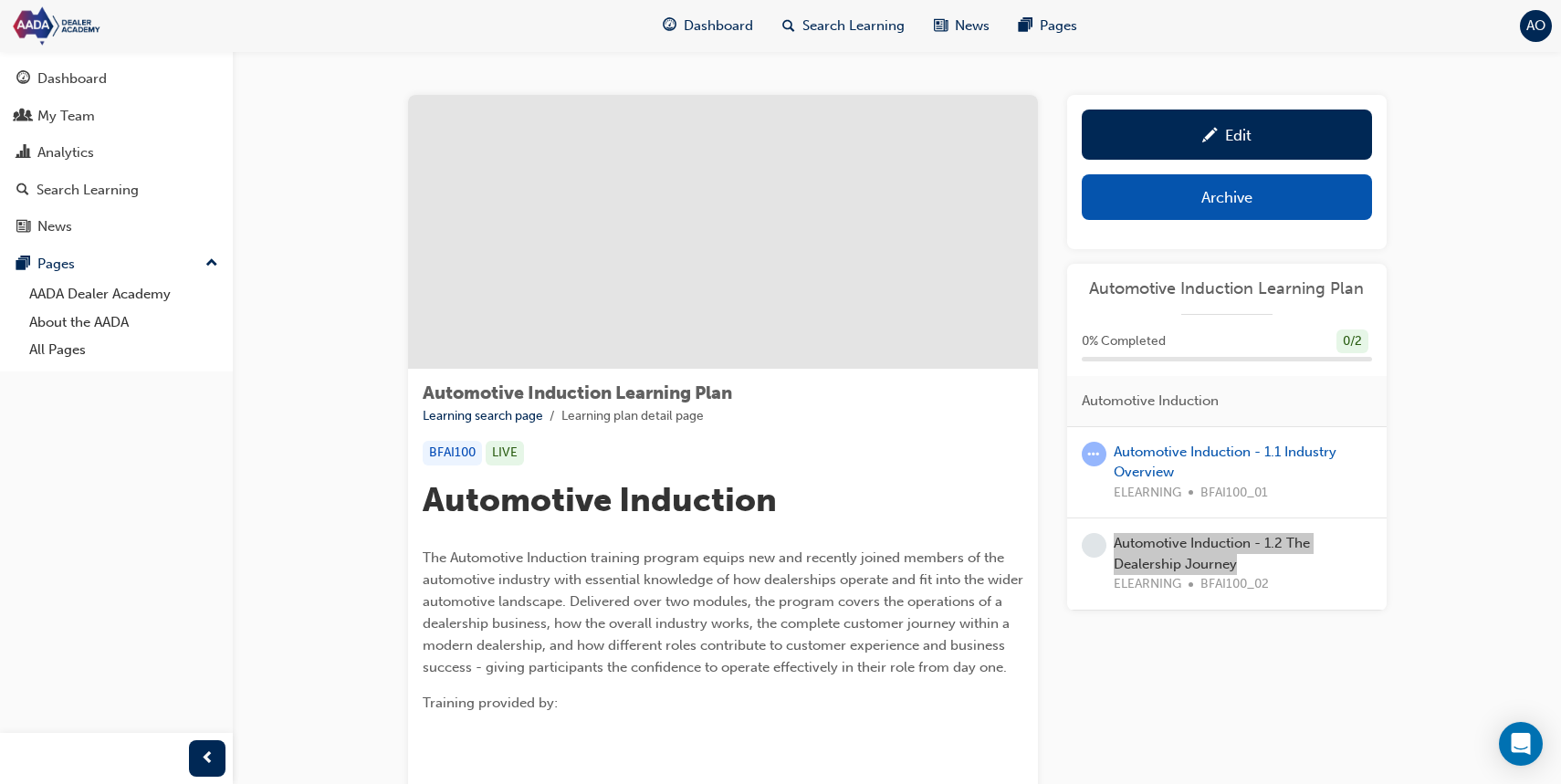 click on "Dashboard Search Learning News Pages AO Dashboard My Team Analytics Search Learning News Pages Pages AADA Dealer Academy About the AADA All Pages Automotive Induction Learning Plan   Learning search page Learning plan detail page Automotive Induction Learning Plan   Learning search page Learning plan detail page BFAI100 LIVE Automotive Induction The Automotive Induction training program equips new and recently joined members of the automotive industry with essential knowledge of how dealerships operate and fit into the wider automotive landscape. Delivered over two modules, the program covers the operations of a dealership business, how the overall industry works, the complete customer journey within a modern dealership, and how different roles contribute to customer experience and business success - giving participants the confidence to operate effectively in their role from day one. Training provided by:  ﻿ ﻿ Learning Plan Overview There are 2 eLearning modules in this Learning Plan: Contact Author Edit" at bounding box center (780, 392) 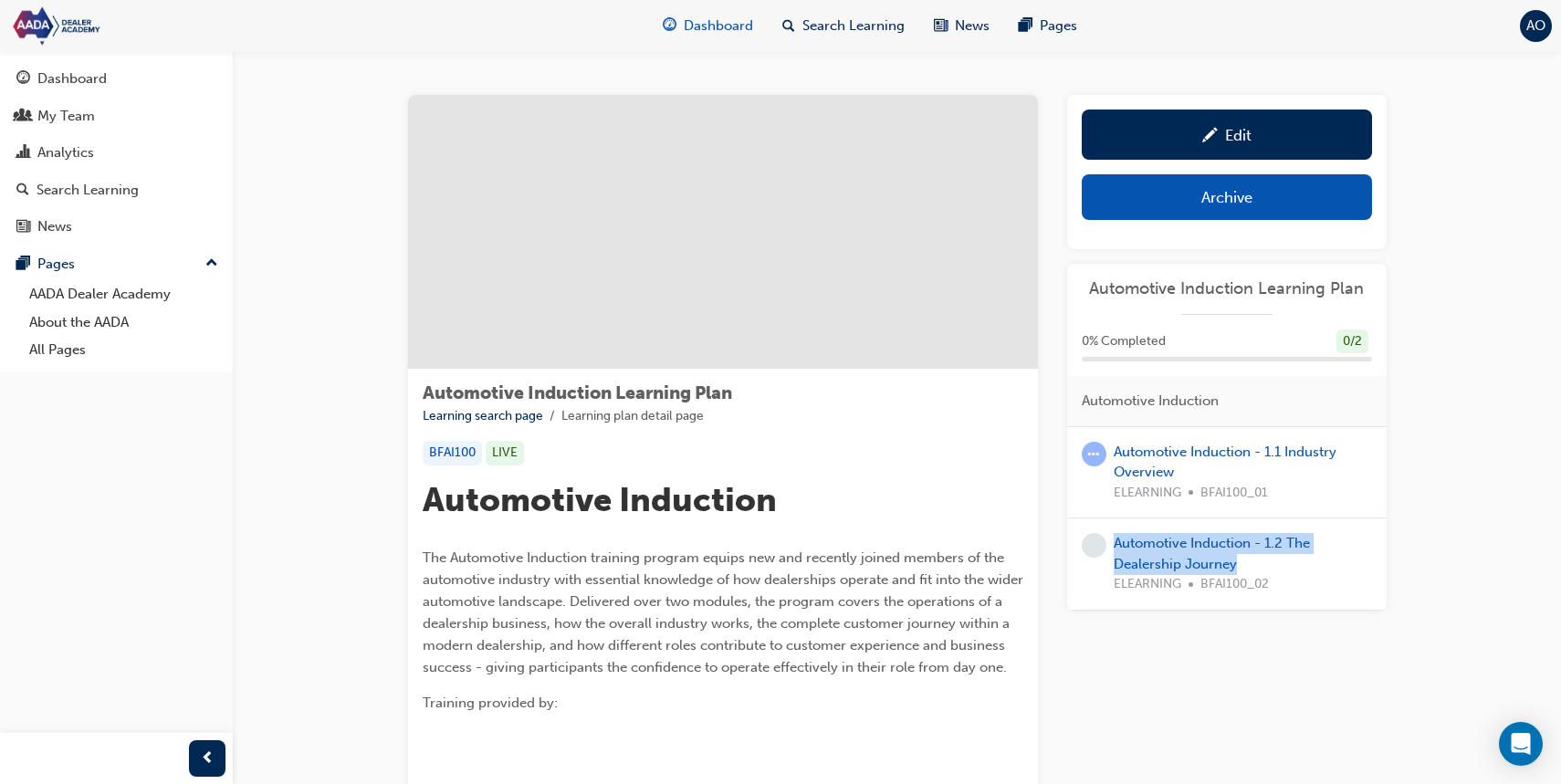click on "Dashboard" at bounding box center [718, 26] 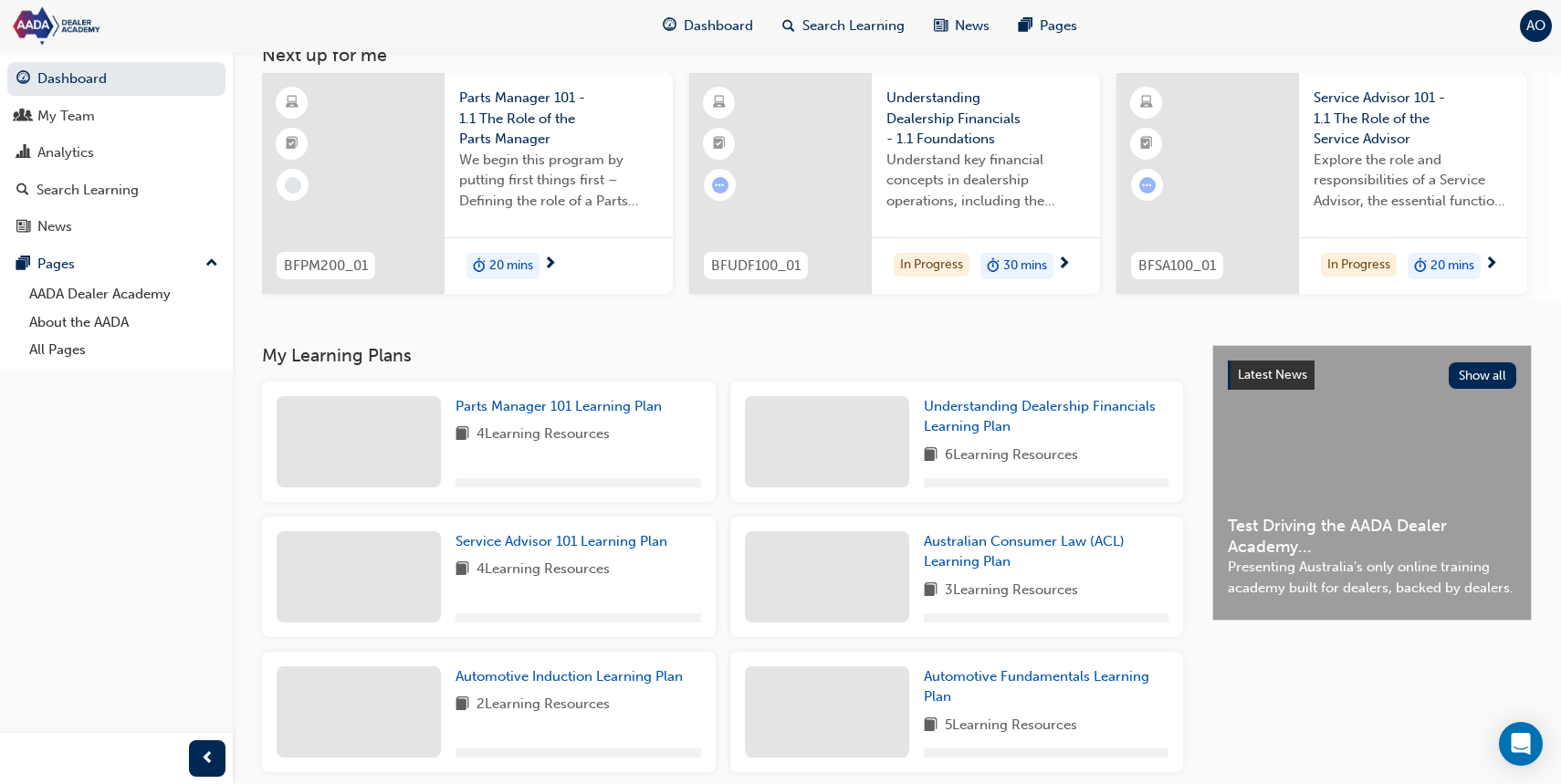 scroll, scrollTop: 258, scrollLeft: 0, axis: vertical 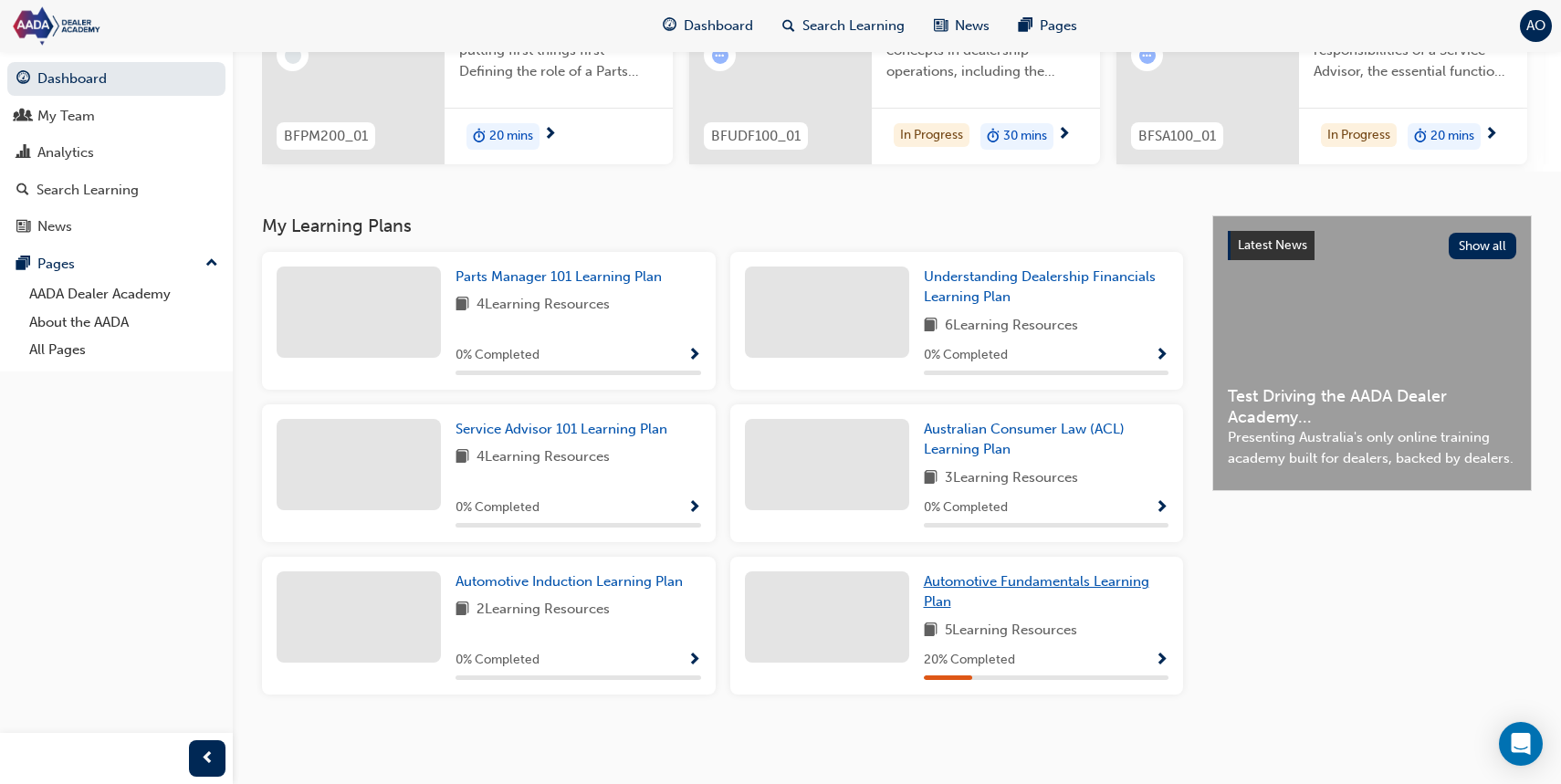 click on "Automotive Fundamentals Learning Plan" at bounding box center [1036, 591] 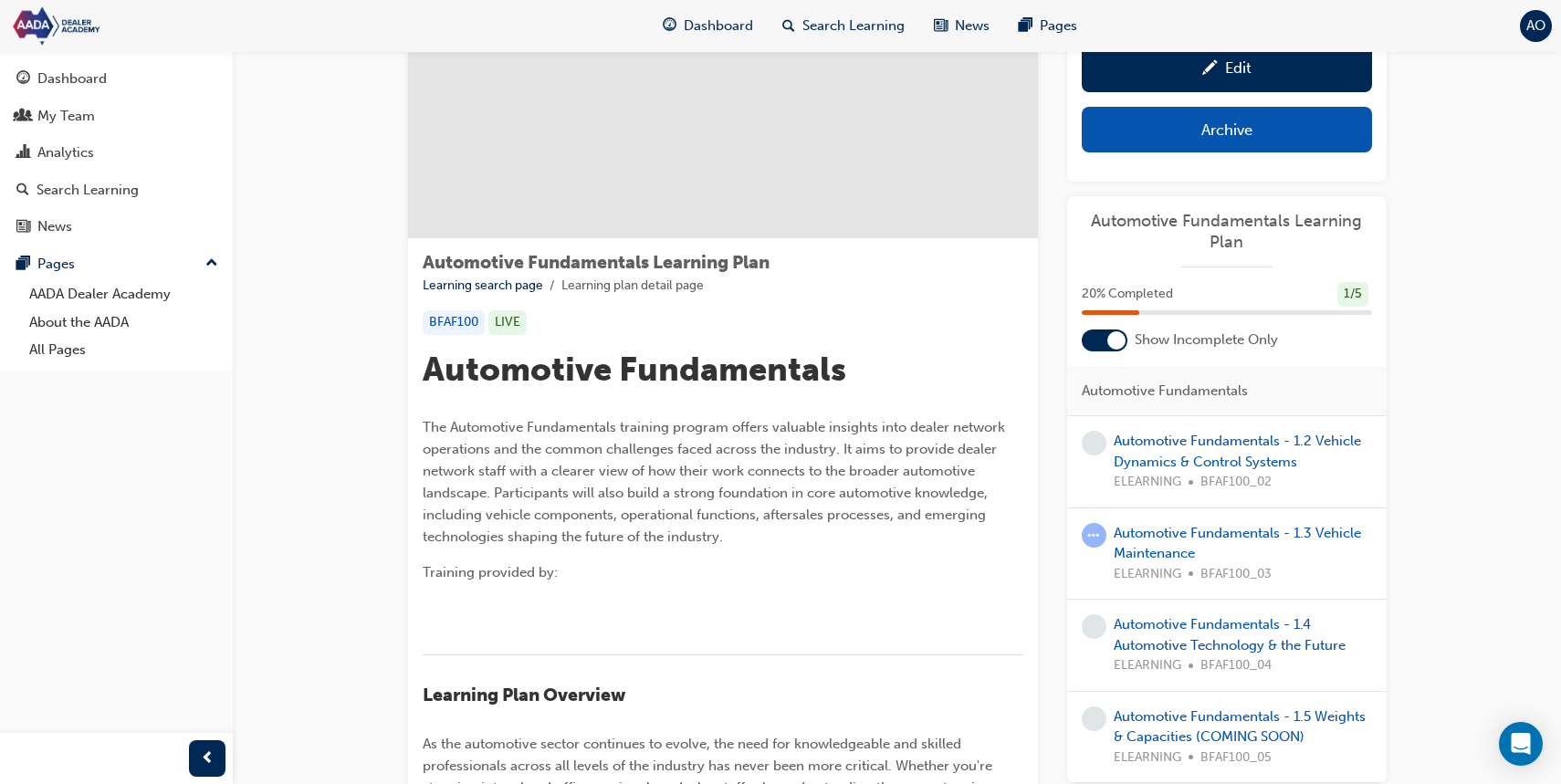scroll, scrollTop: 158, scrollLeft: 0, axis: vertical 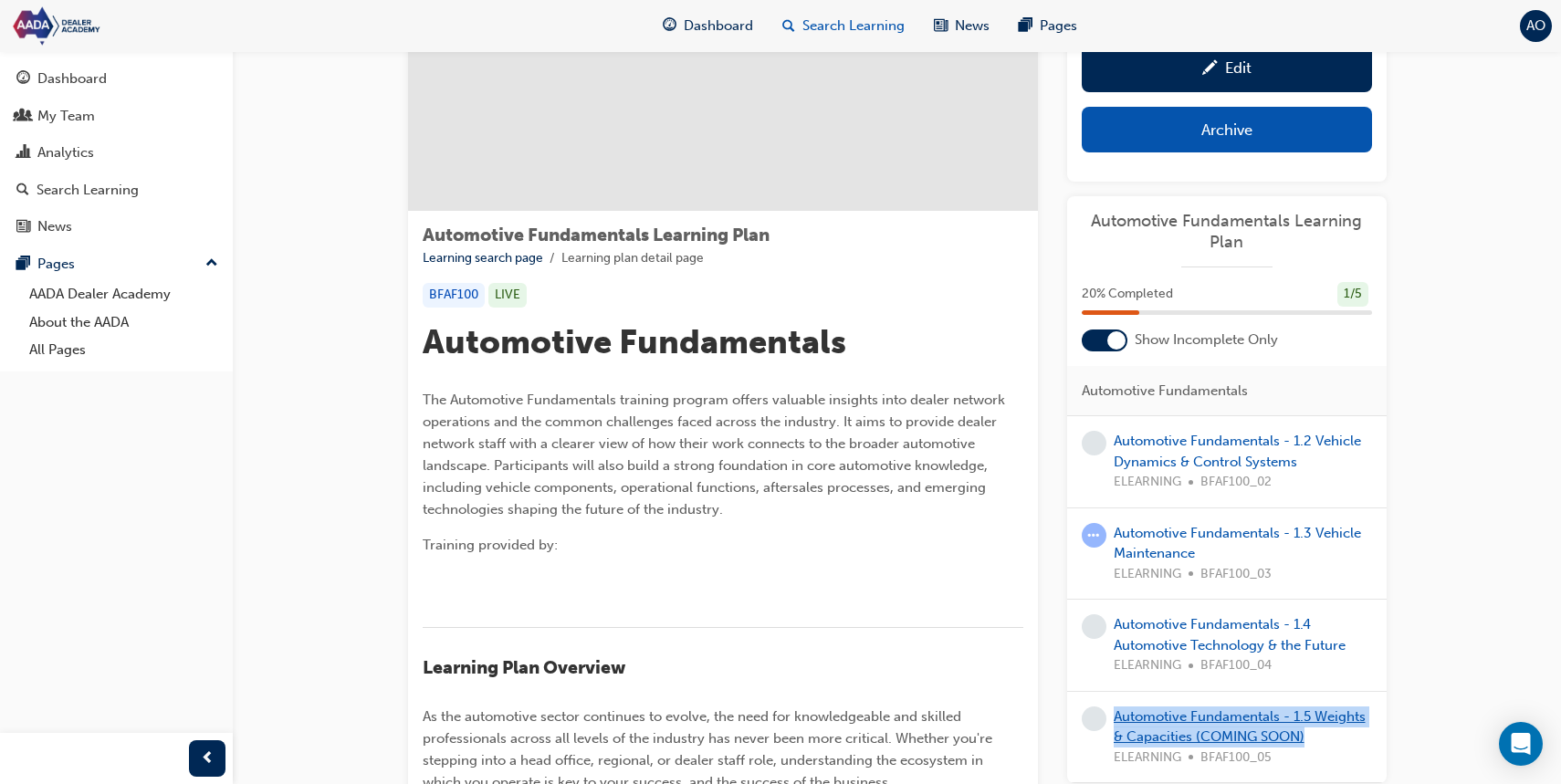 drag, startPoint x: 1176, startPoint y: 720, endPoint x: 770, endPoint y: 19, distance: 810.0846 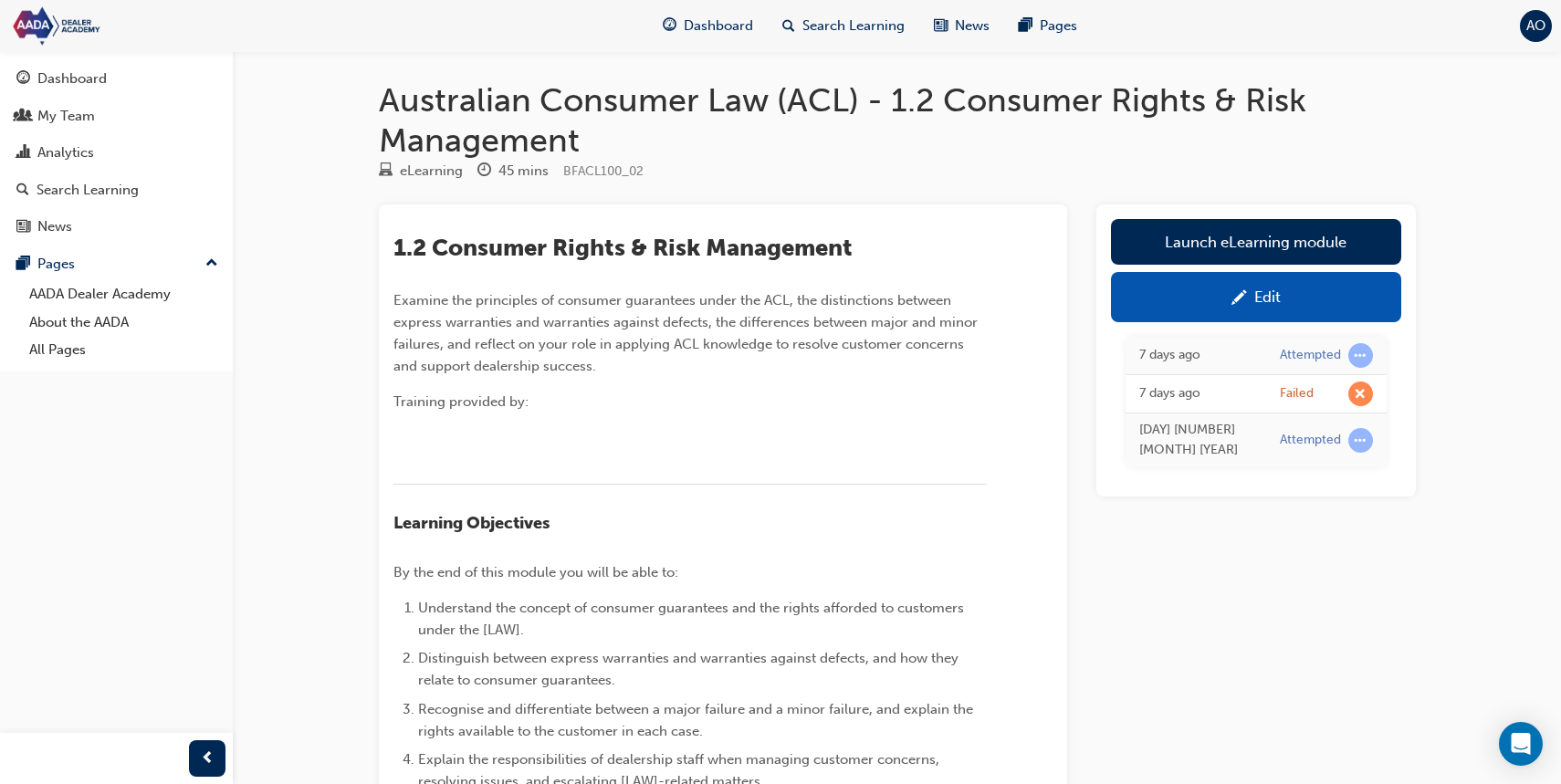 scroll, scrollTop: 0, scrollLeft: 0, axis: both 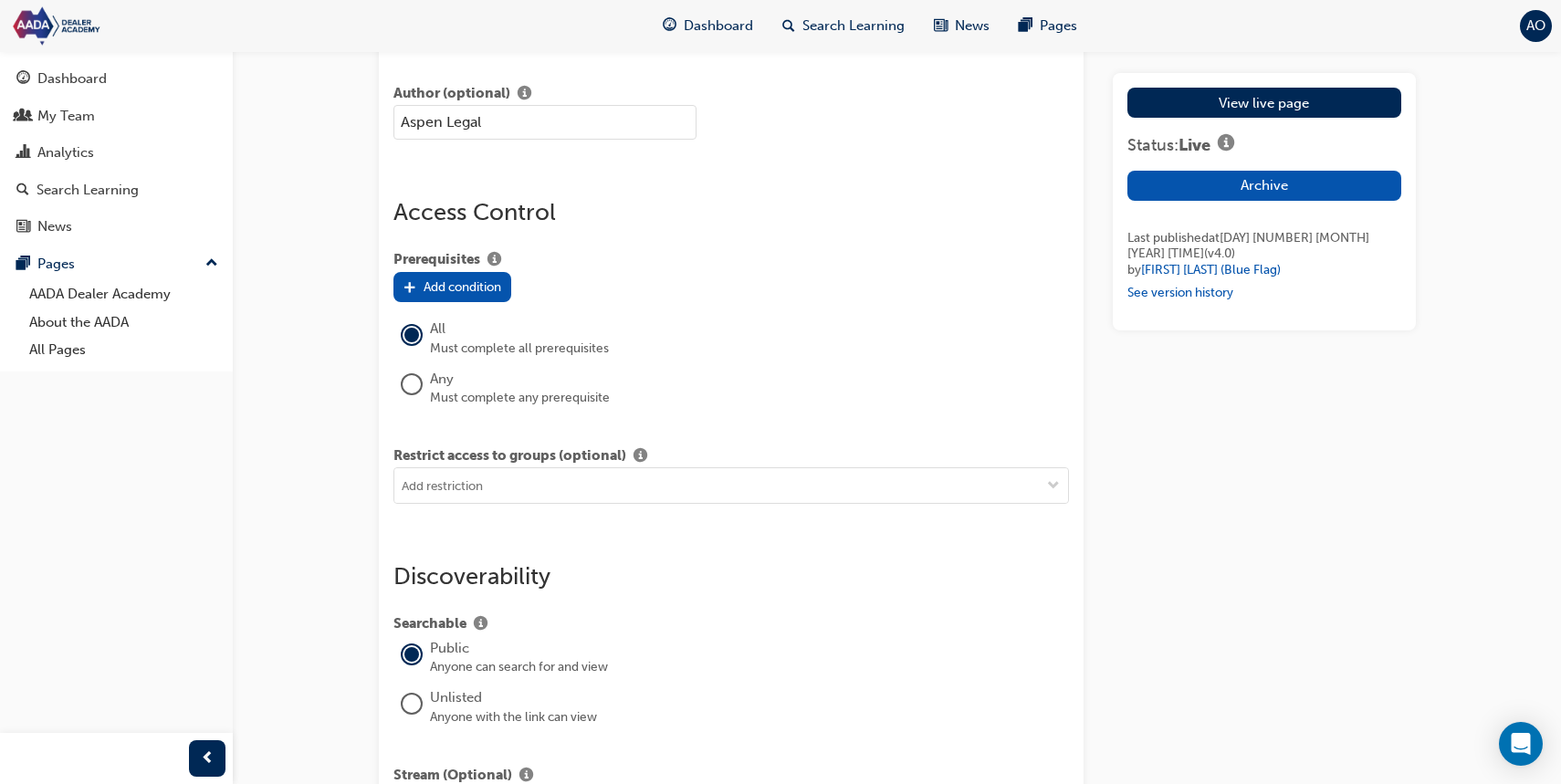 click on "Add condition" at bounding box center (462, 287) 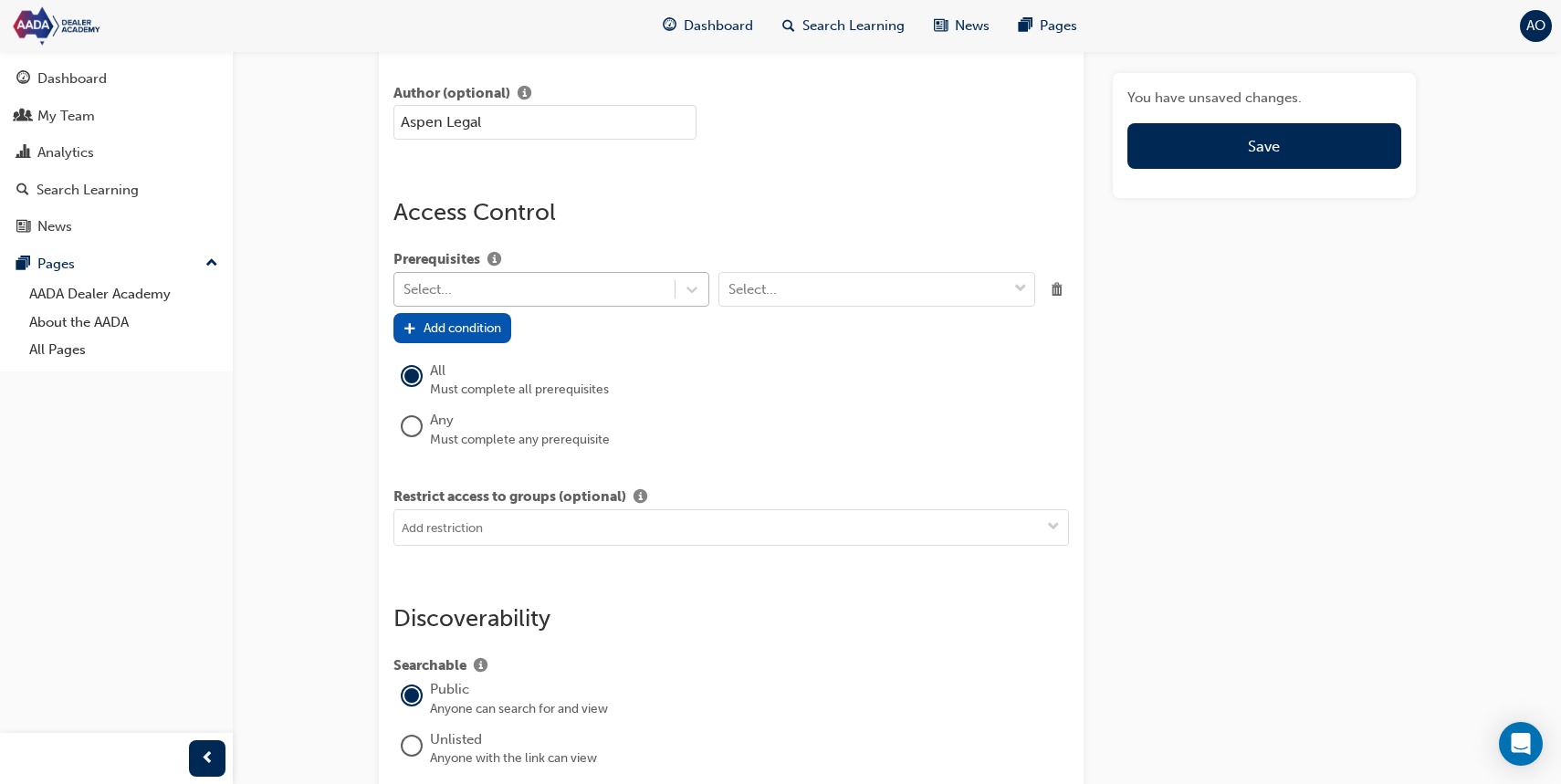 click on "Select..." at bounding box center (535, 289) 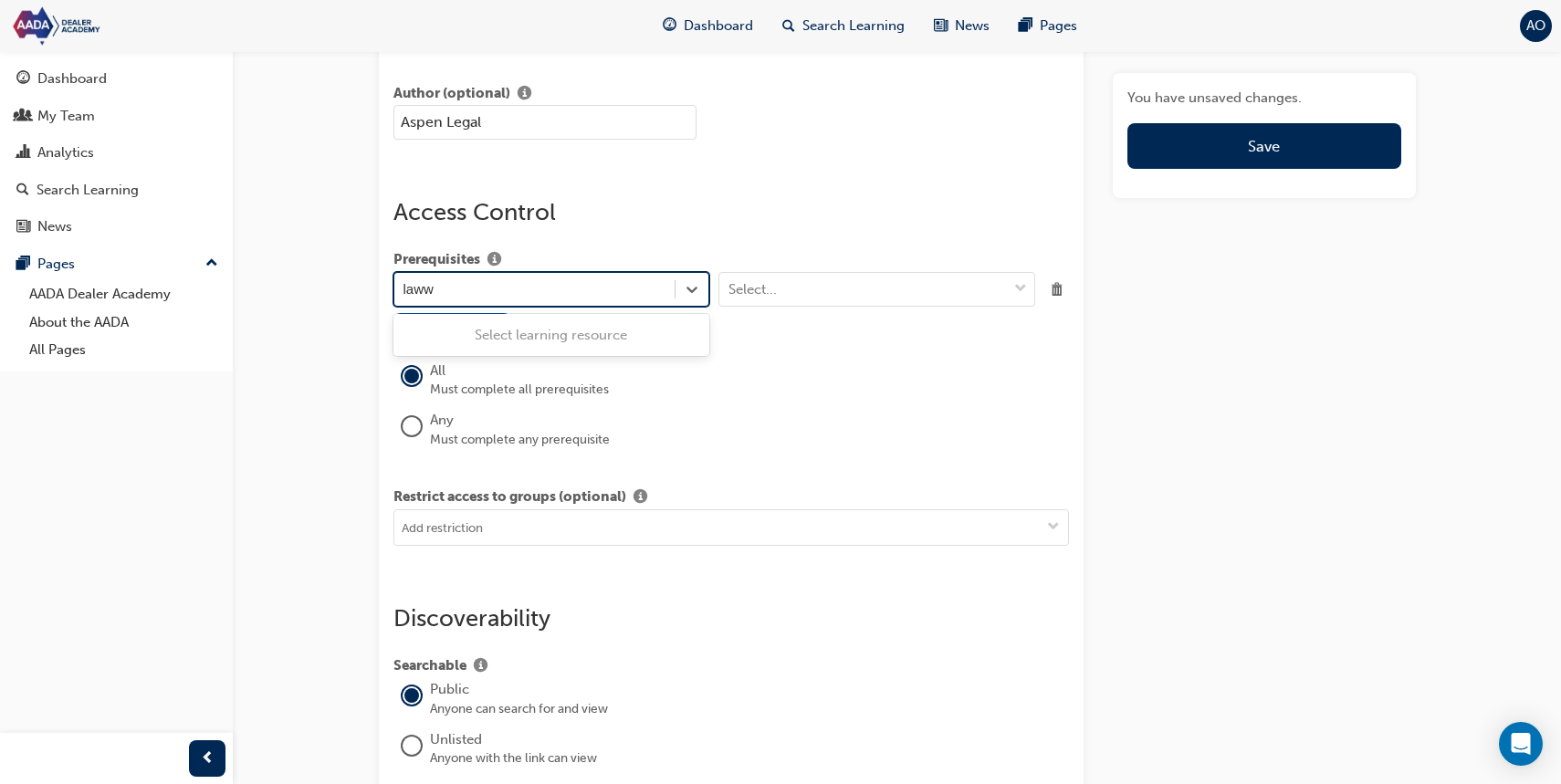 type on "law" 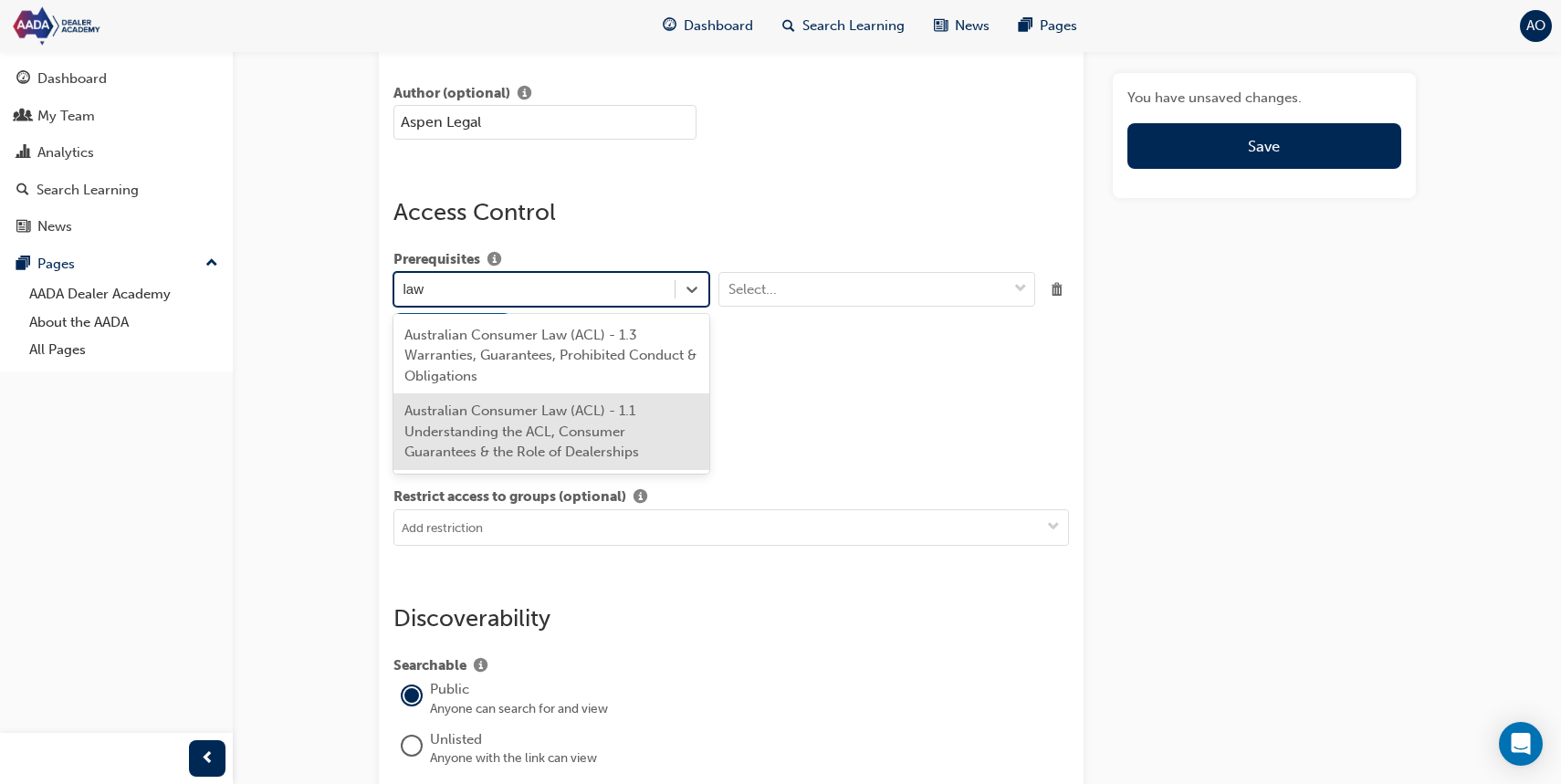 click on "Australian Consumer Law (ACL) - 1.1 Understanding the ACL, Consumer Guarantees & the Role of Dealerships" at bounding box center (551, 432) 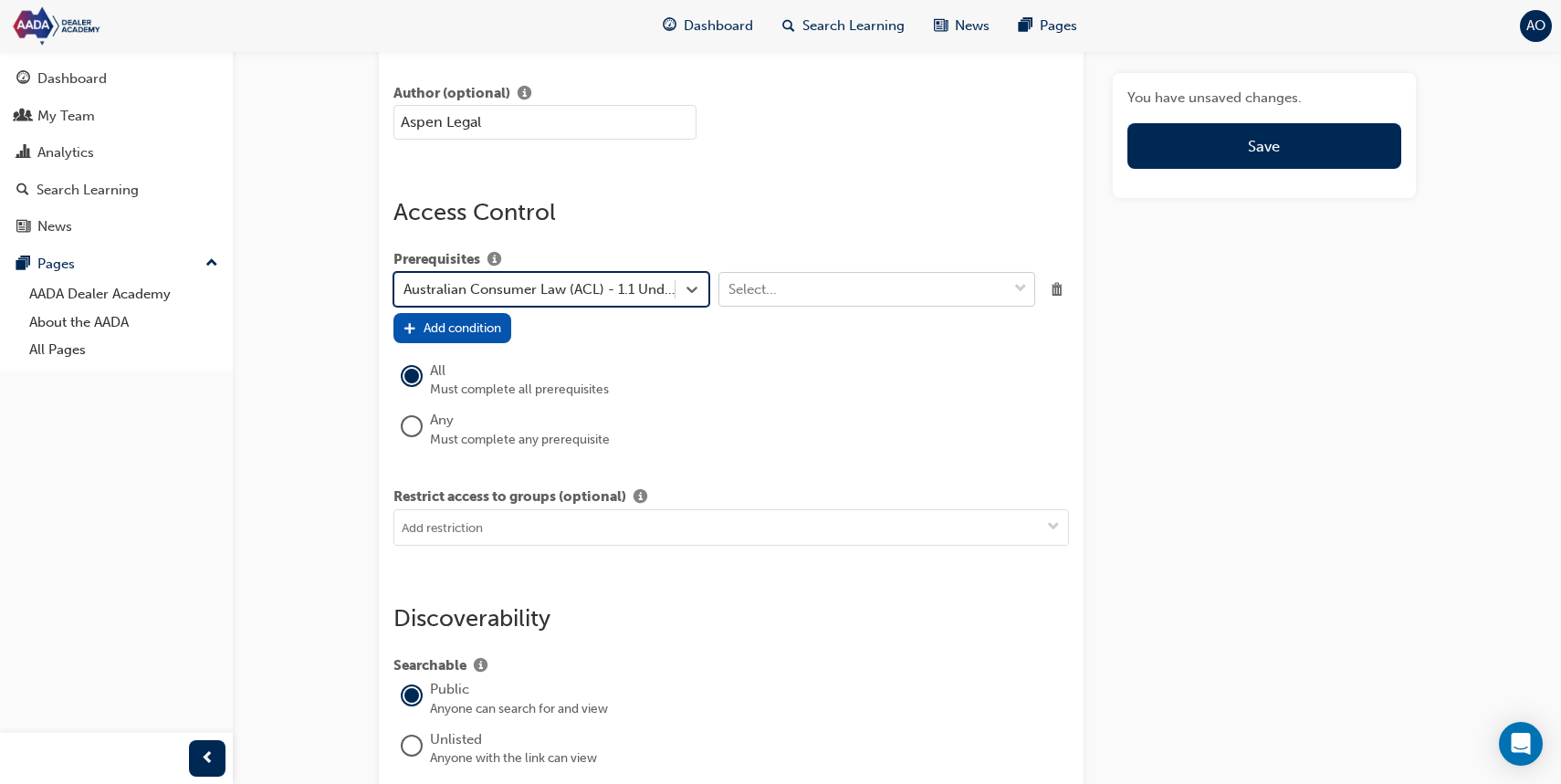 click on "Select..." at bounding box center [863, 289] 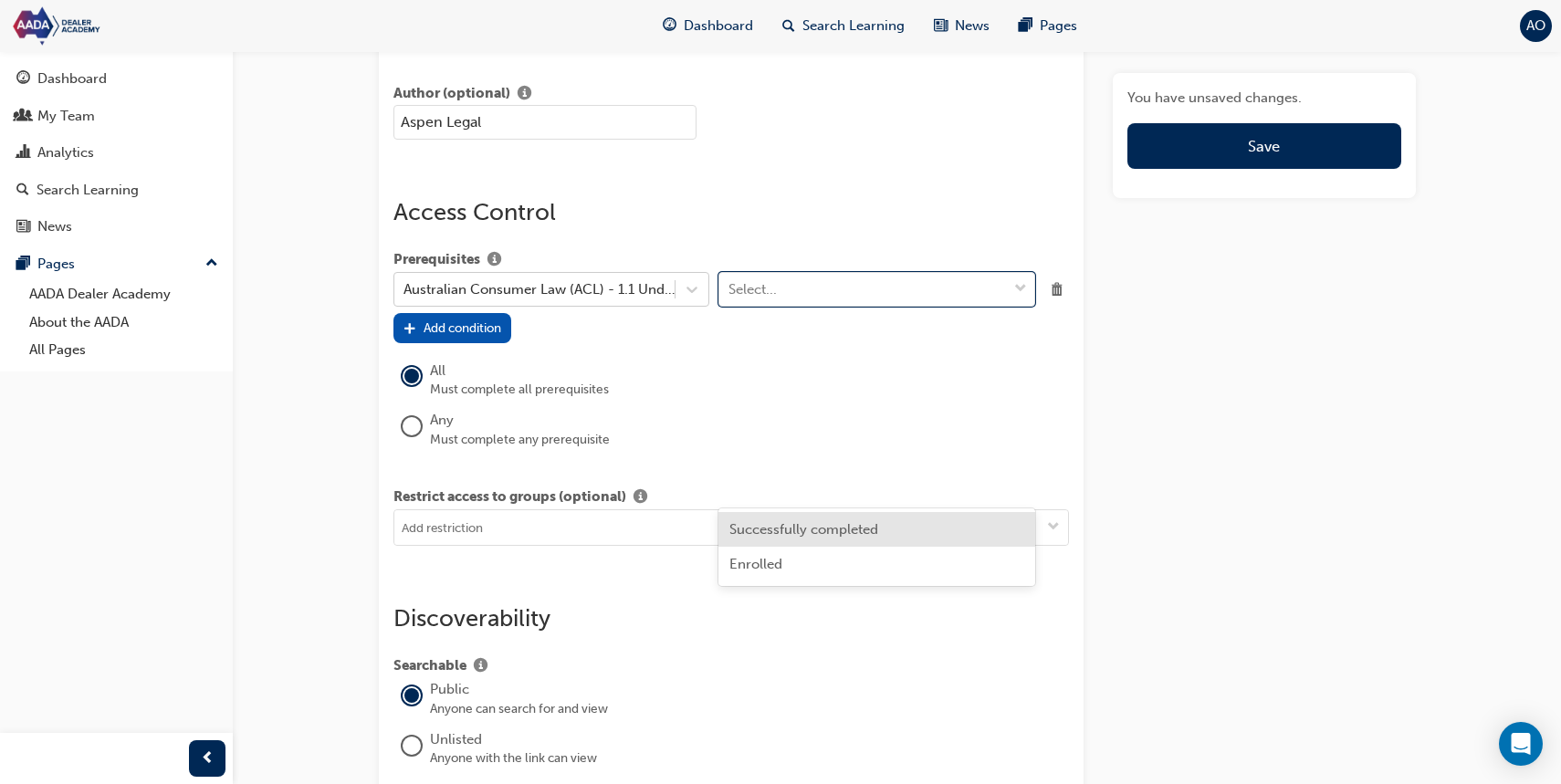 click on "Successfully completed" at bounding box center [803, 529] 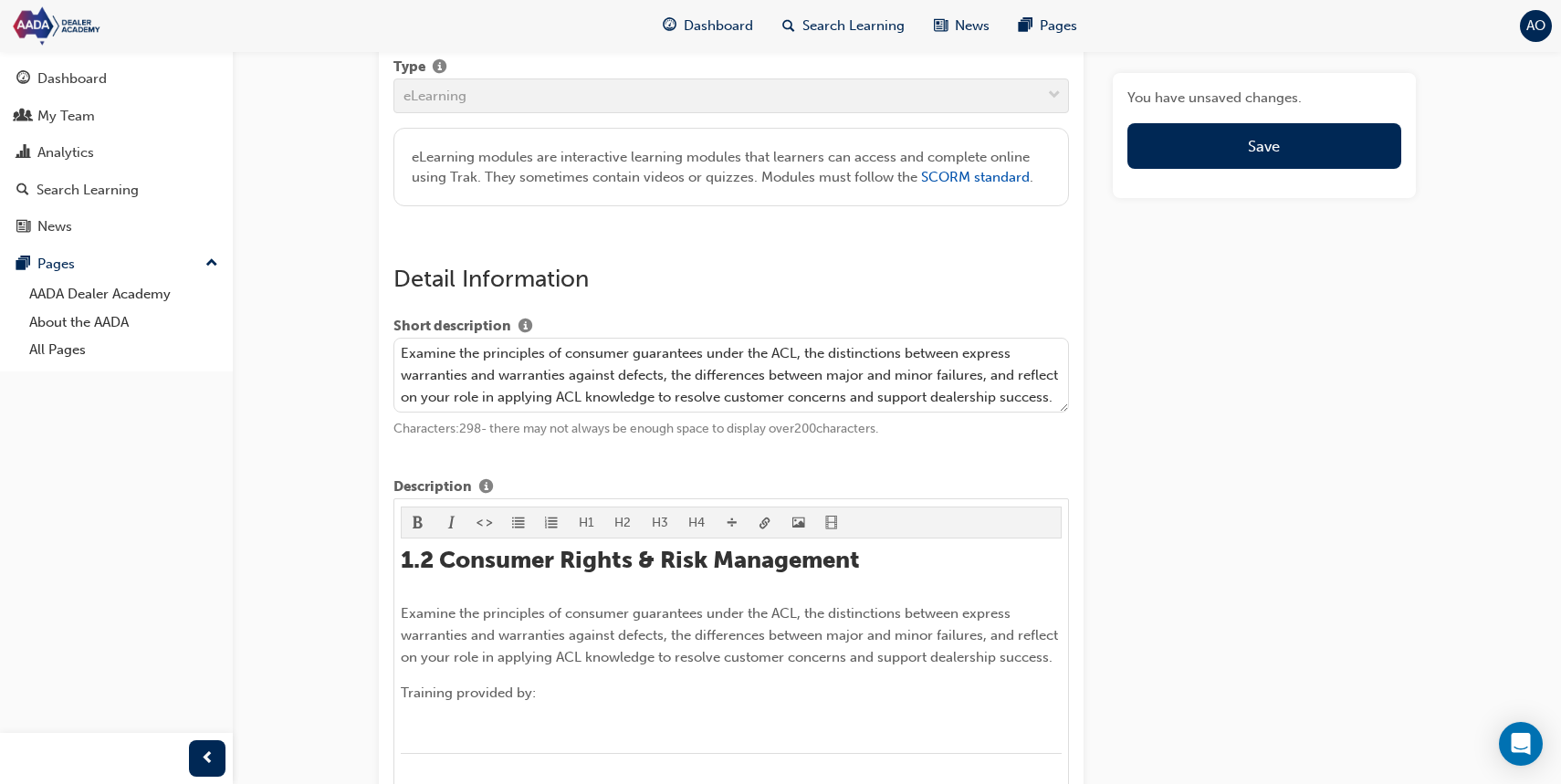 scroll, scrollTop: 0, scrollLeft: 0, axis: both 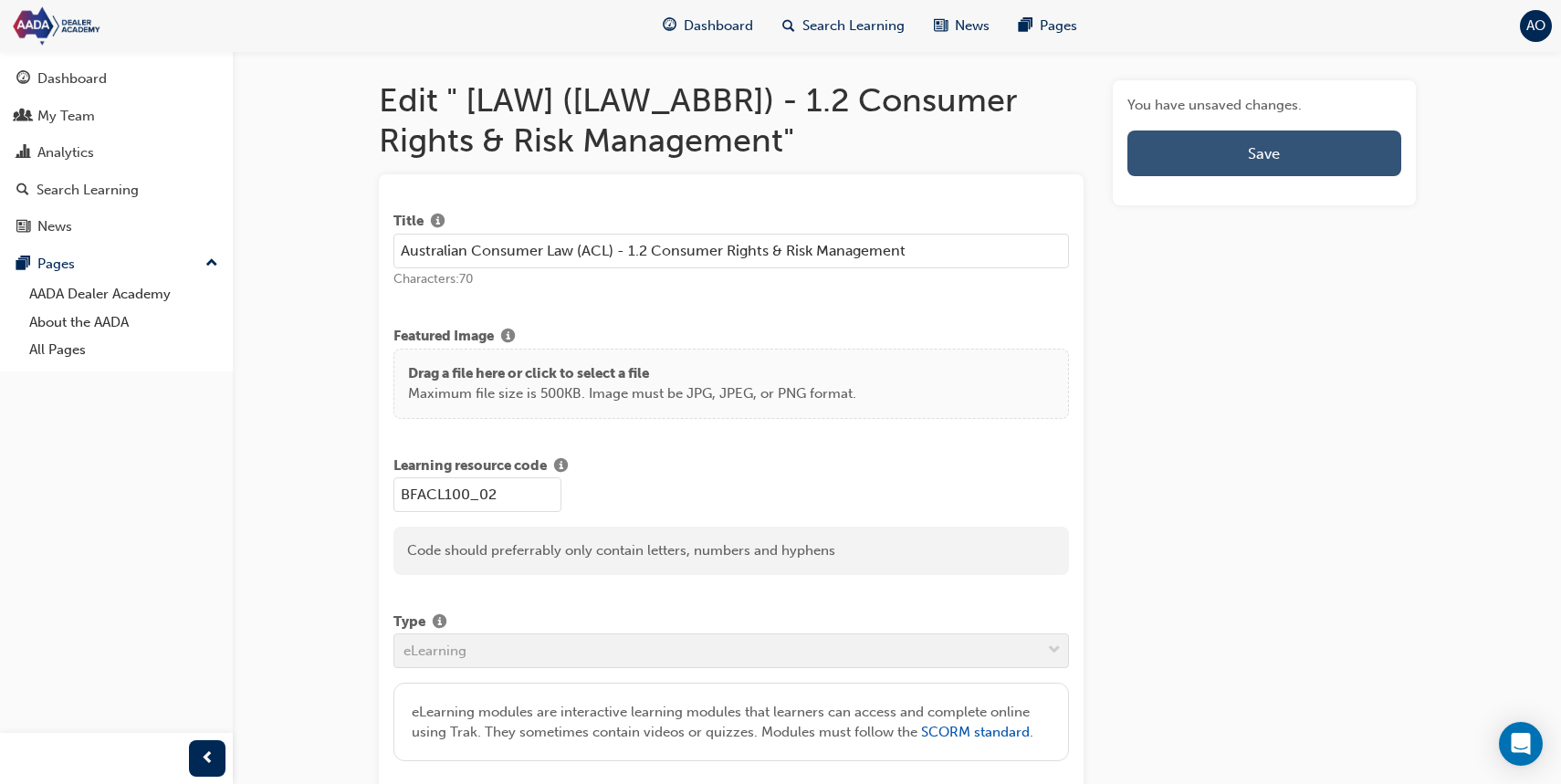 click on "Save" at bounding box center (1263, 153) 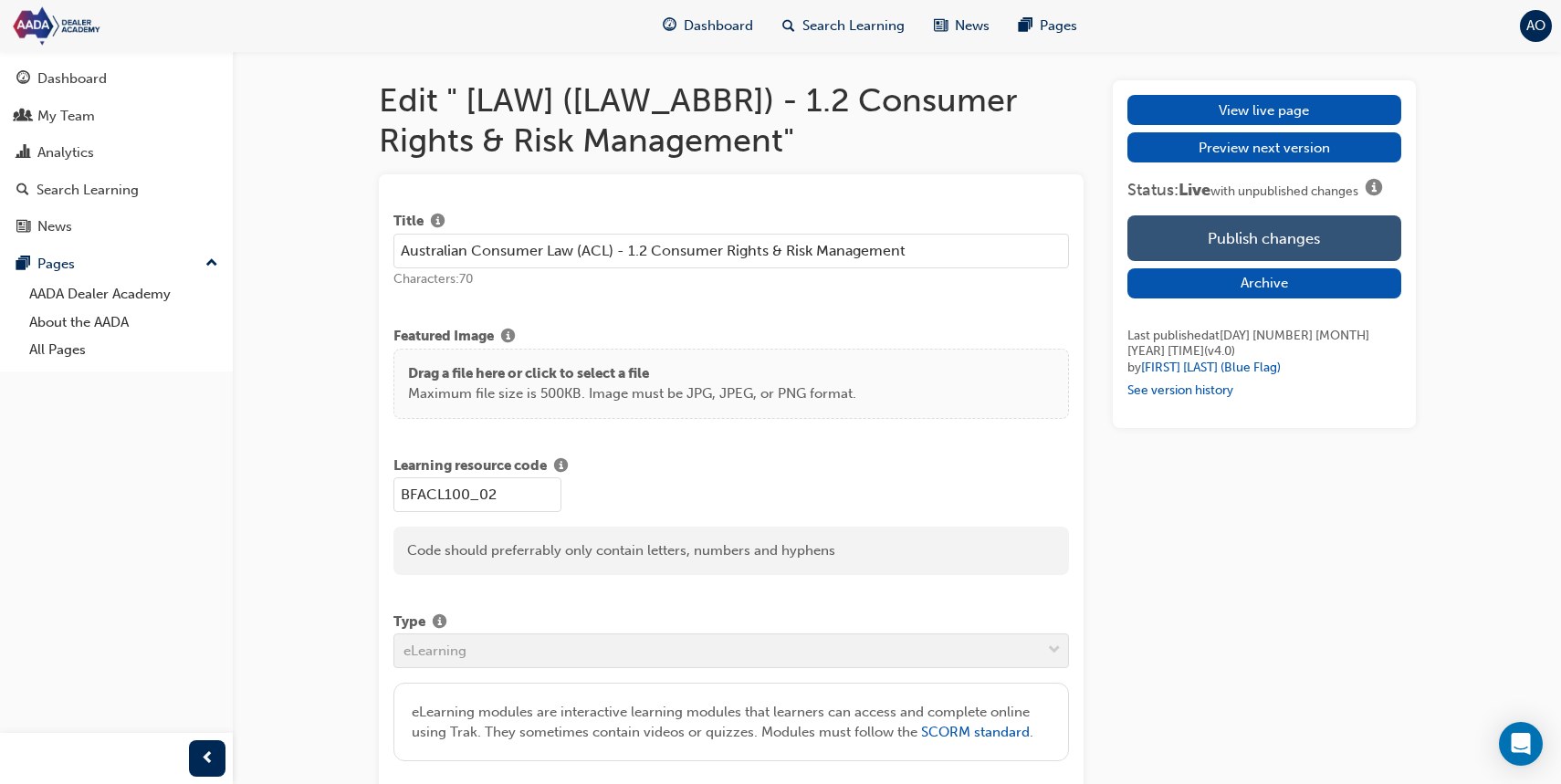 click on "Publish changes" at bounding box center [1263, 238] 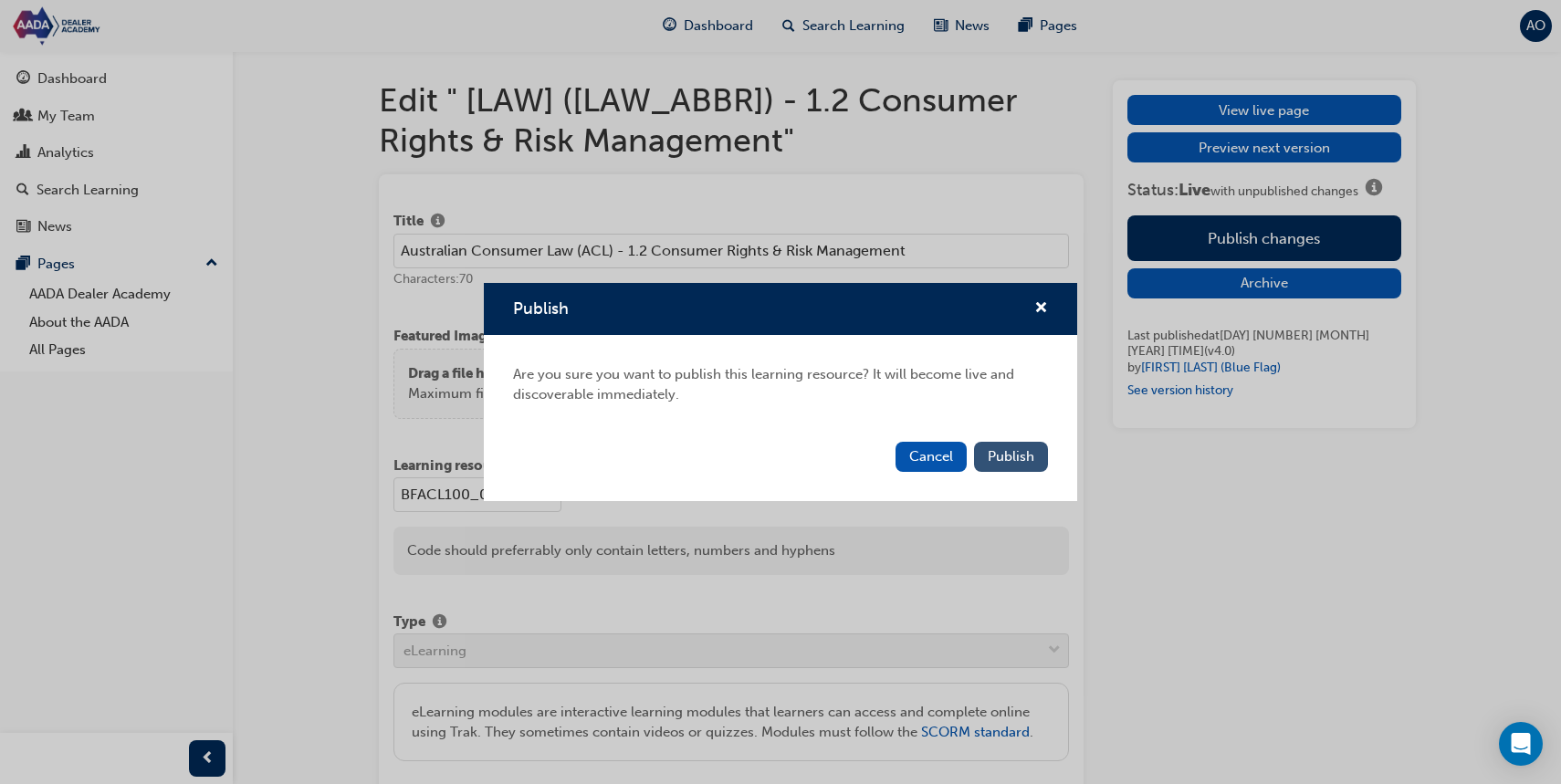 click on "Publish" at bounding box center (1011, 456) 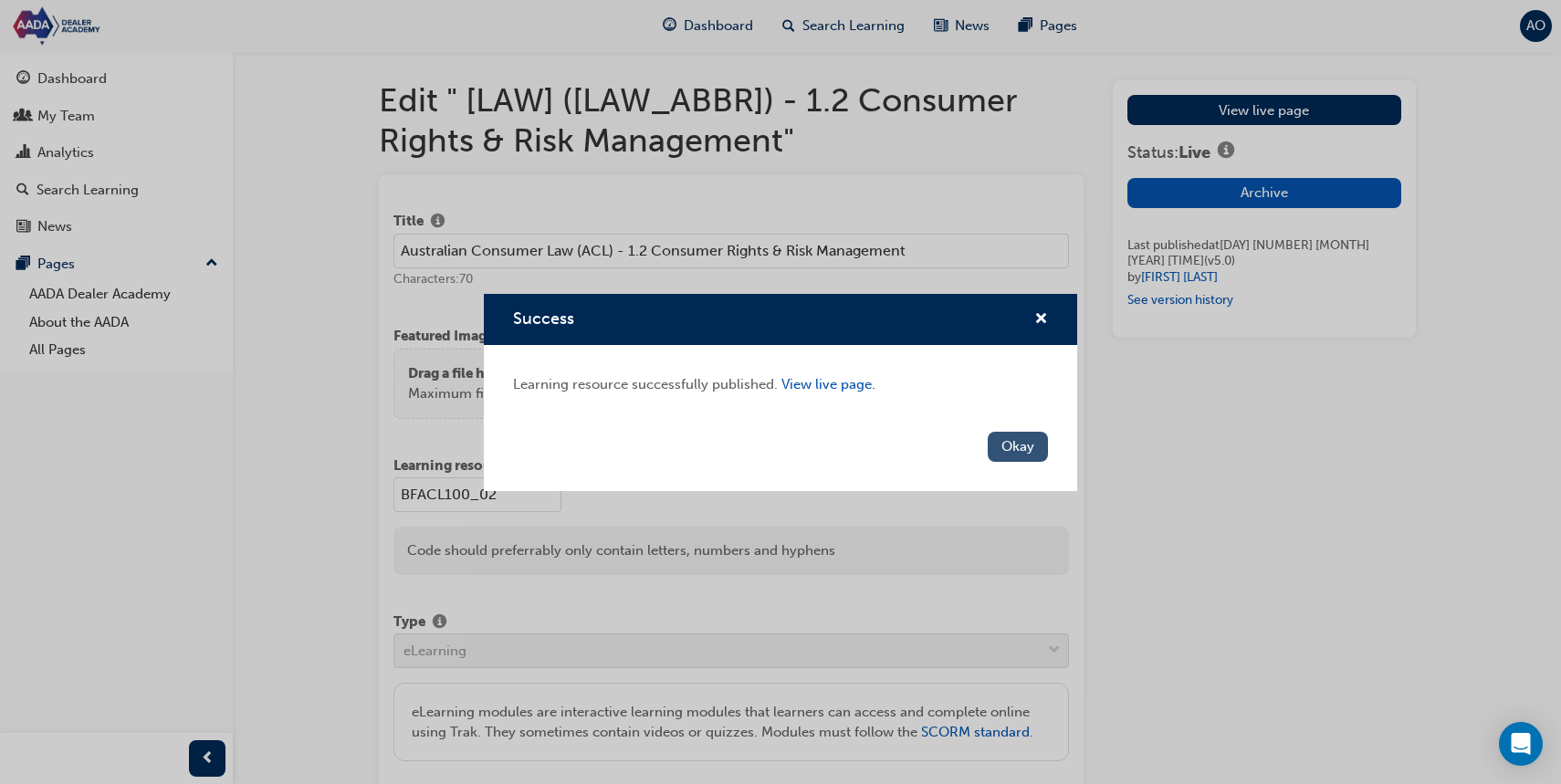 click on "Okay" at bounding box center (1018, 446) 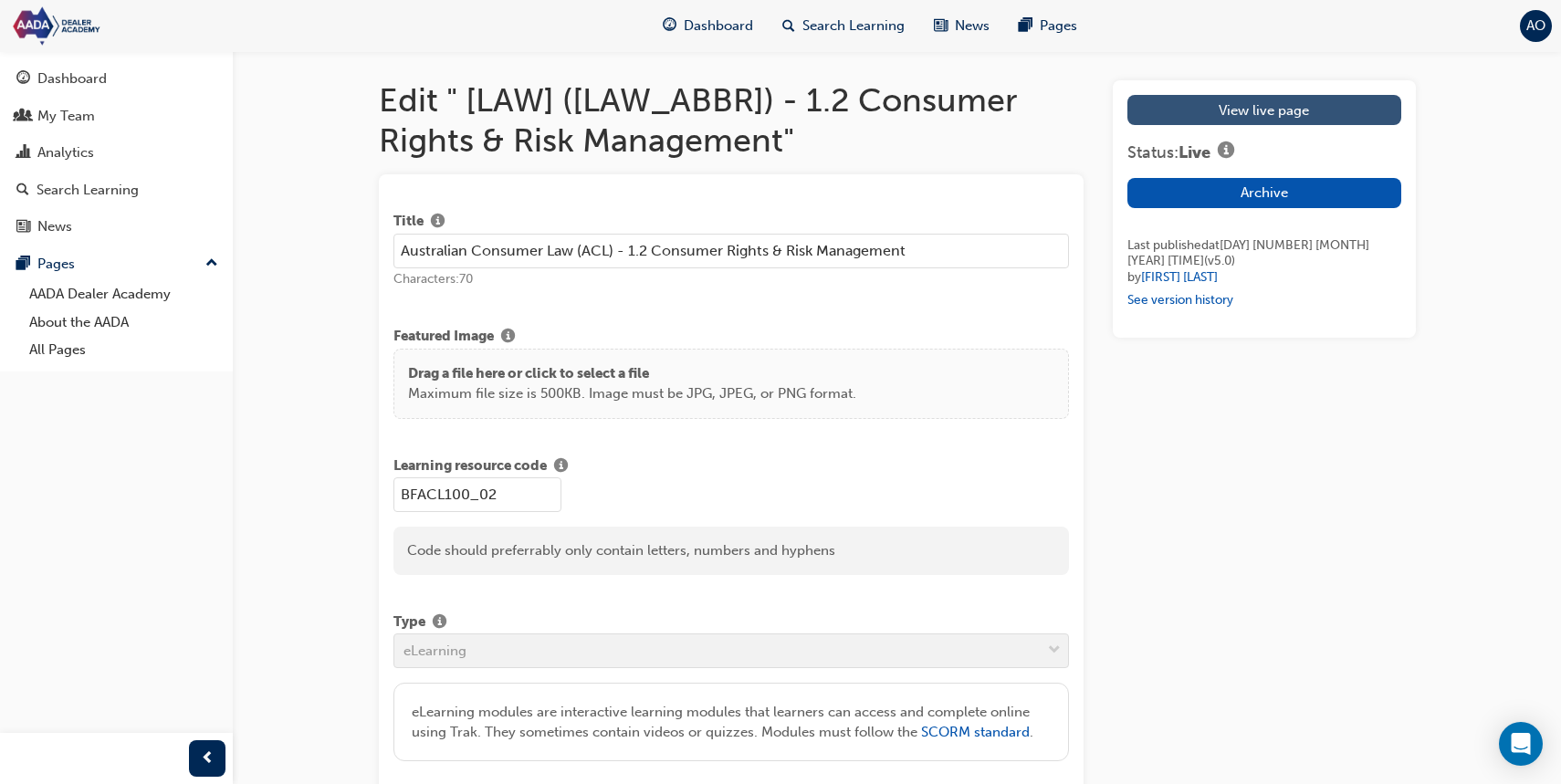 click on "View live page" at bounding box center [1263, 110] 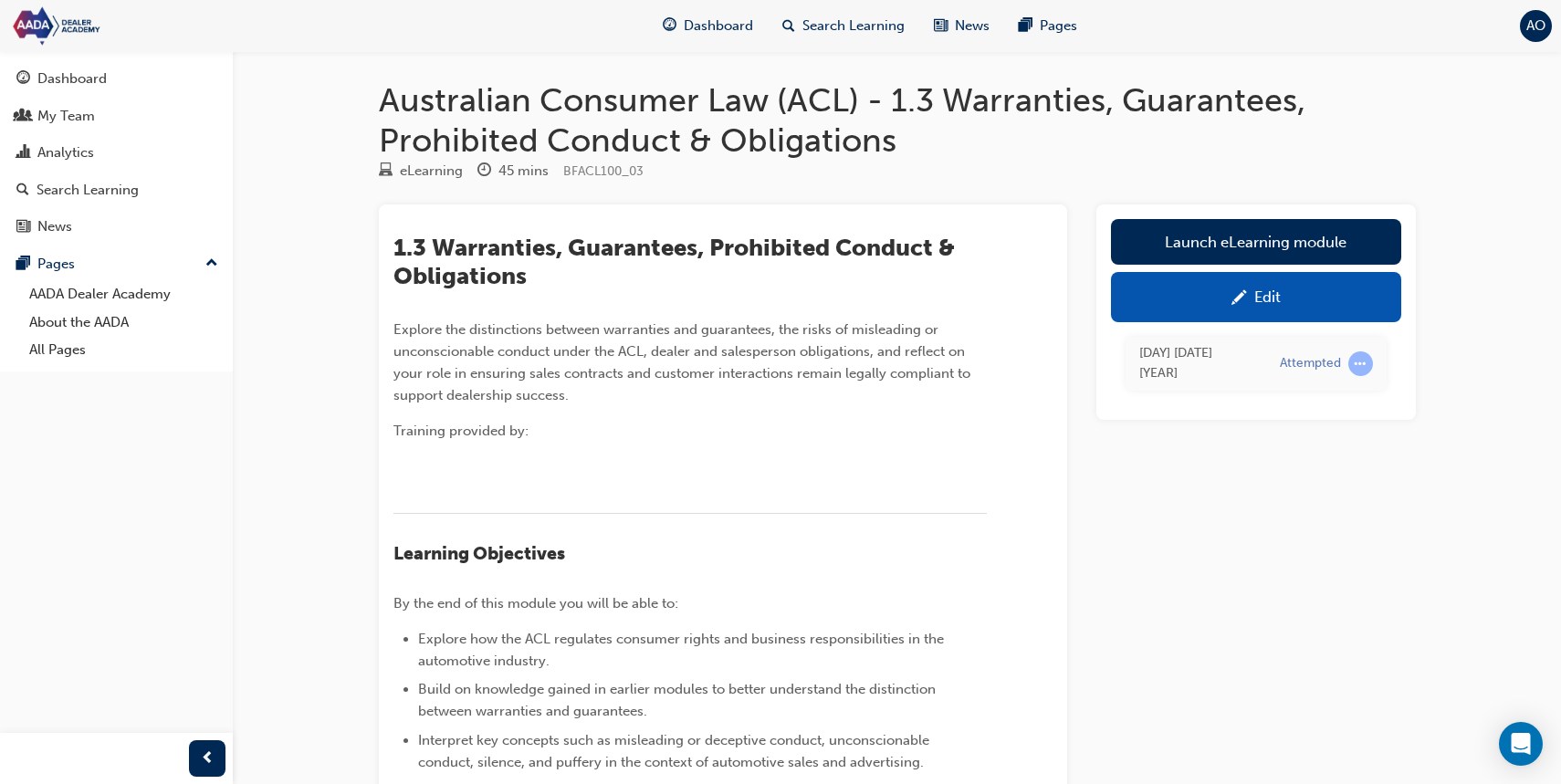 scroll, scrollTop: 0, scrollLeft: 0, axis: both 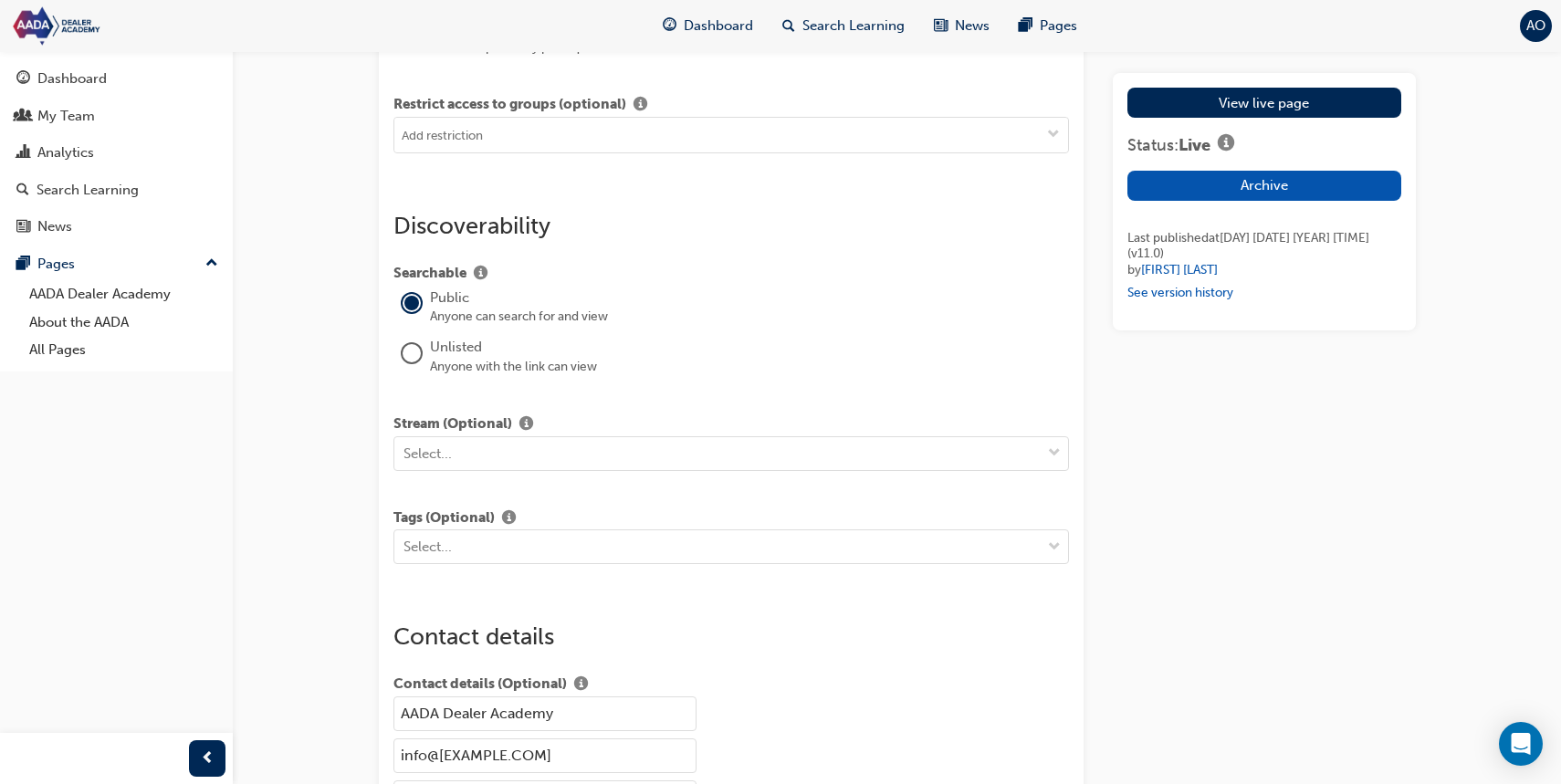 click on "Add condition" at bounding box center [453, -65] 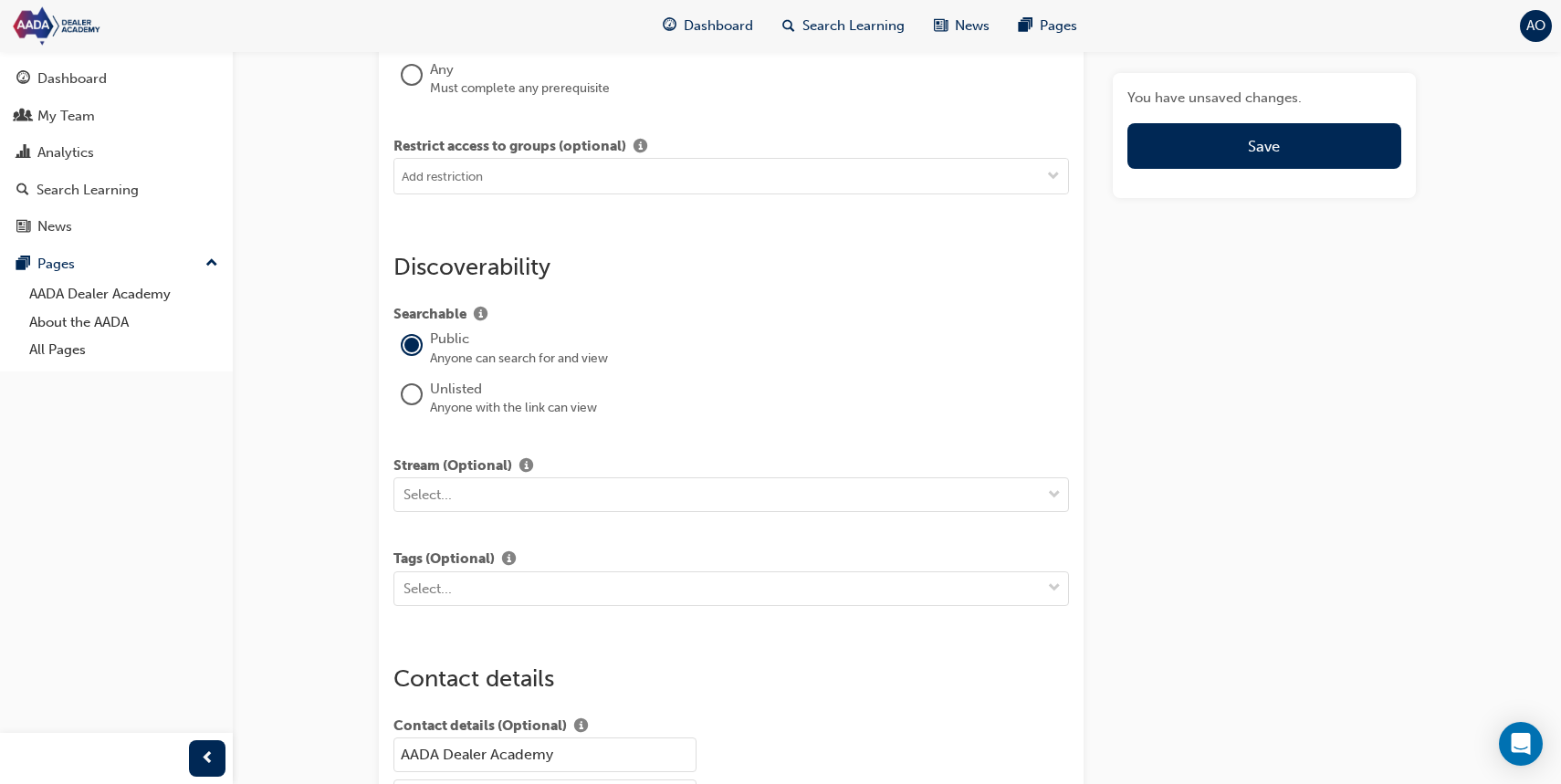 click on "Select..." at bounding box center (535, -62) 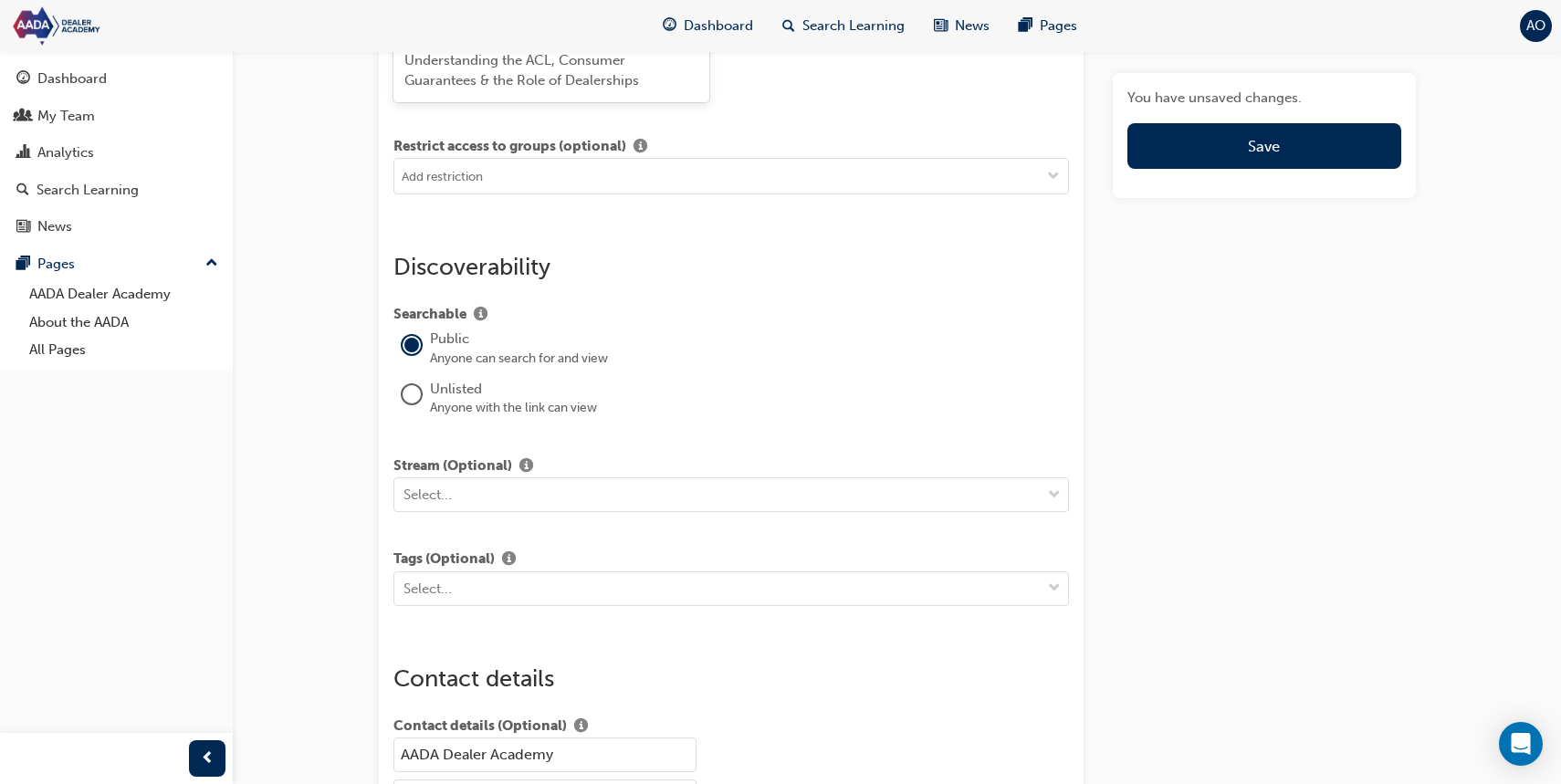 type on "law" 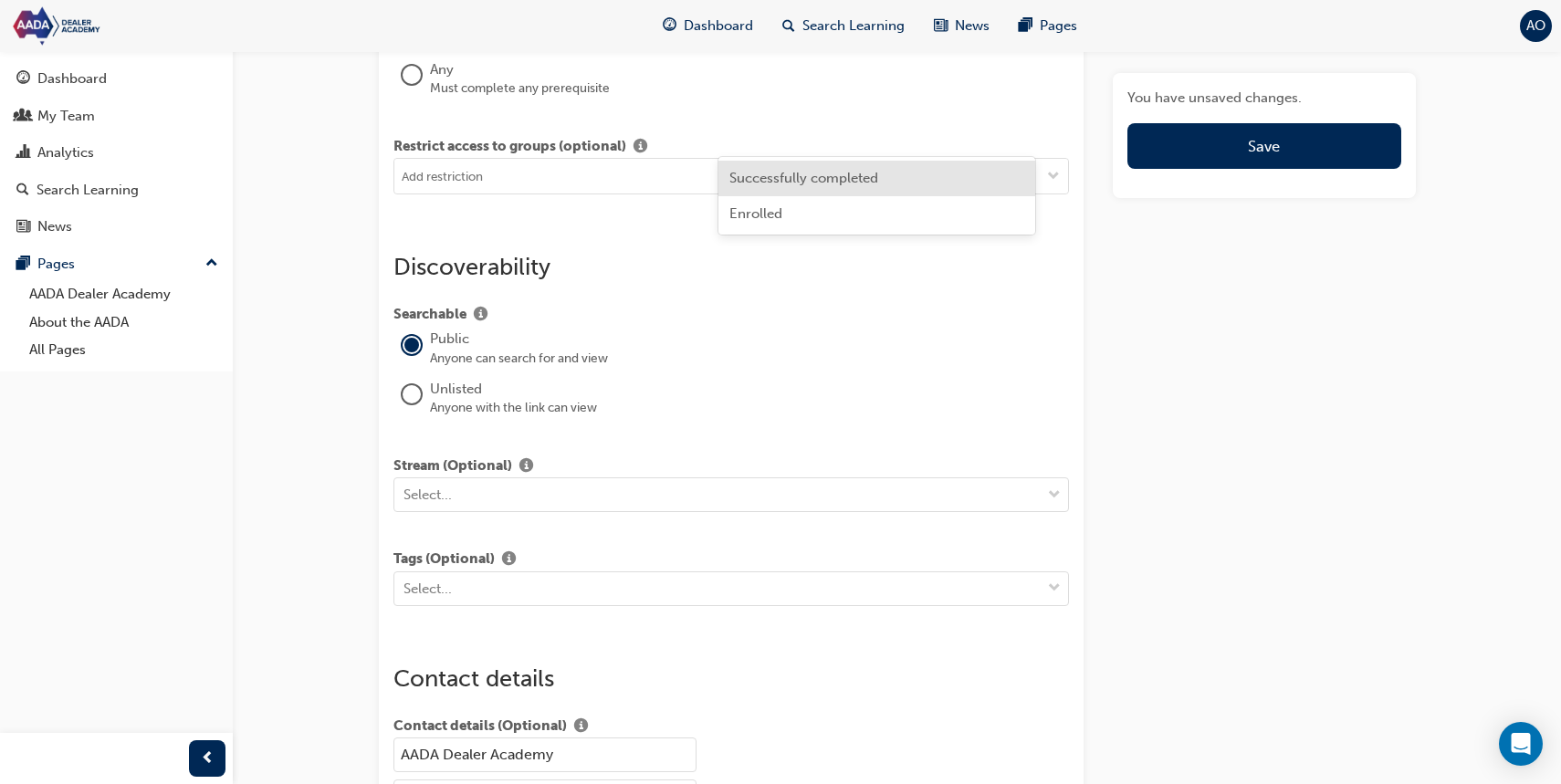 click on "Select..." at bounding box center (863, -62) 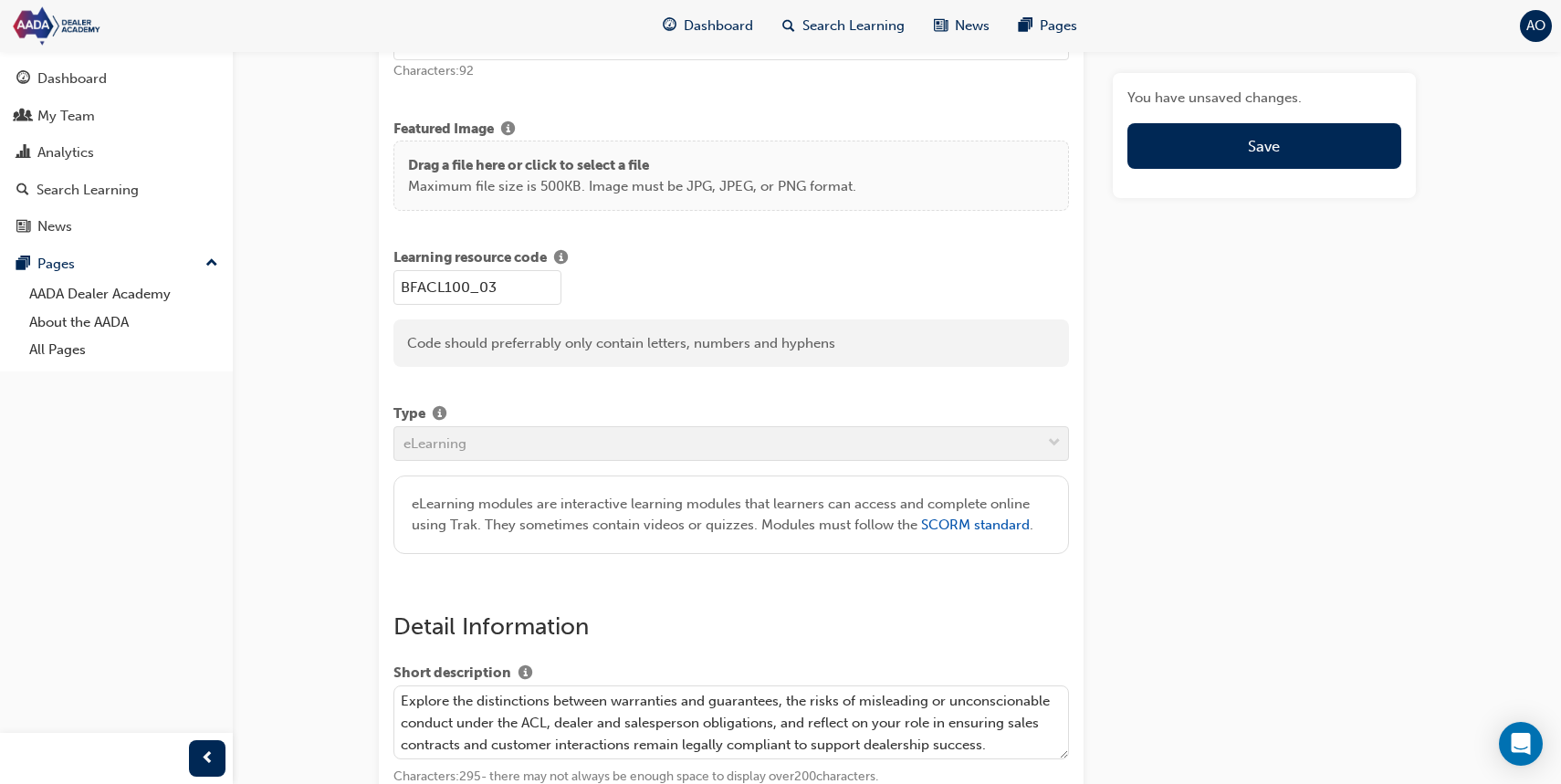 scroll, scrollTop: 0, scrollLeft: 0, axis: both 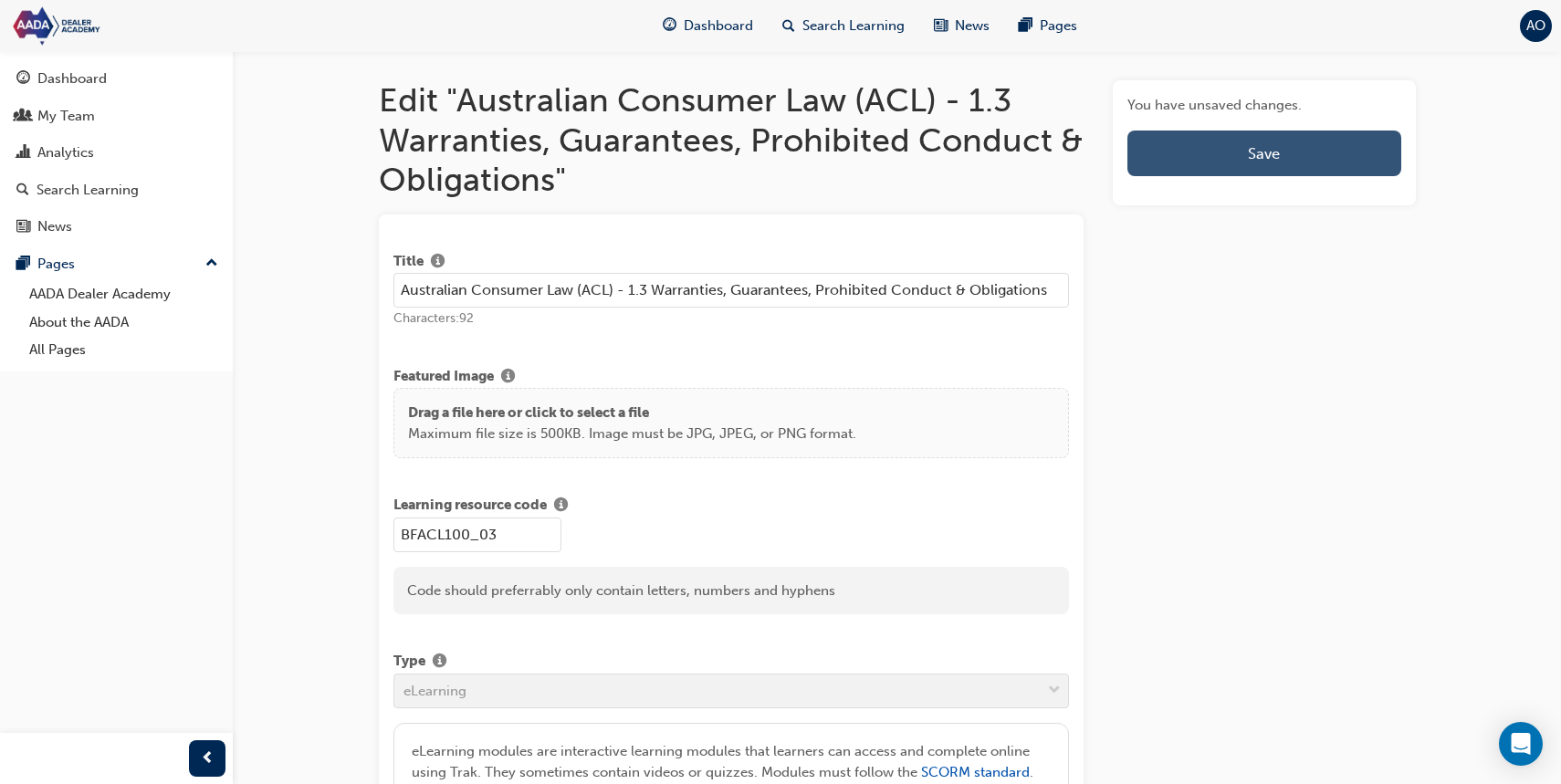 click on "Save" at bounding box center (1263, 153) 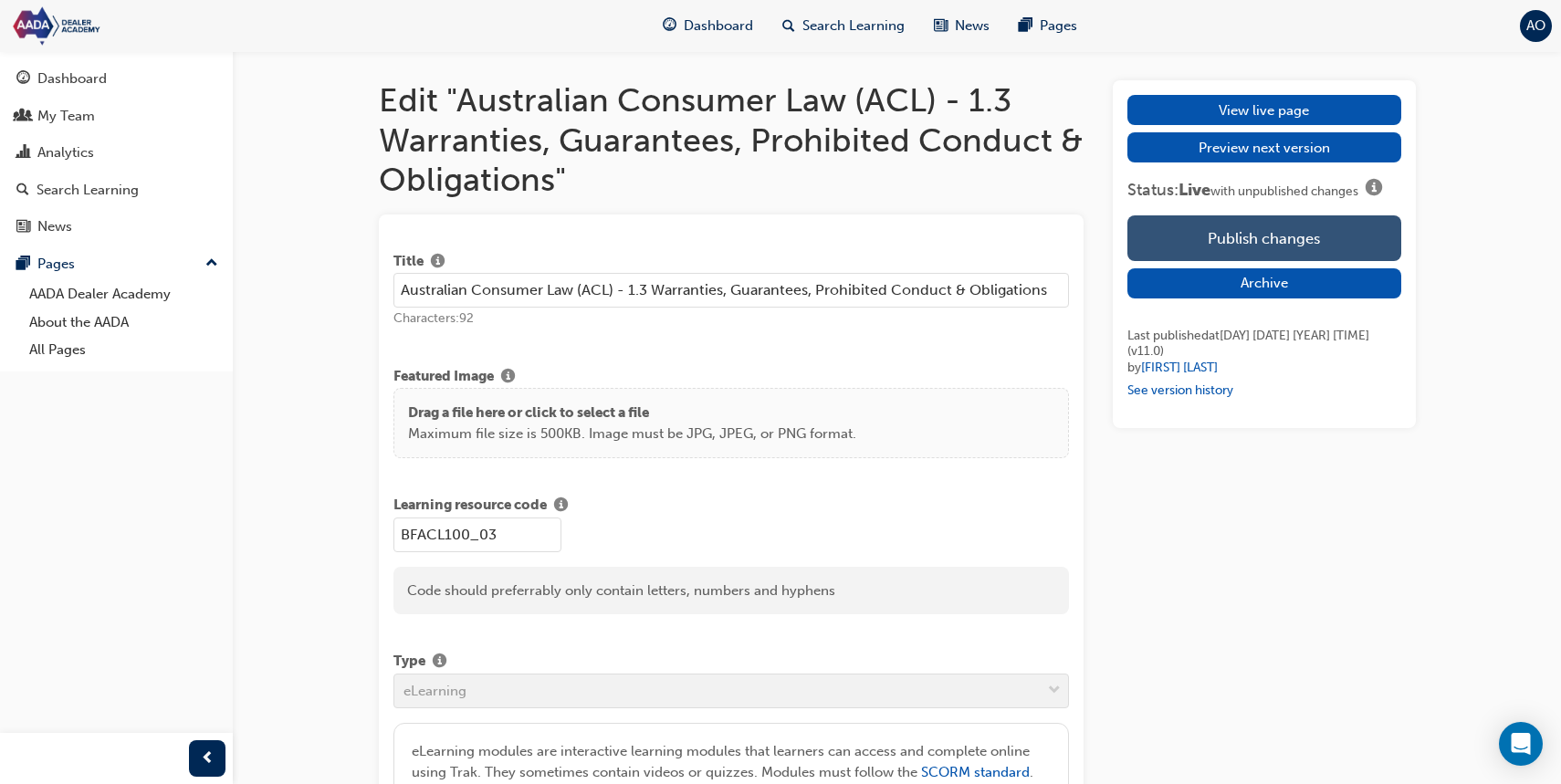 click on "Publish changes" at bounding box center (1263, 238) 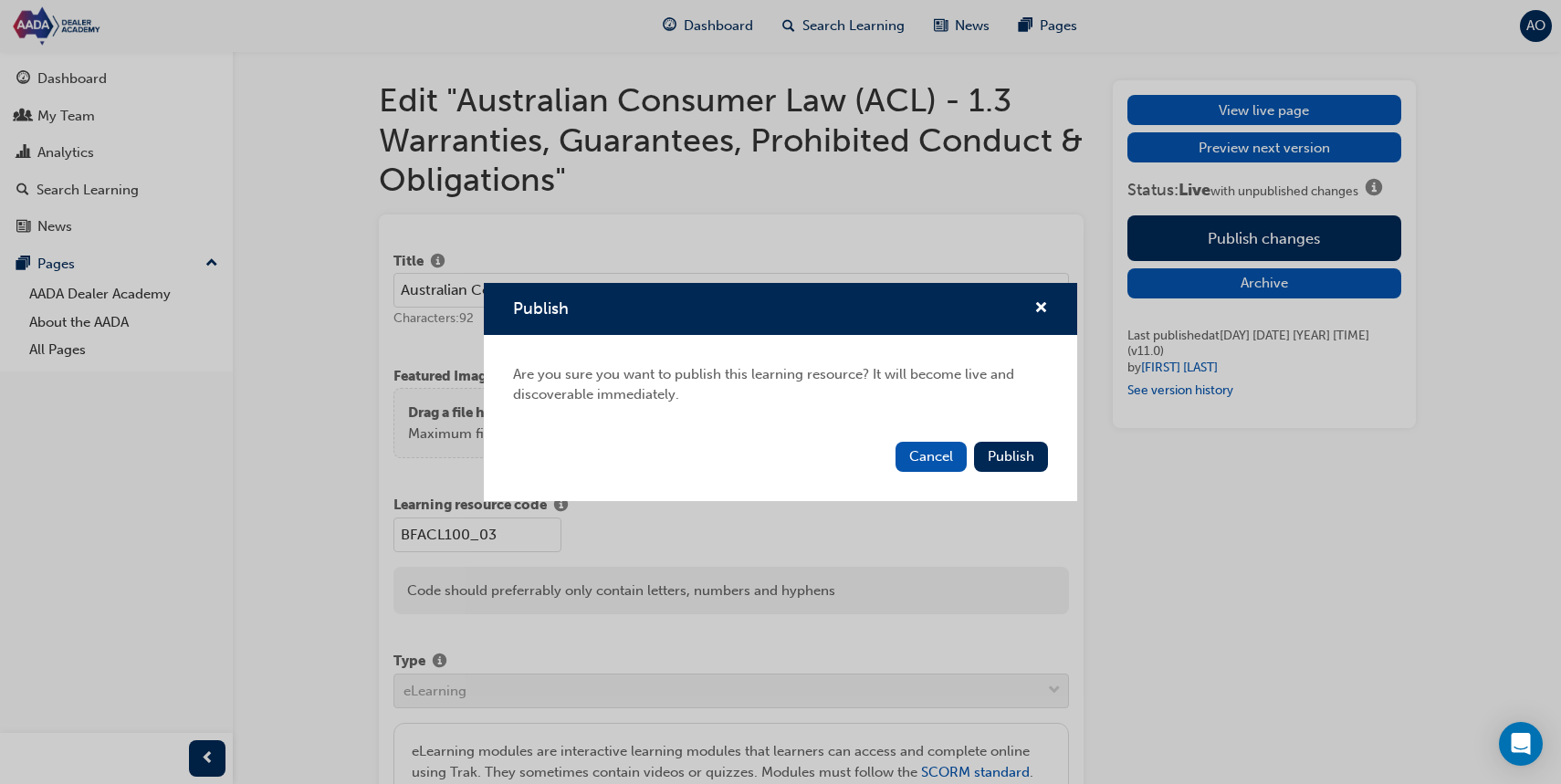 click on "Cancel Publish" at bounding box center [780, 467] 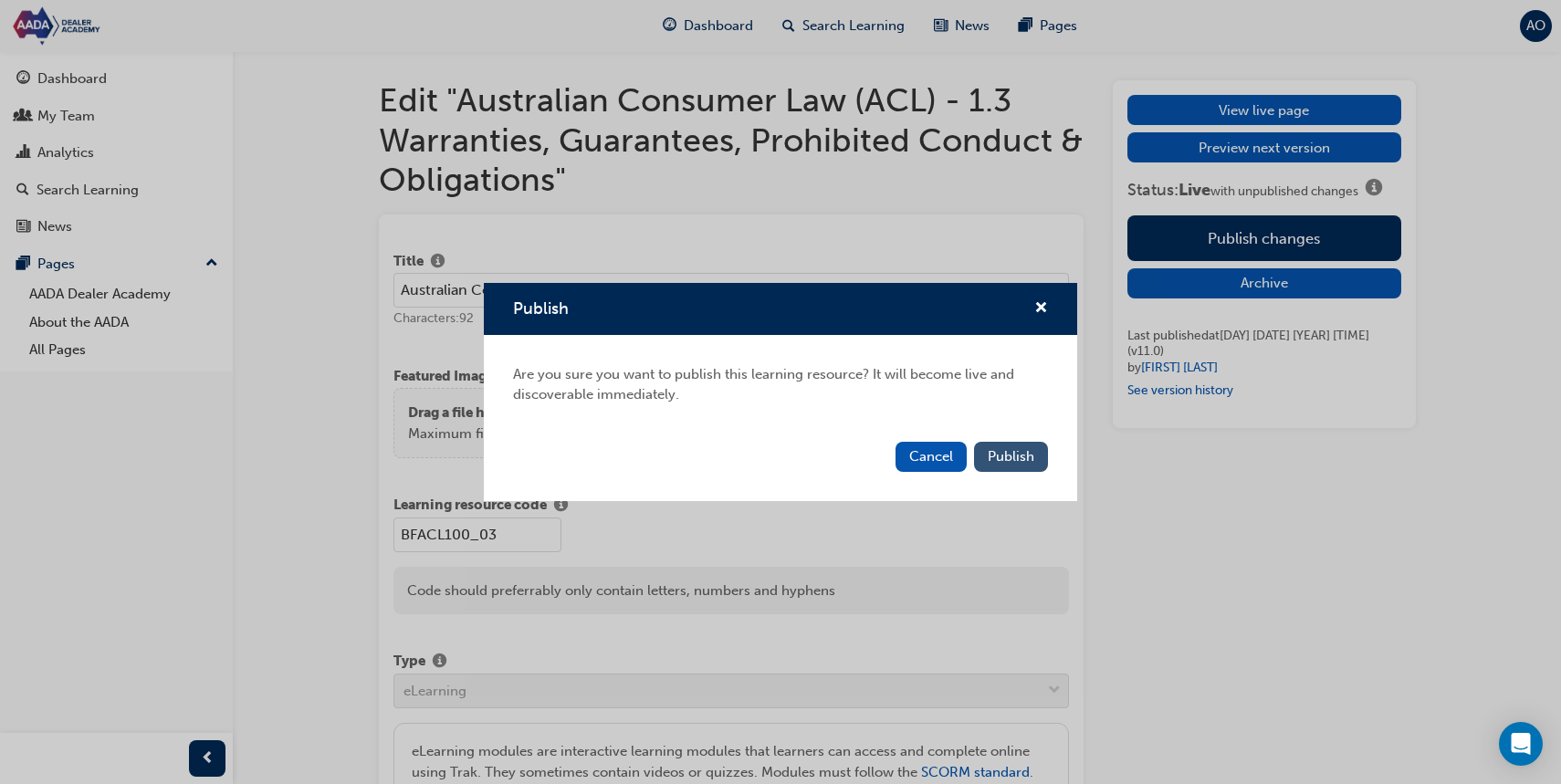click on "Publish" at bounding box center (1011, 456) 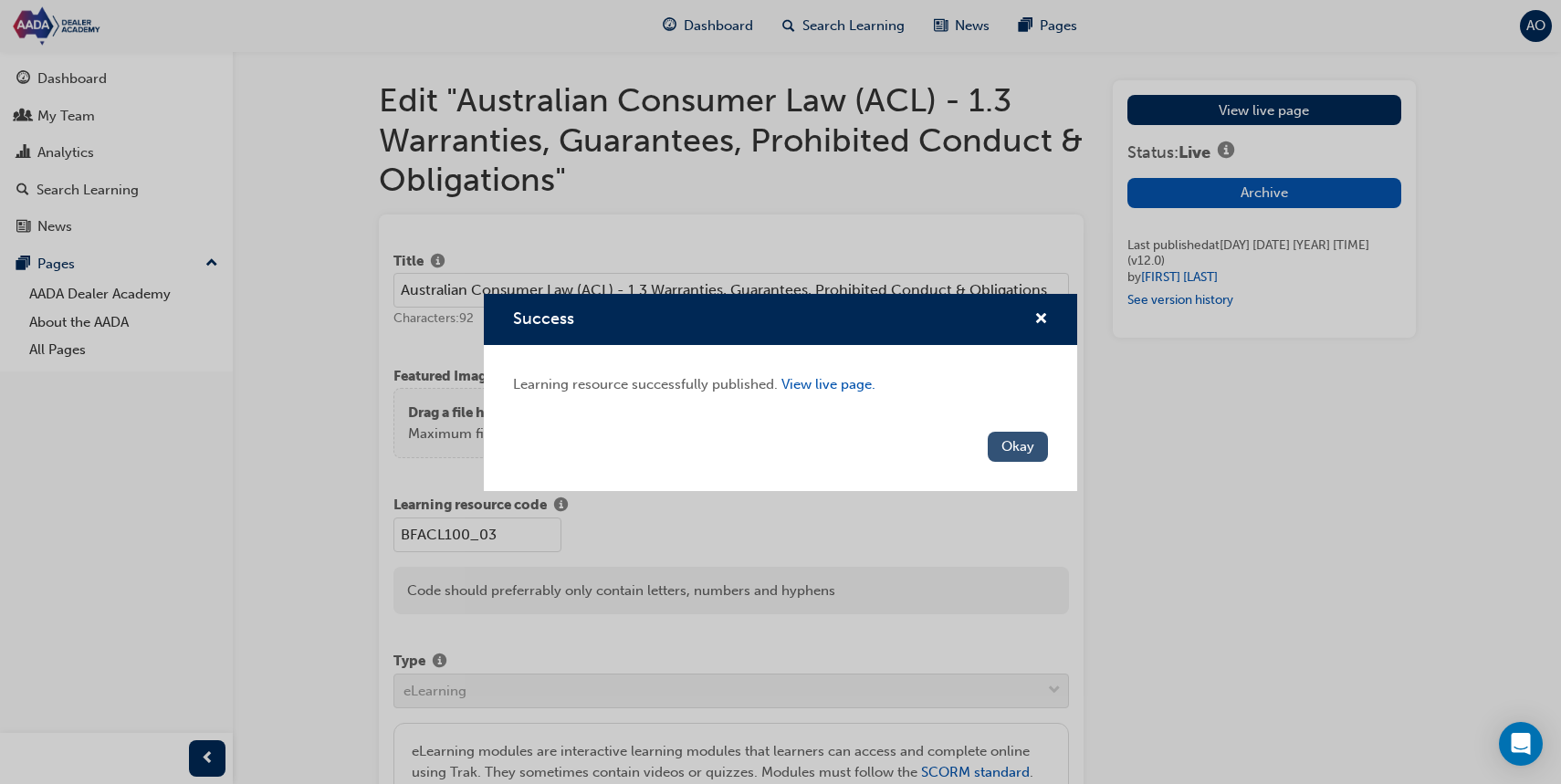 click on "Okay" at bounding box center (1018, 446) 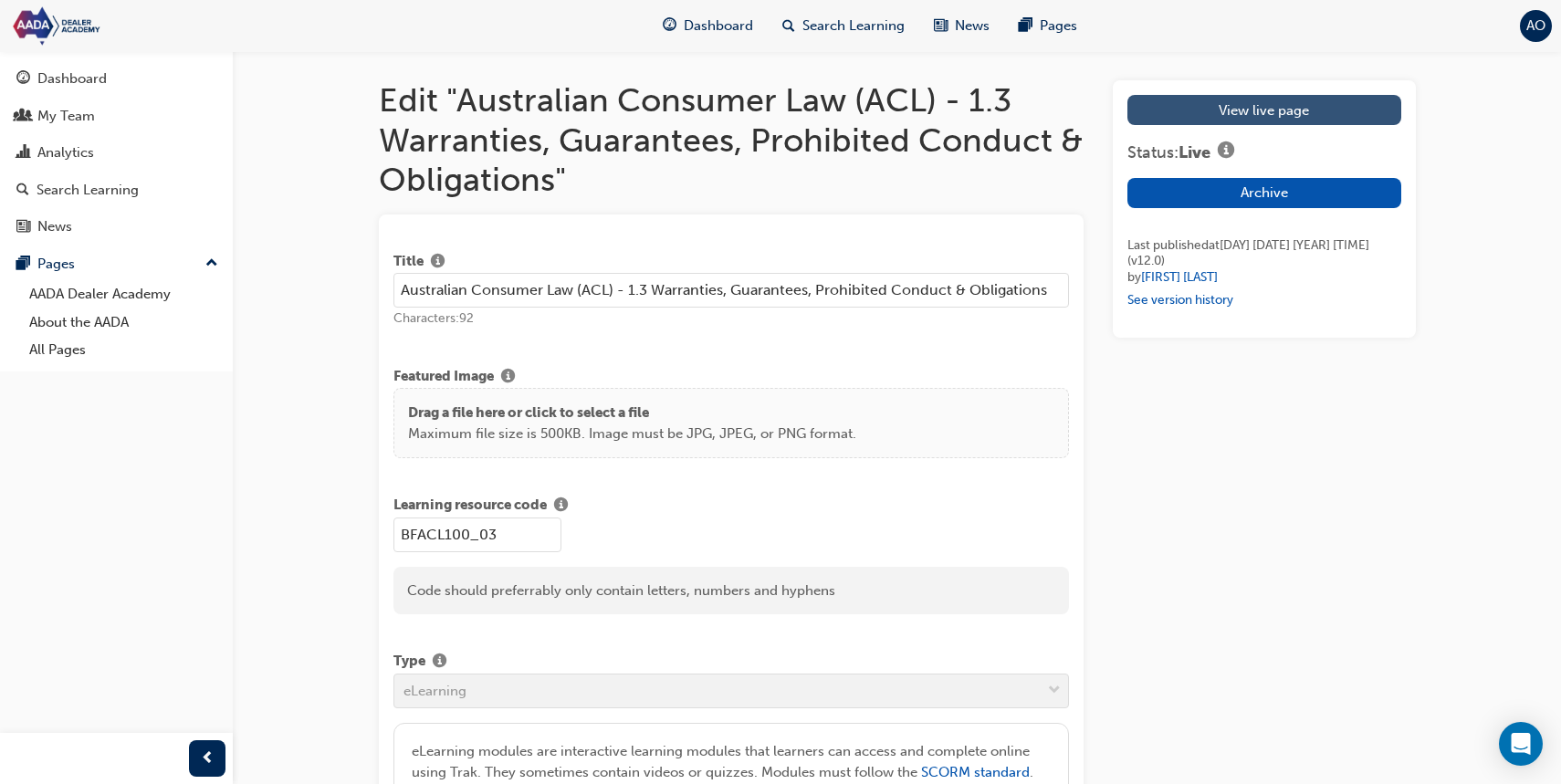 click on "View live page" at bounding box center [1263, 110] 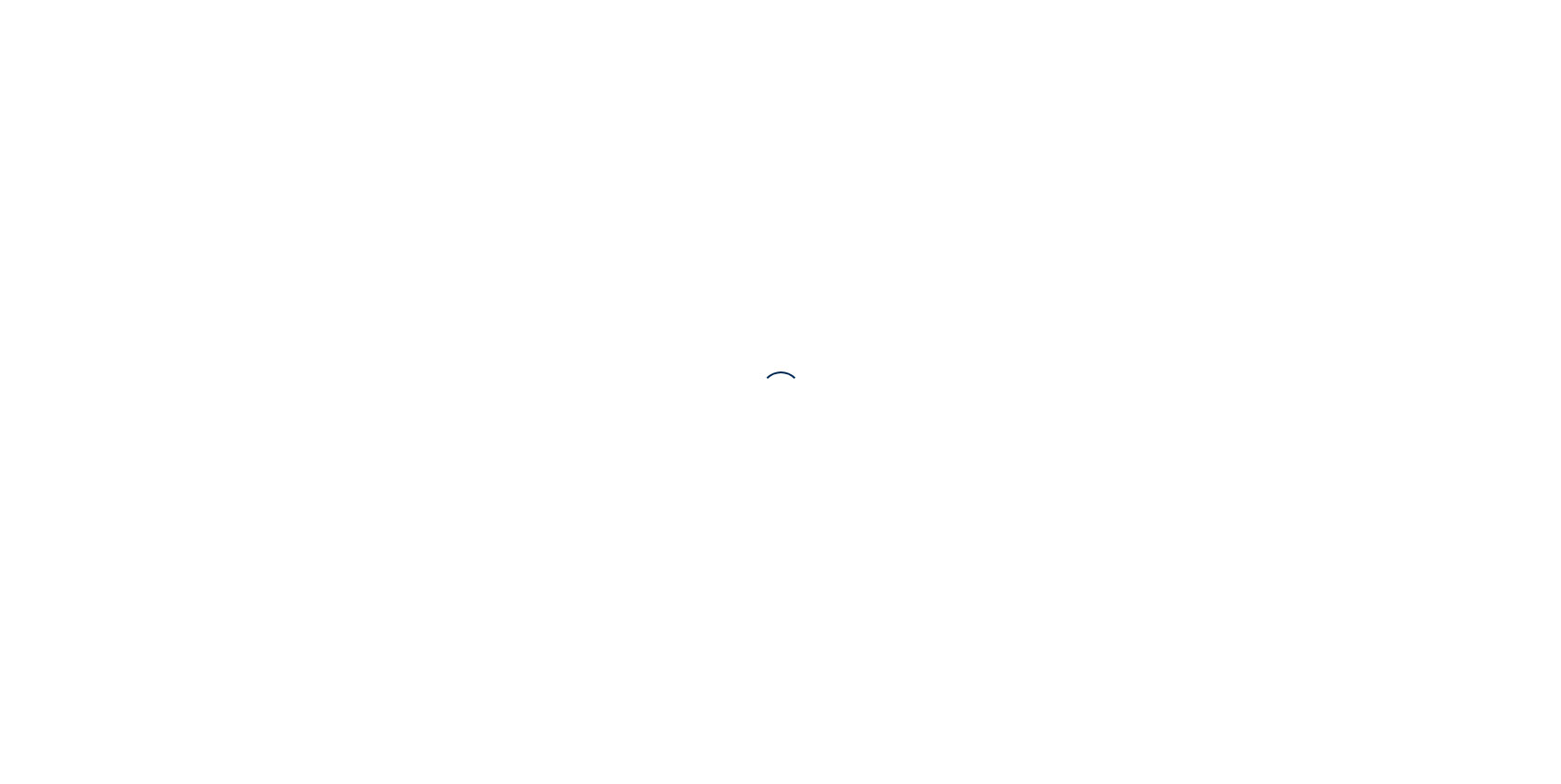 scroll, scrollTop: 0, scrollLeft: 0, axis: both 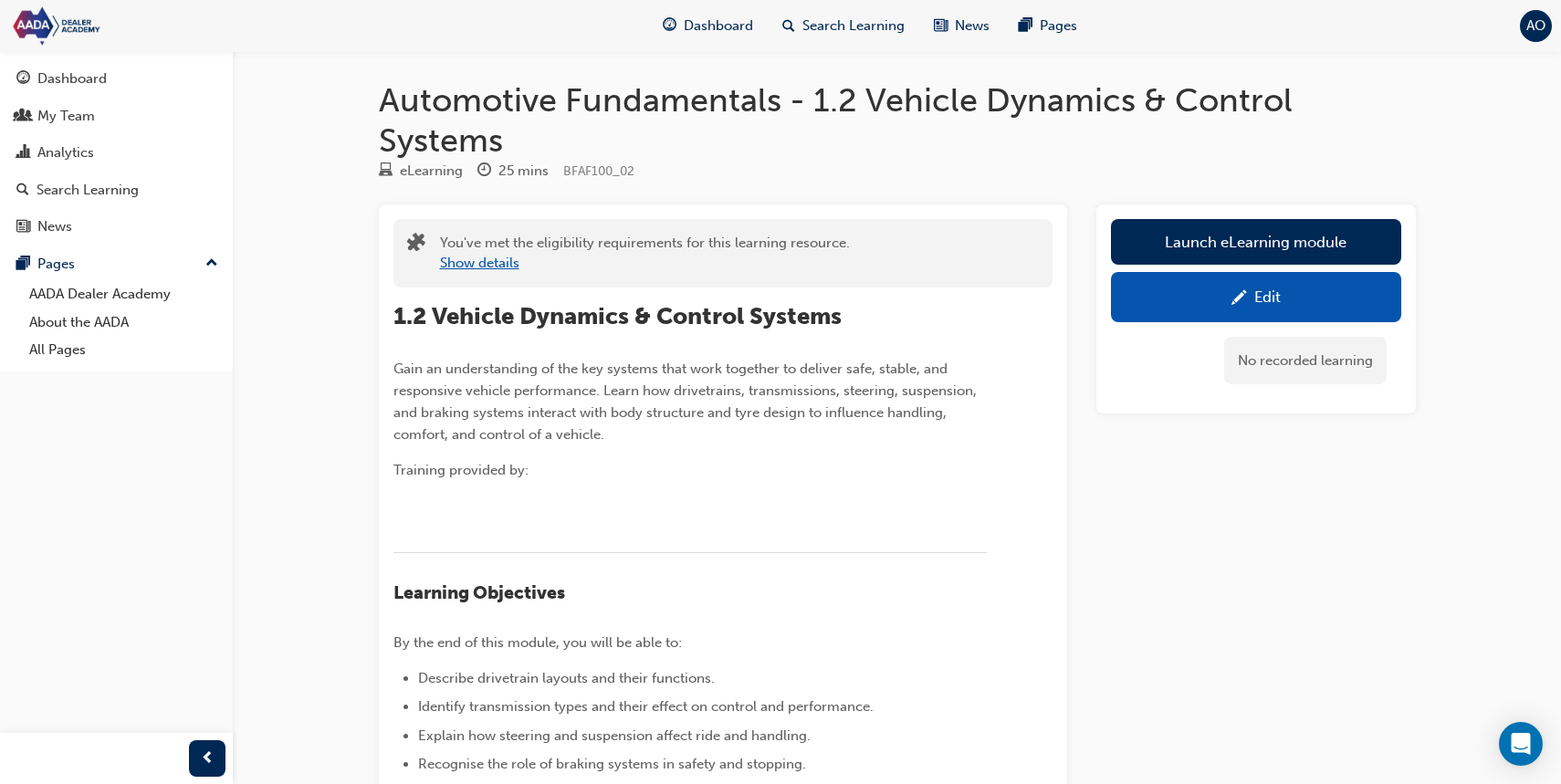 click on "Show details" at bounding box center (479, 263) 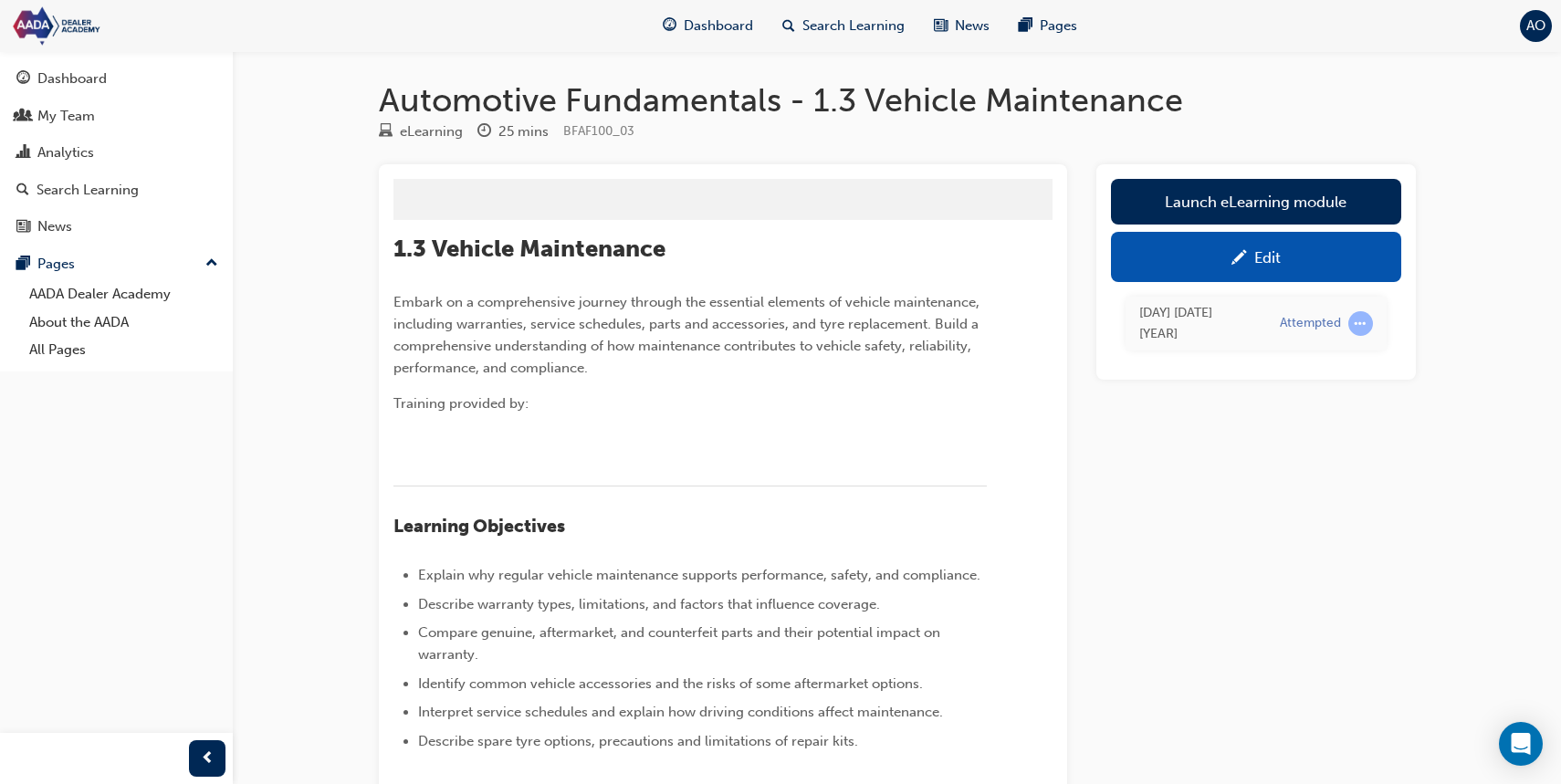 scroll, scrollTop: 0, scrollLeft: 0, axis: both 